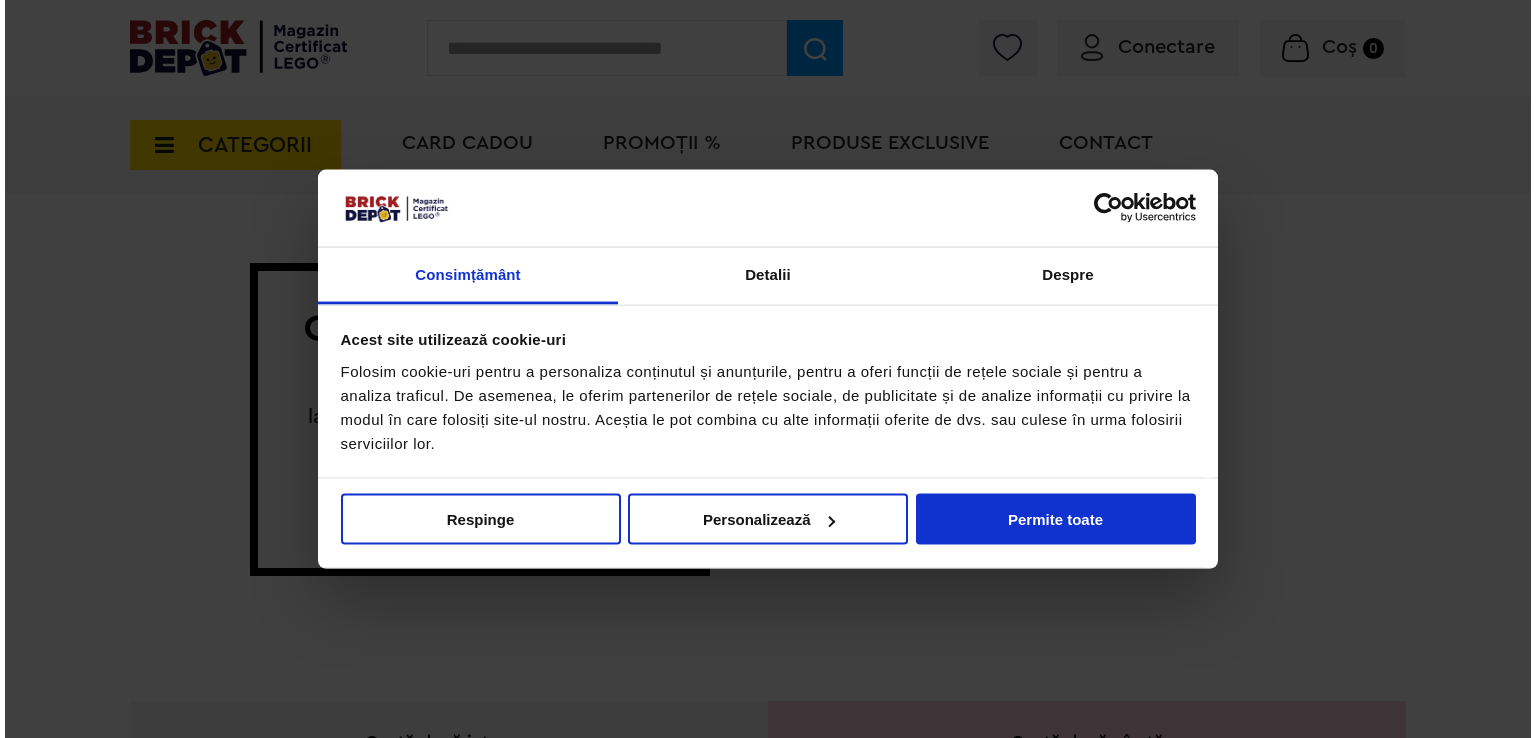 scroll, scrollTop: 0, scrollLeft: 0, axis: both 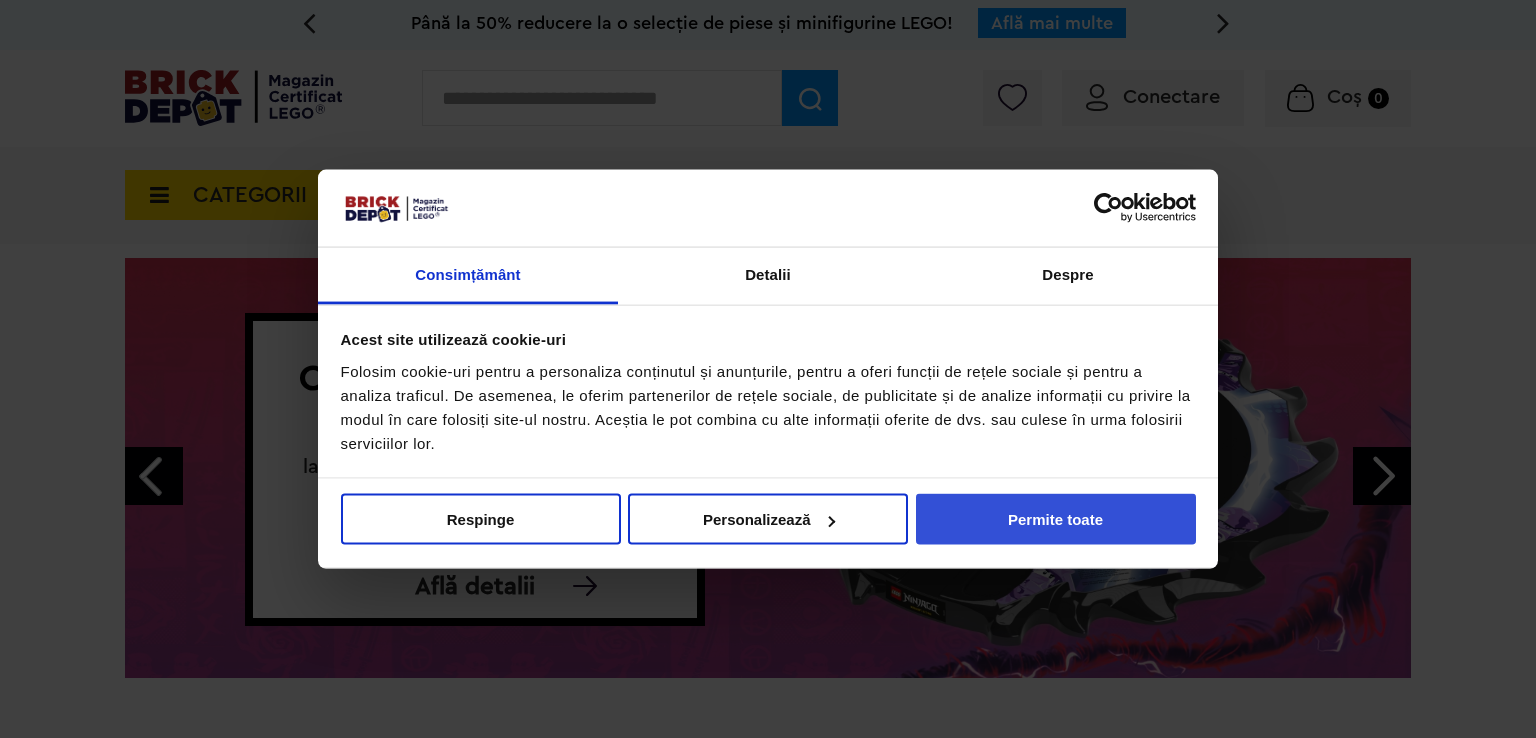 click on "Permite toate" at bounding box center [1056, 519] 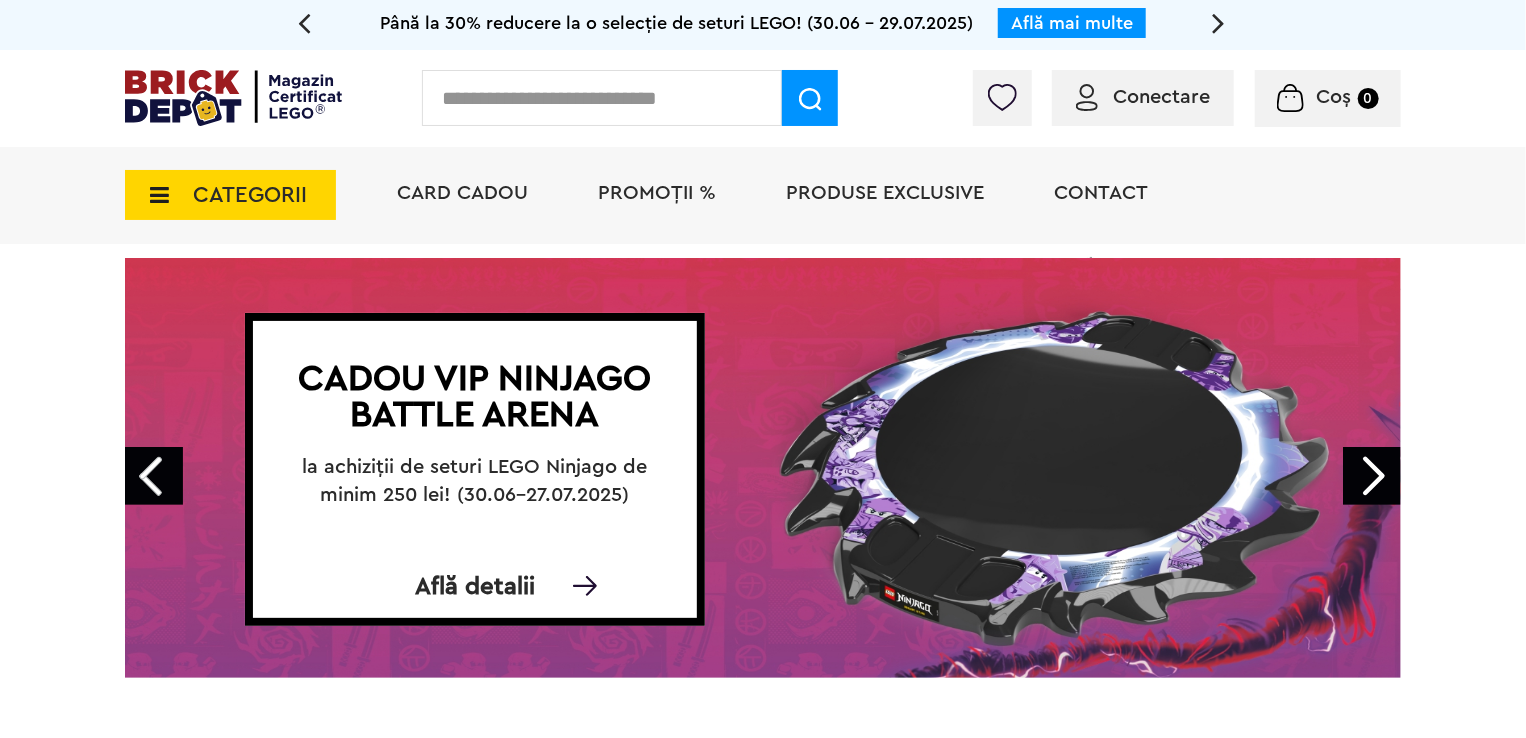 click on "CATEGORII" at bounding box center (230, 195) 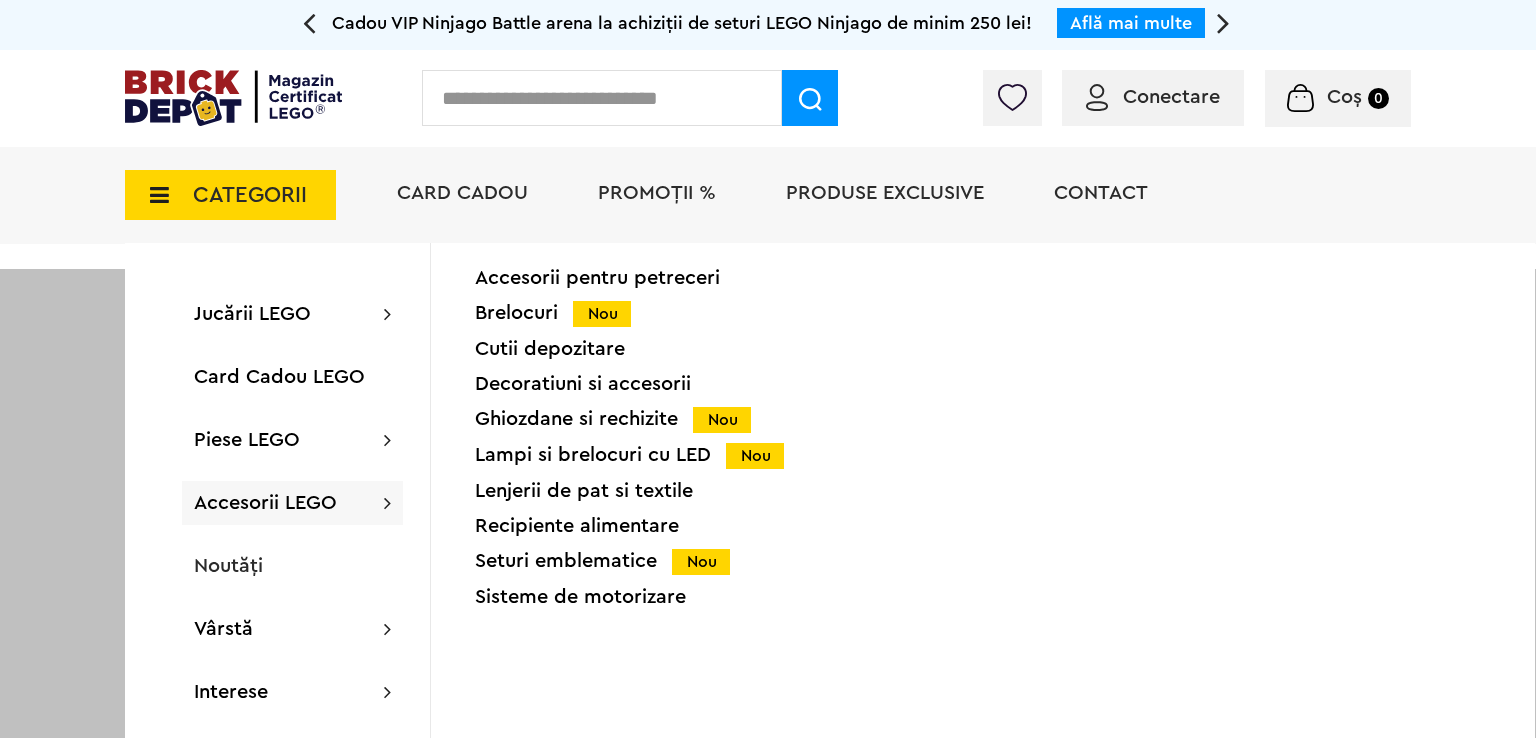 click on "Nou" at bounding box center [701, 562] 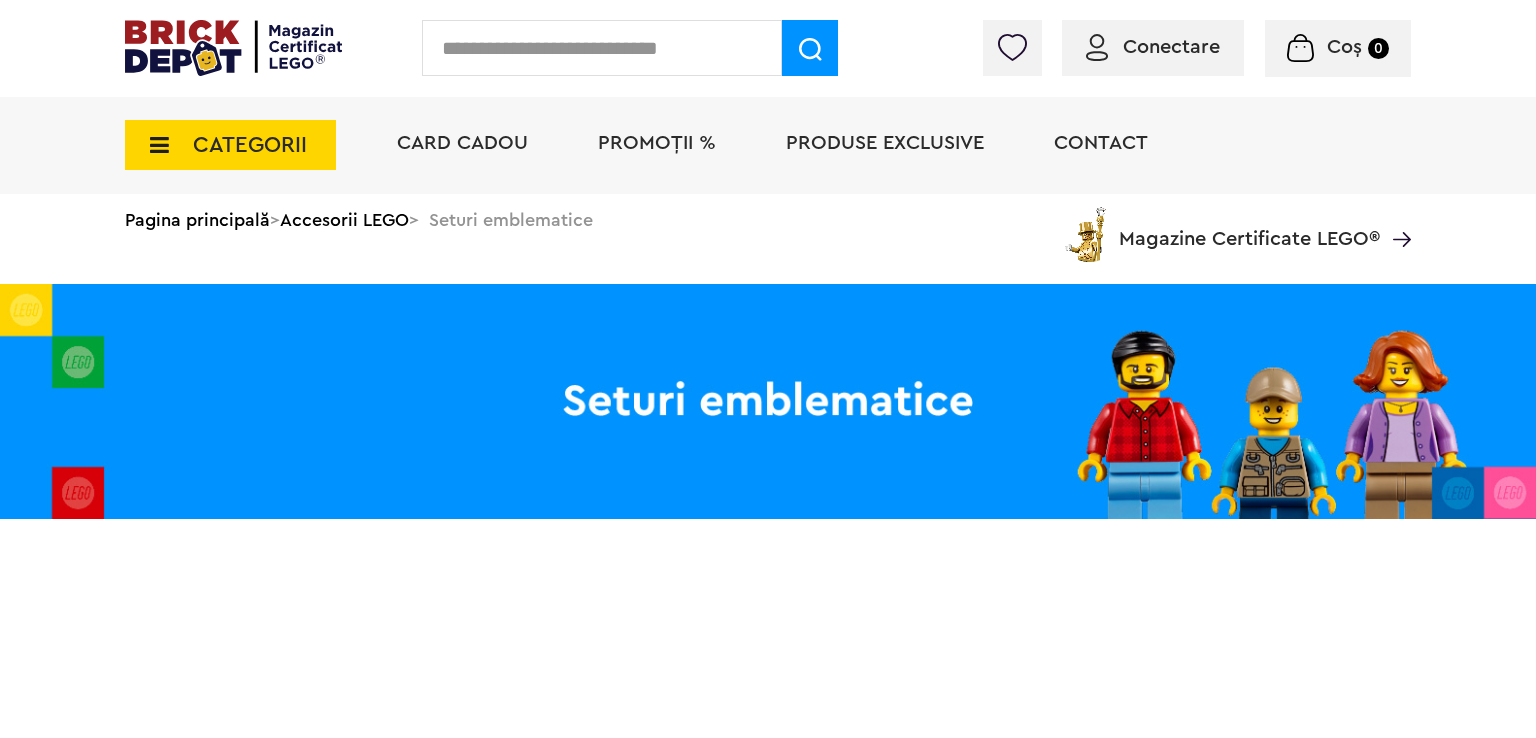 scroll, scrollTop: 0, scrollLeft: 0, axis: both 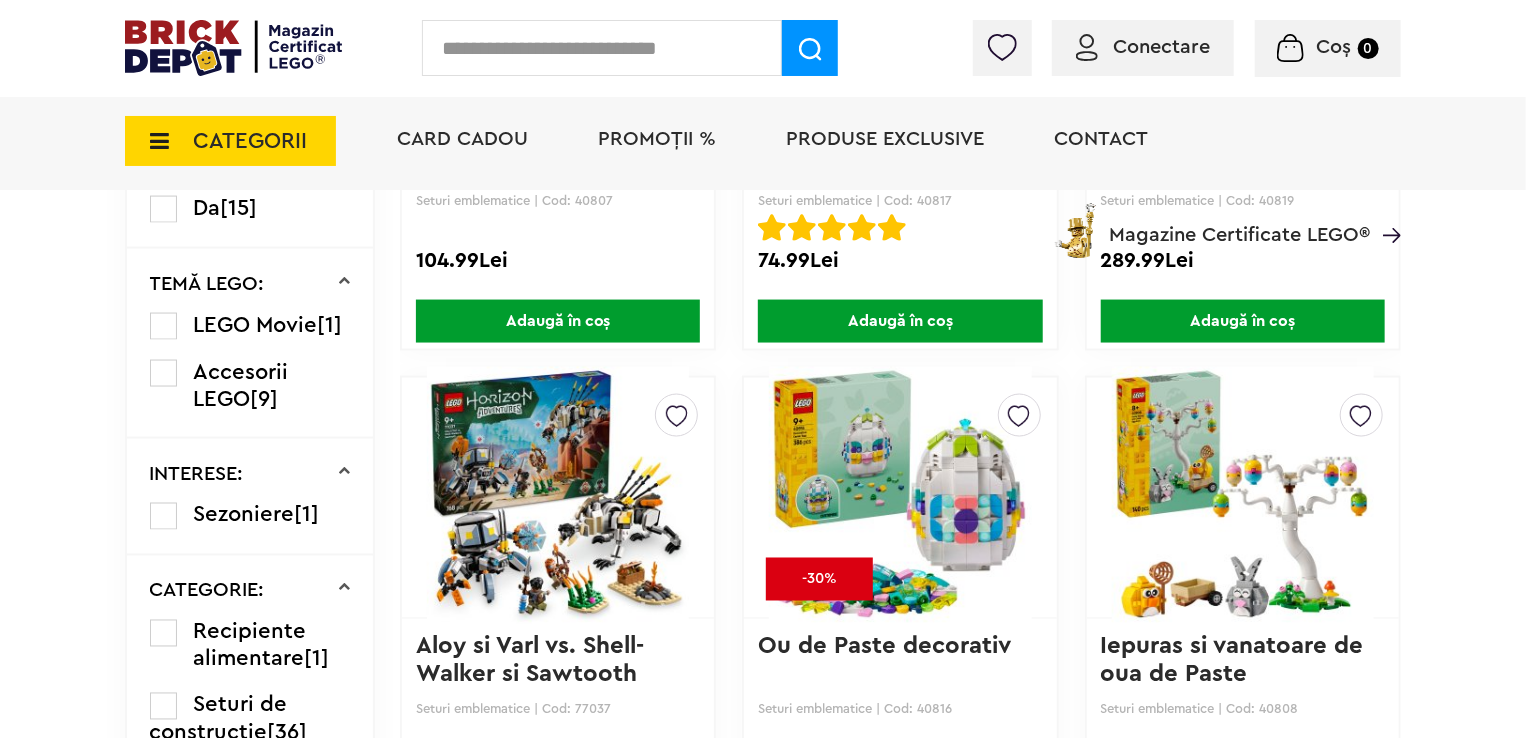 click on "PROMOȚII %" at bounding box center (657, 139) 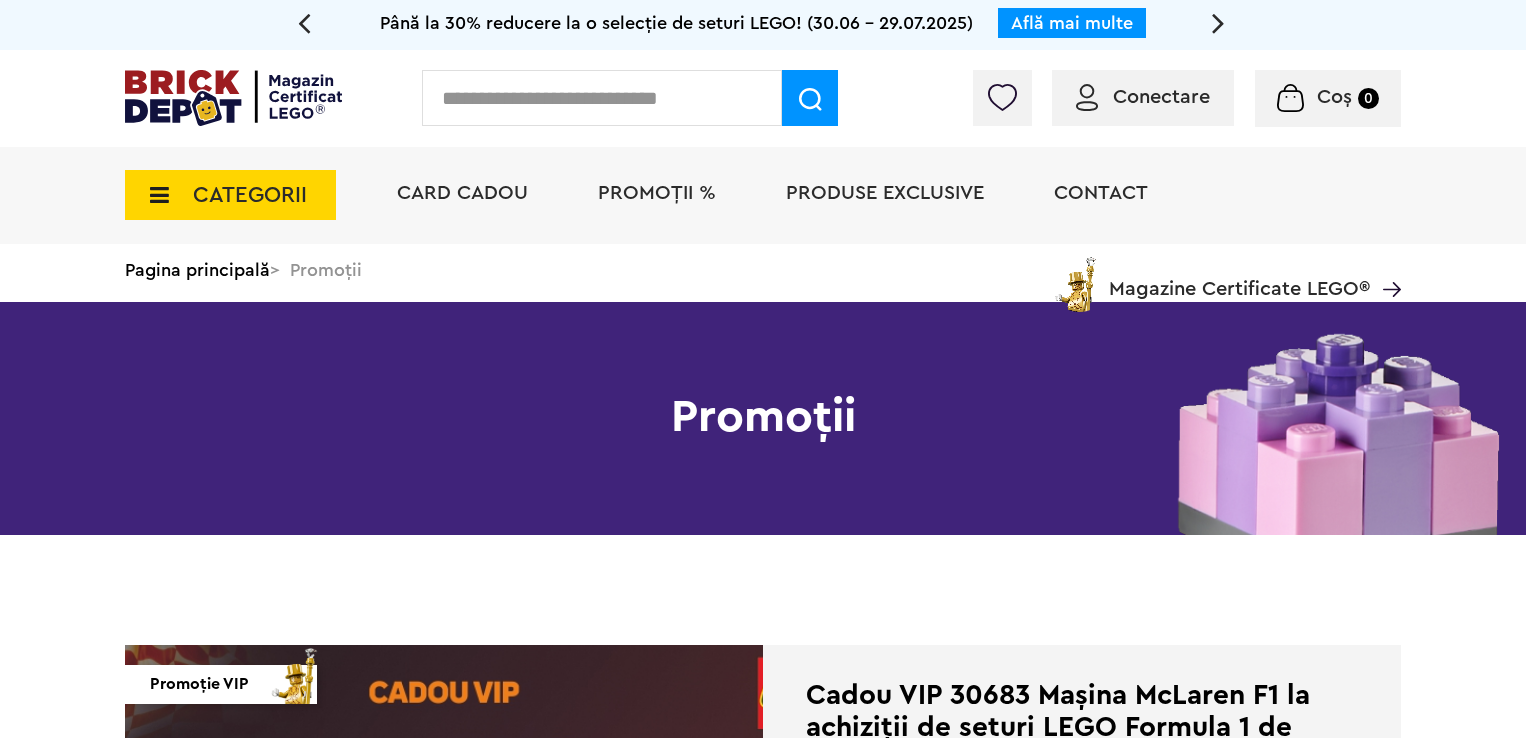 scroll, scrollTop: 0, scrollLeft: 0, axis: both 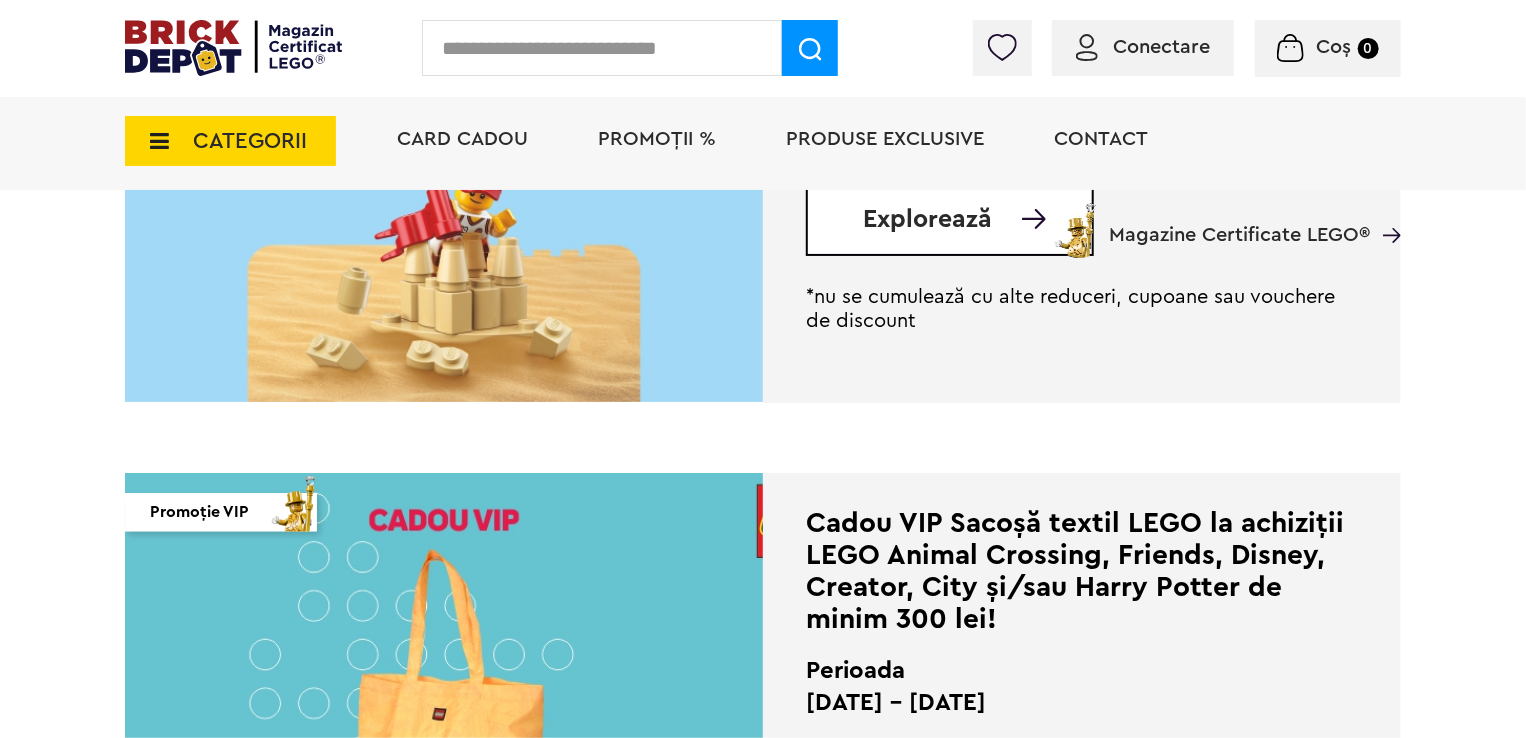 click on "Card Cadou    PROMOȚII %    Produse exclusive    Contact    Magazine Certificate LEGO®" at bounding box center (889, 175) 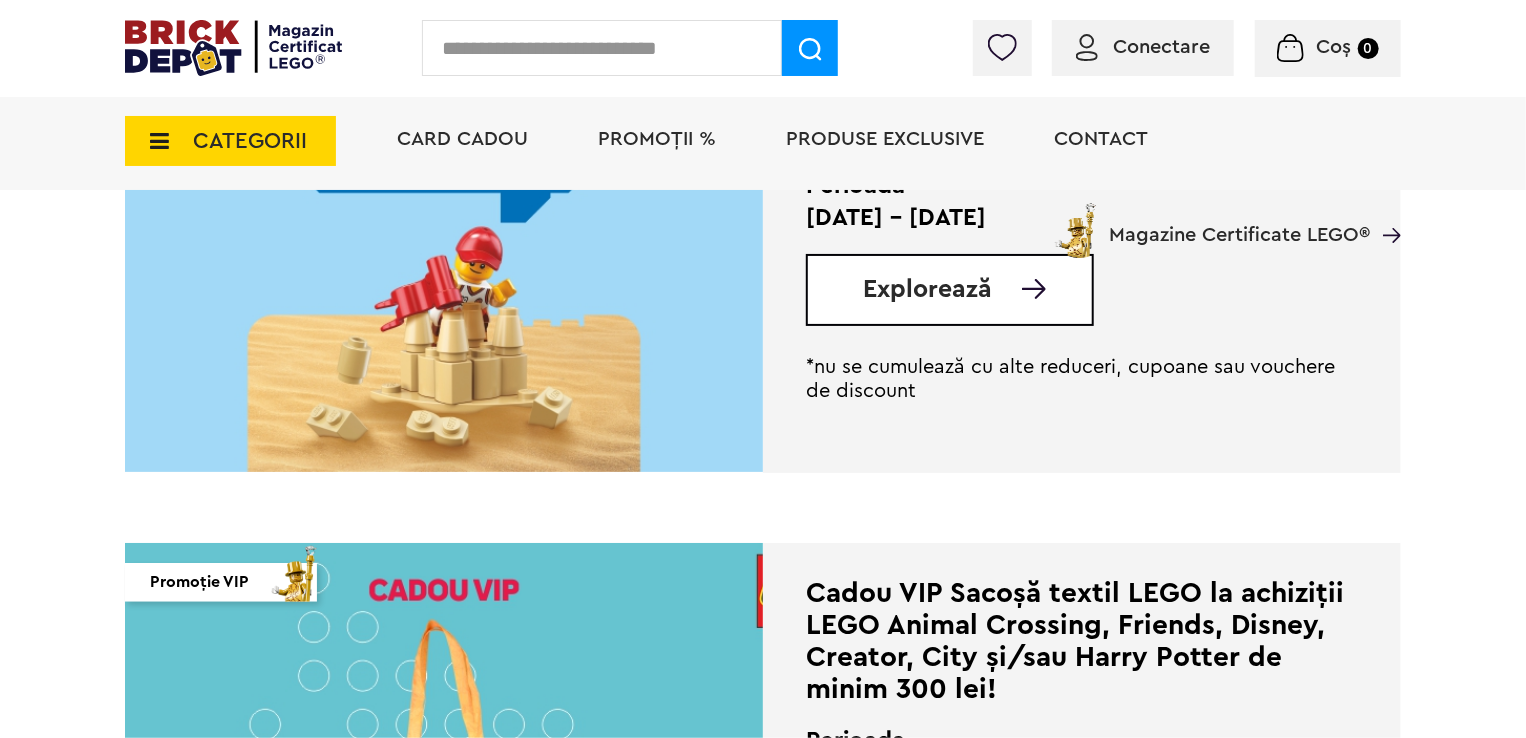 scroll, scrollTop: 1100, scrollLeft: 0, axis: vertical 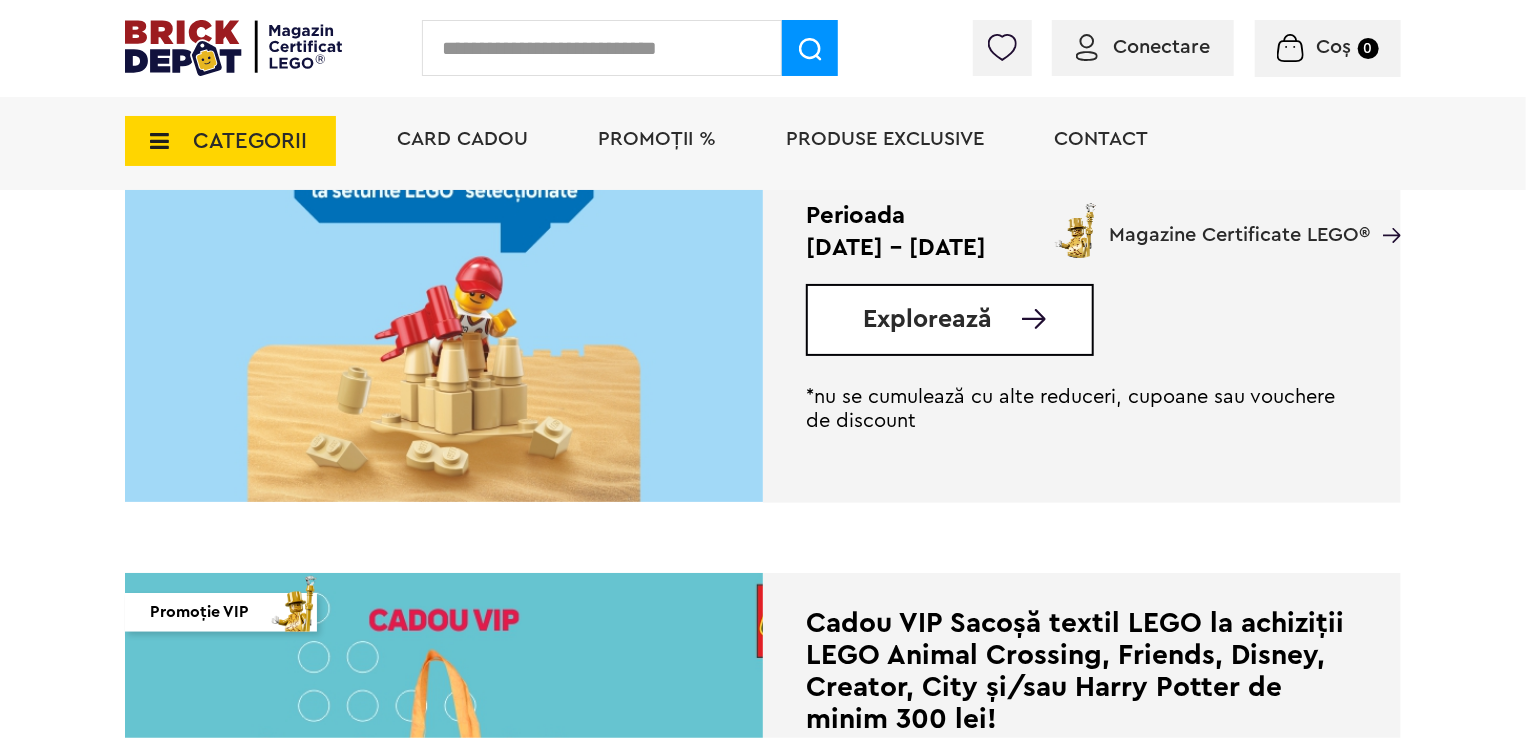 click on "Card Cadou    PROMOȚII %    Produse exclusive    Contact    Magazine Certificate LEGO®" at bounding box center (889, 175) 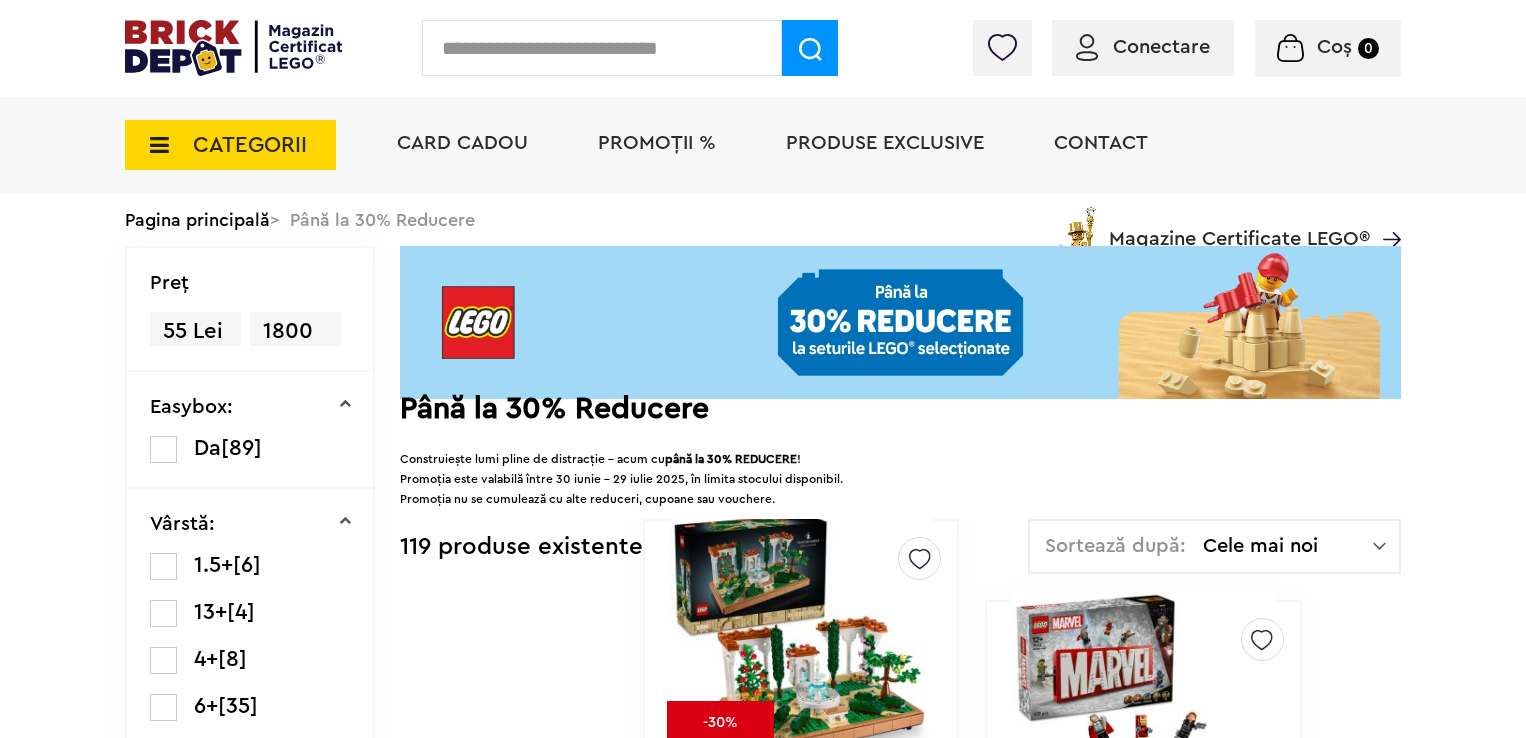 scroll, scrollTop: 0, scrollLeft: 0, axis: both 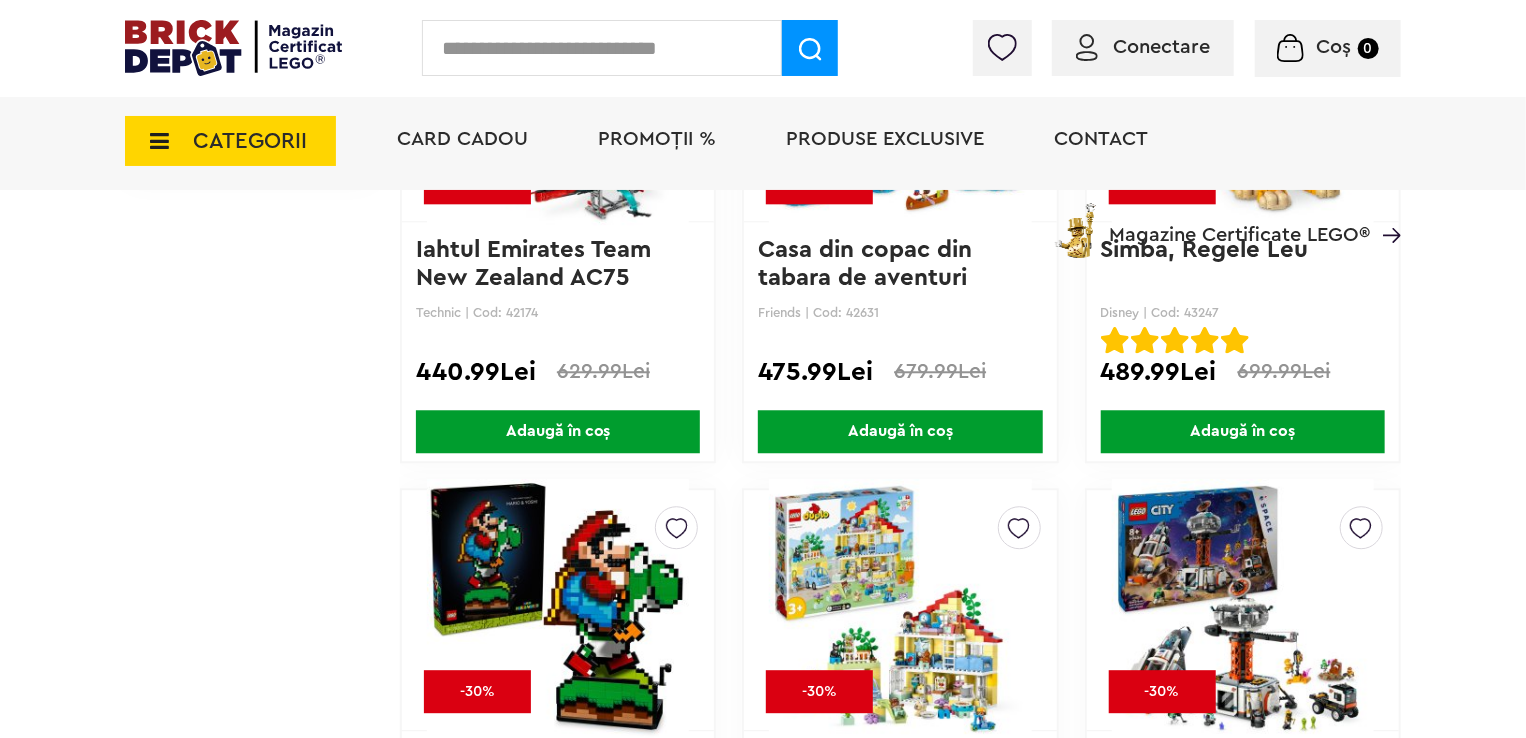 drag, startPoint x: 1358, startPoint y: 513, endPoint x: 1463, endPoint y: 313, distance: 225.88715 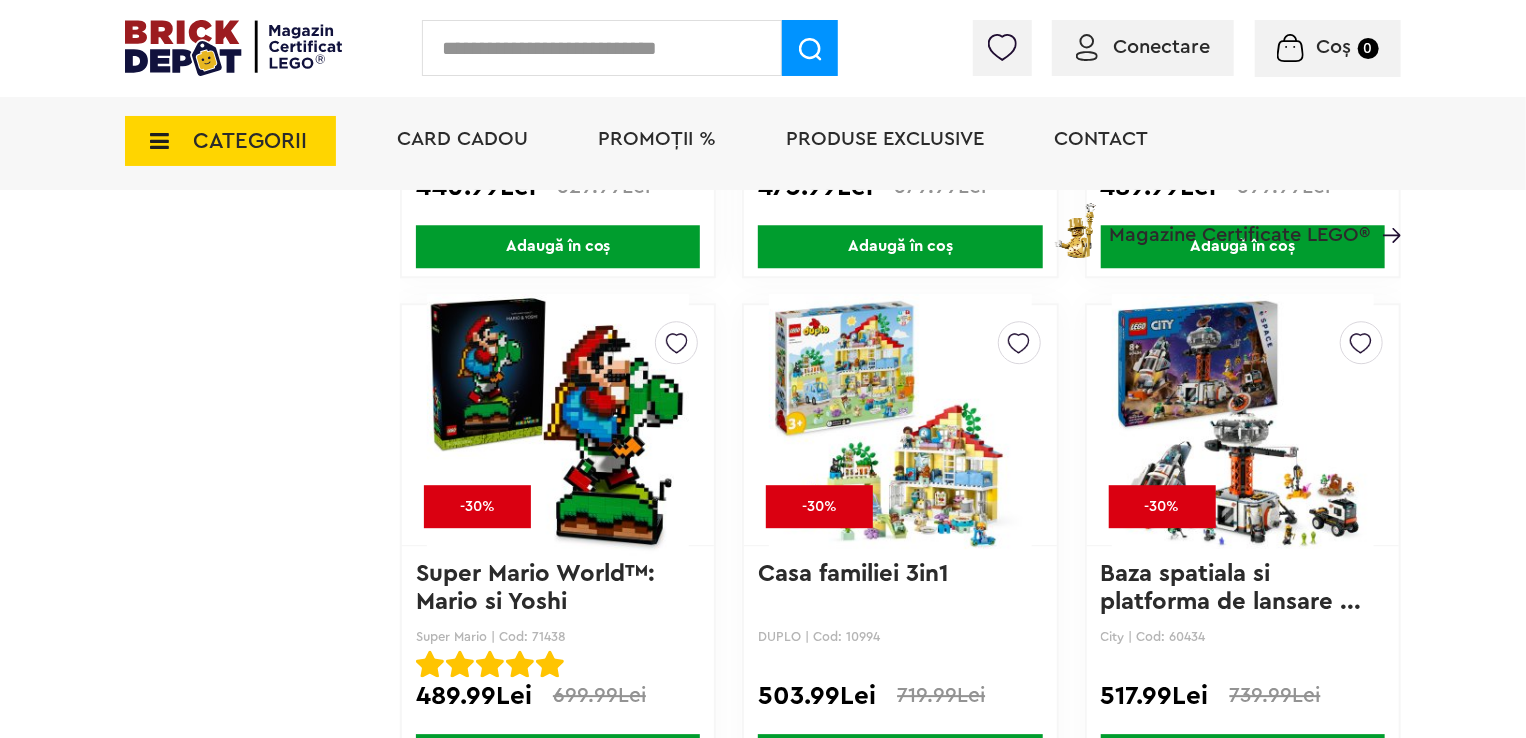 scroll, scrollTop: 2600, scrollLeft: 0, axis: vertical 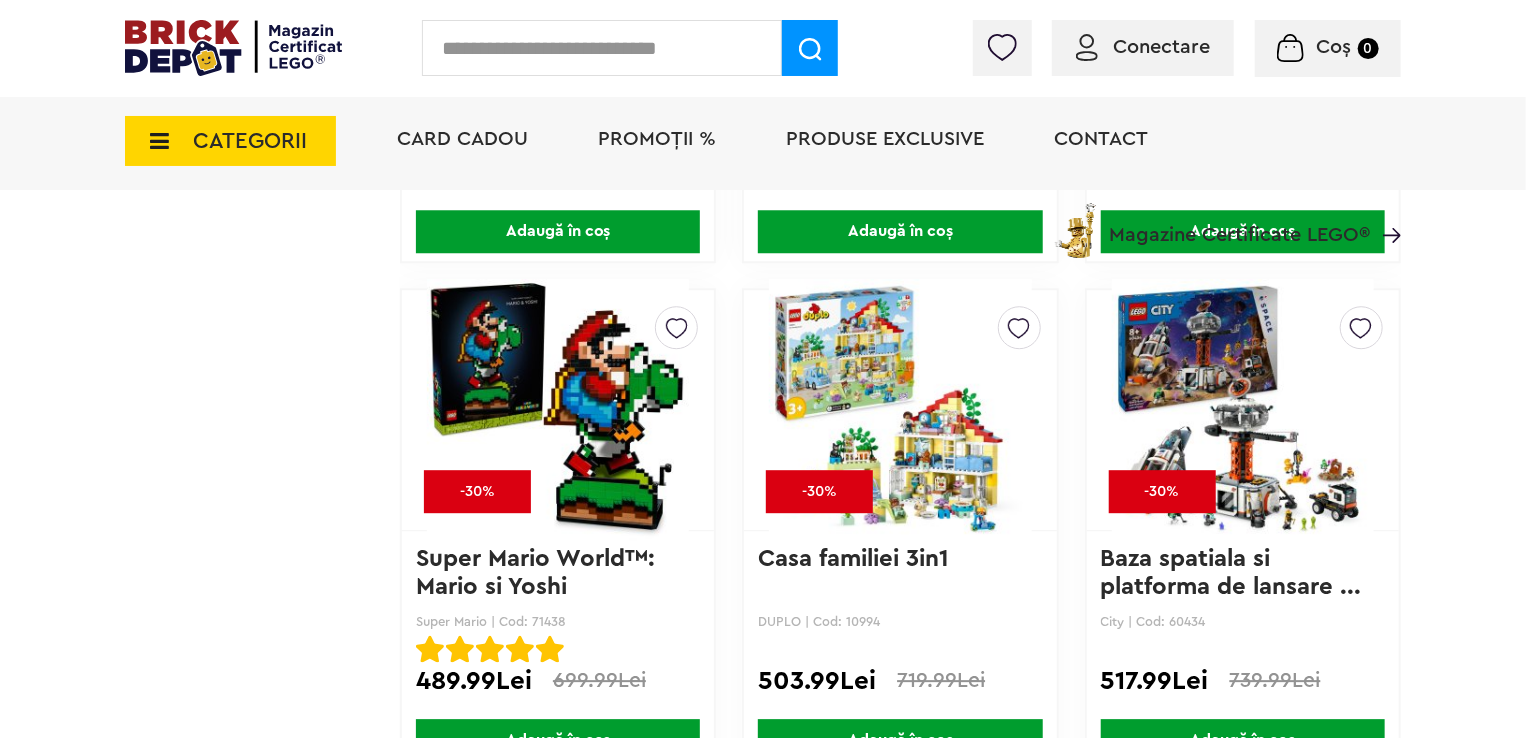 click at bounding box center (1243, 410) 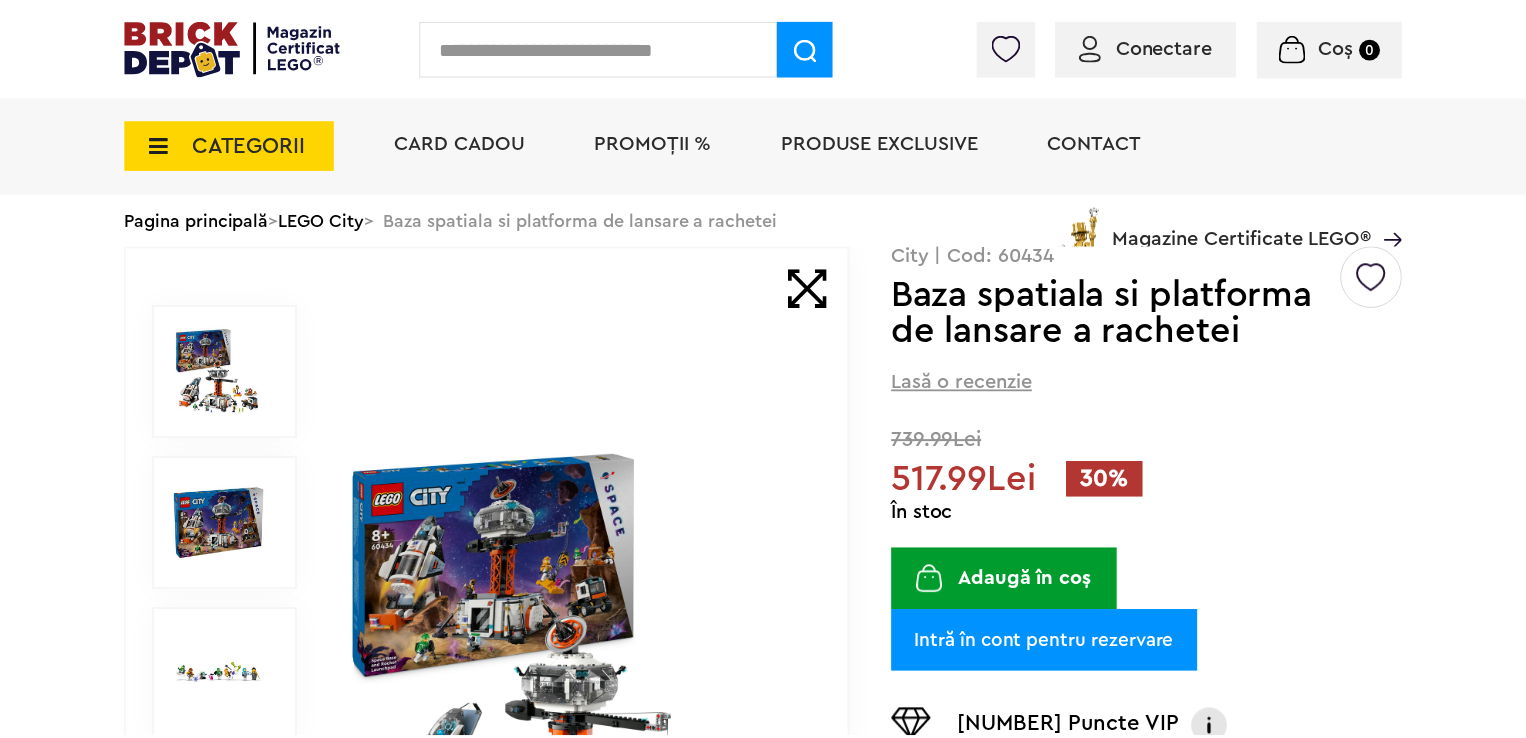 scroll, scrollTop: 0, scrollLeft: 0, axis: both 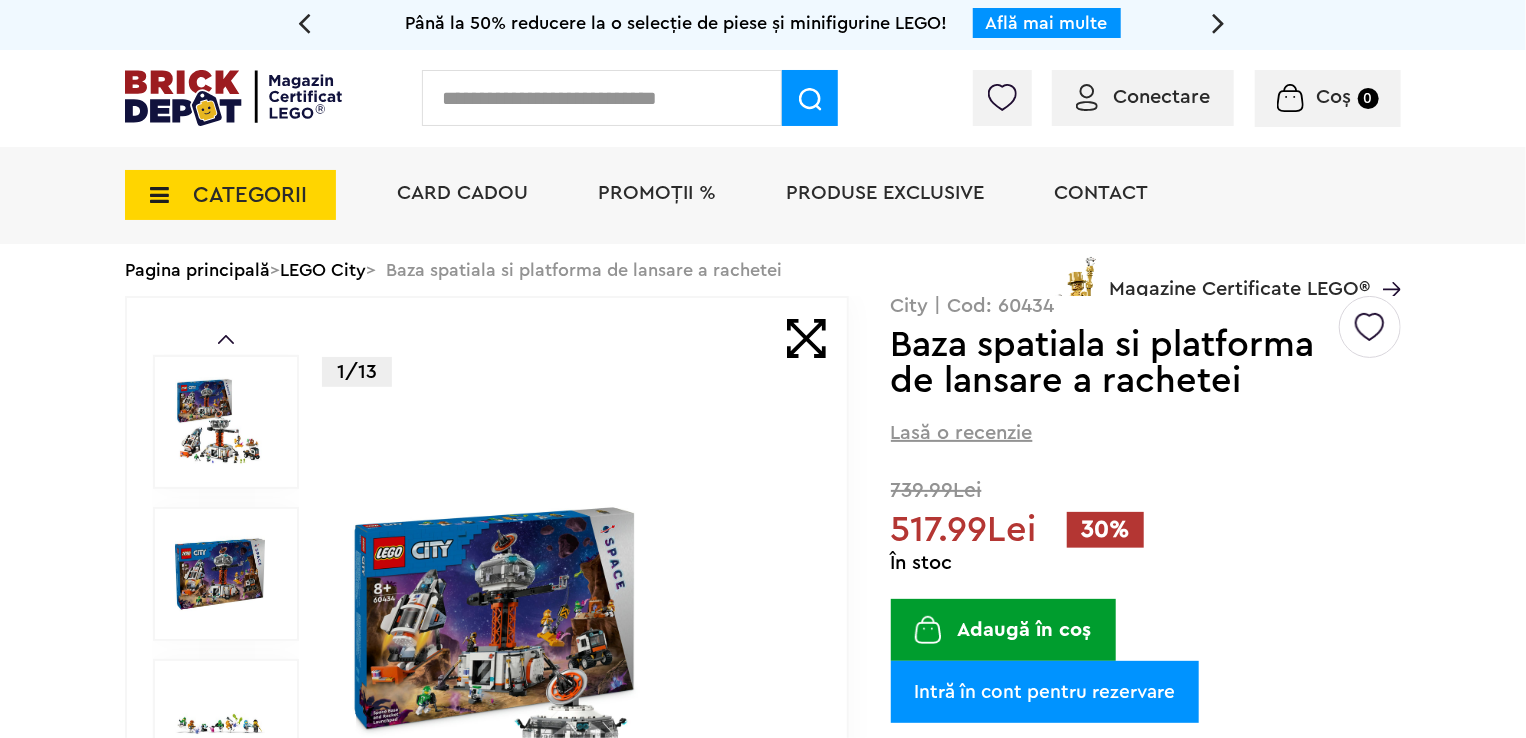 click at bounding box center [220, 422] 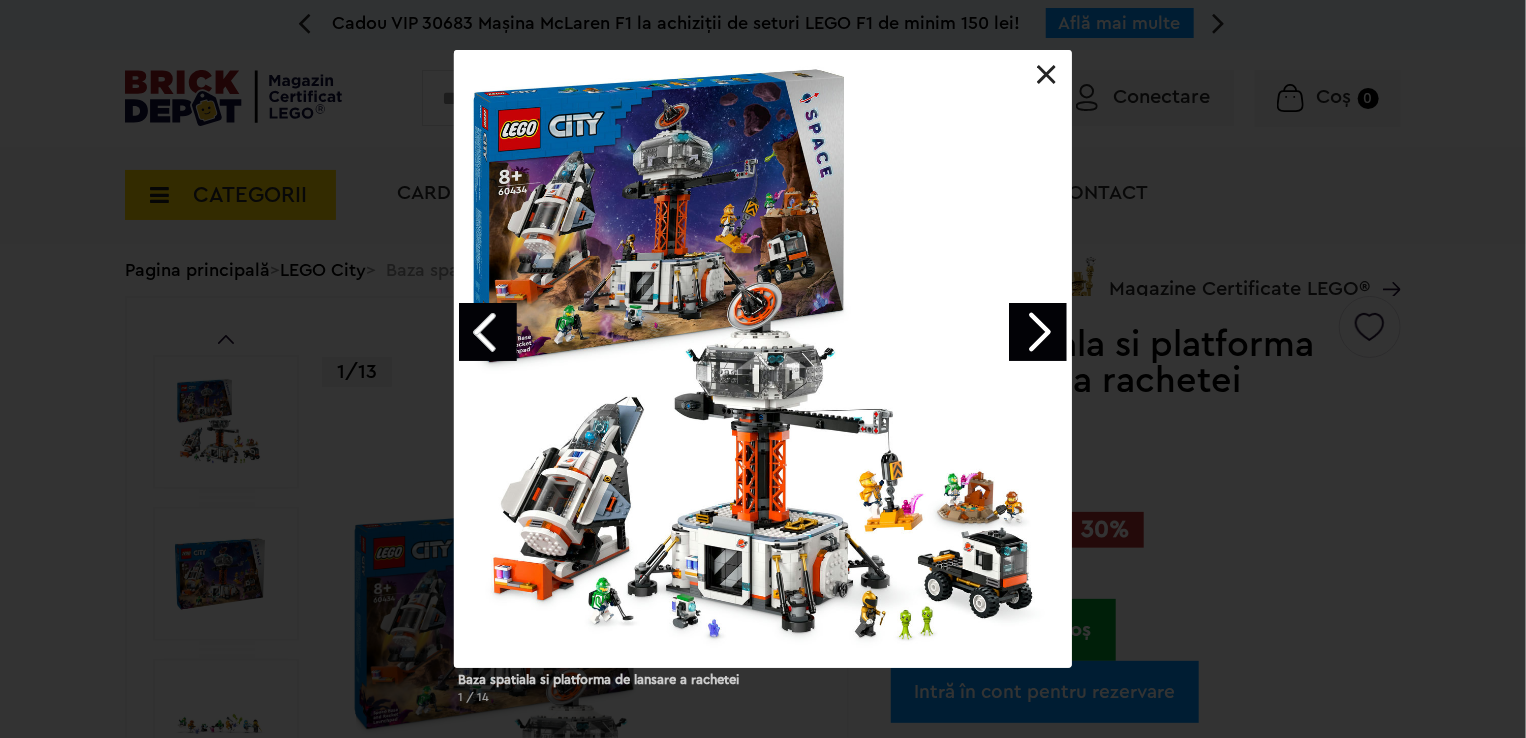 click at bounding box center [763, 359] 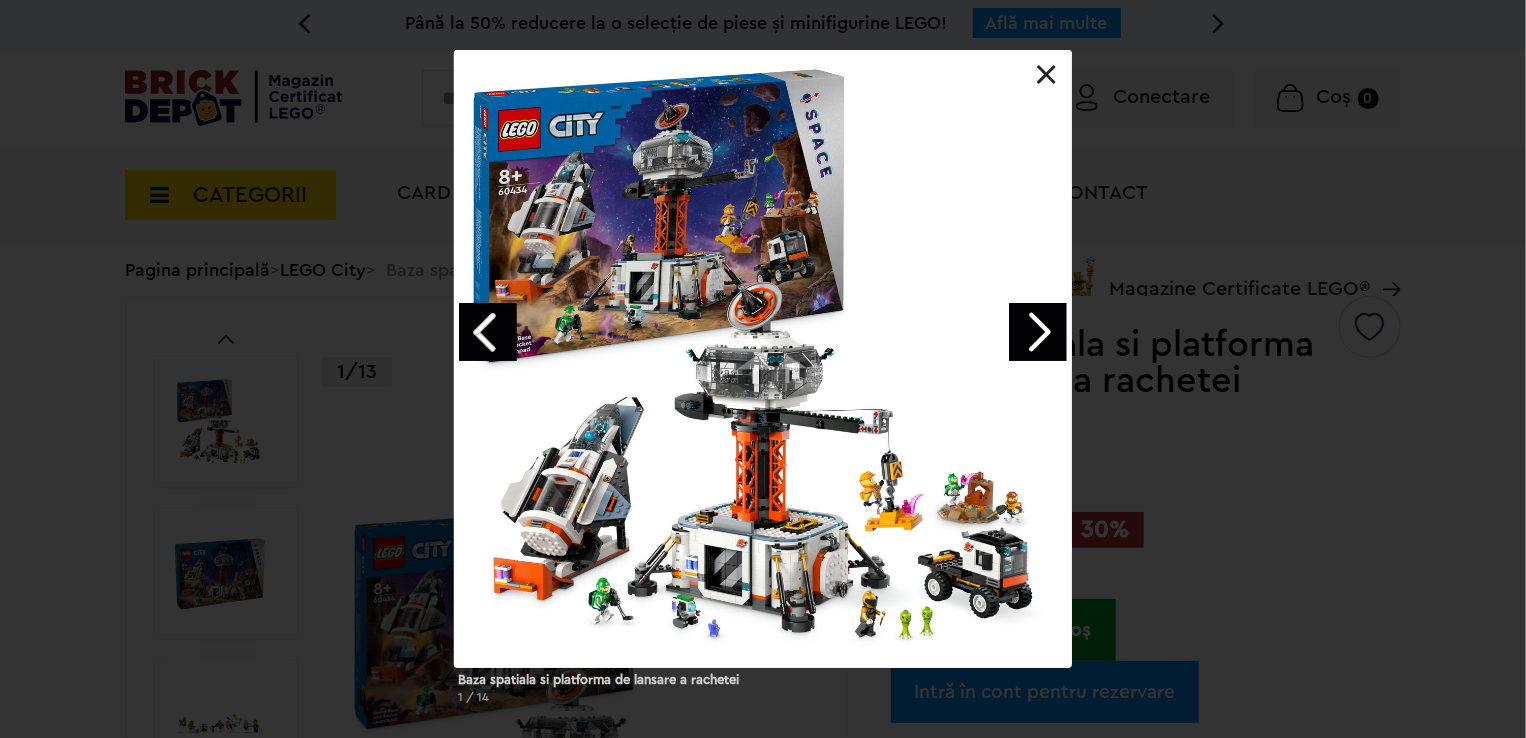 drag, startPoint x: 1038, startPoint y: 324, endPoint x: 873, endPoint y: 437, distance: 199.985 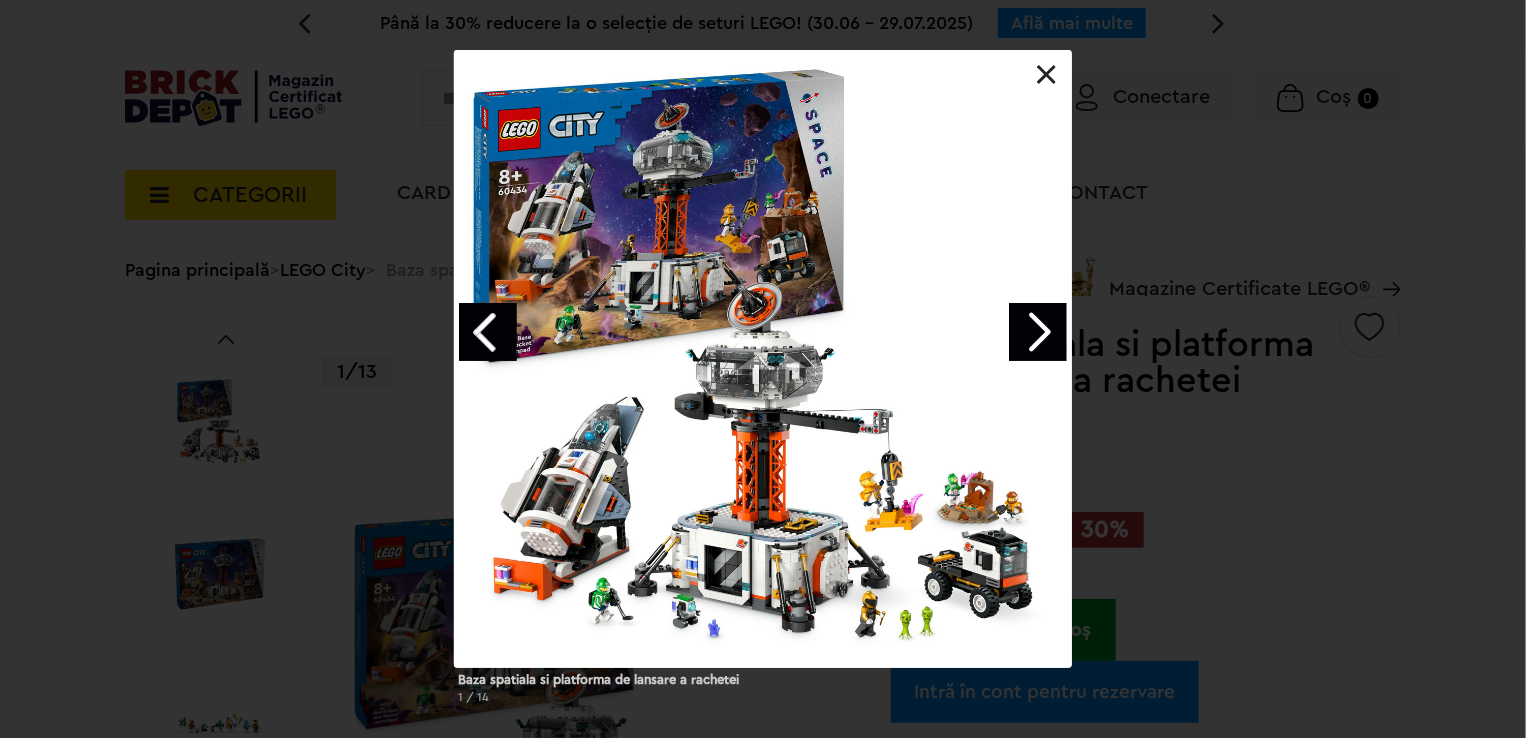 click at bounding box center (1038, 332) 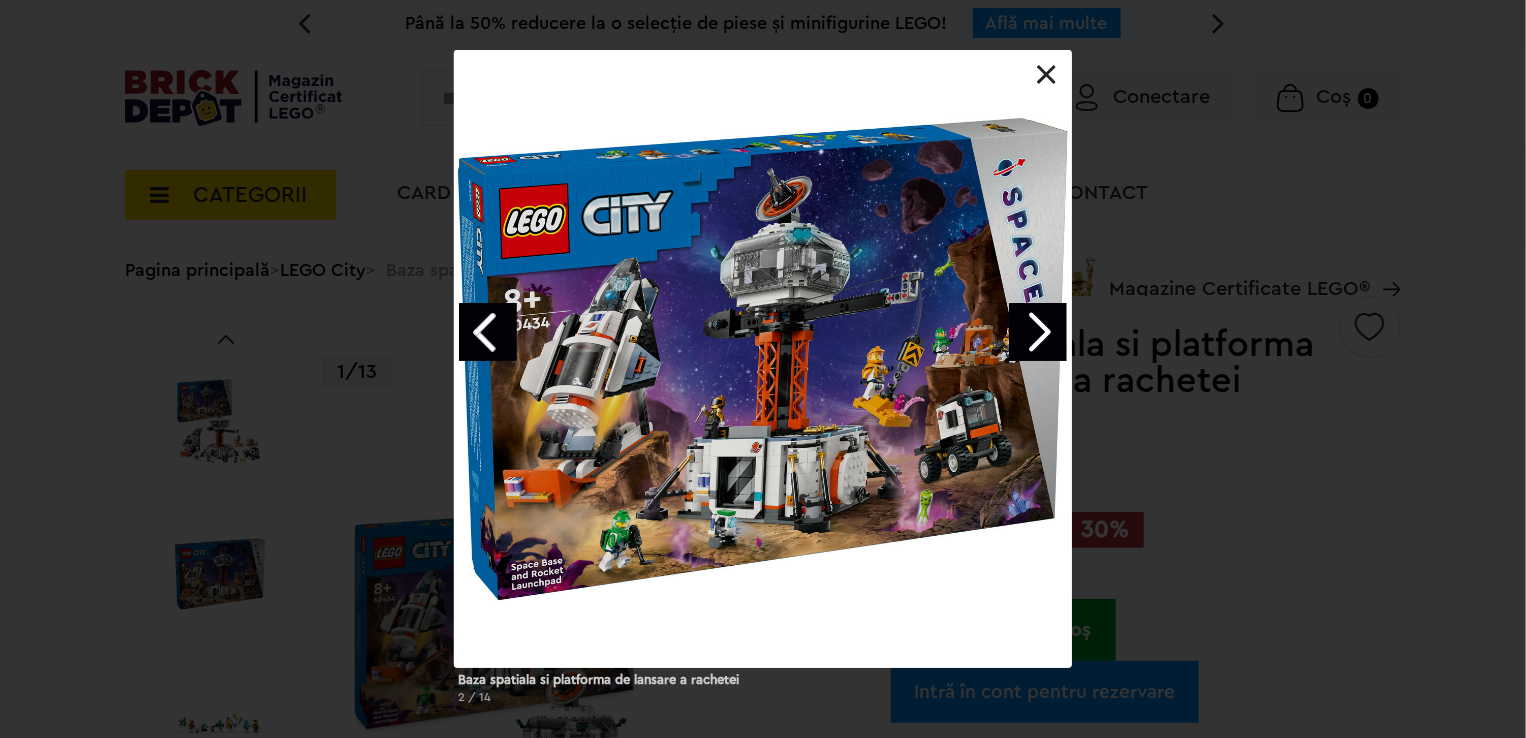 click at bounding box center (1038, 332) 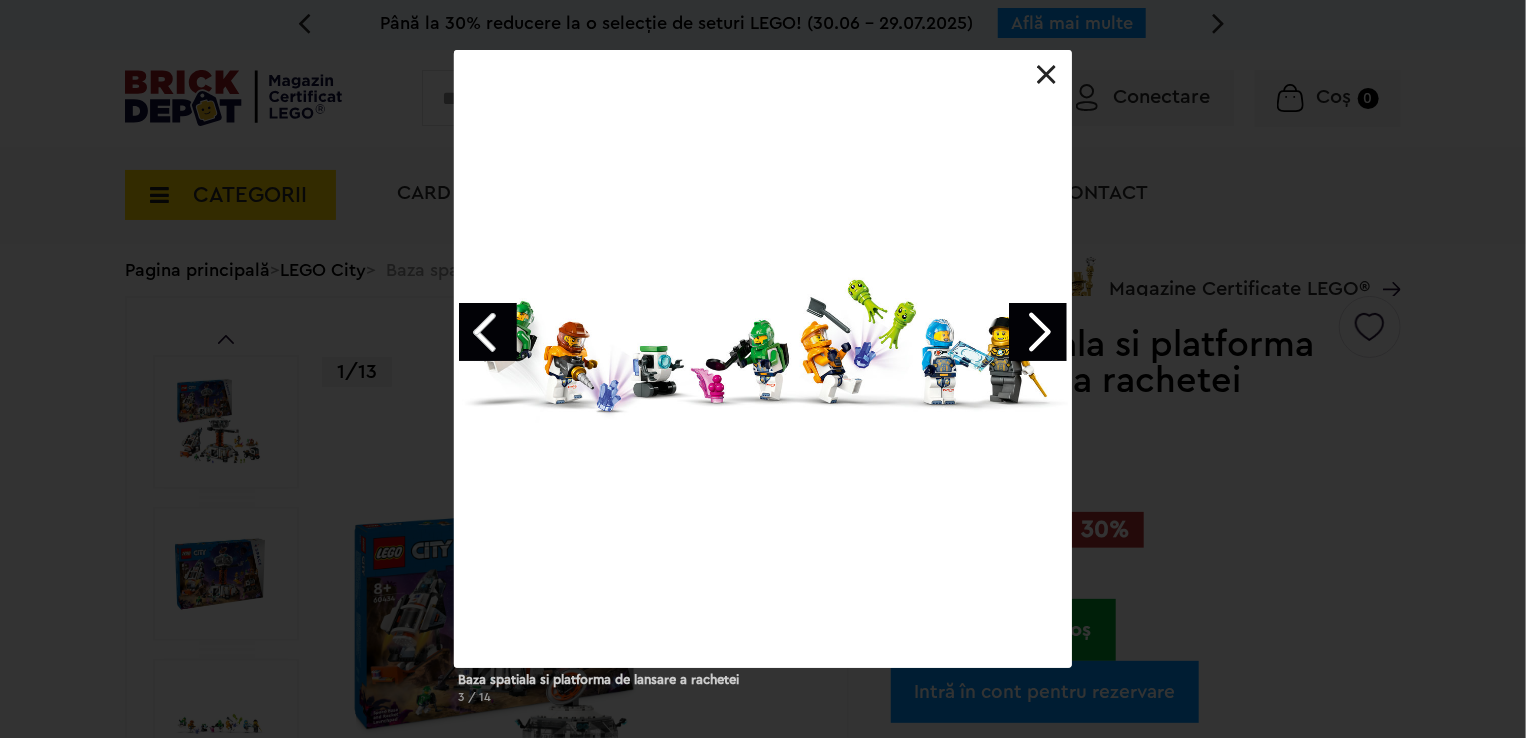 click at bounding box center [1038, 332] 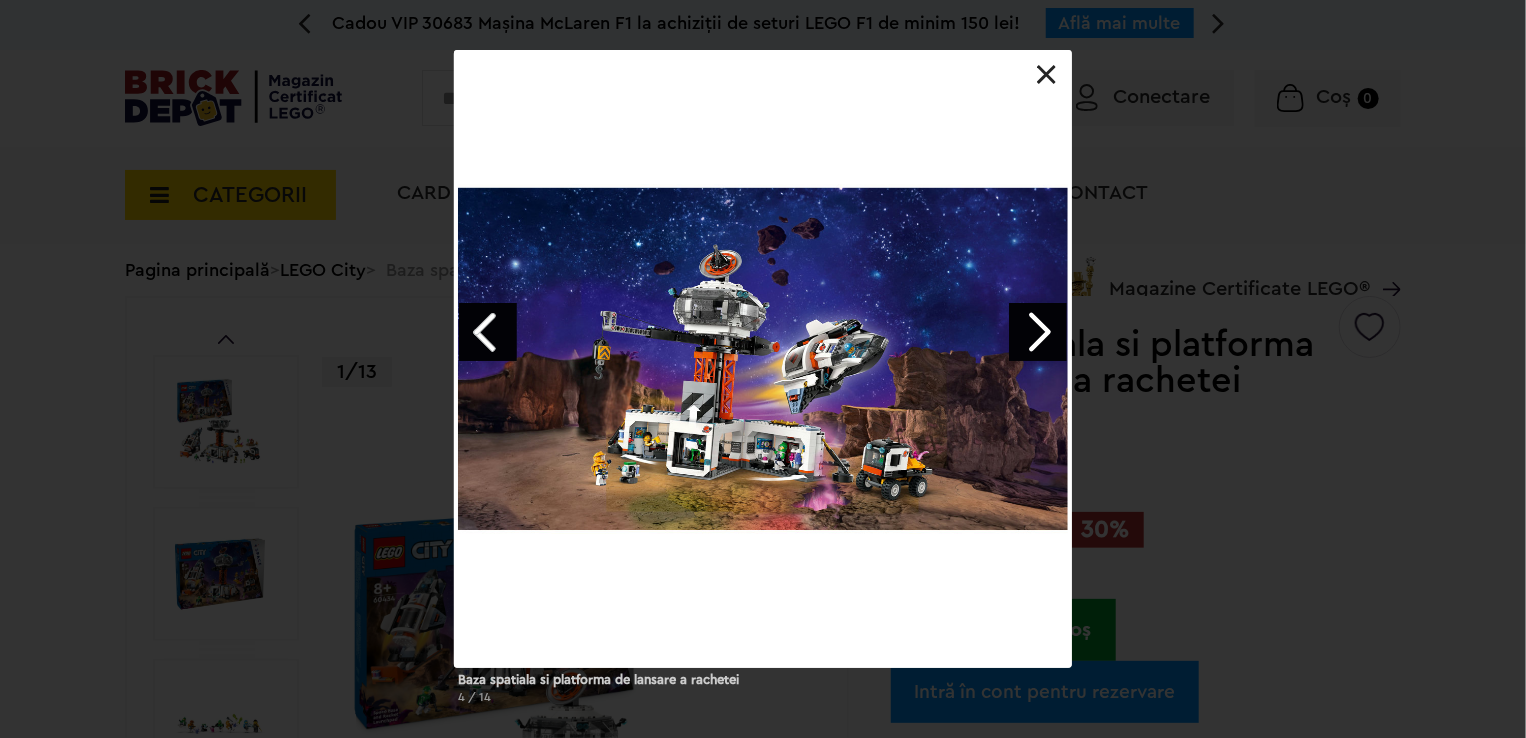click at bounding box center [1038, 332] 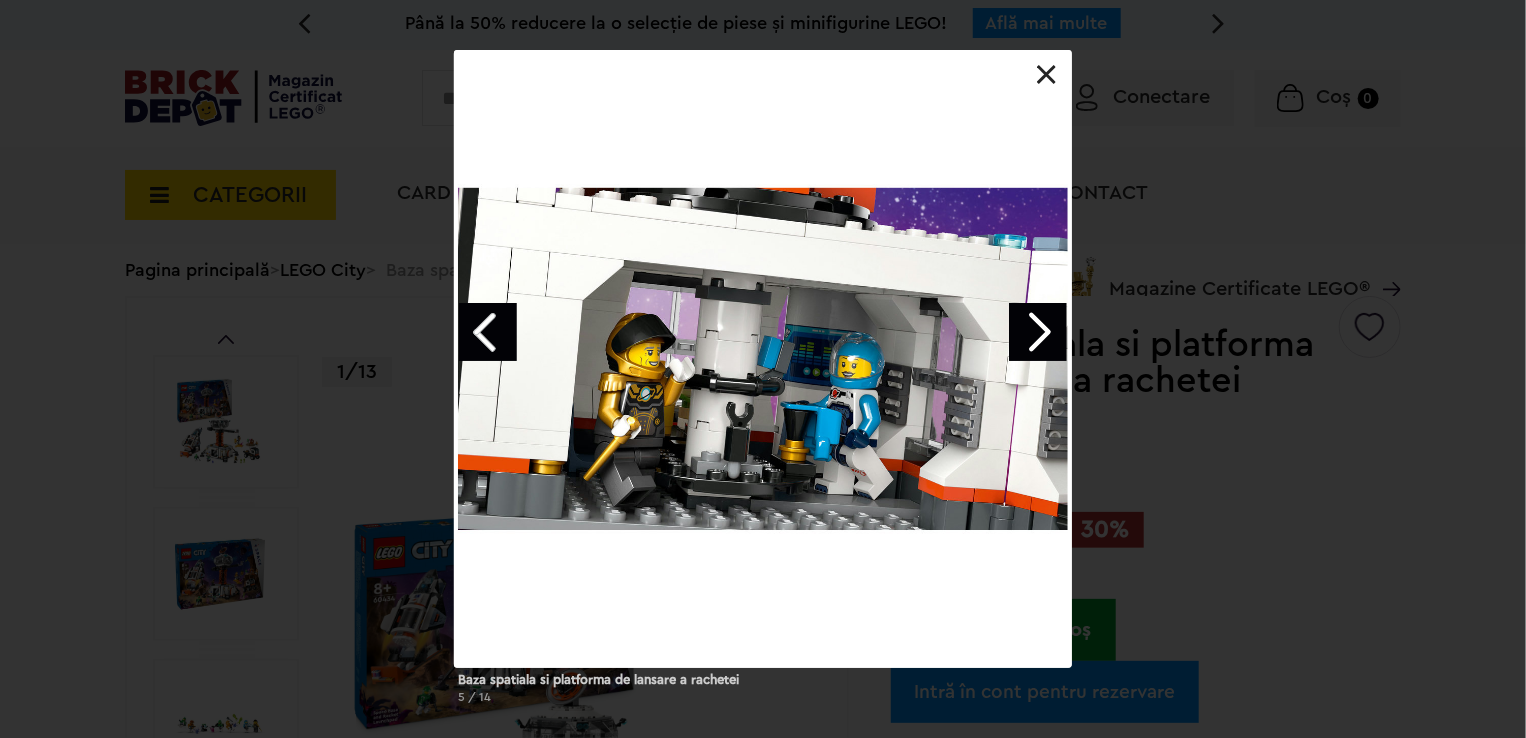 click at bounding box center [1038, 332] 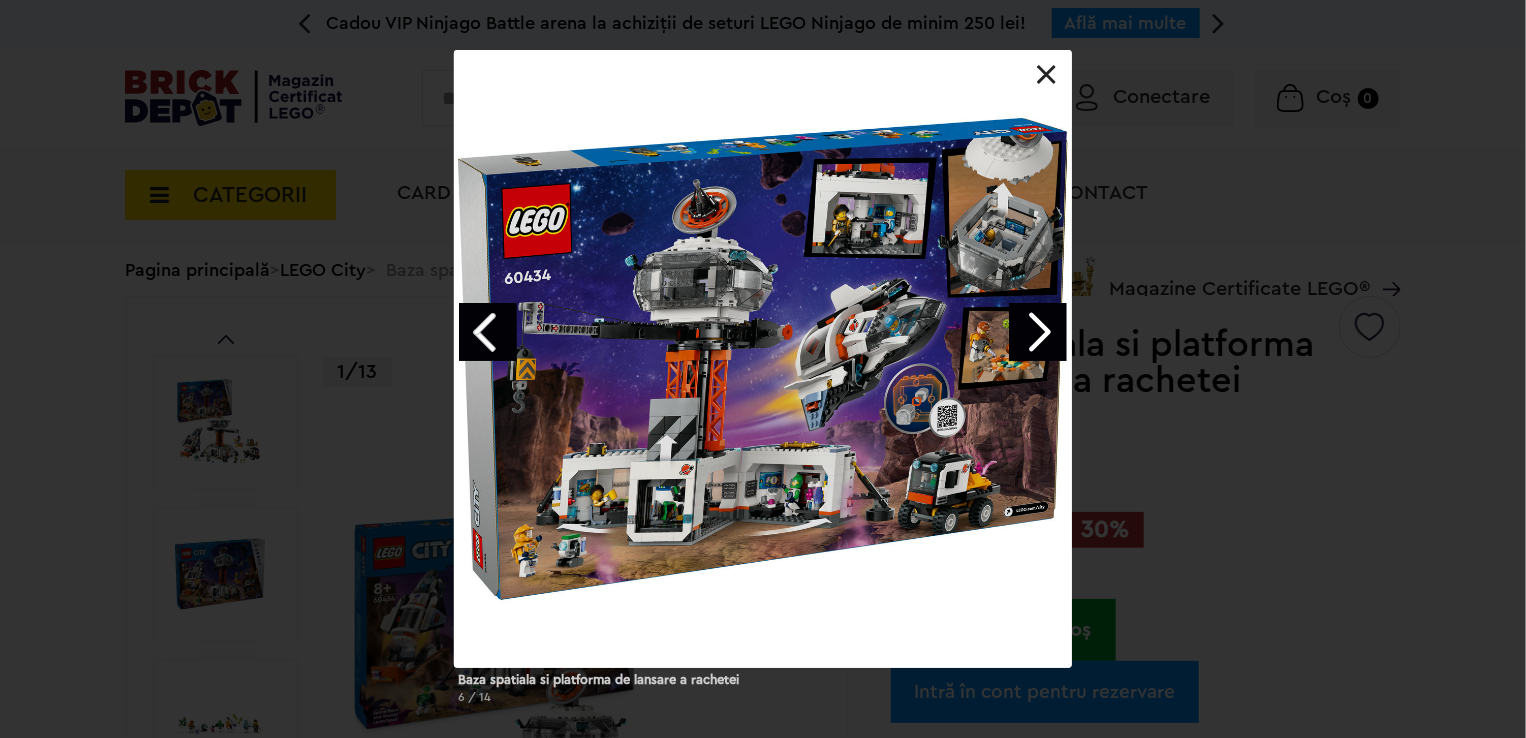 click at bounding box center (1038, 332) 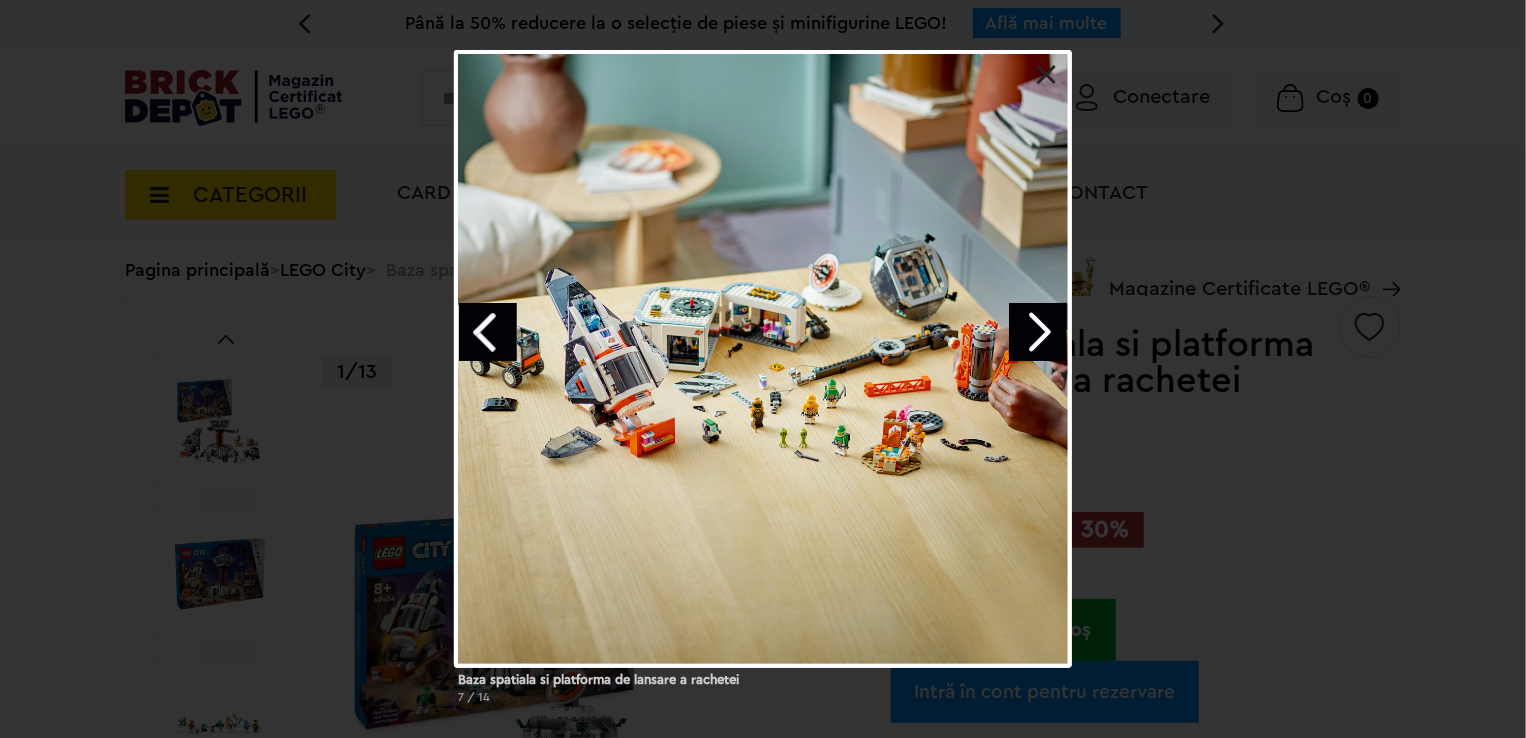 click at bounding box center [1038, 332] 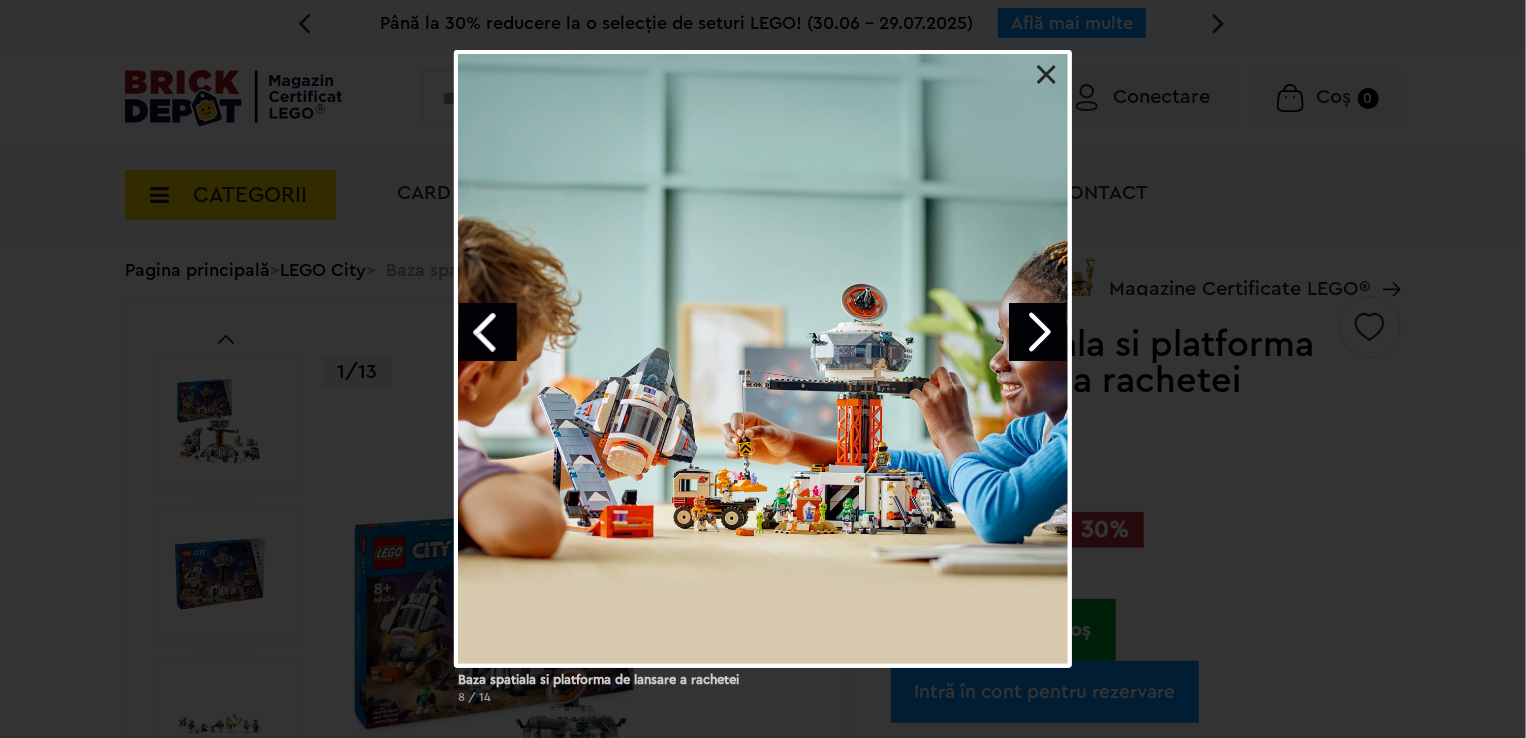 click at bounding box center [1038, 332] 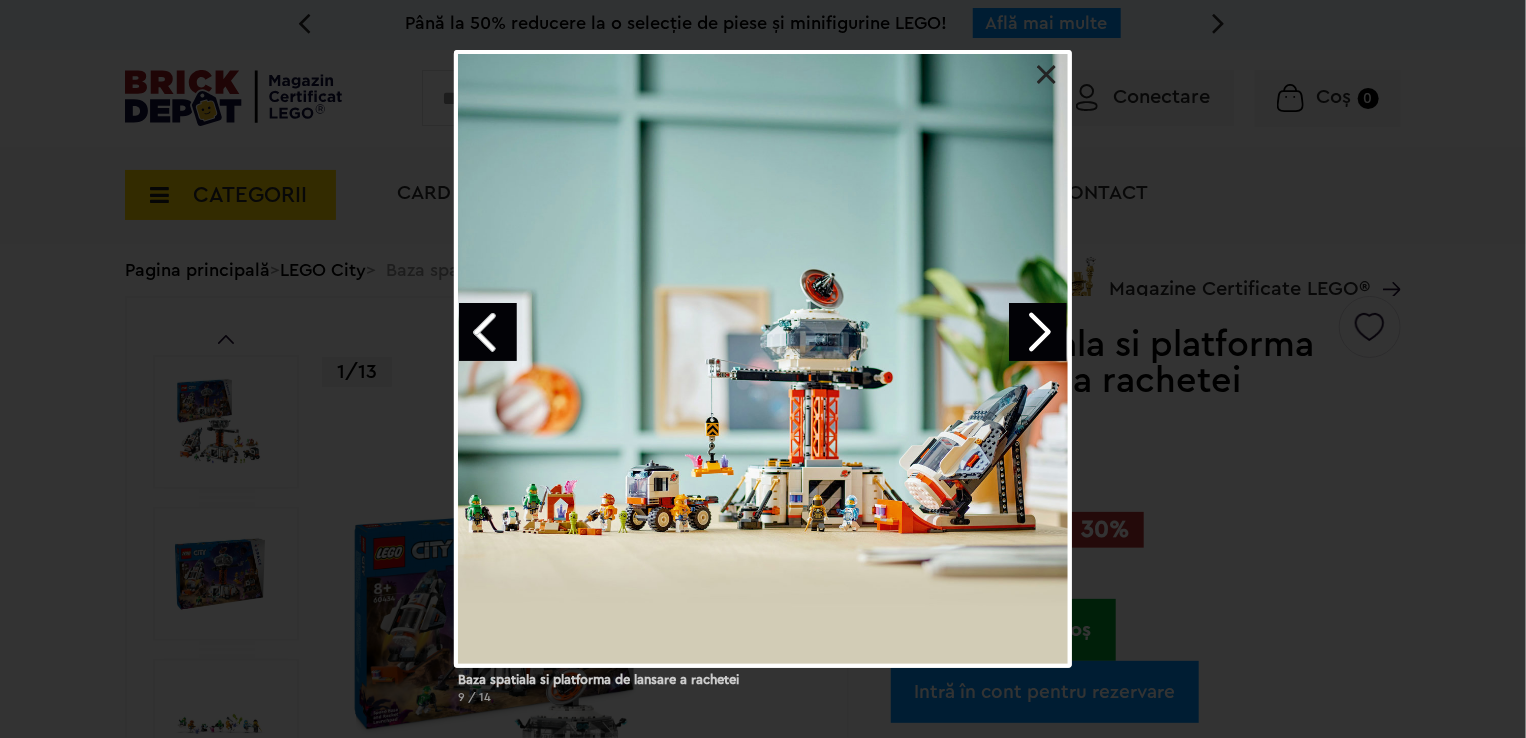 click at bounding box center (1038, 332) 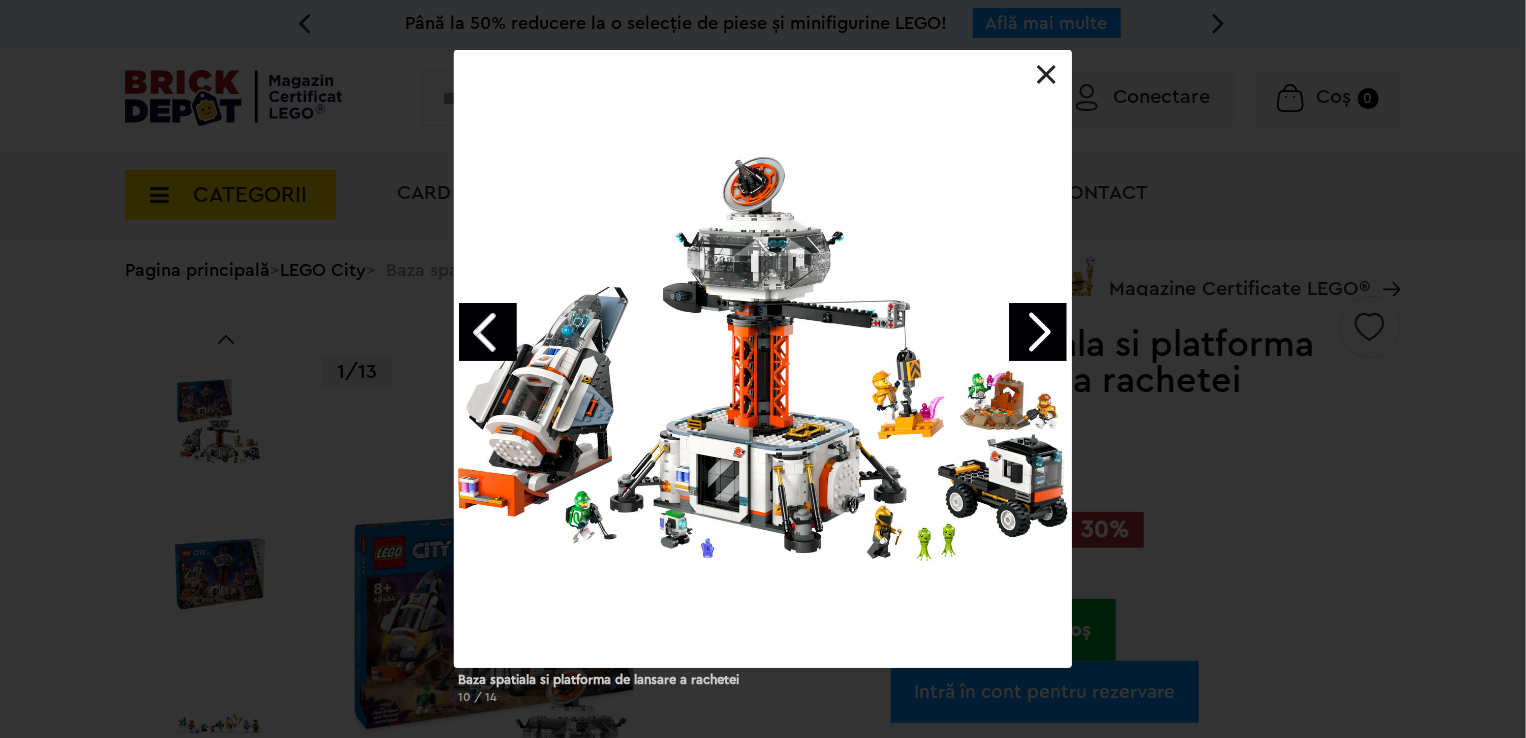 click at bounding box center (1038, 332) 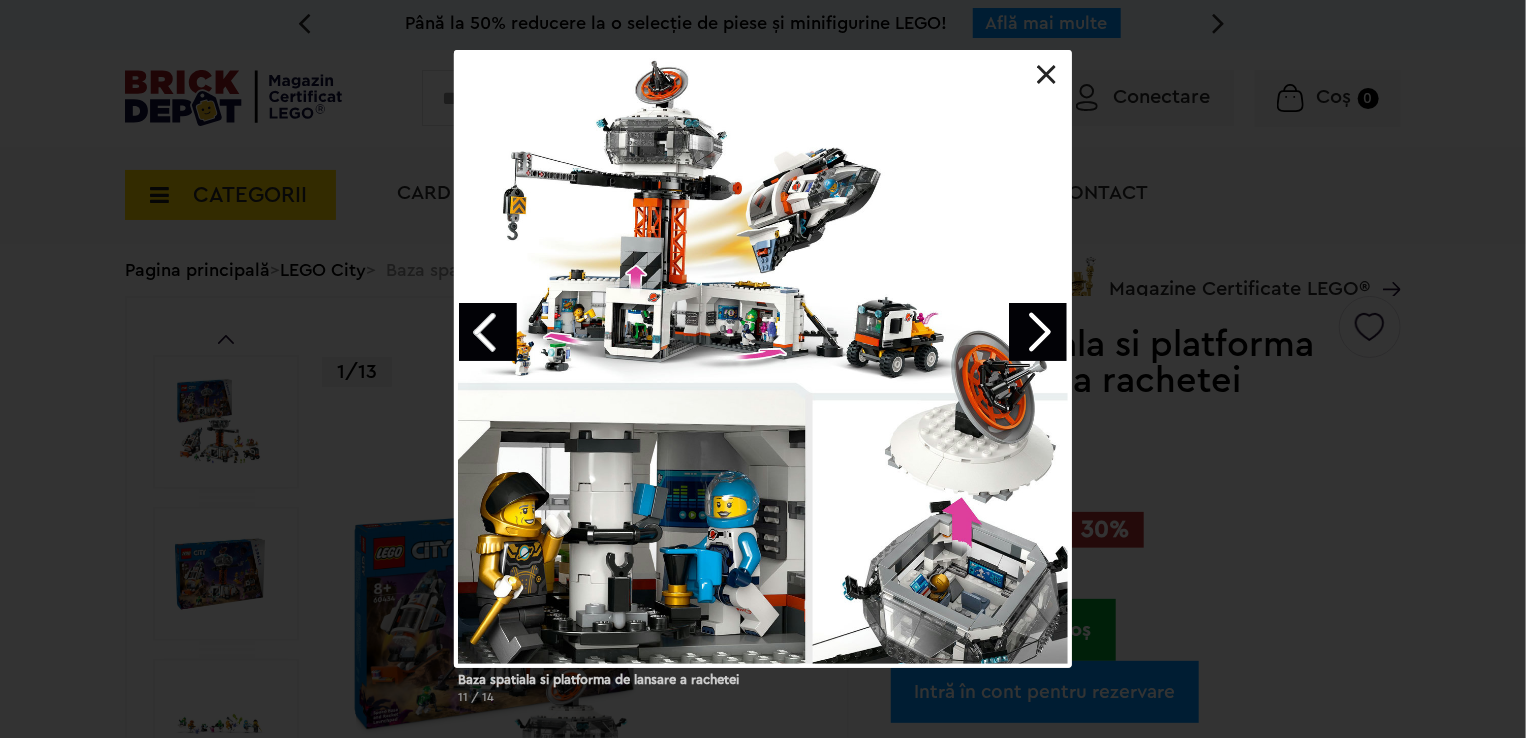 click at bounding box center [1038, 332] 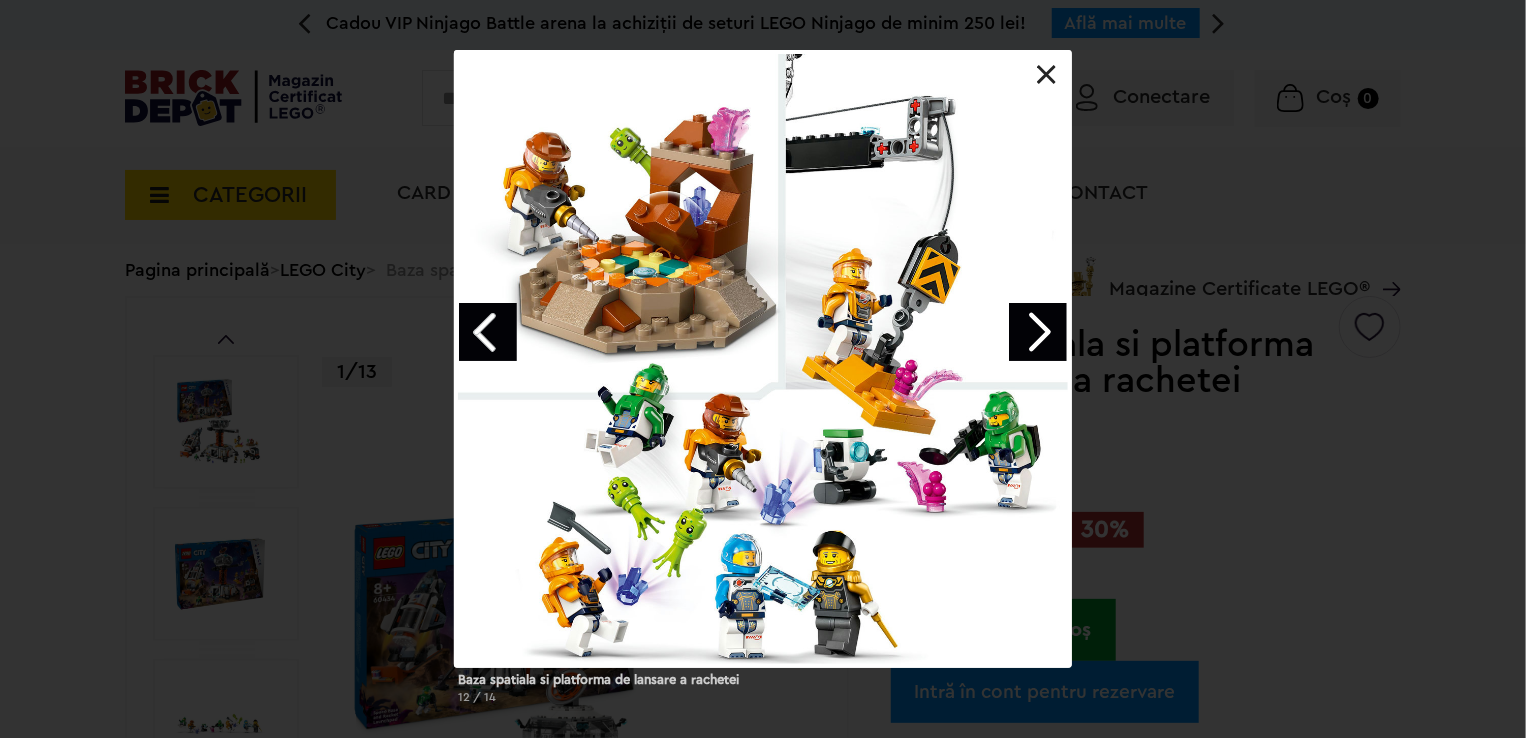 click at bounding box center [1038, 332] 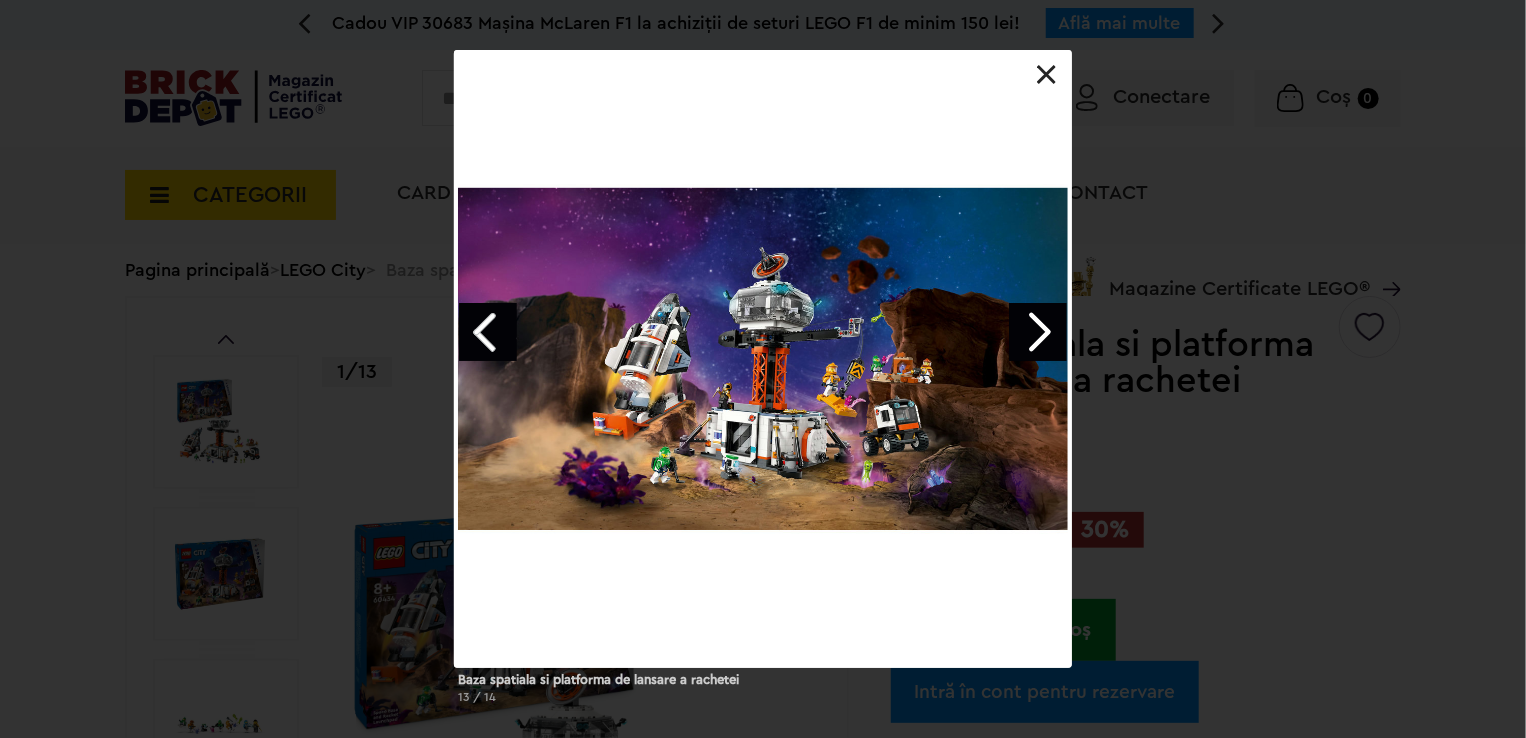 click at bounding box center (1038, 332) 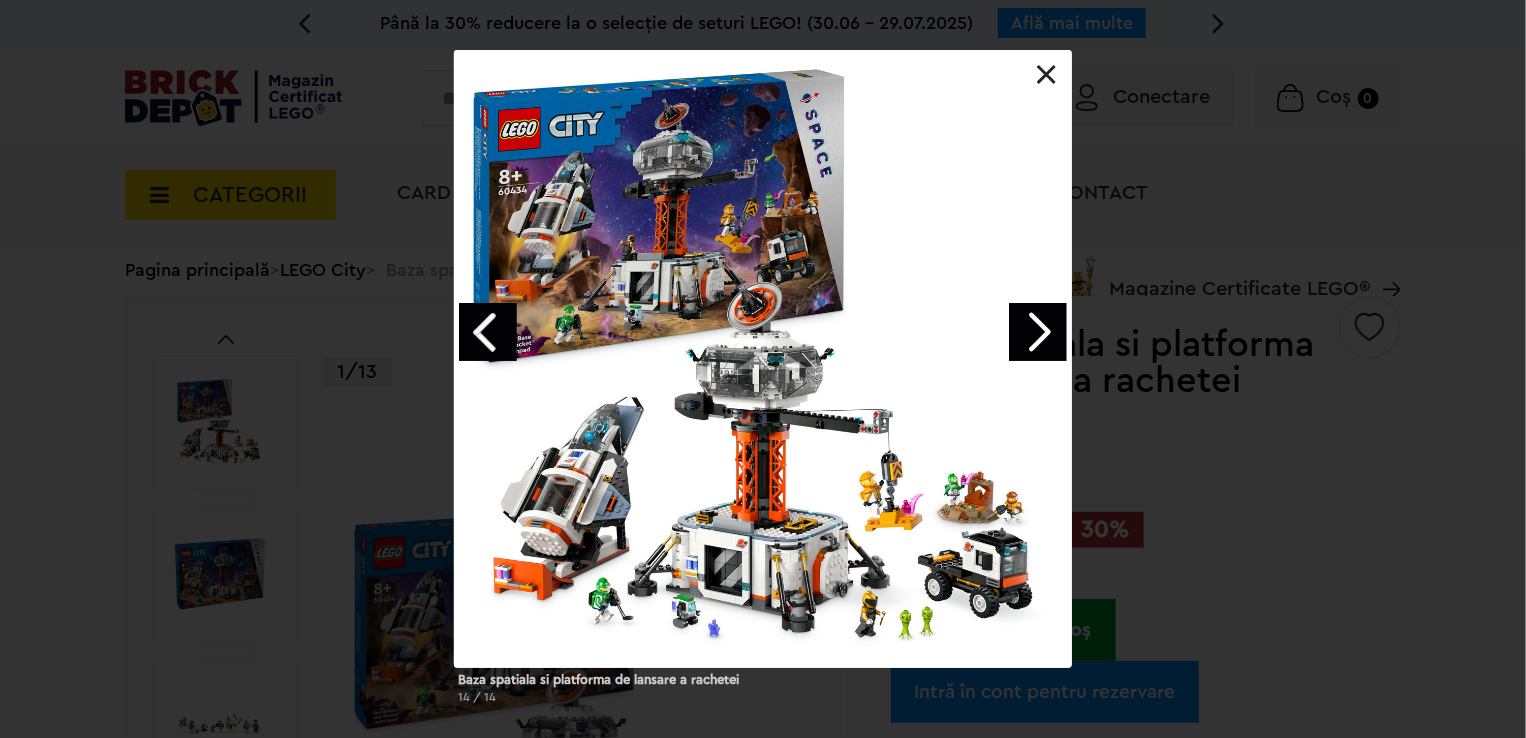 click at bounding box center [1038, 332] 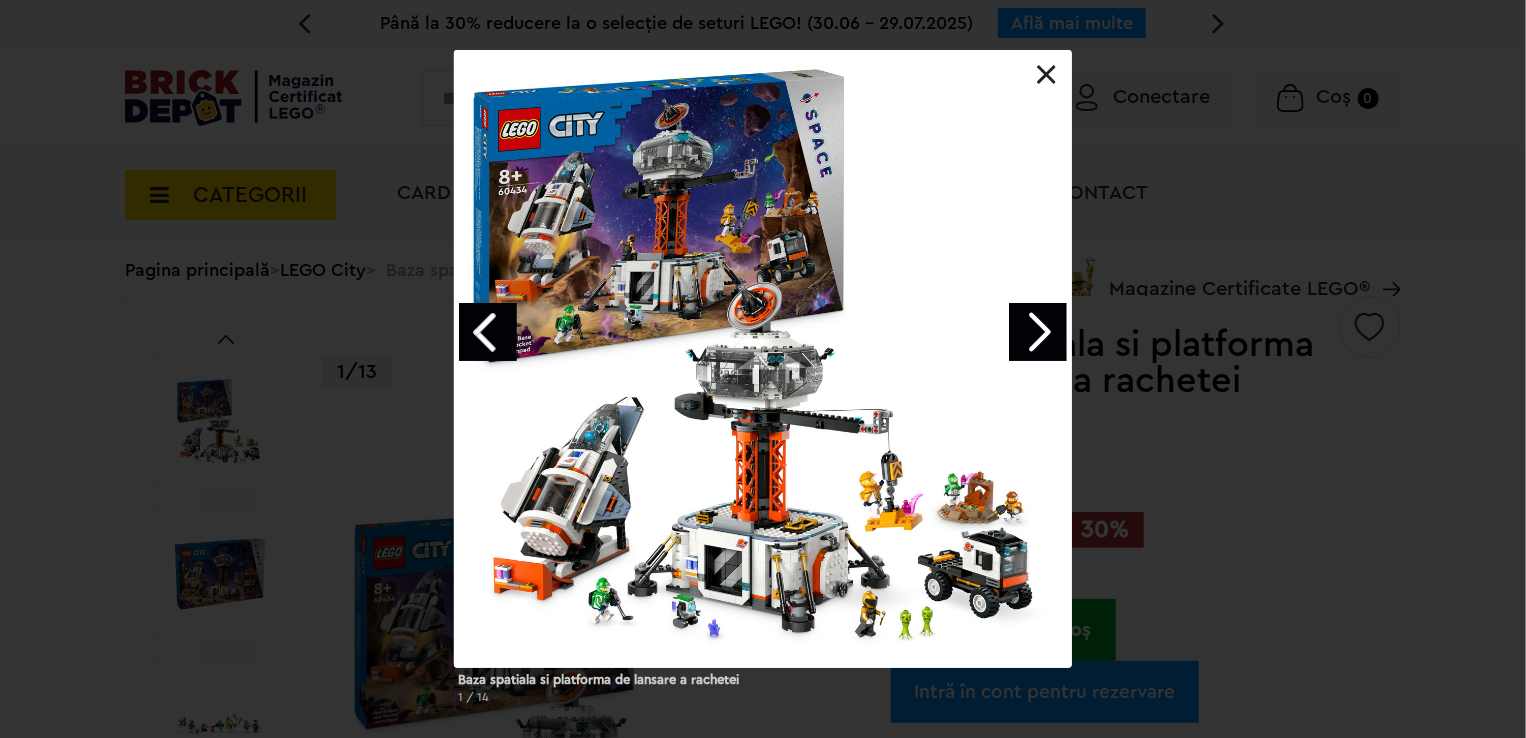 click at bounding box center (1038, 332) 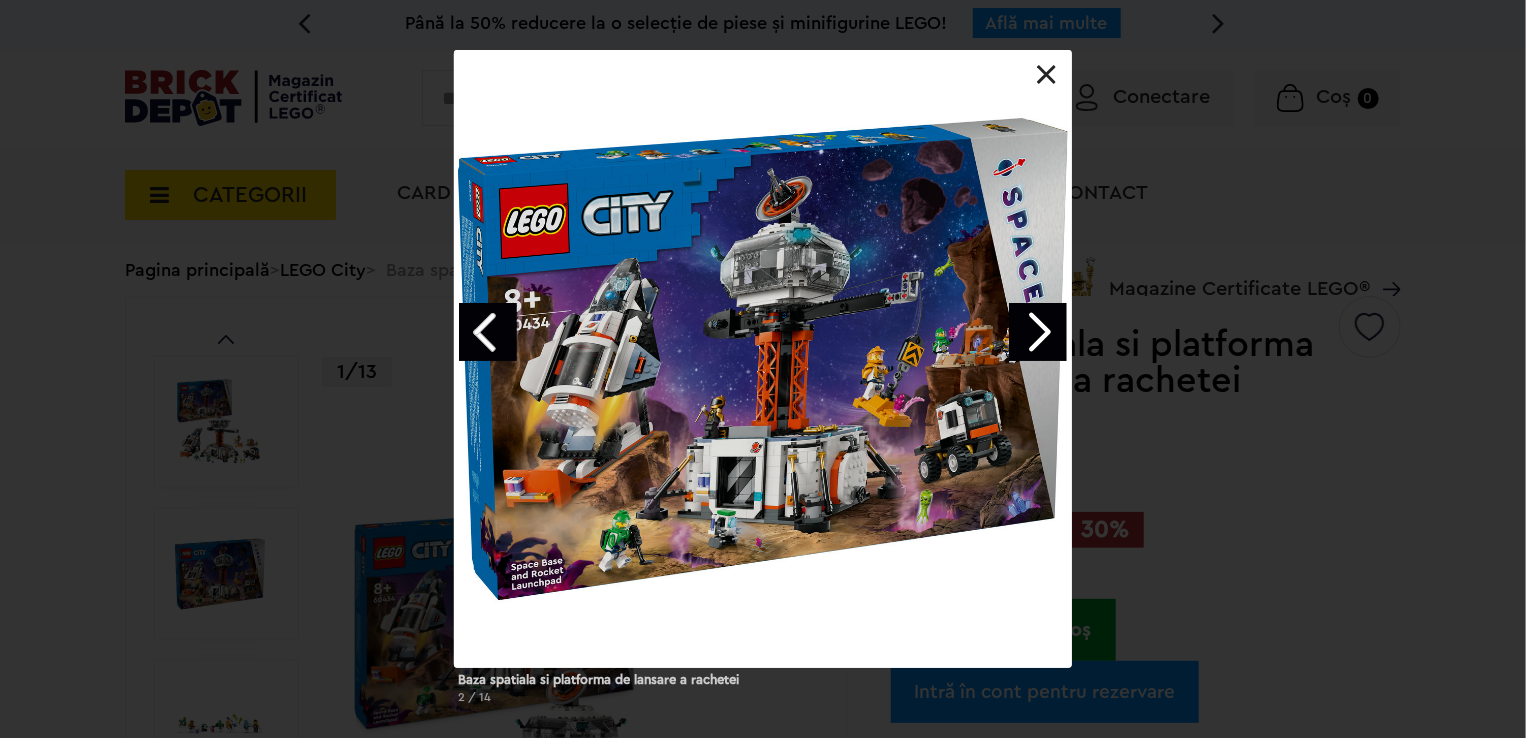 click at bounding box center [1038, 332] 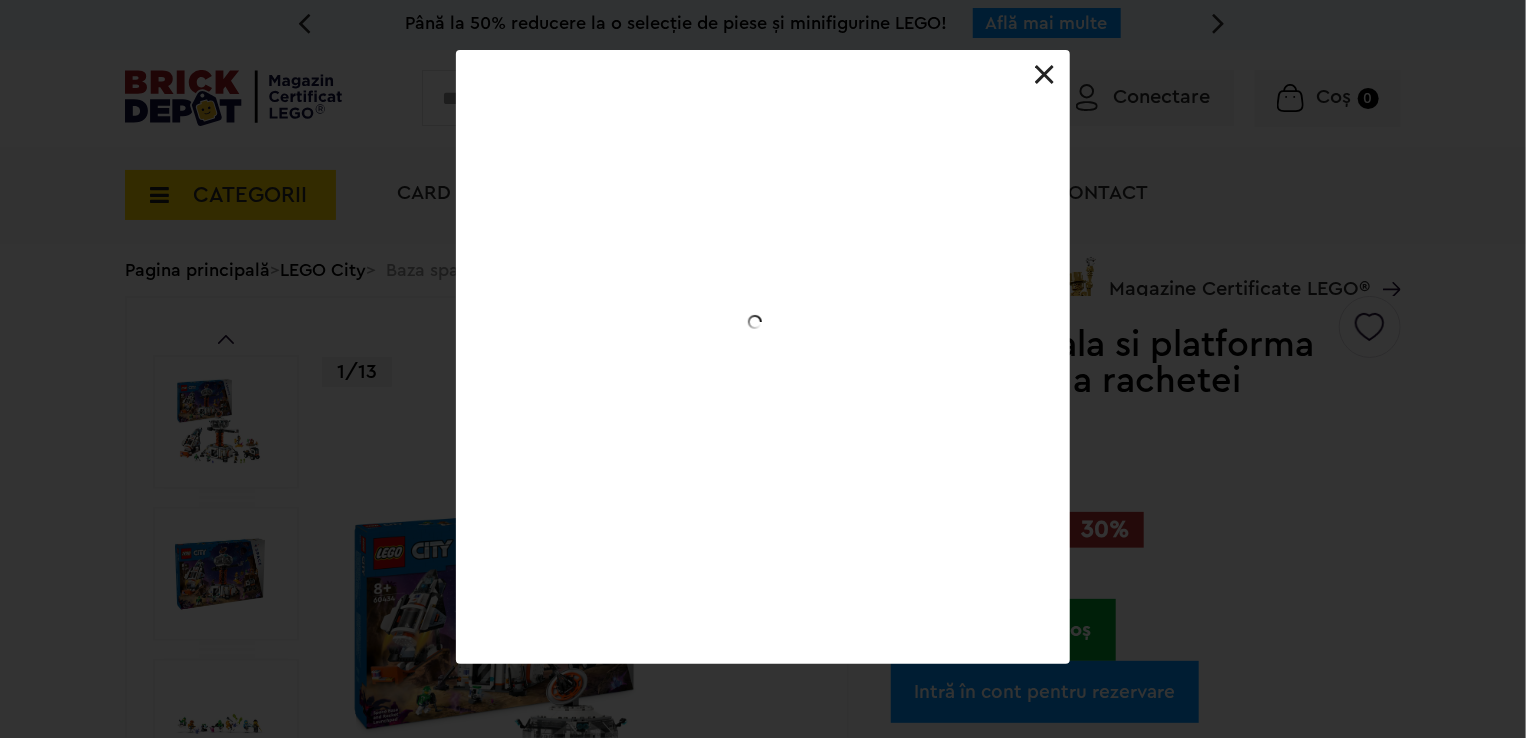 click at bounding box center (763, 50) 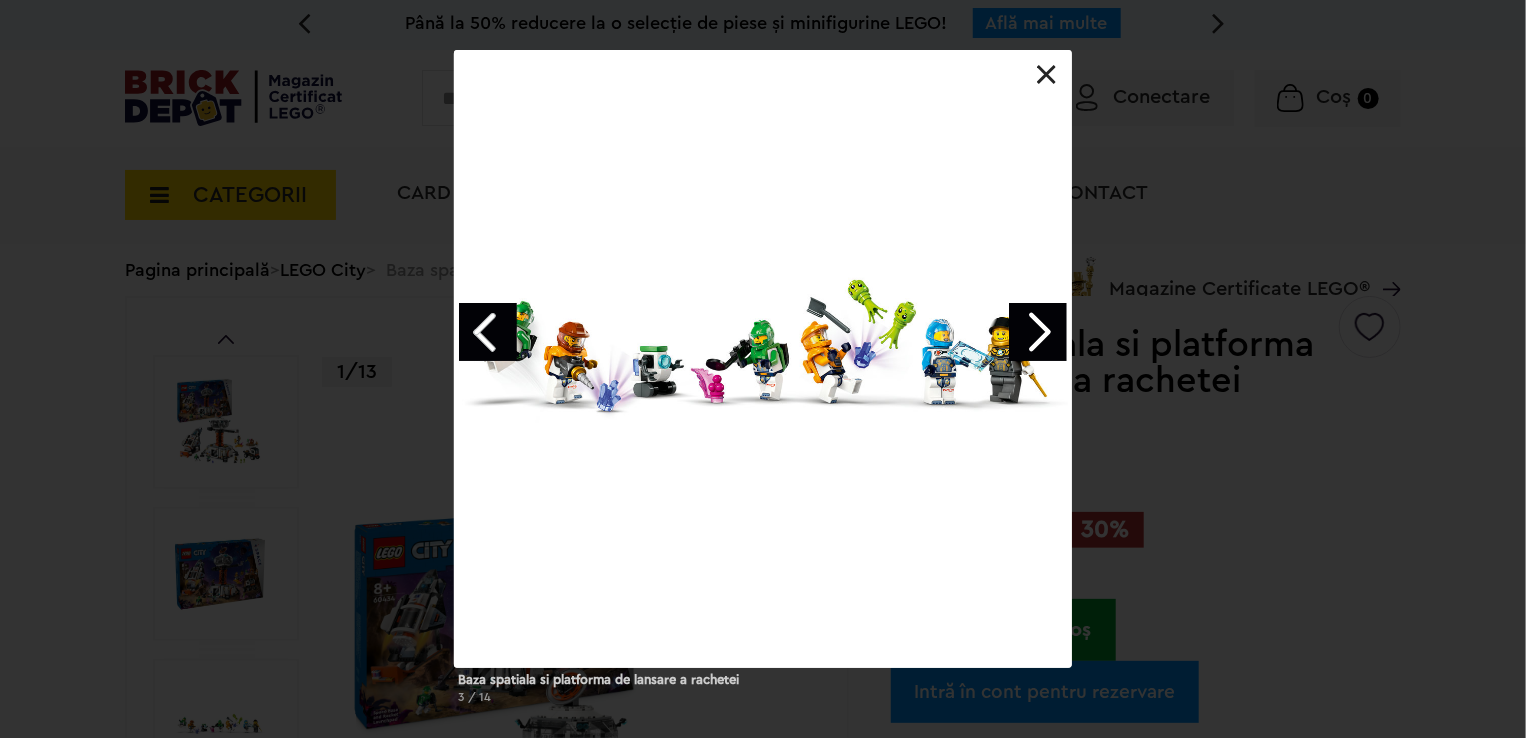 click at bounding box center (1038, 332) 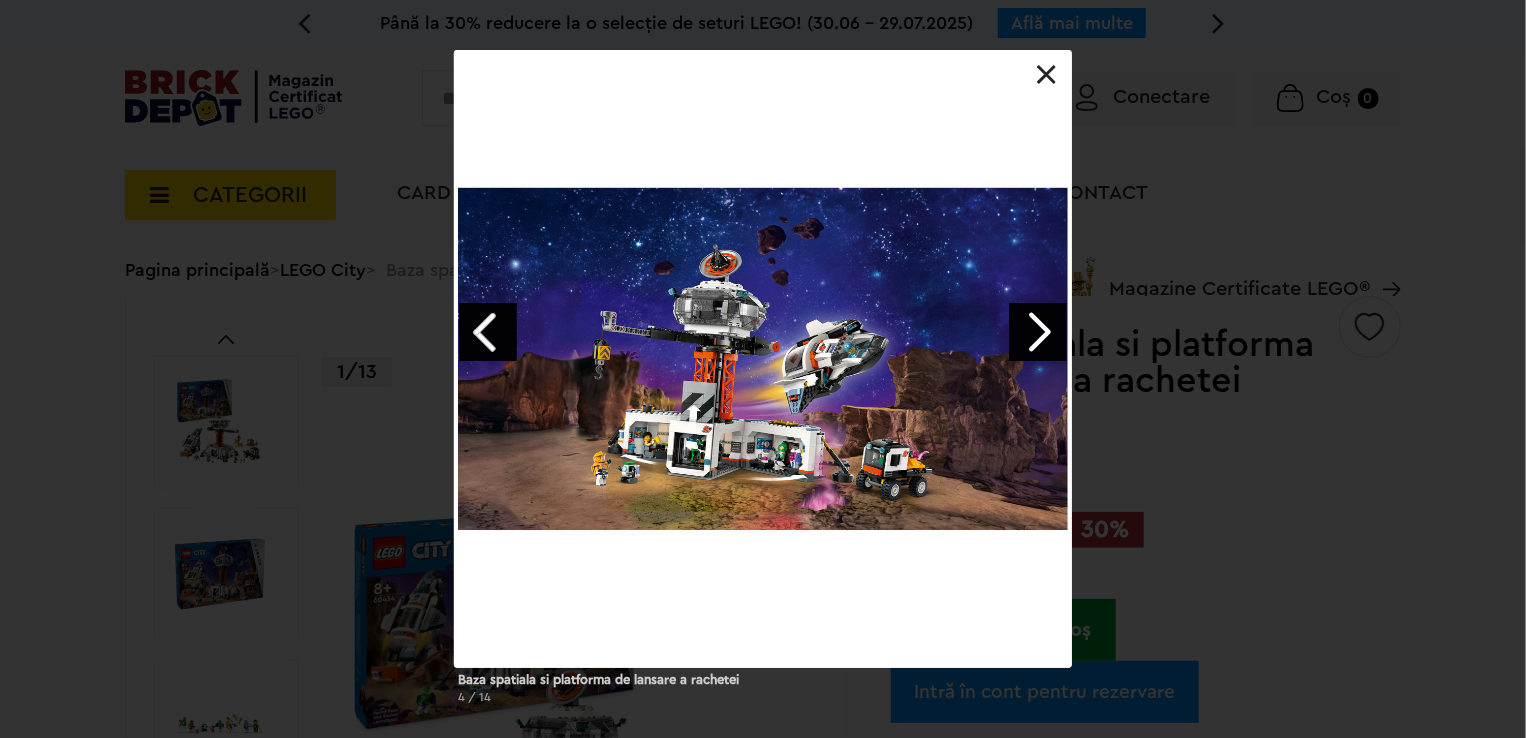 click at bounding box center (488, 332) 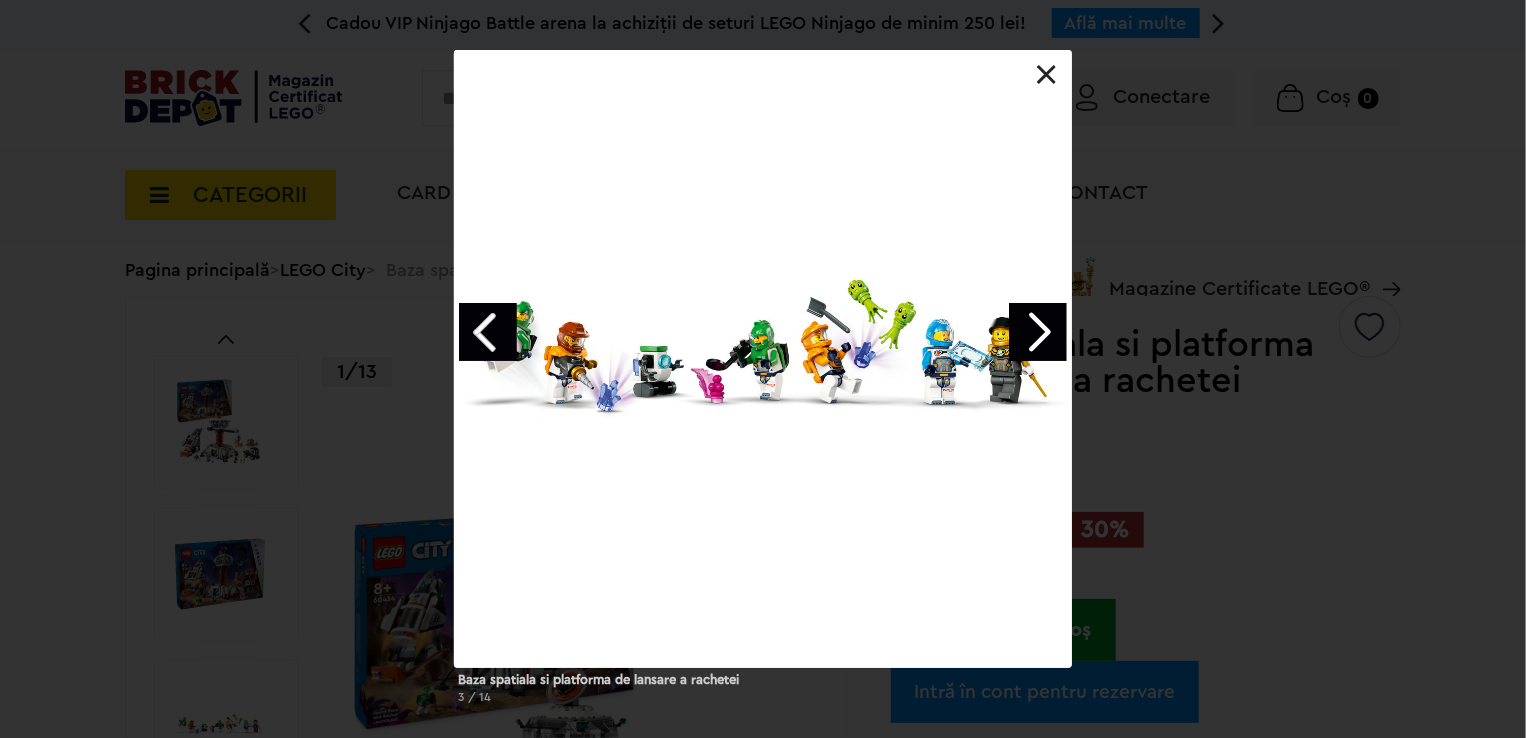 click at bounding box center [488, 332] 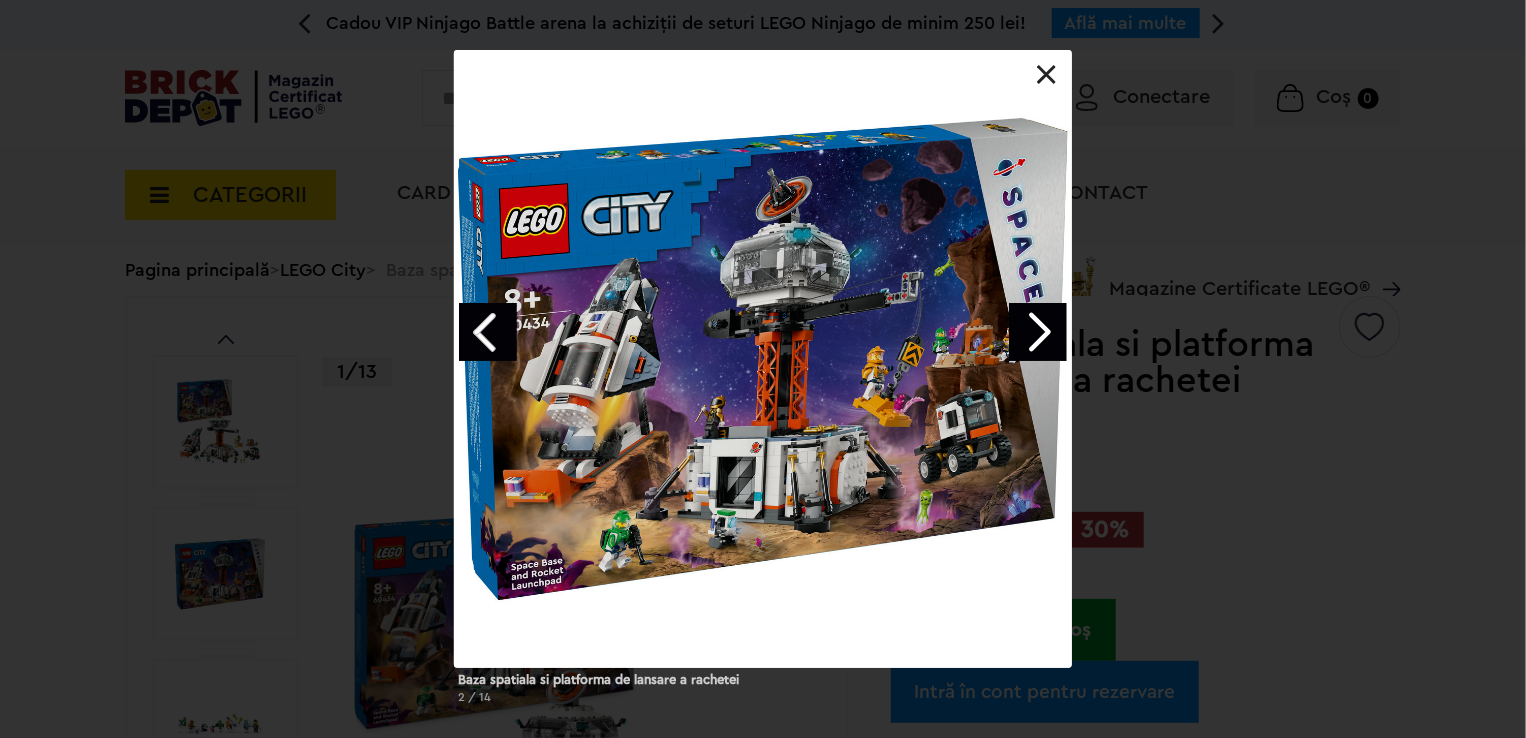 click at bounding box center [488, 332] 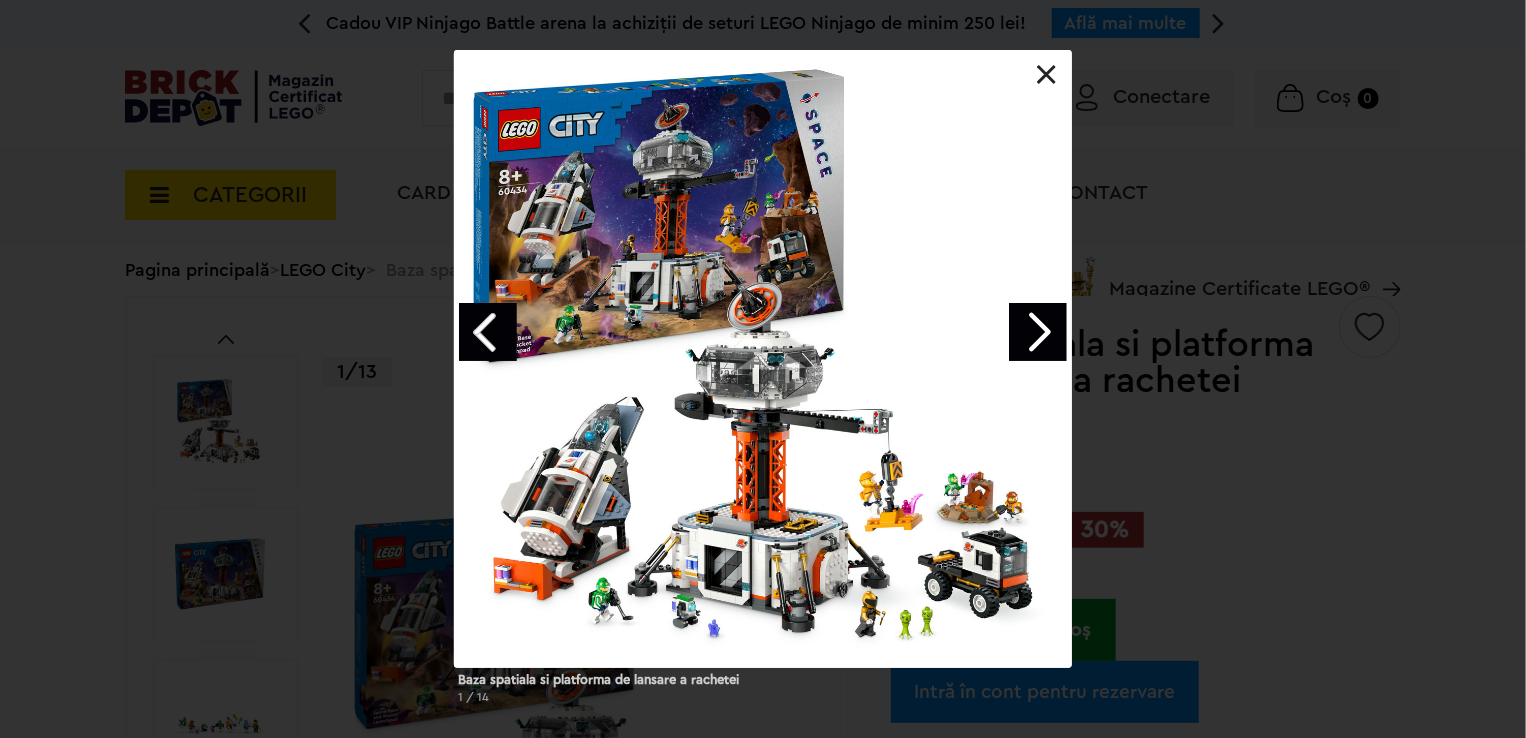 click at bounding box center [488, 332] 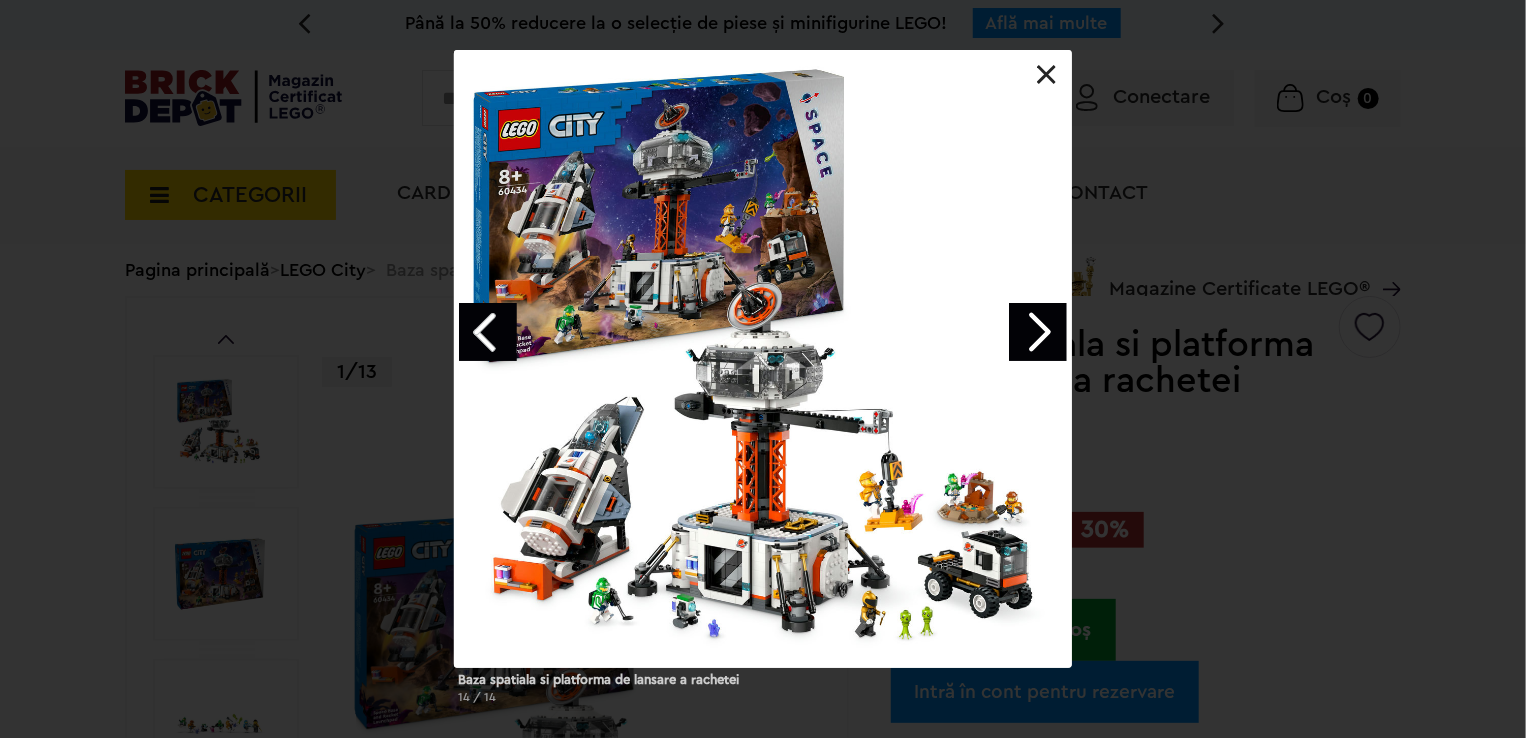 click at bounding box center [488, 332] 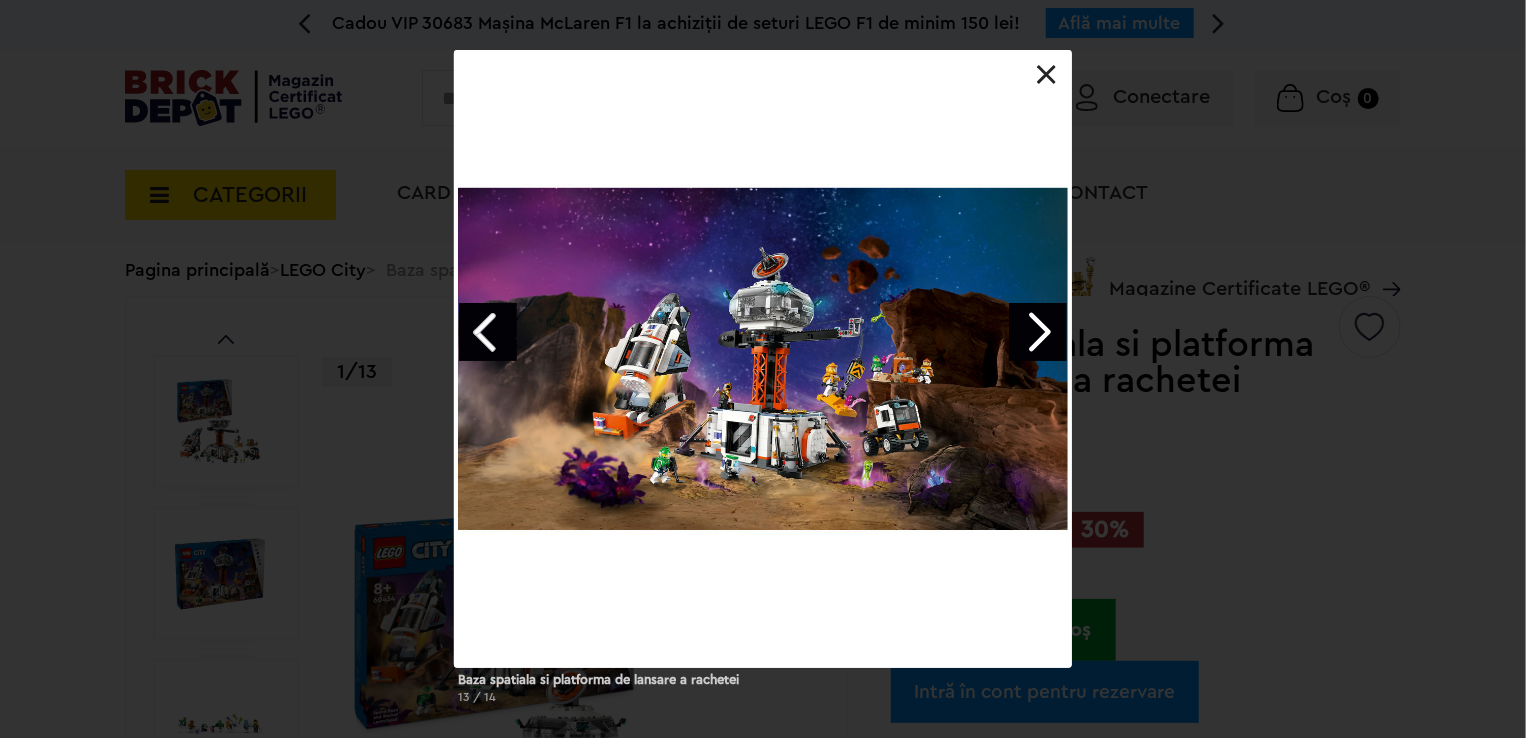click at bounding box center (488, 332) 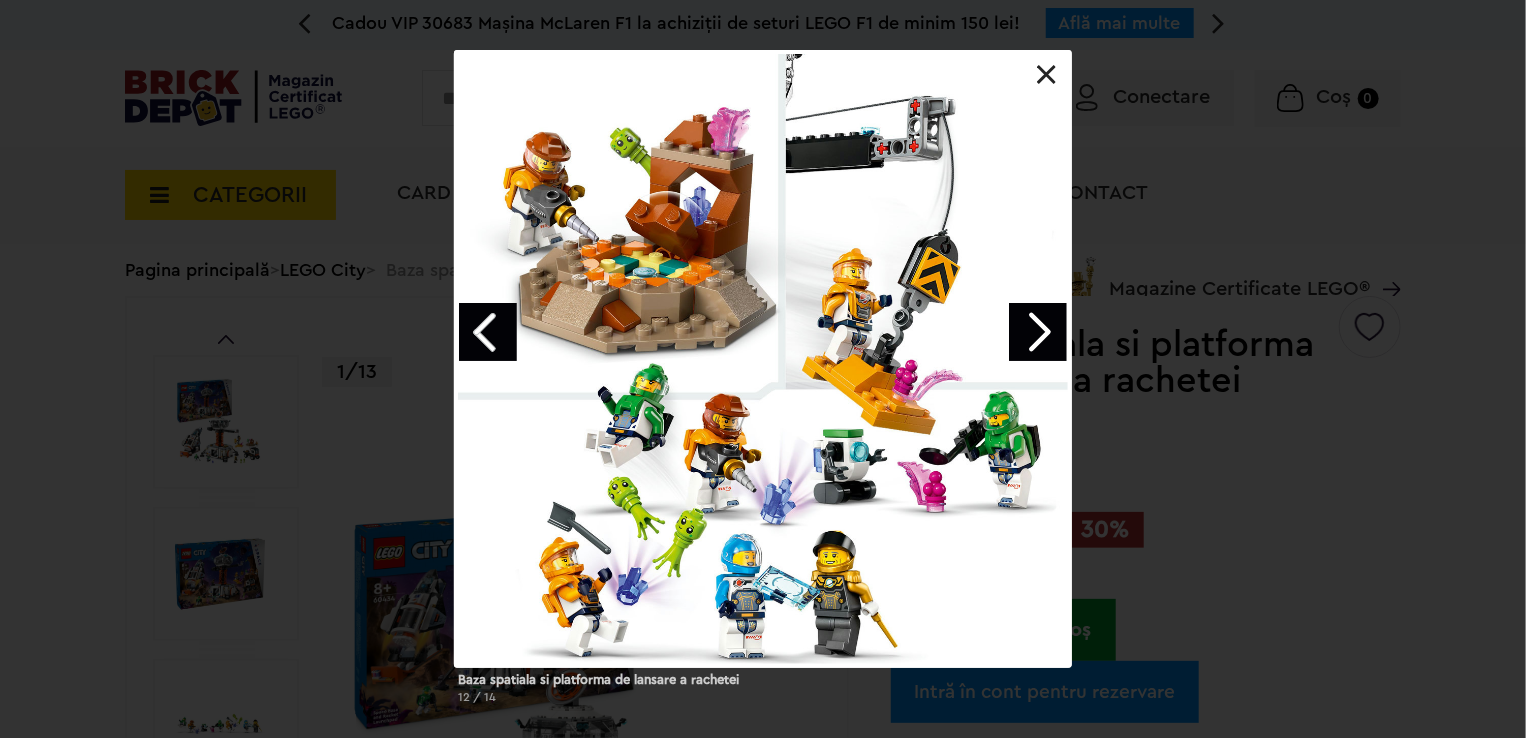 click at bounding box center [488, 332] 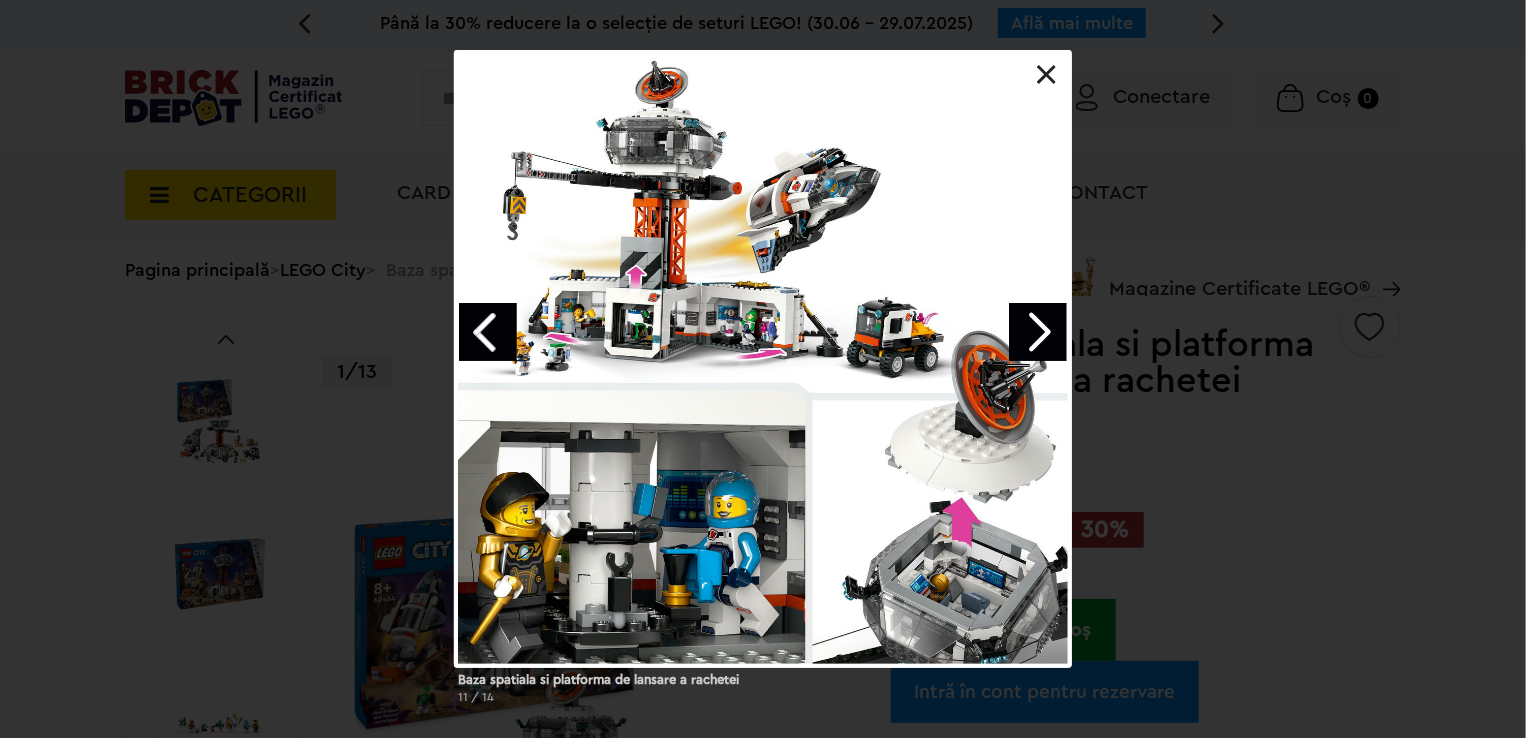 click at bounding box center [488, 332] 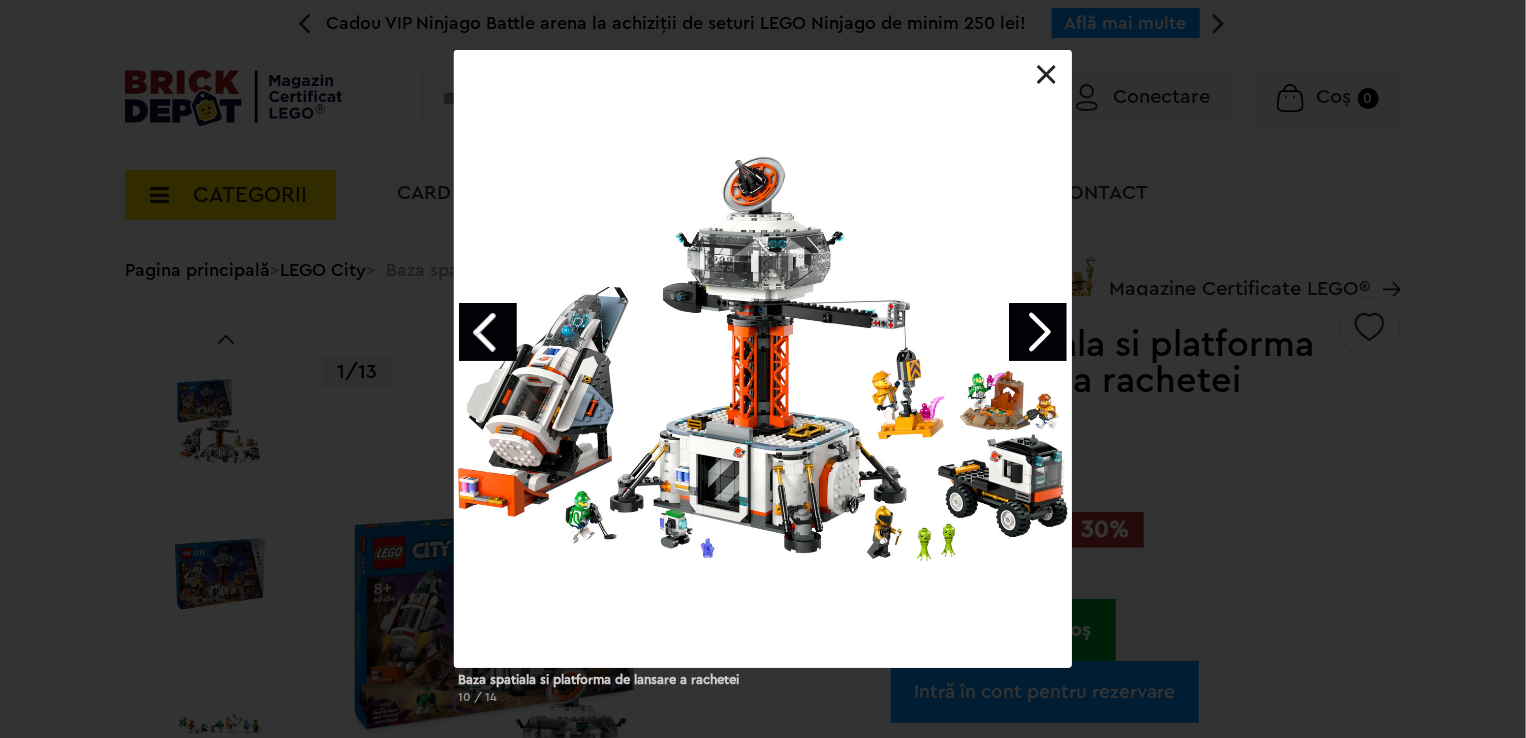 click at bounding box center (488, 332) 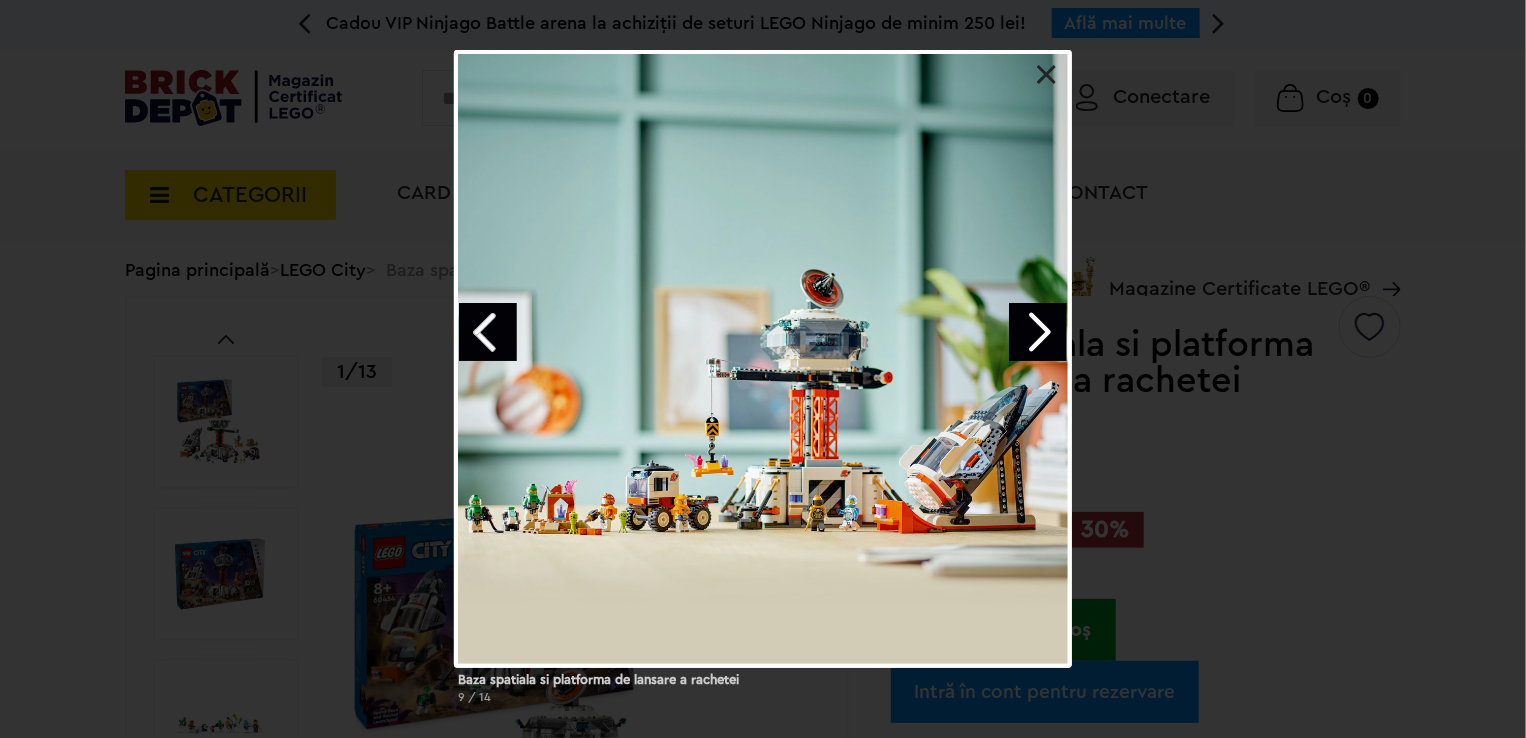 click at bounding box center (488, 332) 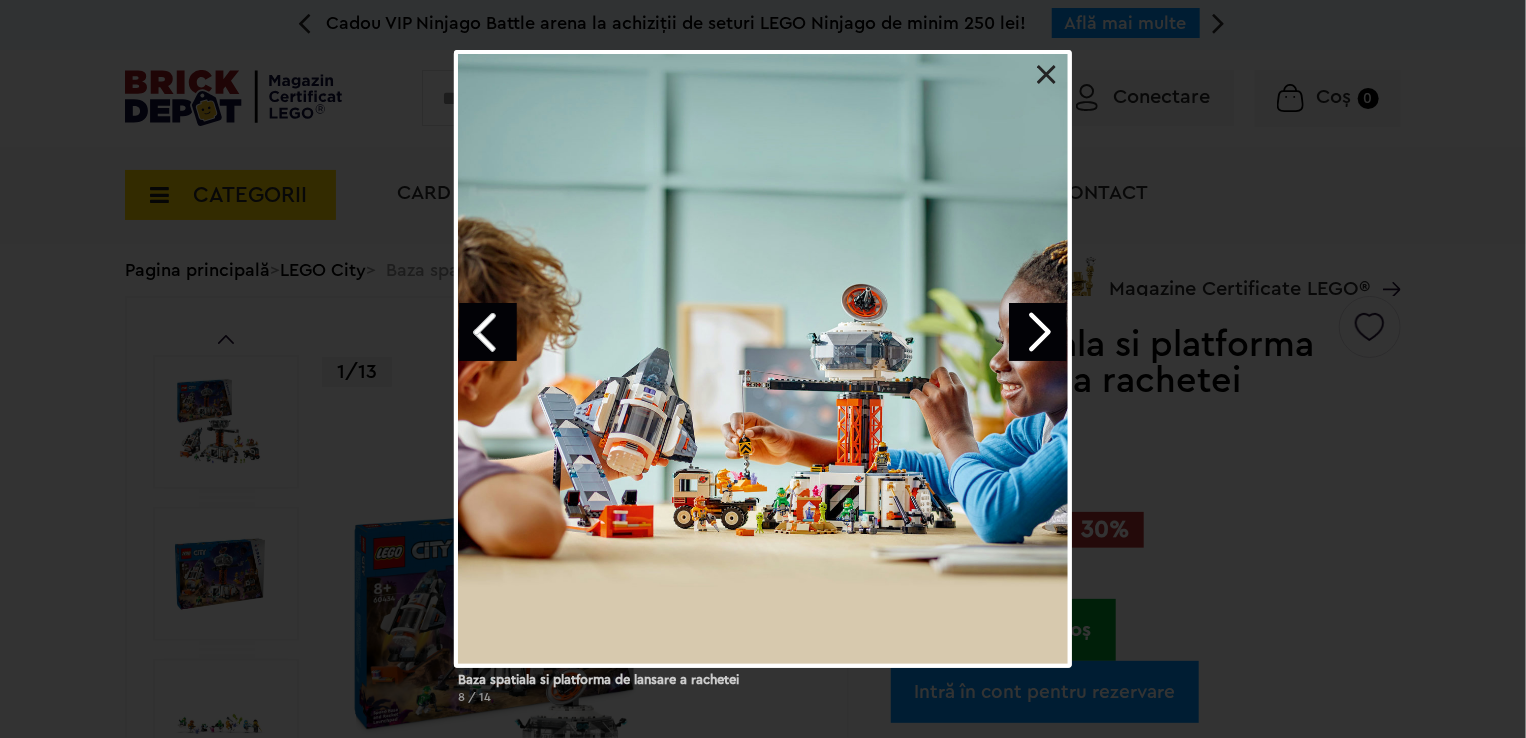 click at bounding box center (488, 332) 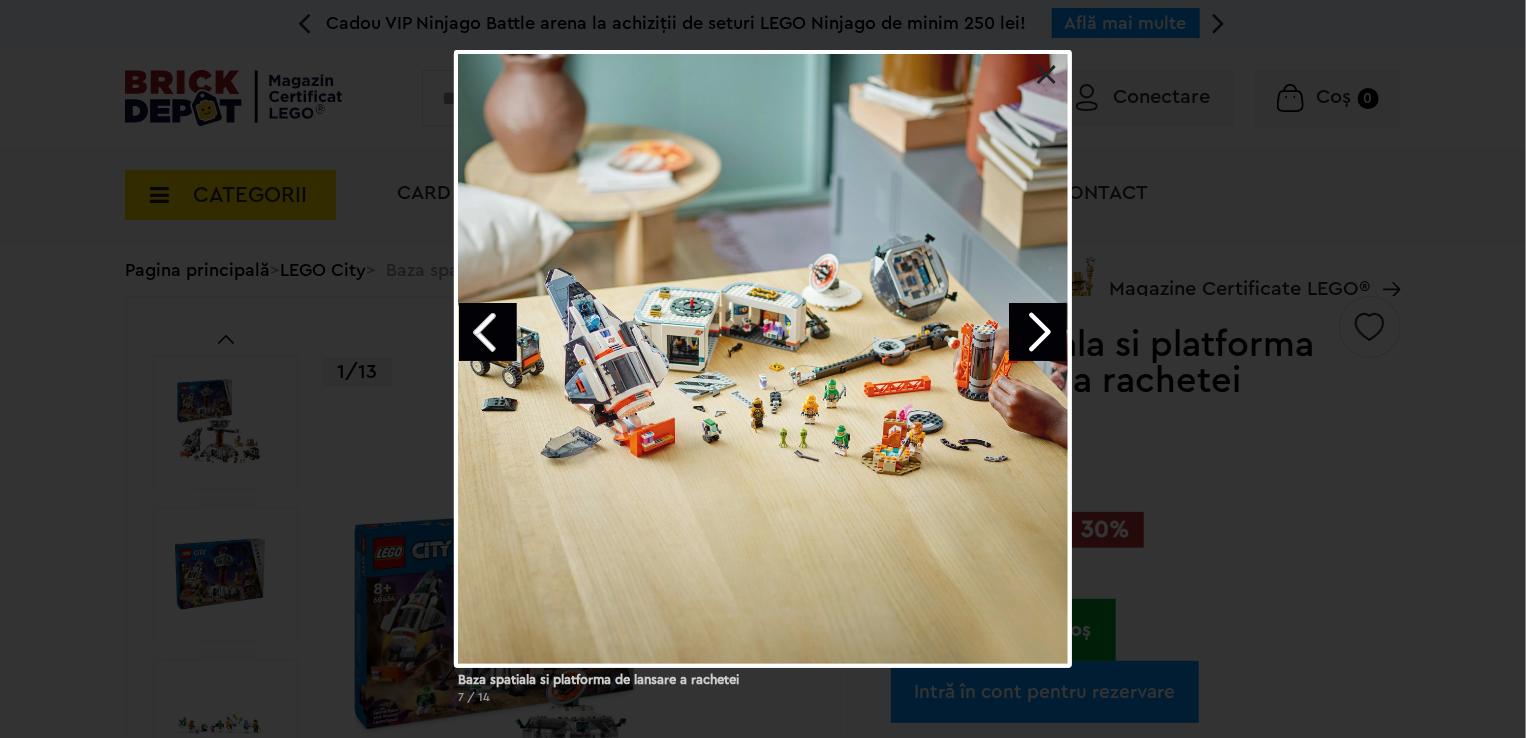 click at bounding box center [488, 332] 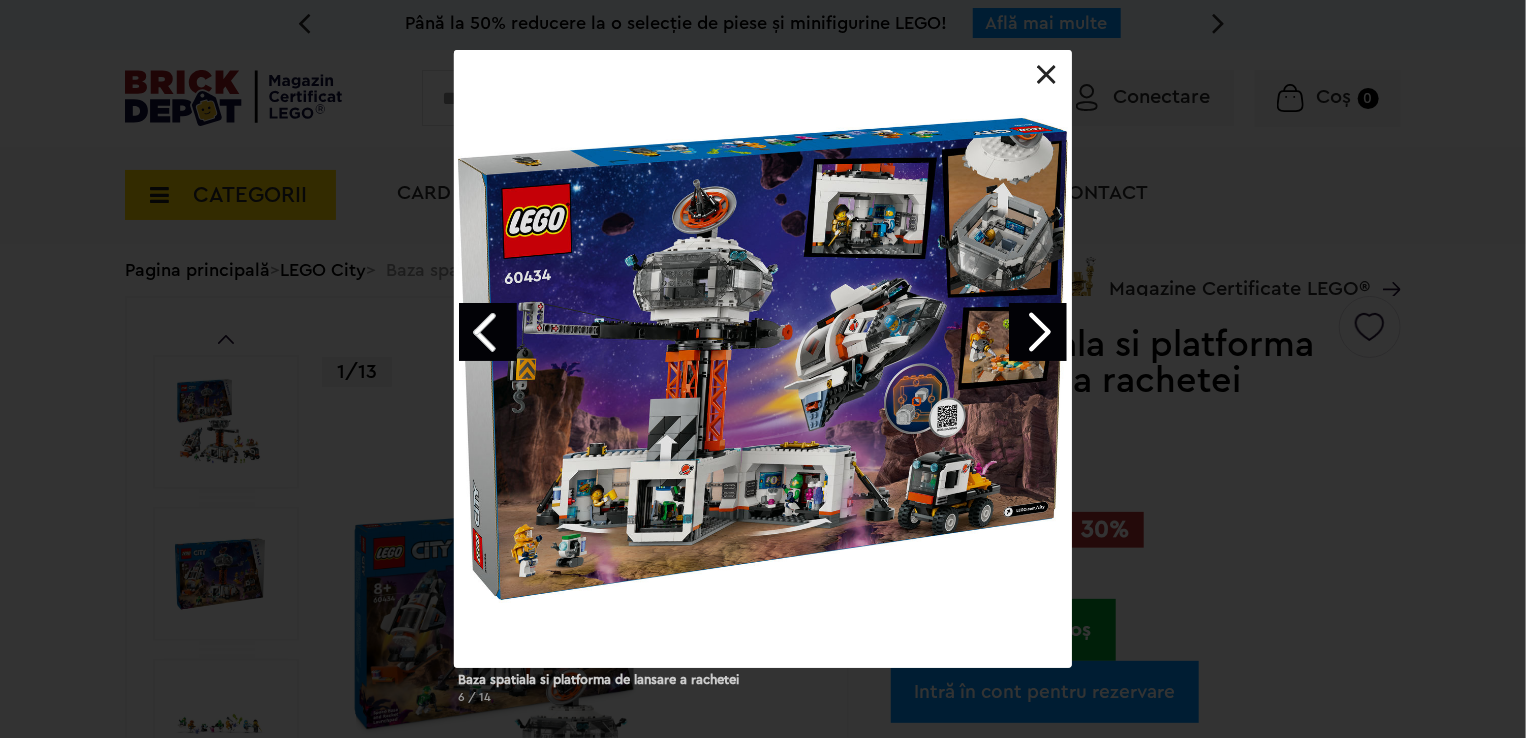 click at bounding box center (488, 332) 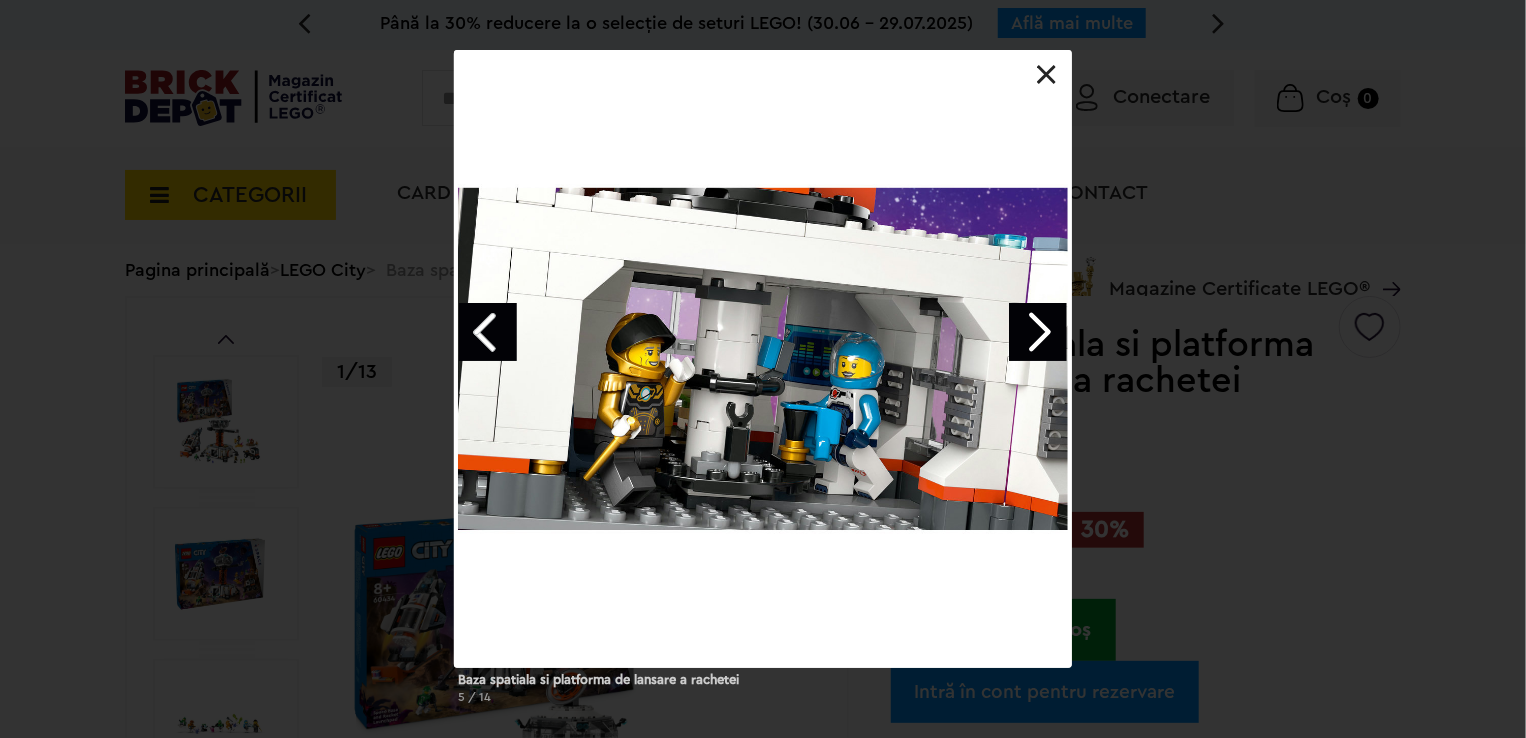 click at bounding box center (488, 332) 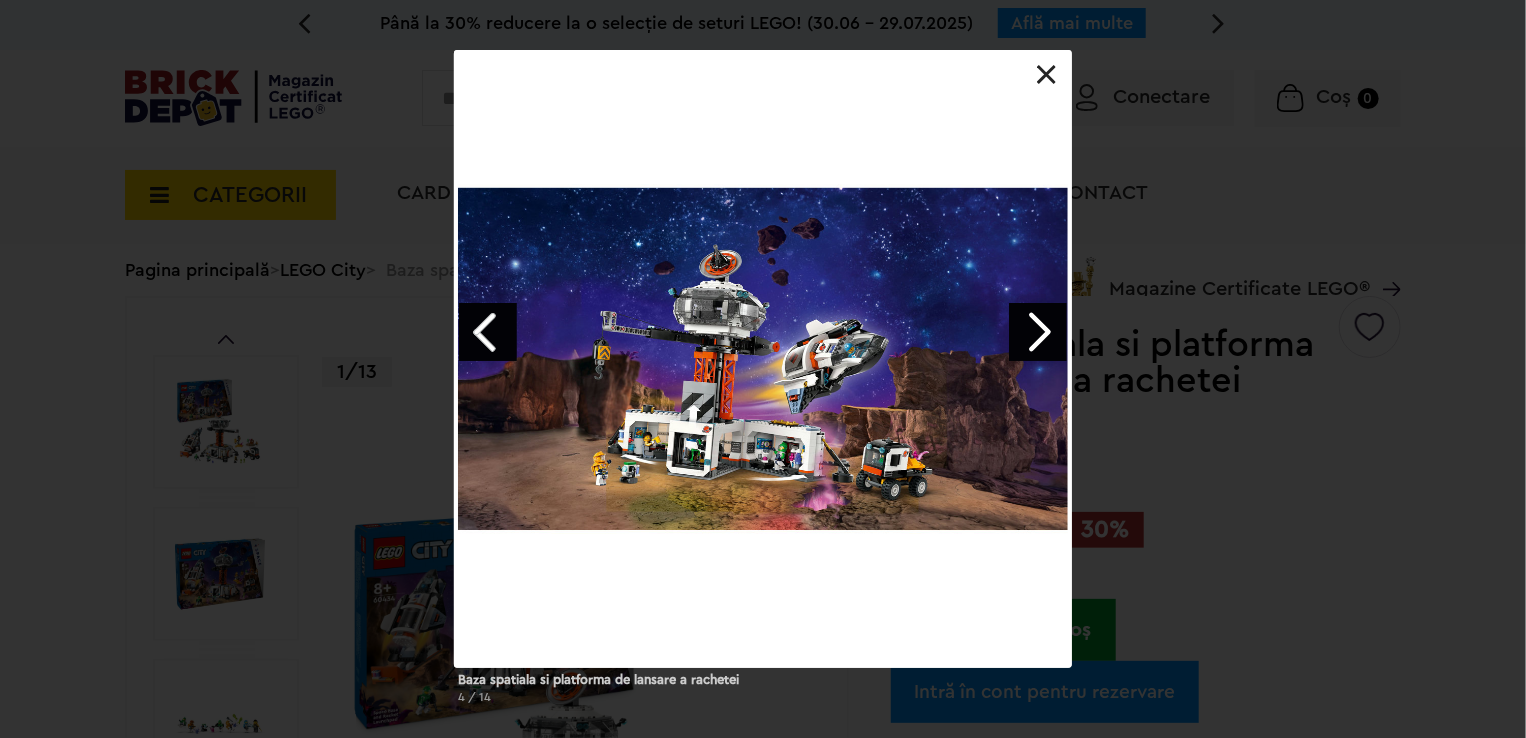 click at bounding box center (488, 332) 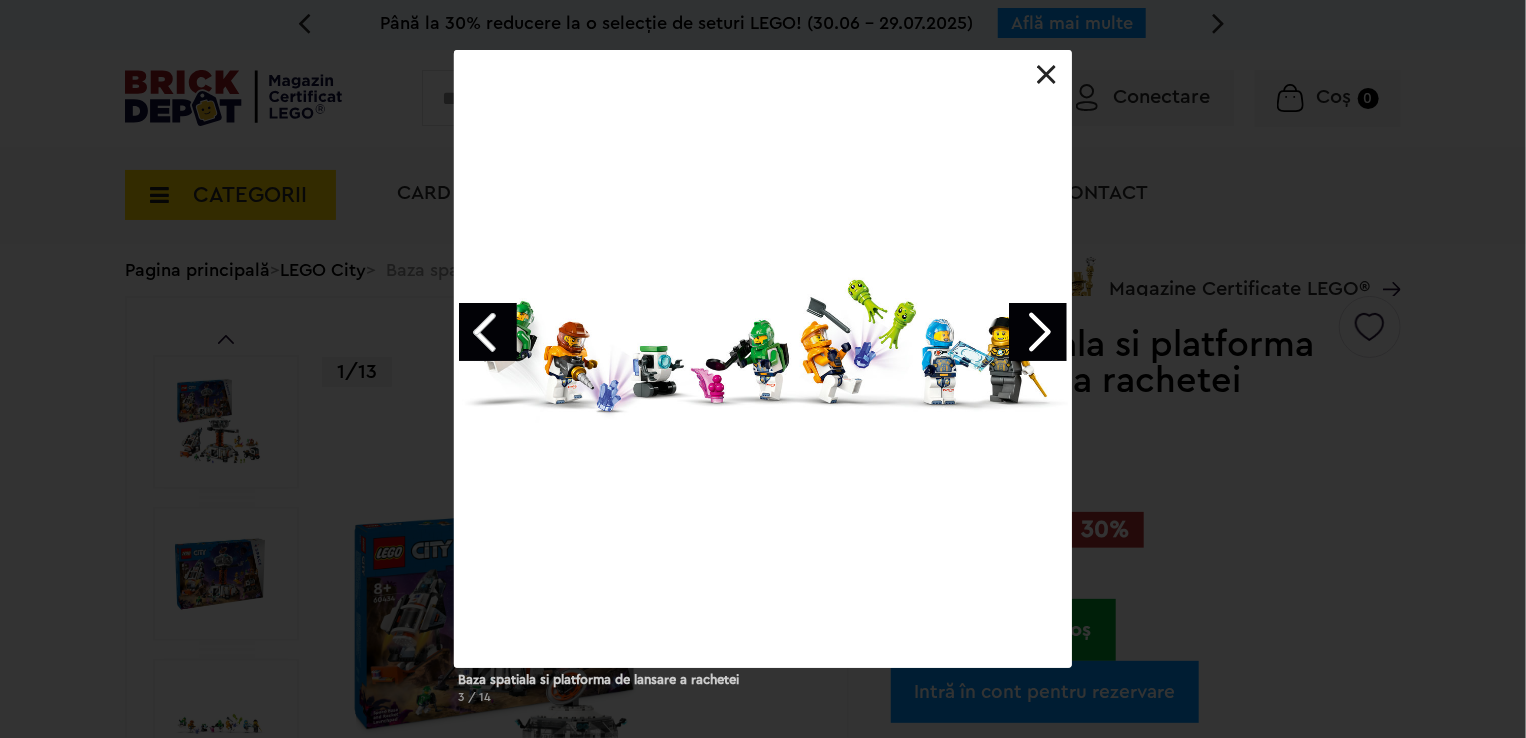 click at bounding box center [488, 332] 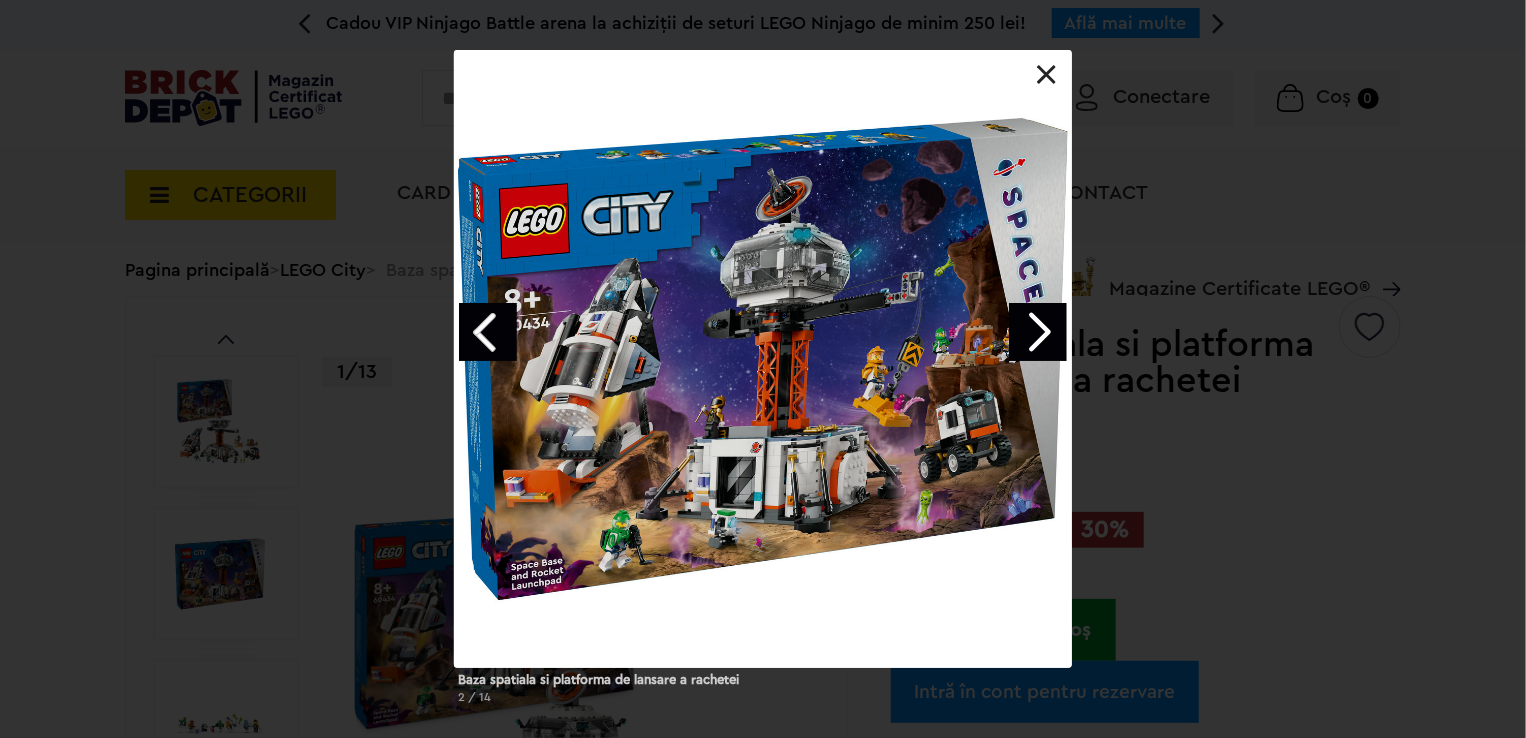 click at bounding box center (488, 332) 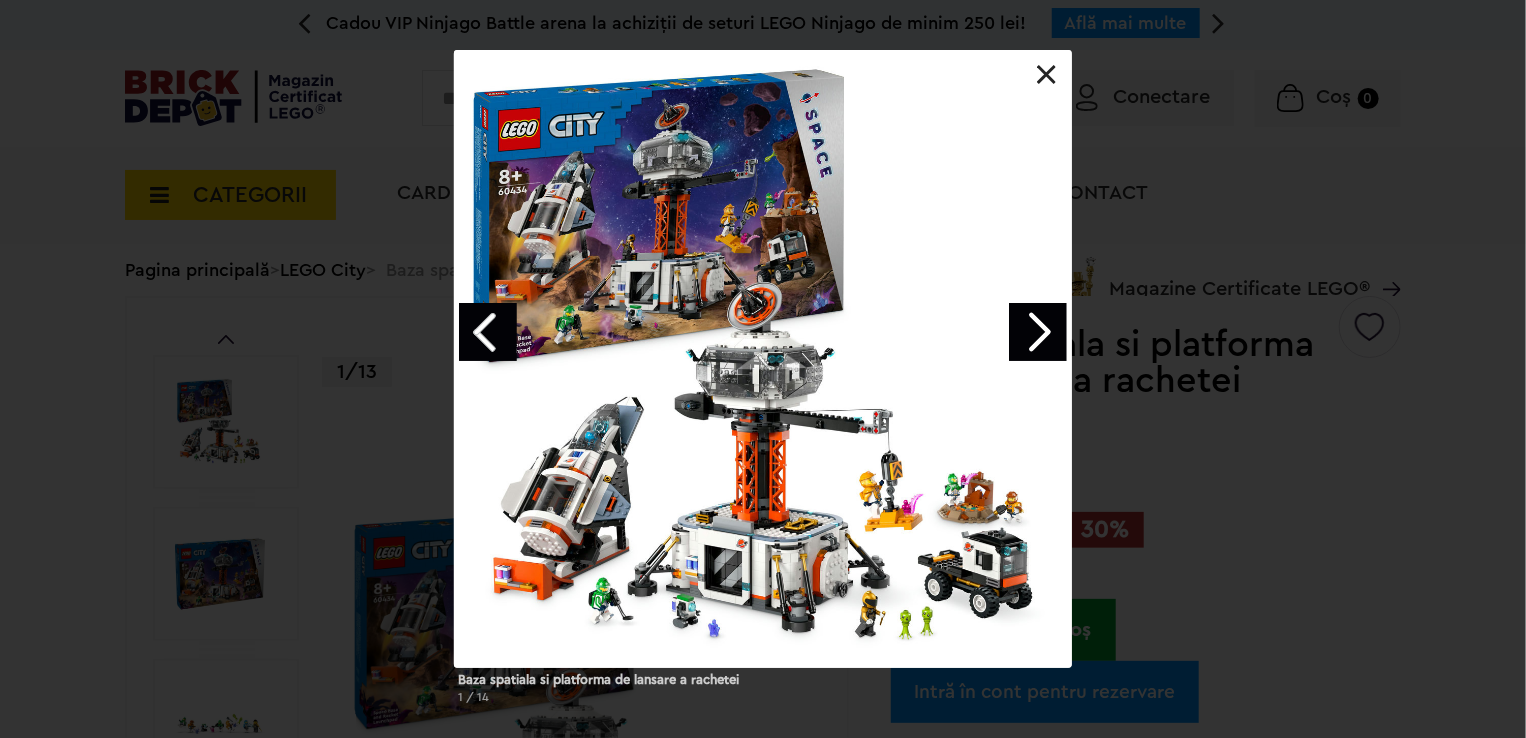 click at bounding box center [488, 332] 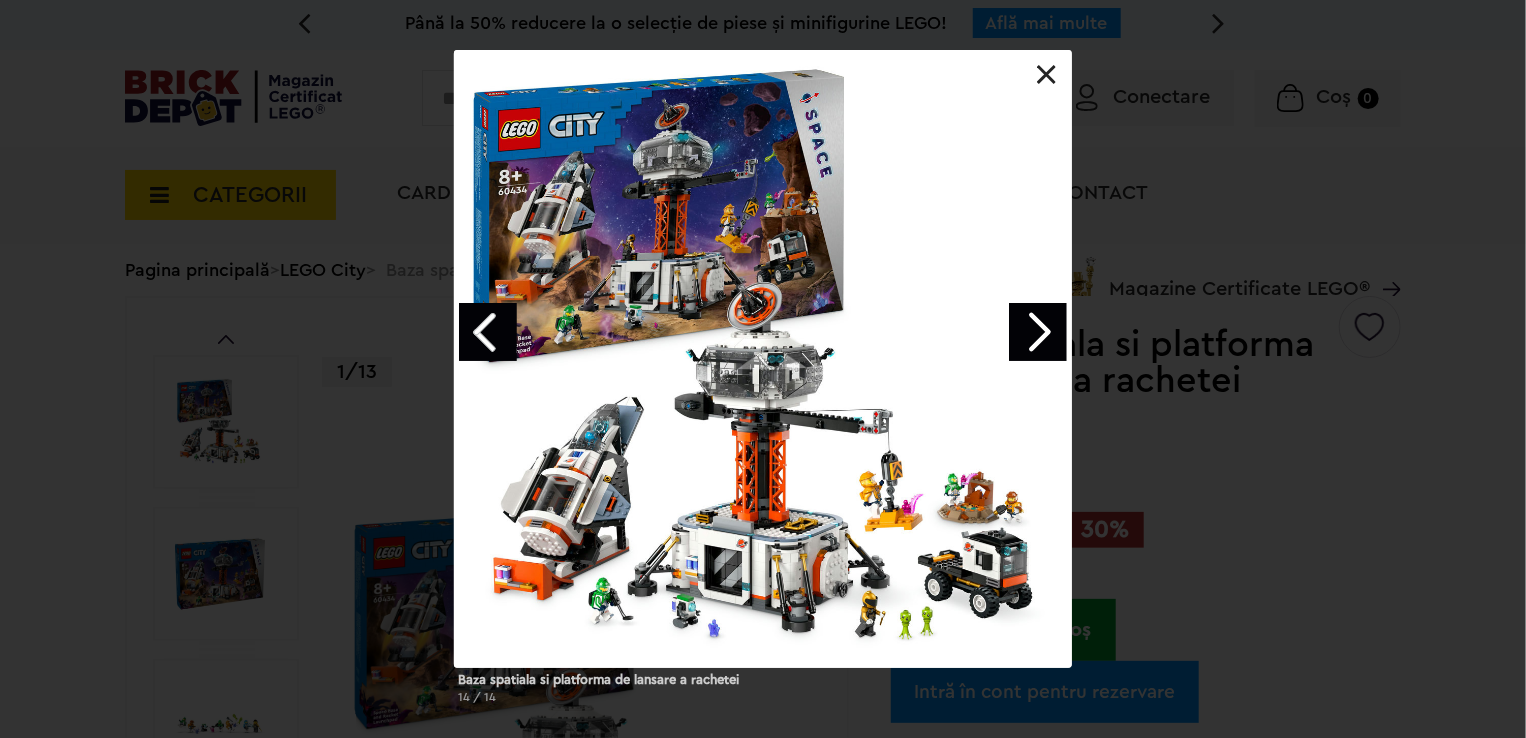 click at bounding box center (488, 332) 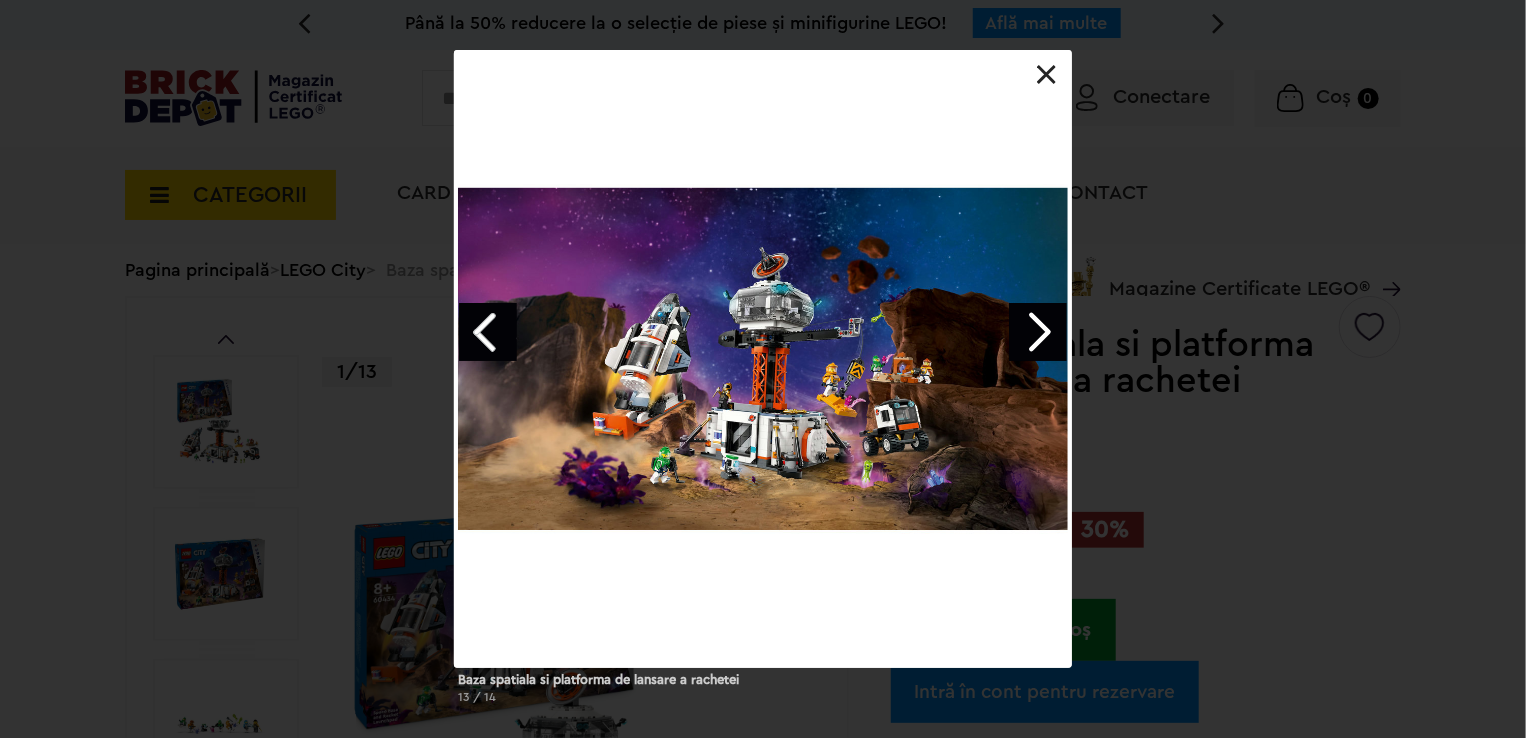 click at bounding box center (488, 332) 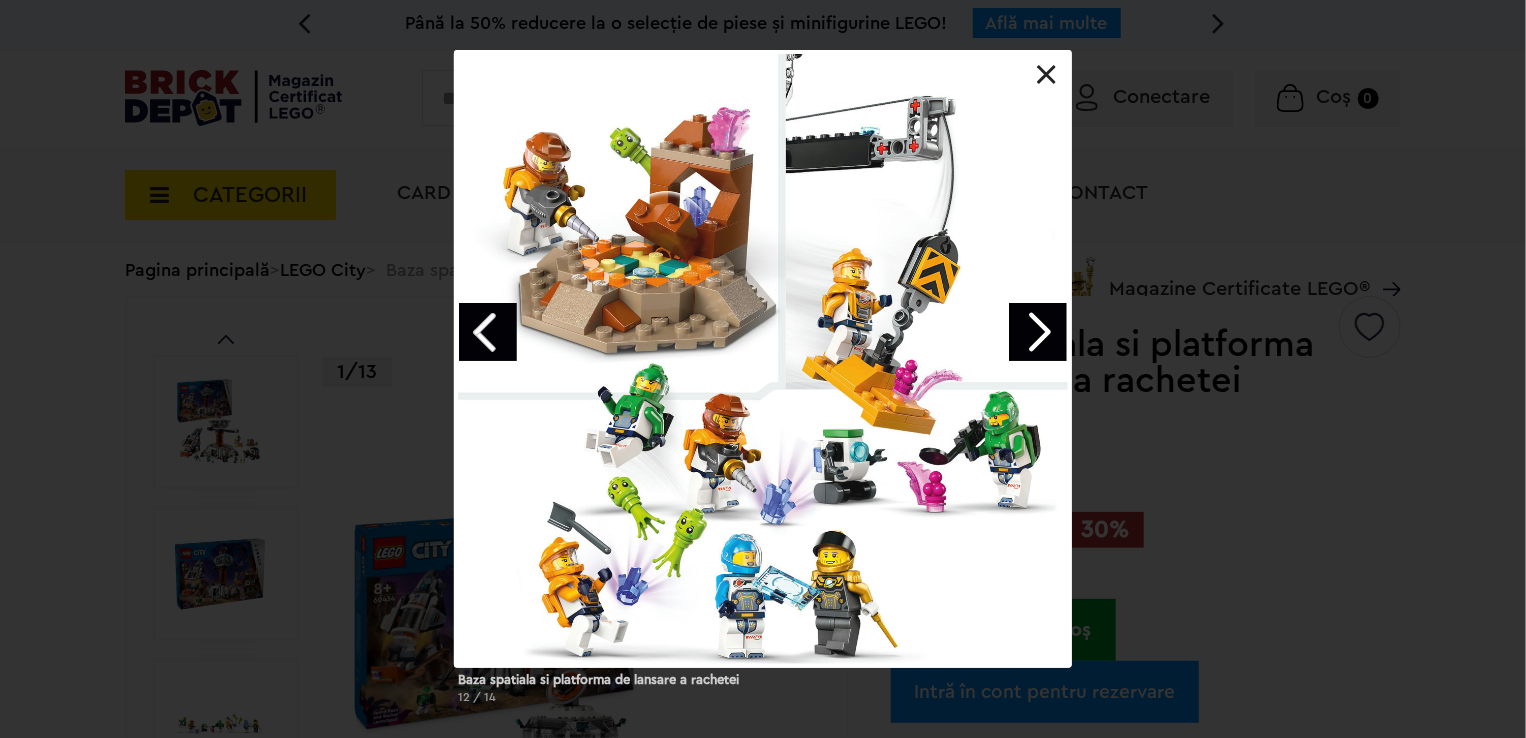 click at bounding box center [488, 332] 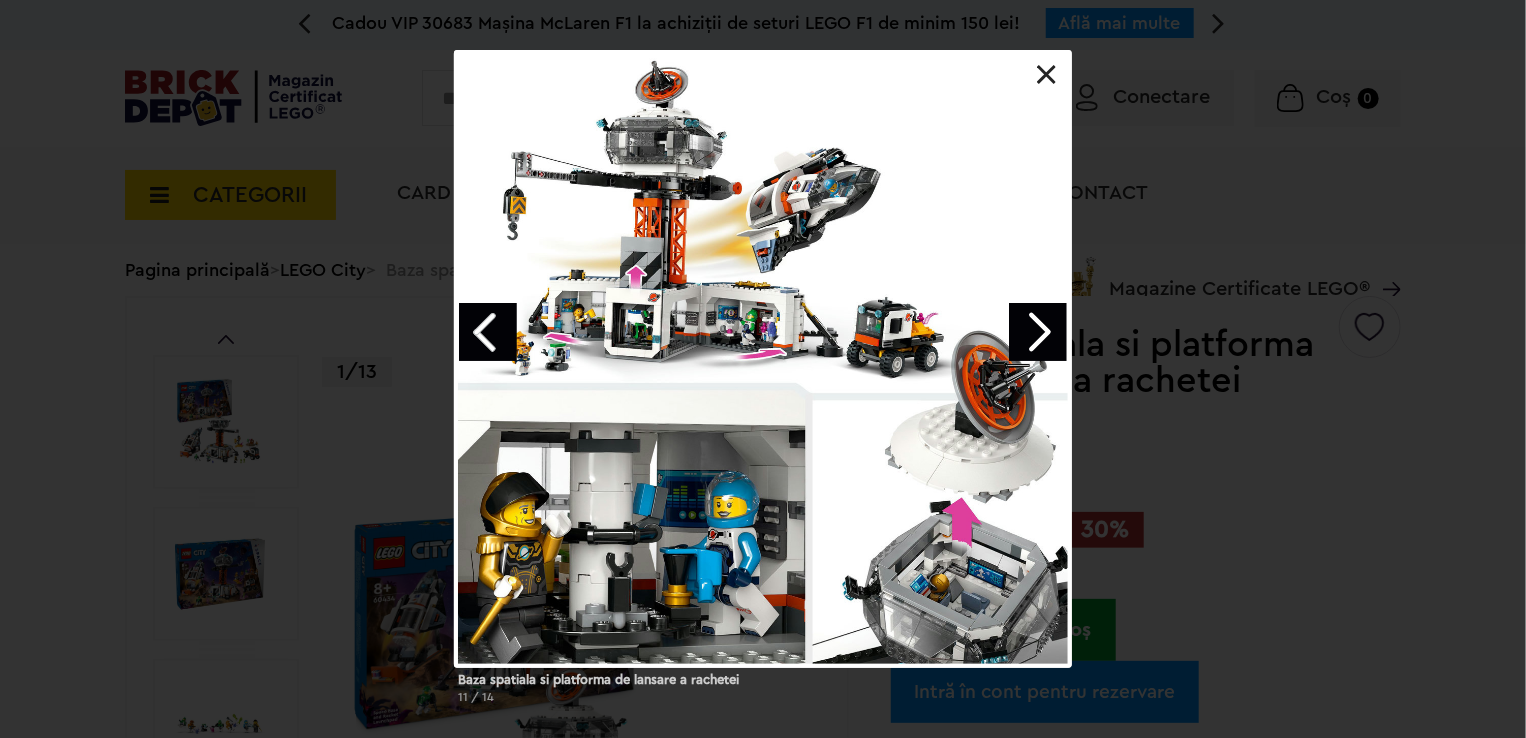 click at bounding box center (488, 332) 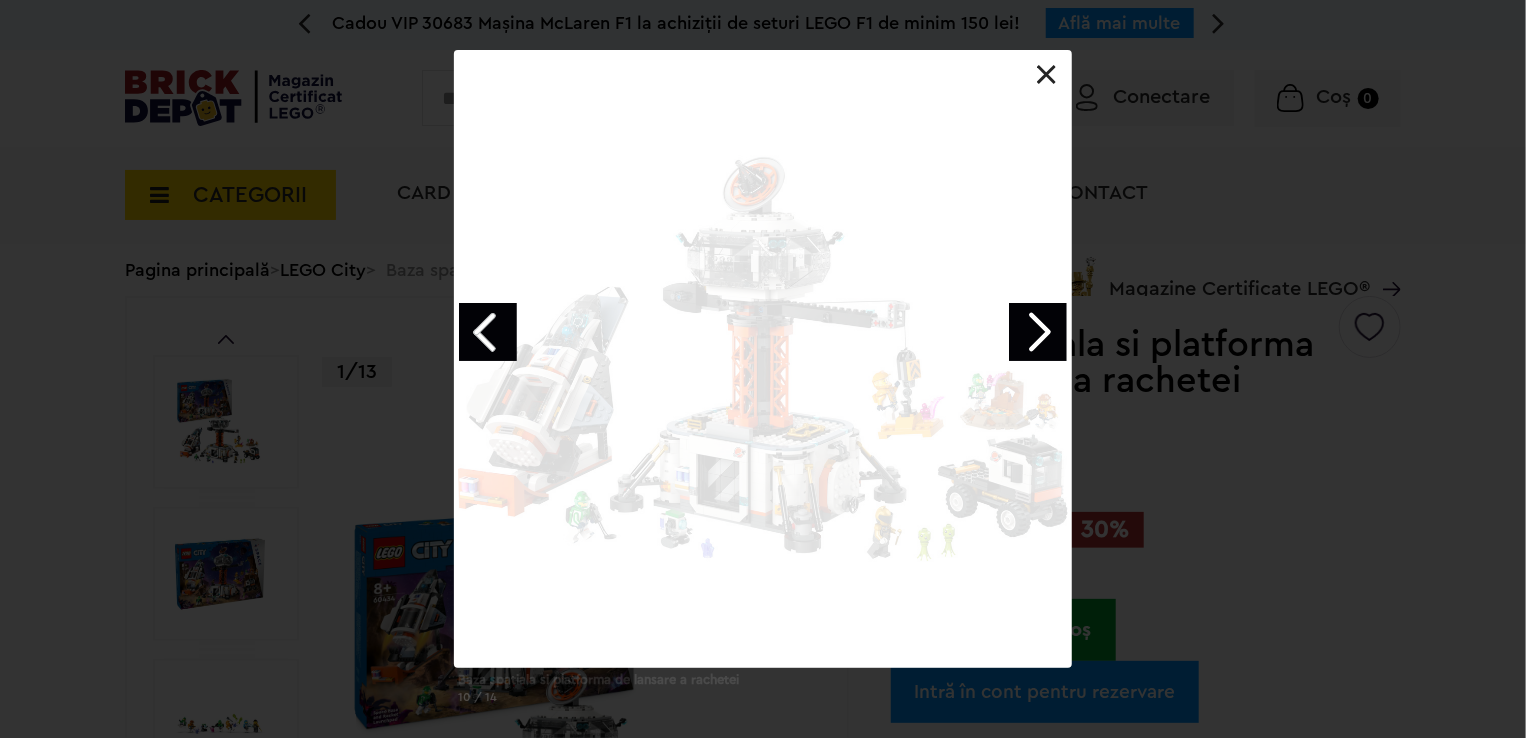 click at bounding box center [763, 50] 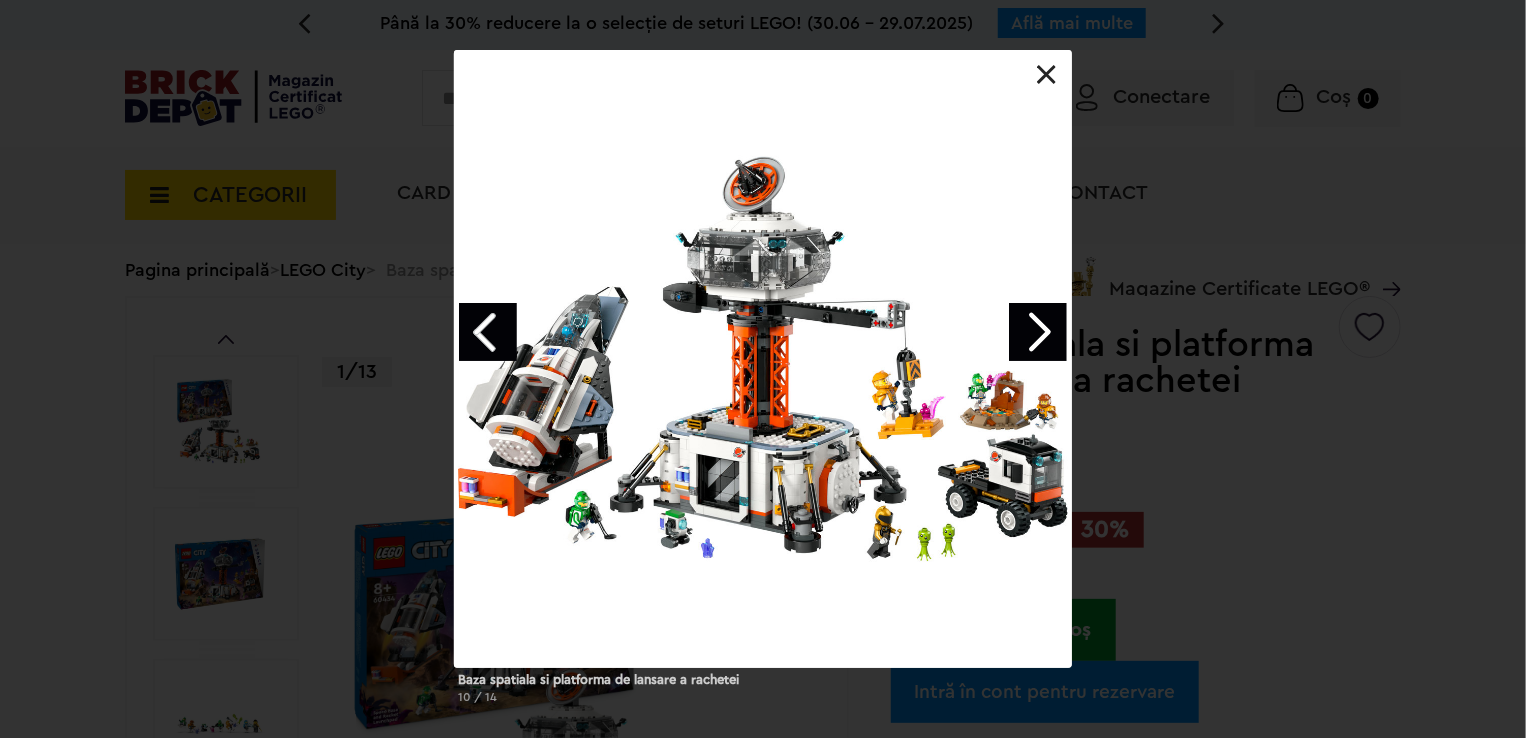 click at bounding box center [488, 332] 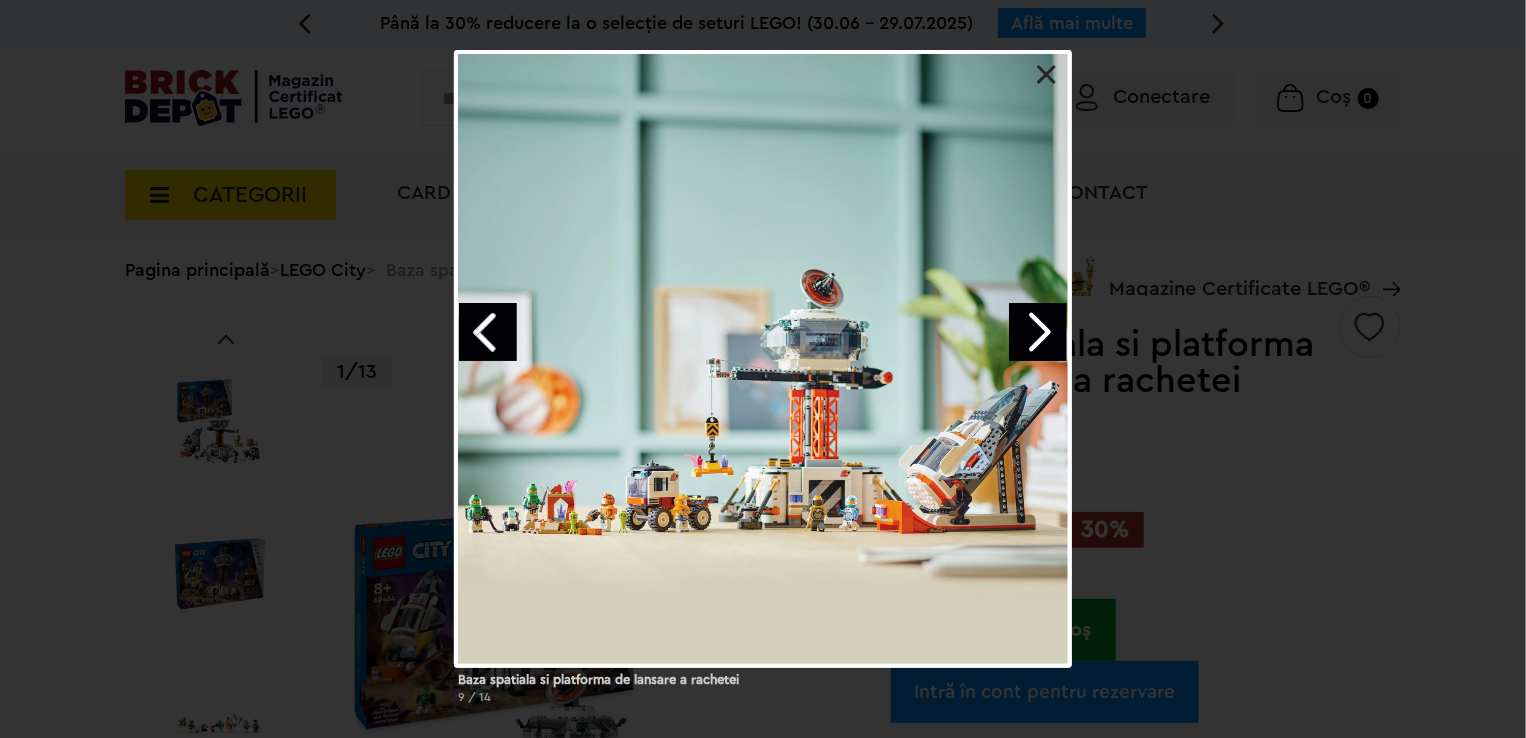 click at bounding box center [488, 332] 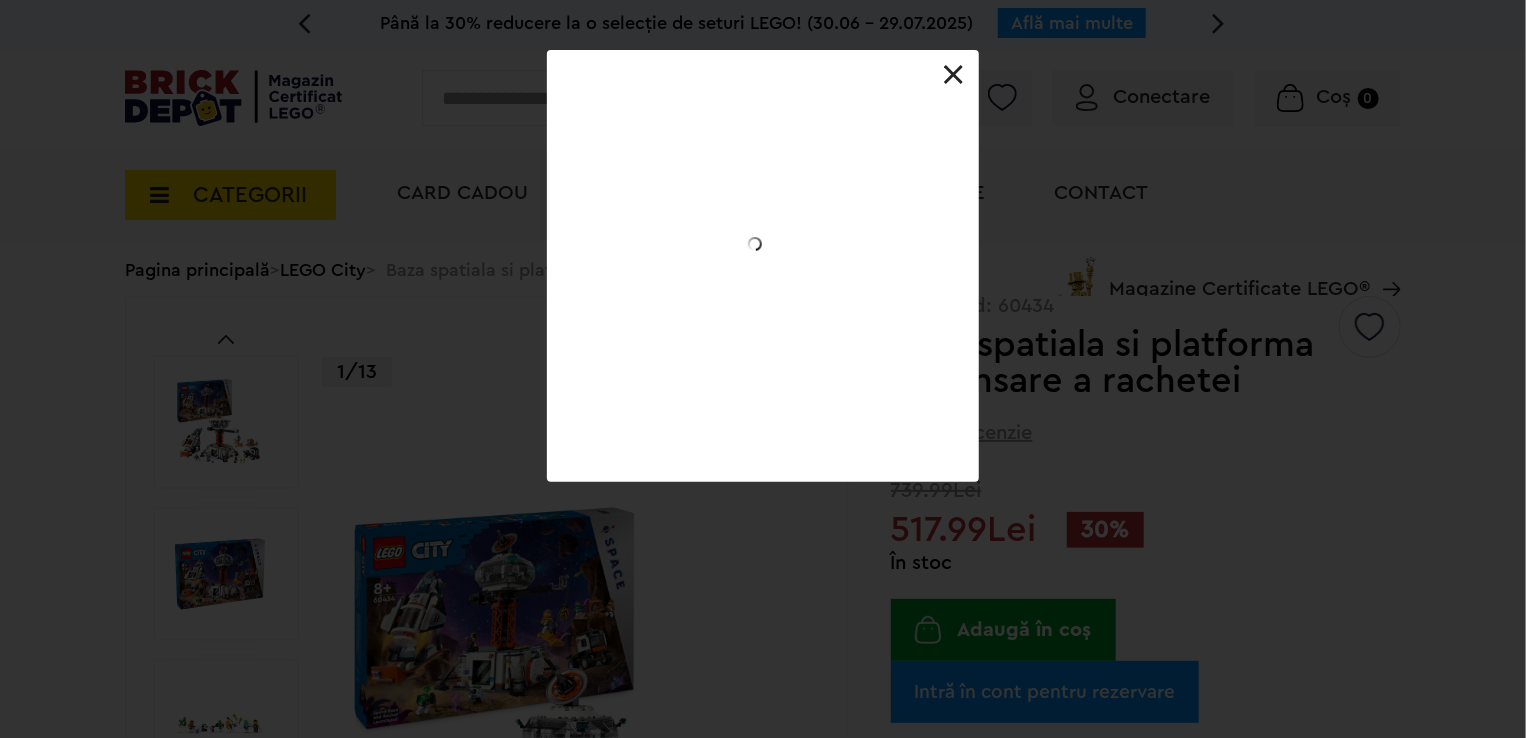 click at bounding box center (763, 50) 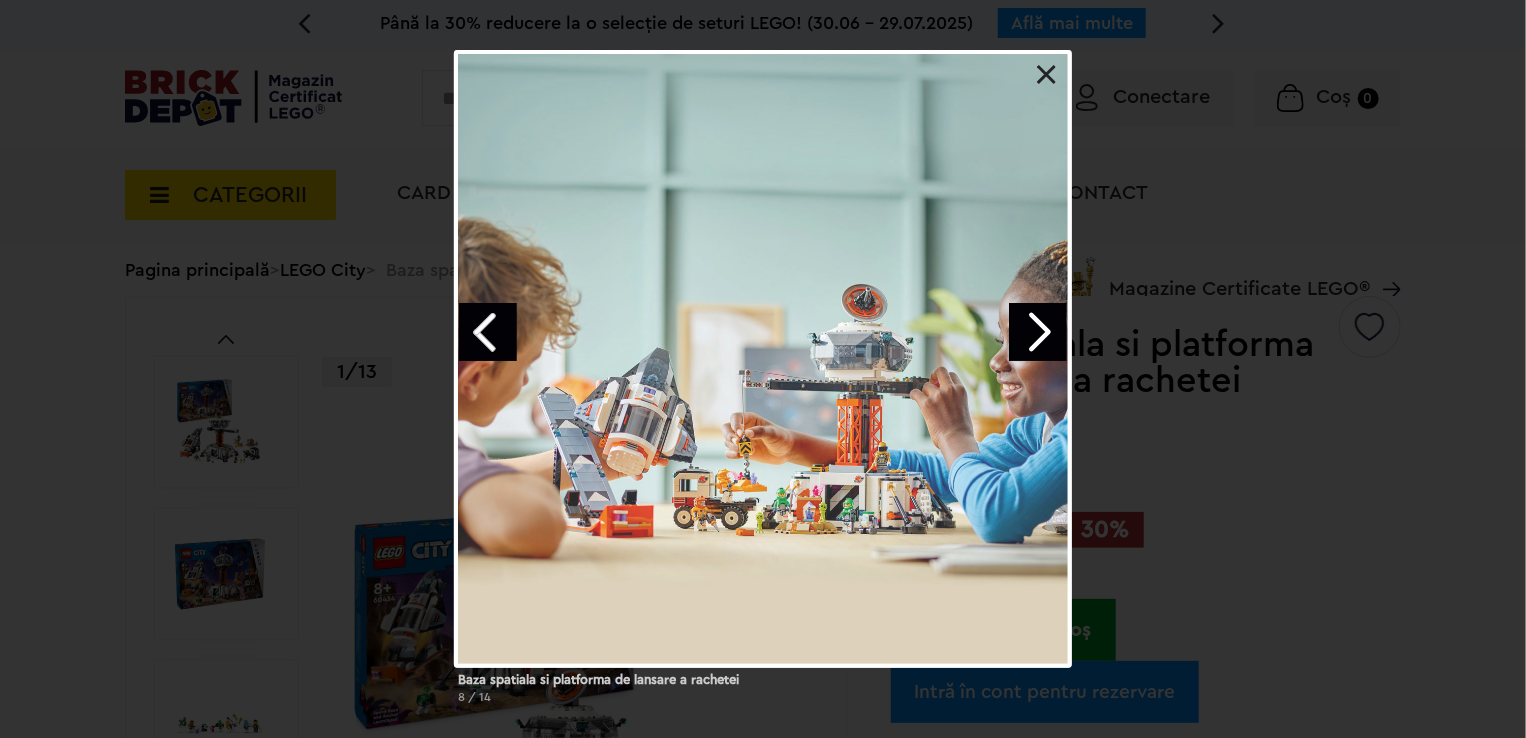 click at bounding box center (488, 332) 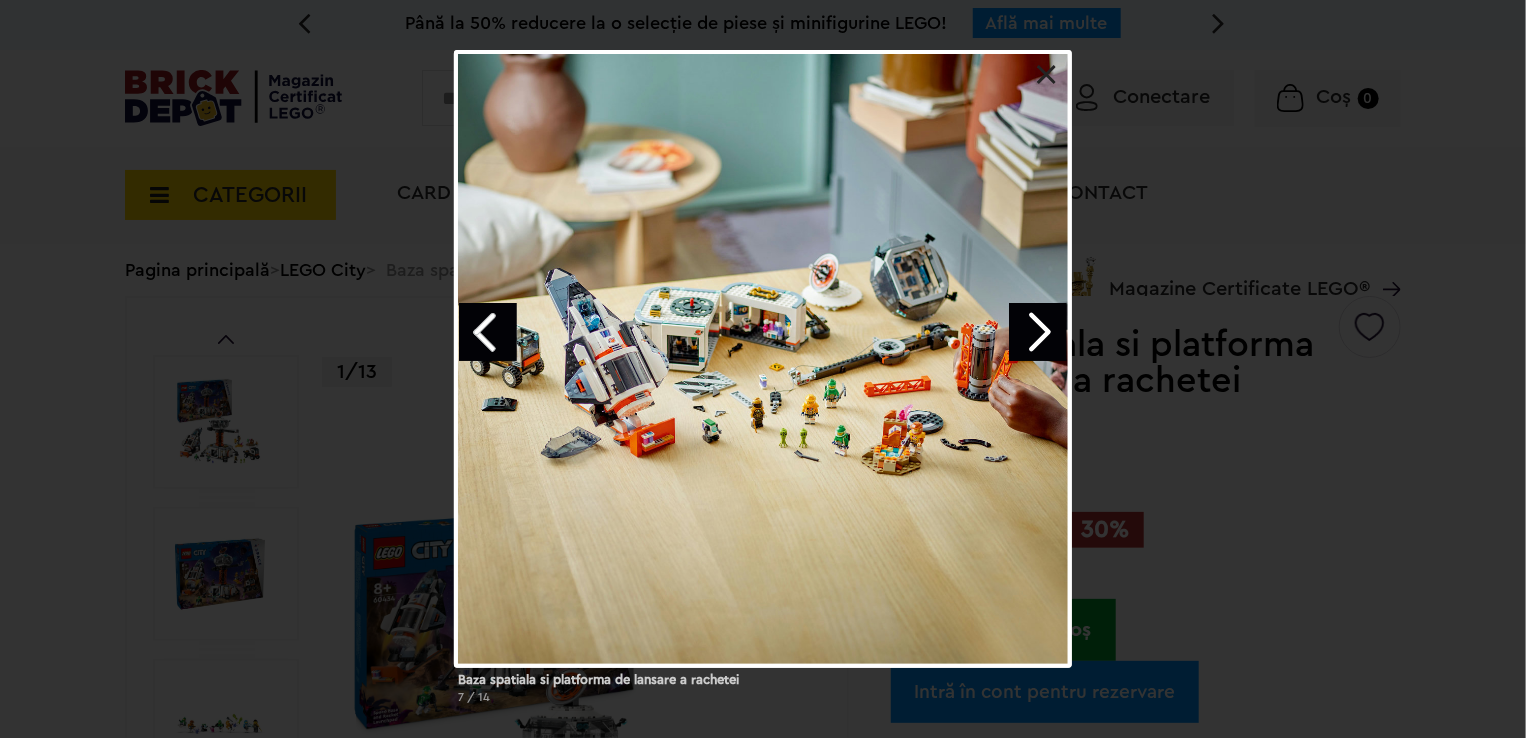 click at bounding box center (1038, 332) 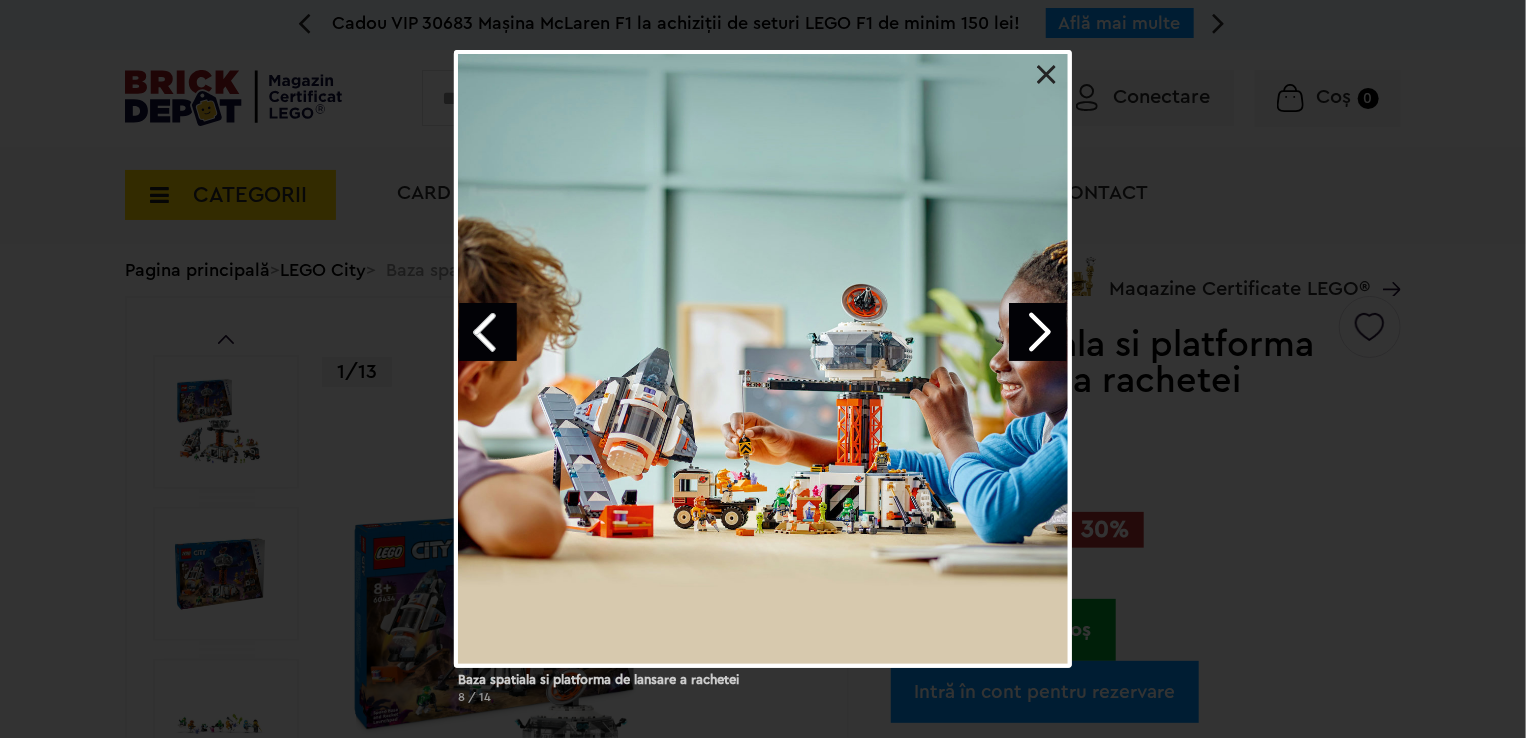 click at bounding box center [1038, 332] 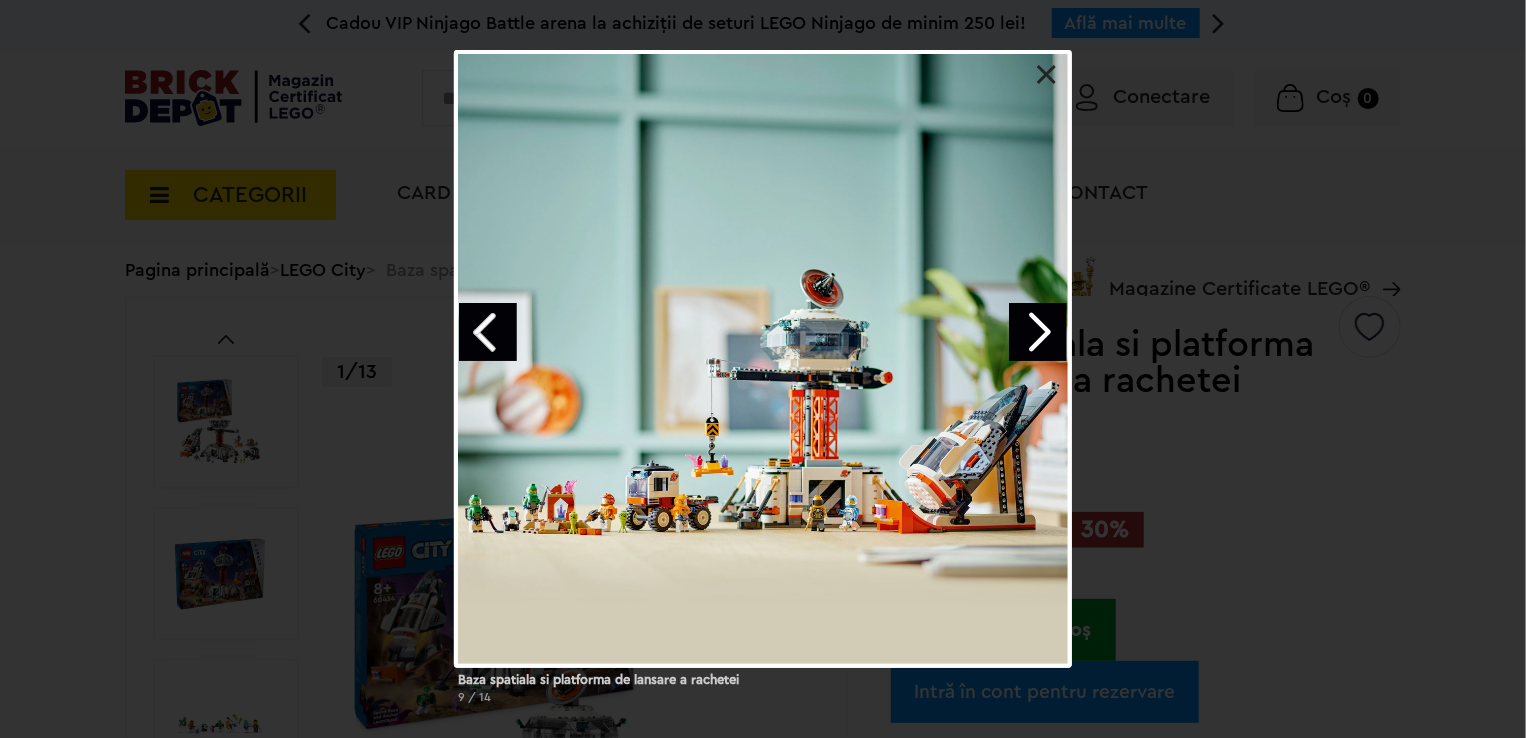 click at bounding box center [1038, 332] 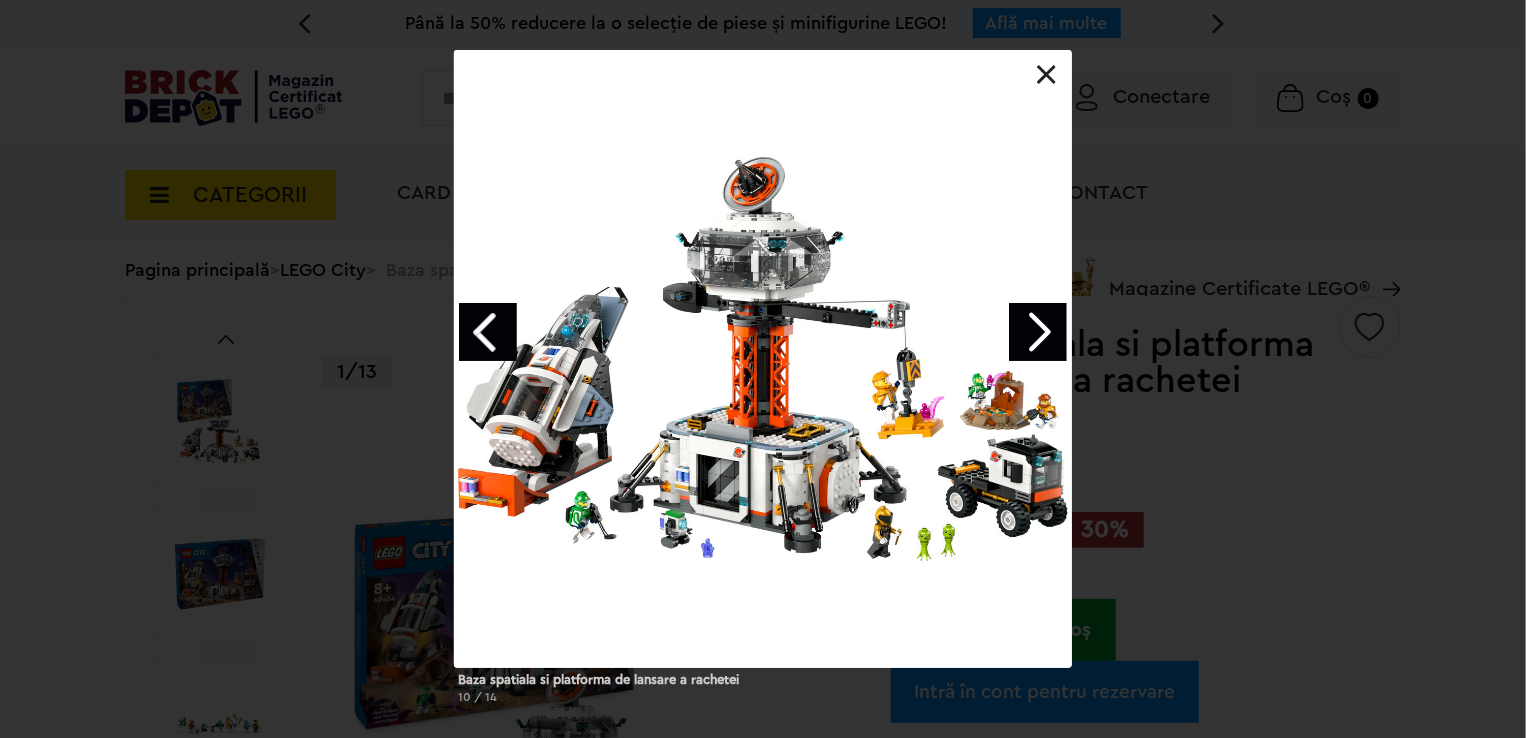 click at bounding box center [1038, 332] 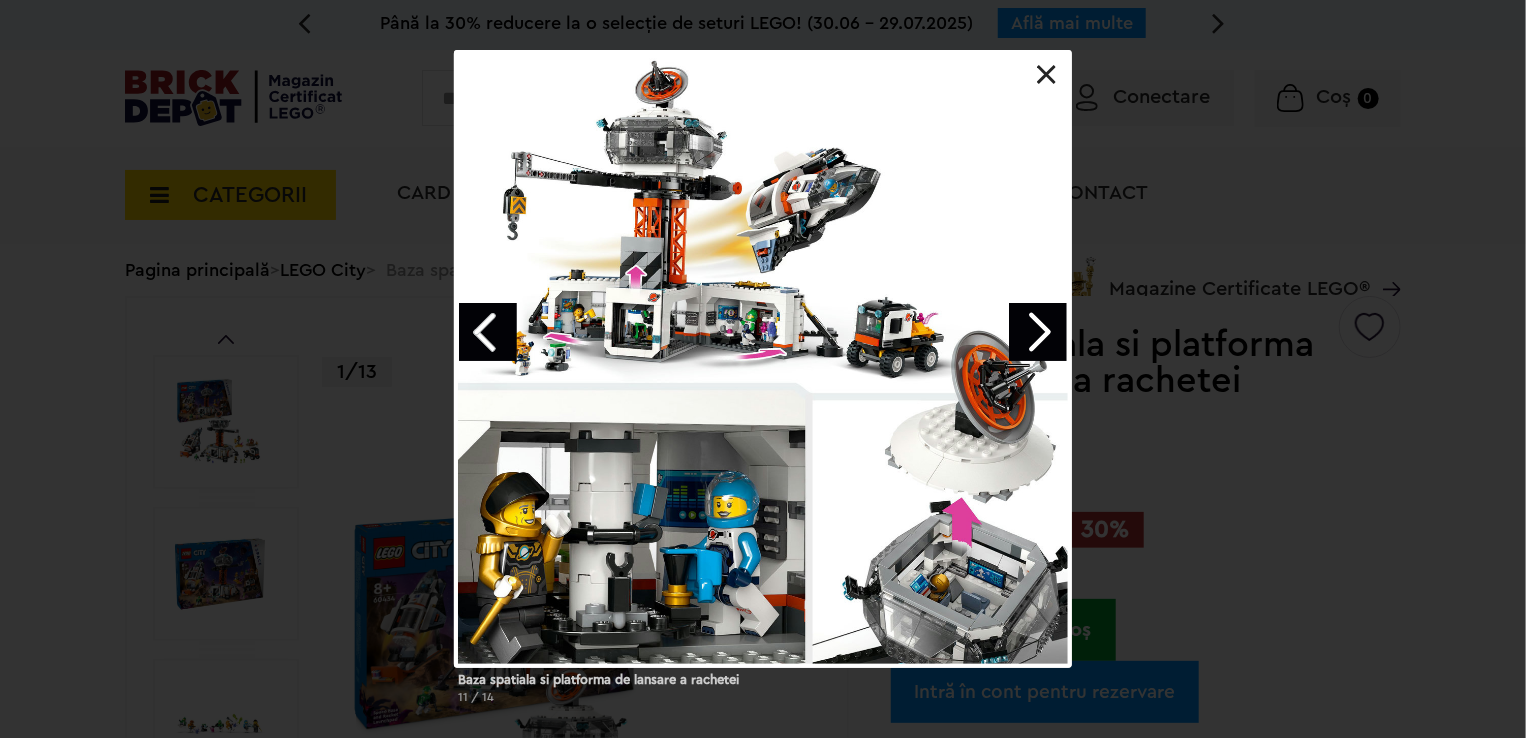 click at bounding box center [763, 359] 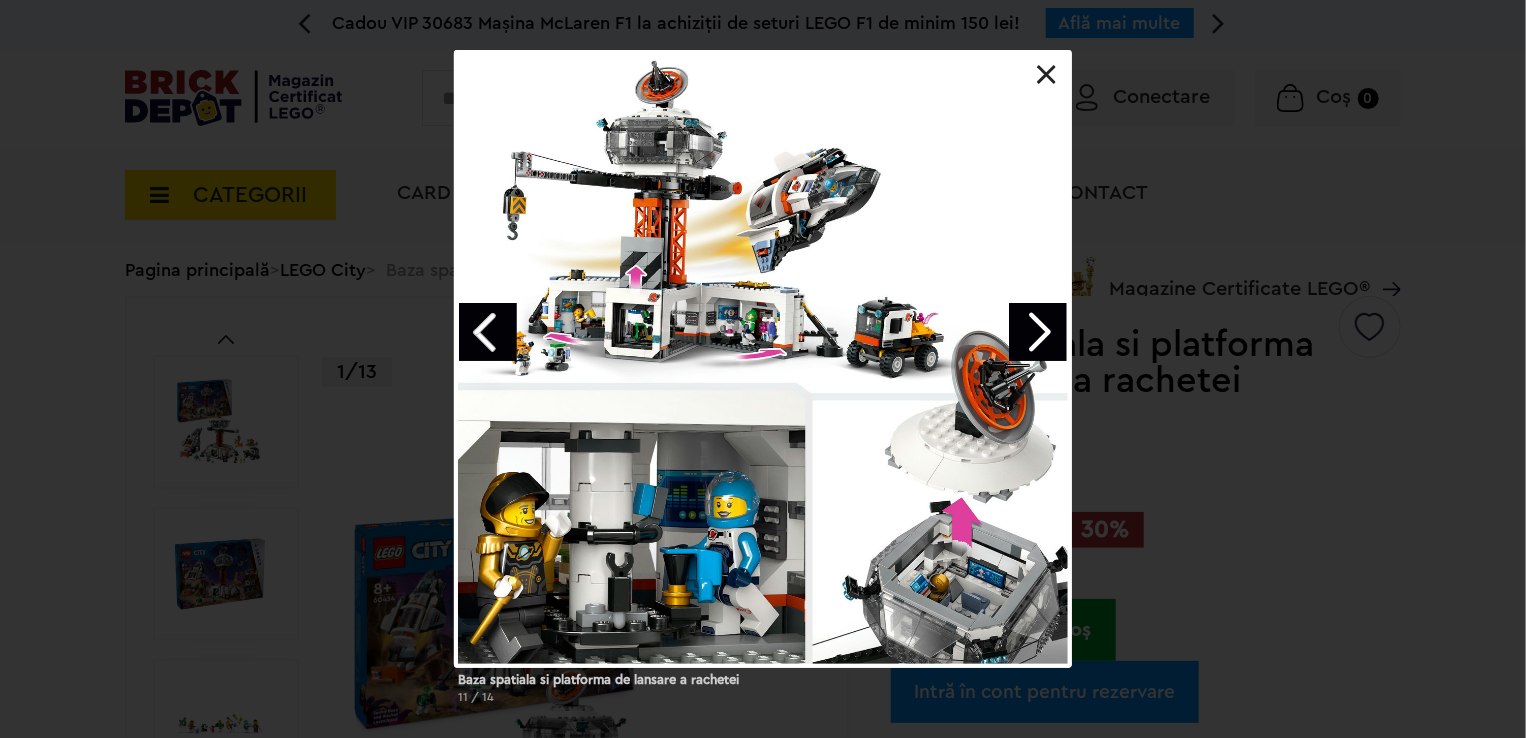 click at bounding box center [1038, 332] 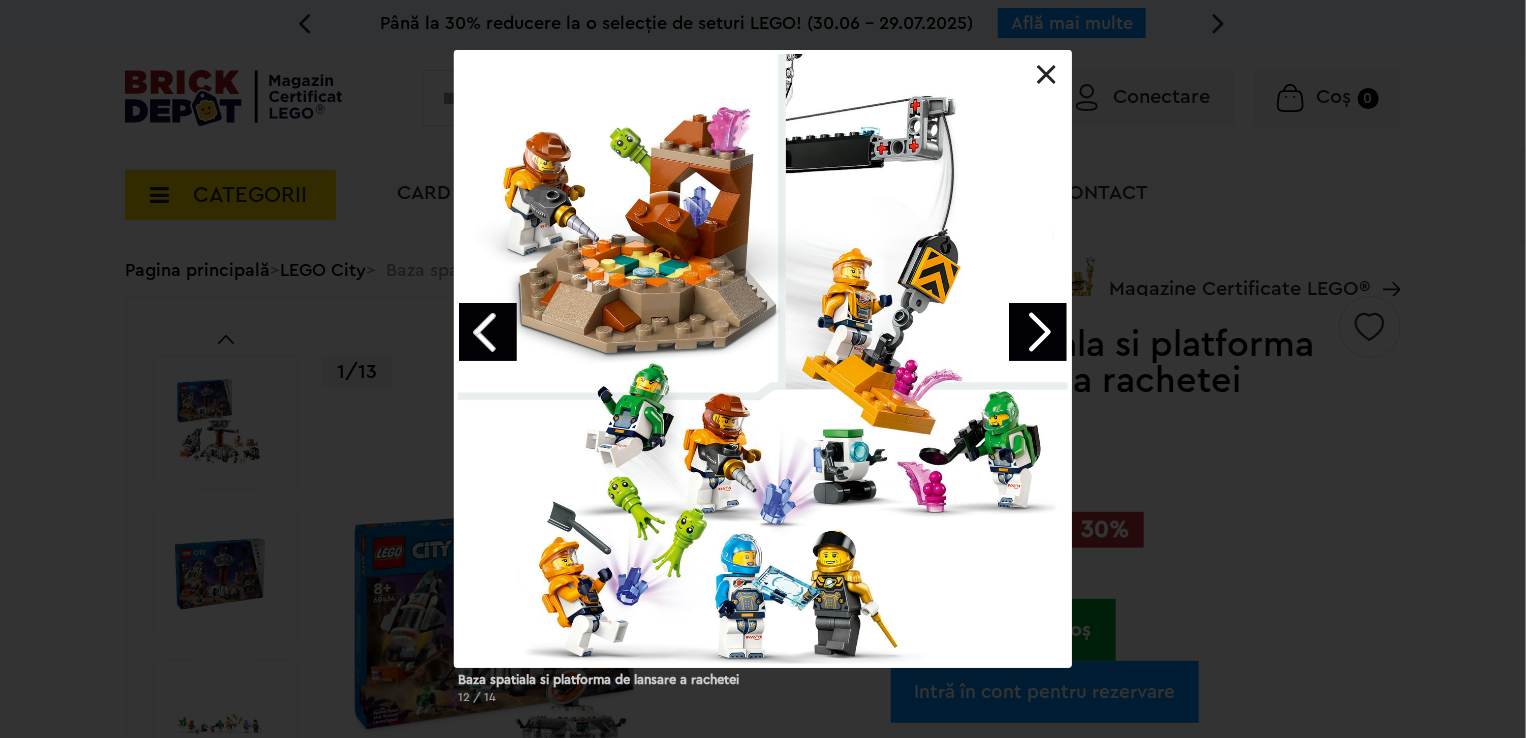 click at bounding box center [1038, 332] 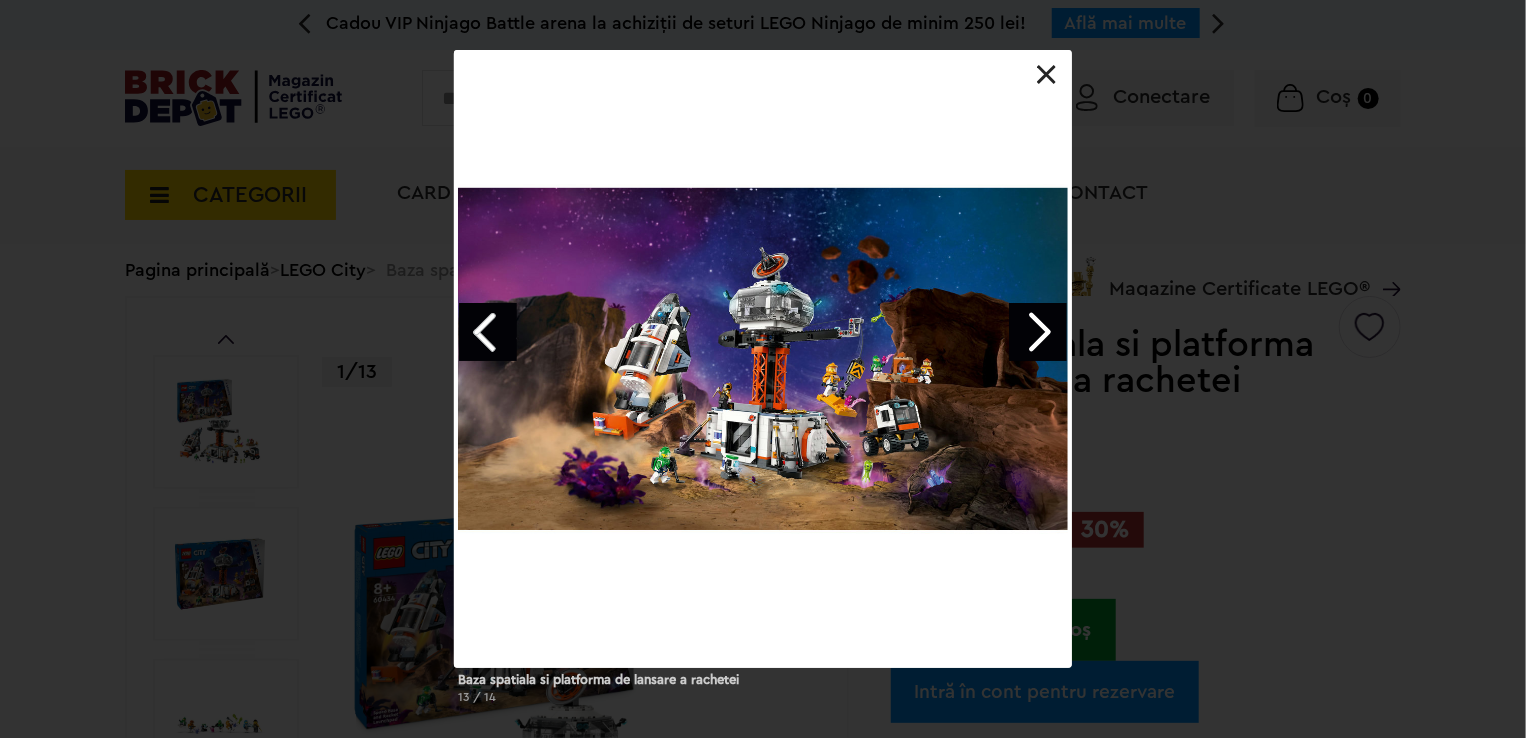 click at bounding box center (1038, 332) 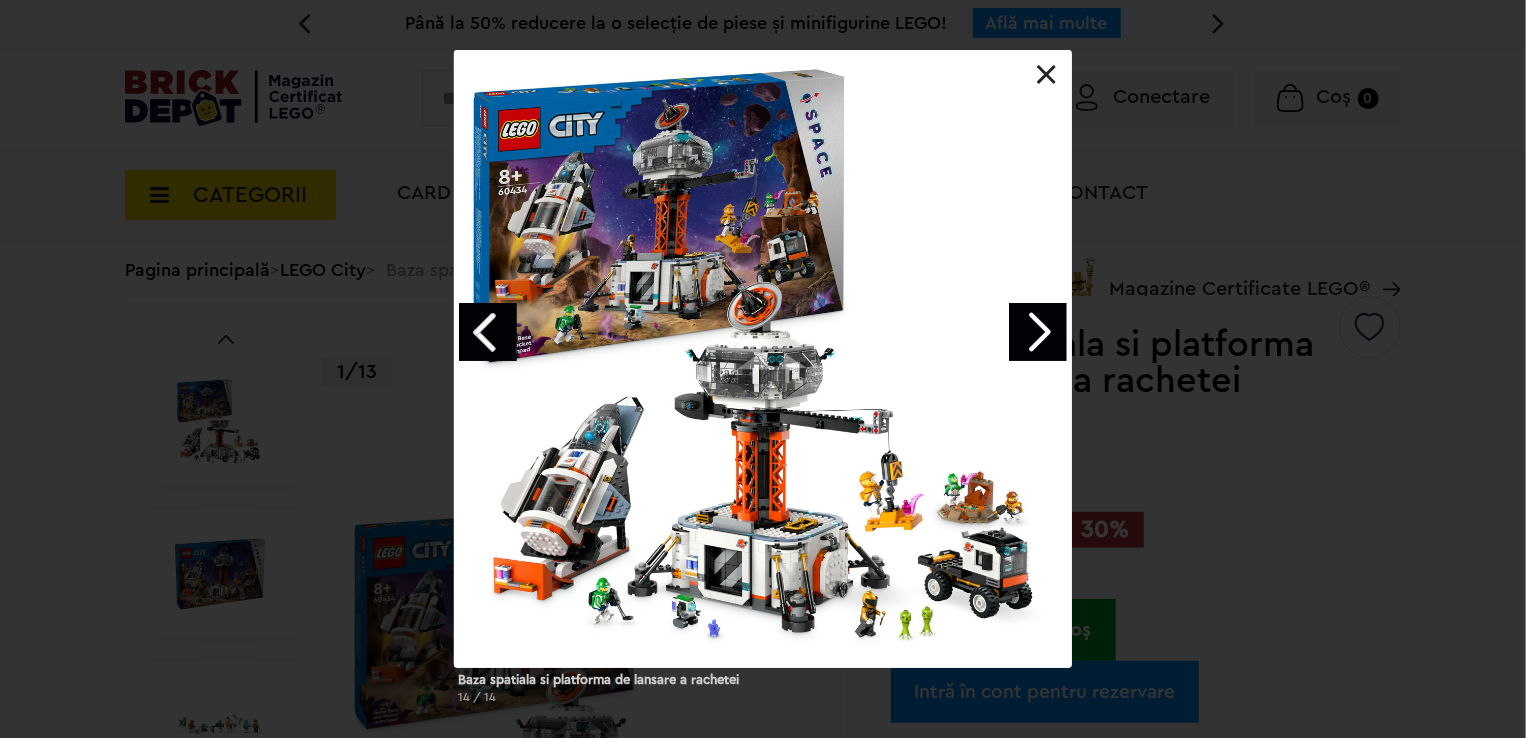 click at bounding box center (1038, 332) 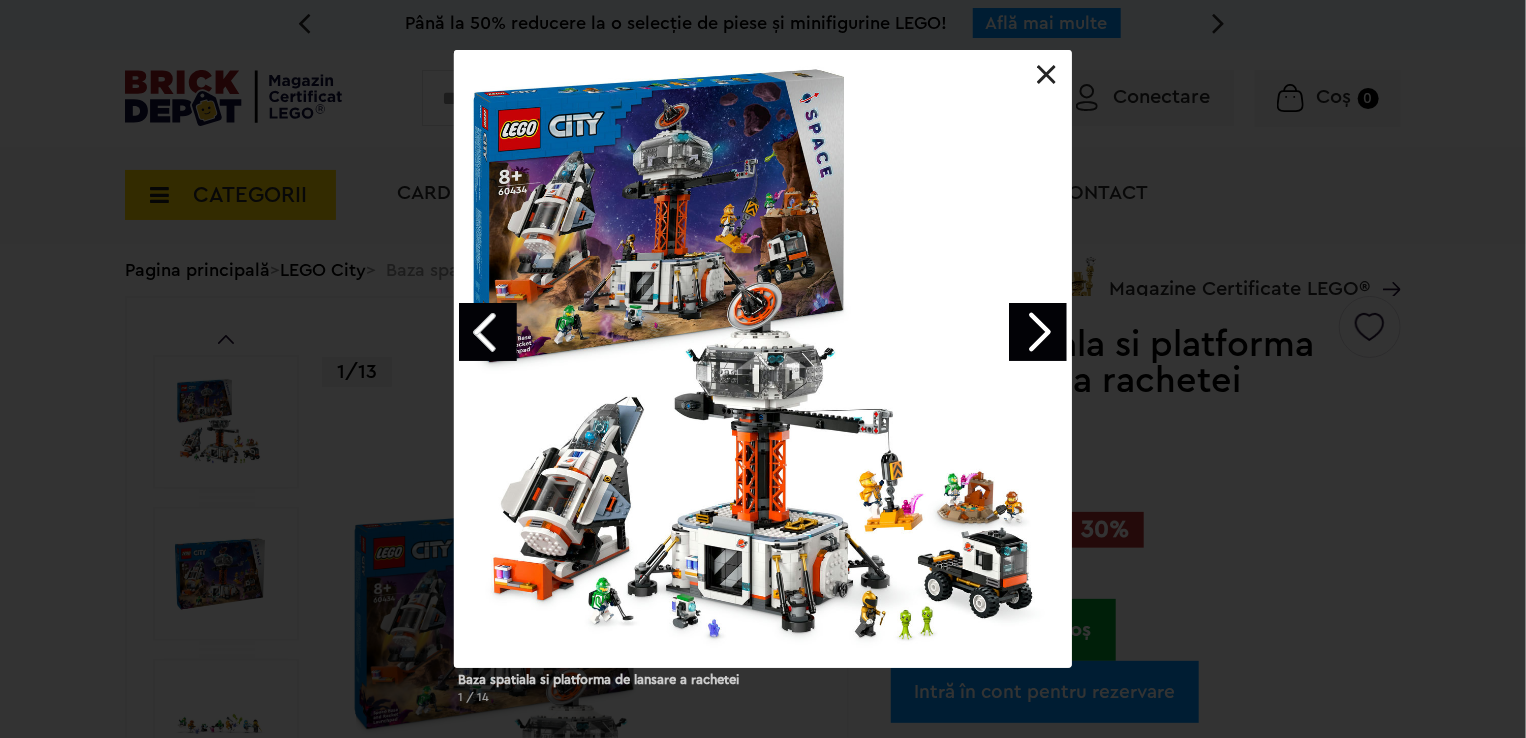 click at bounding box center [1038, 332] 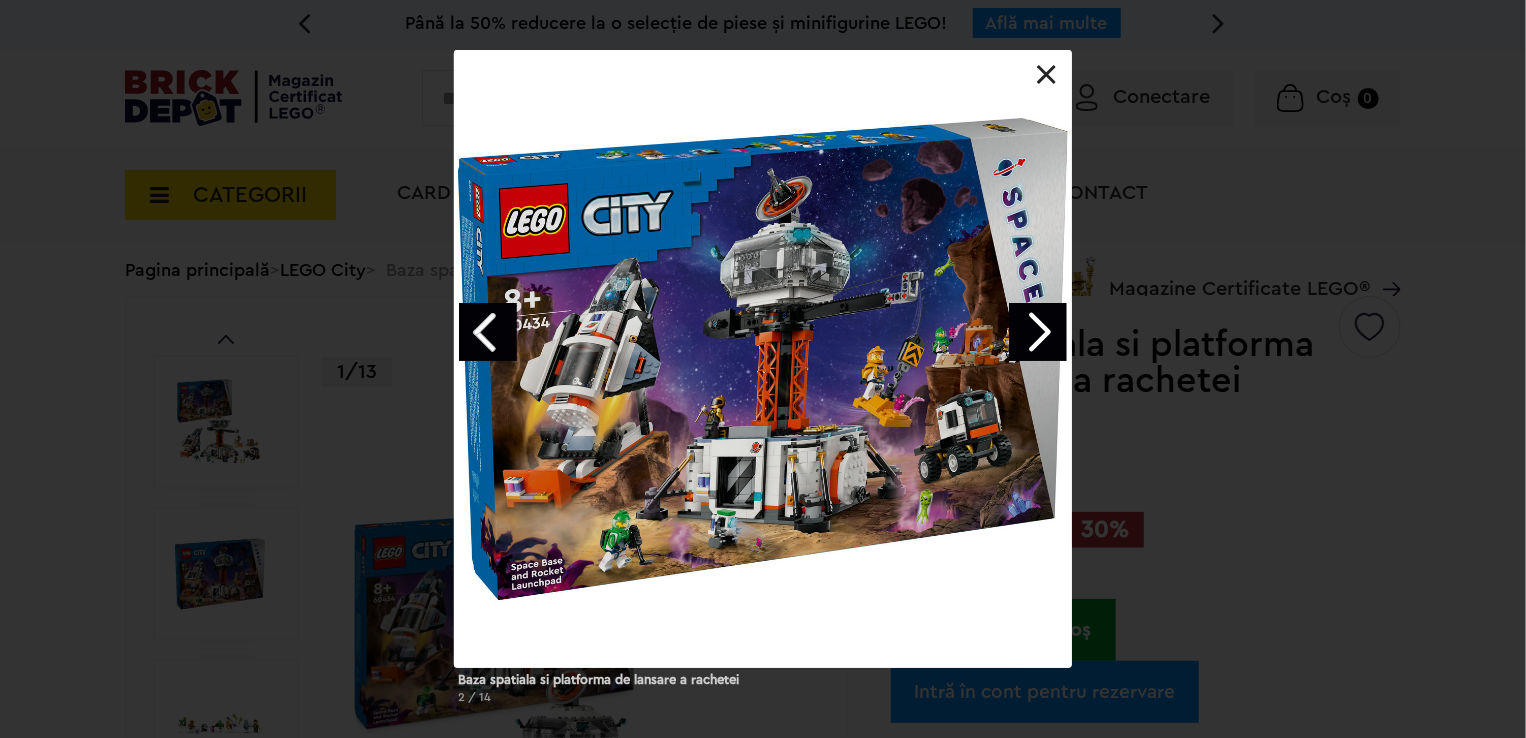 click at bounding box center (1038, 332) 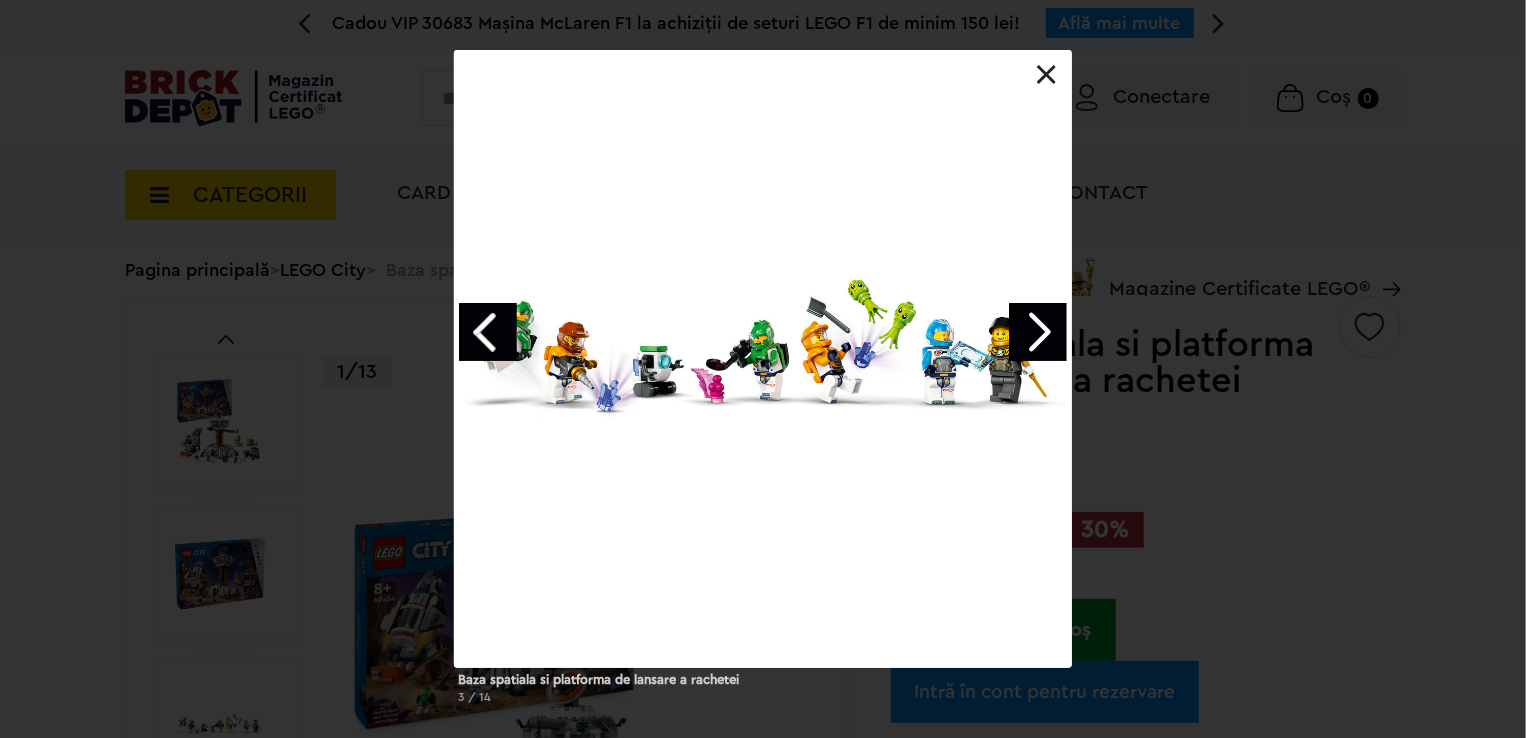 click at bounding box center (1038, 332) 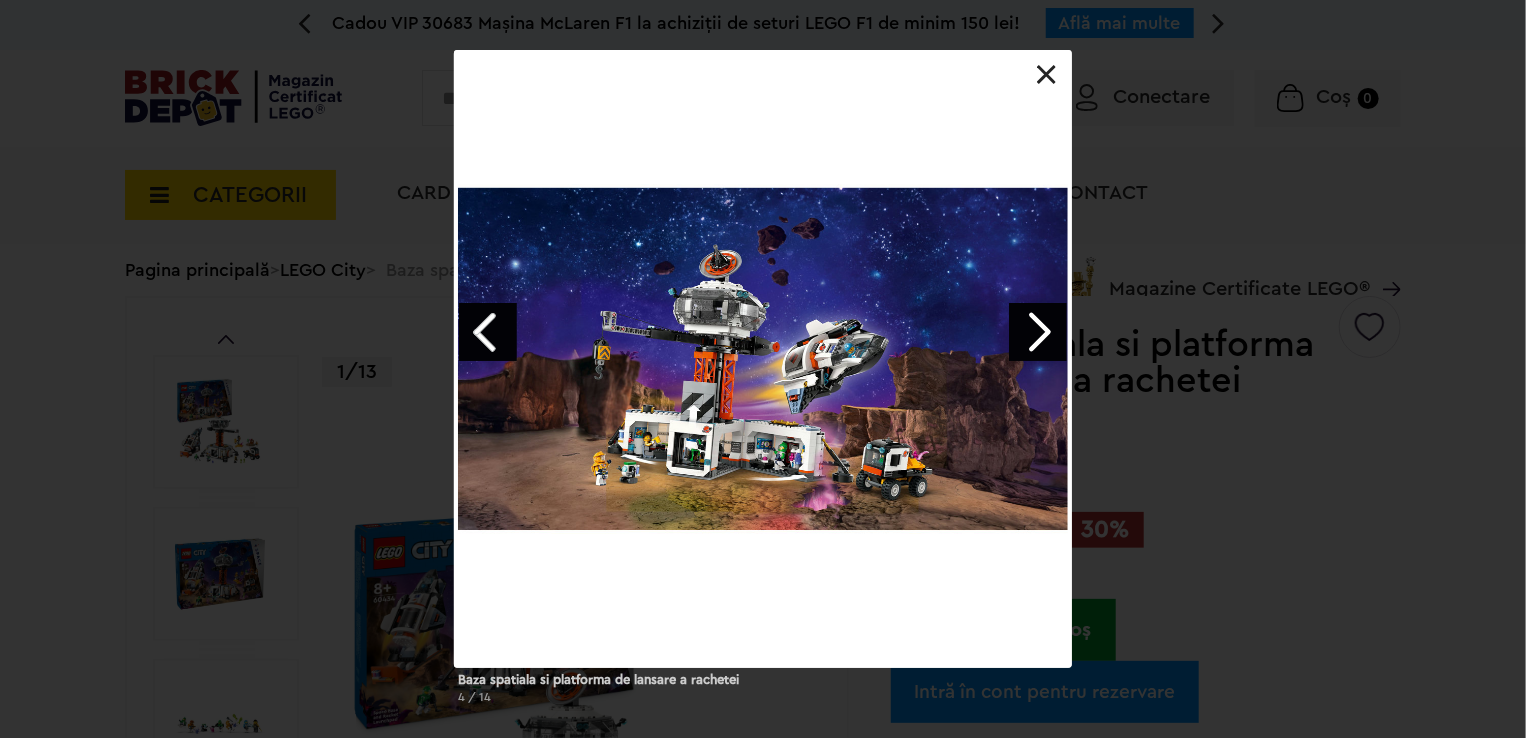 click at bounding box center (1038, 332) 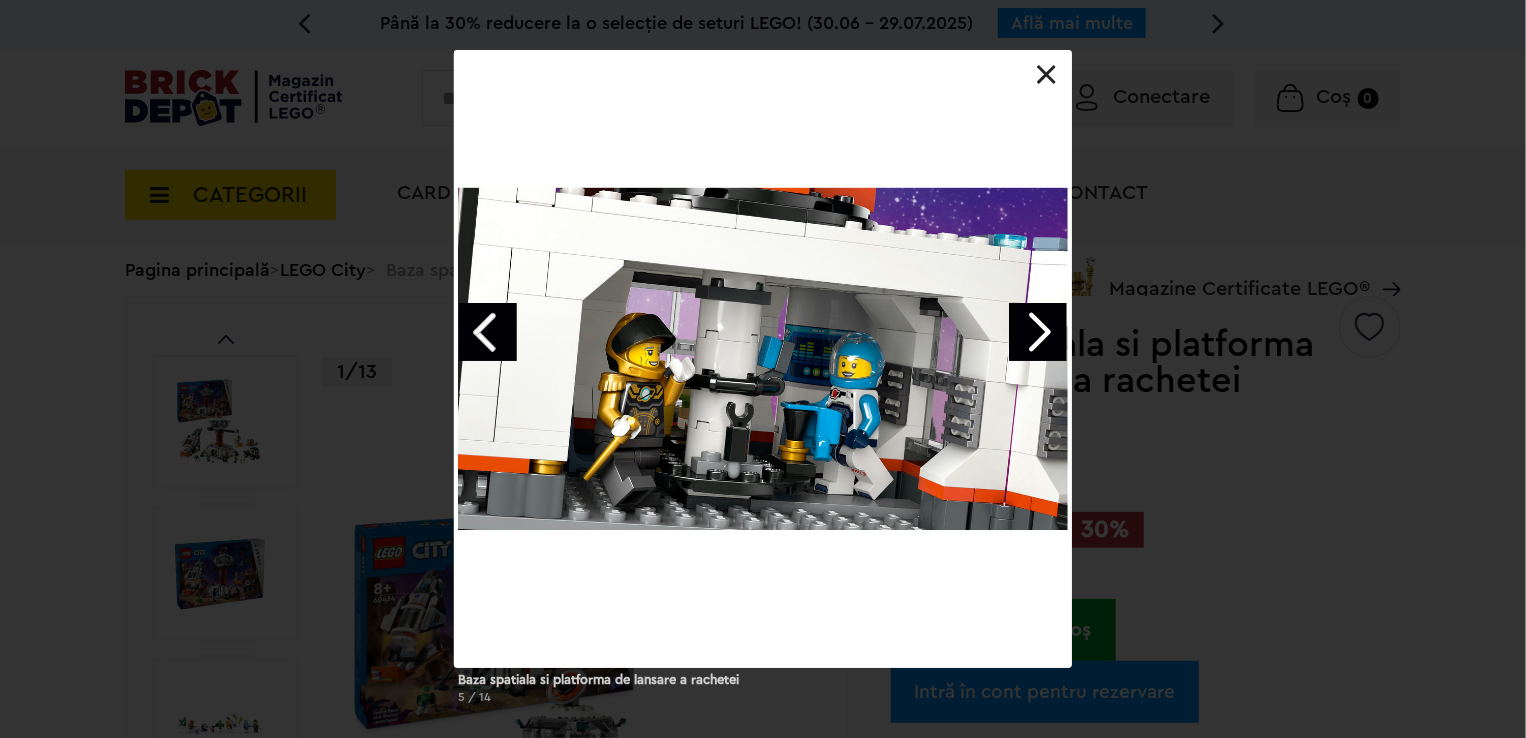 click at bounding box center (1038, 332) 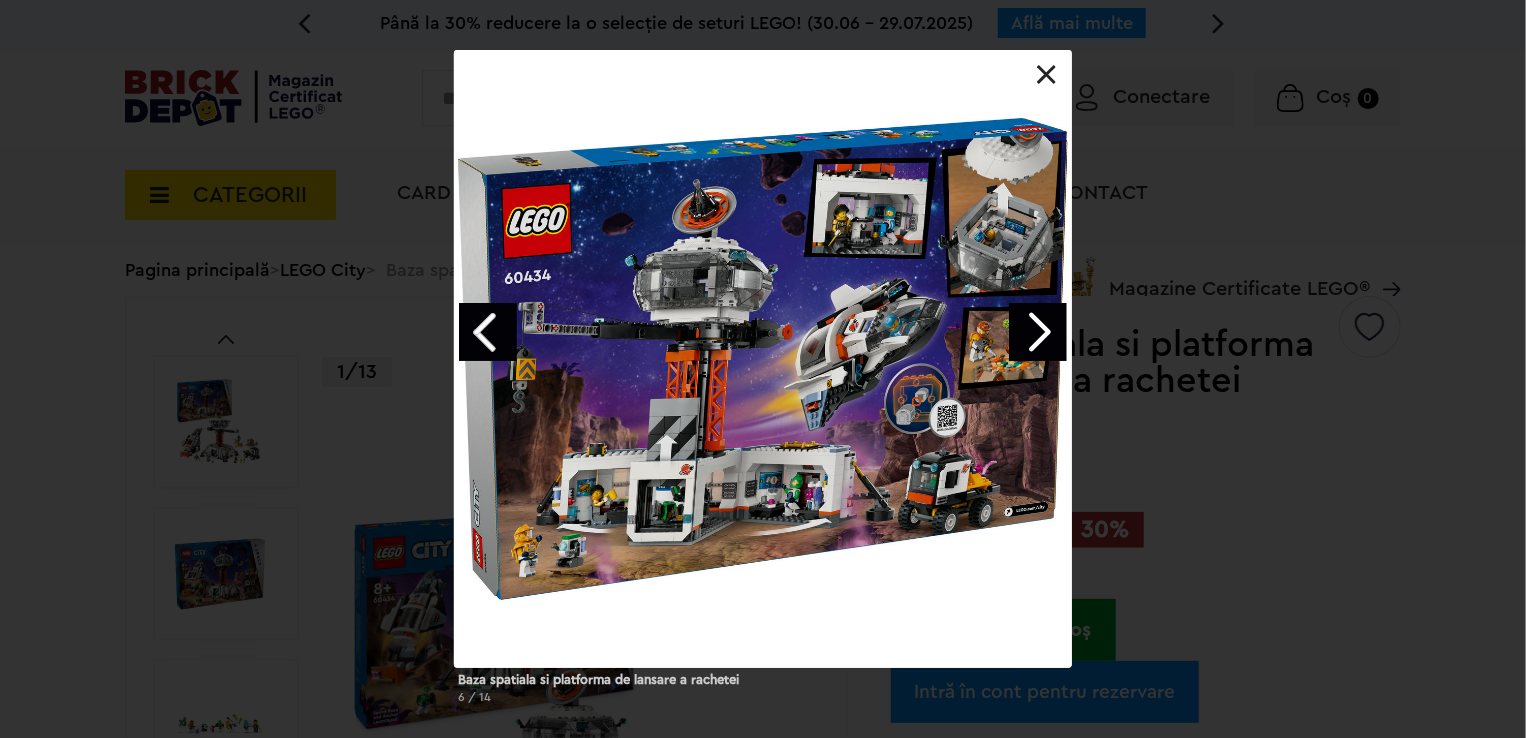 click at bounding box center [1038, 332] 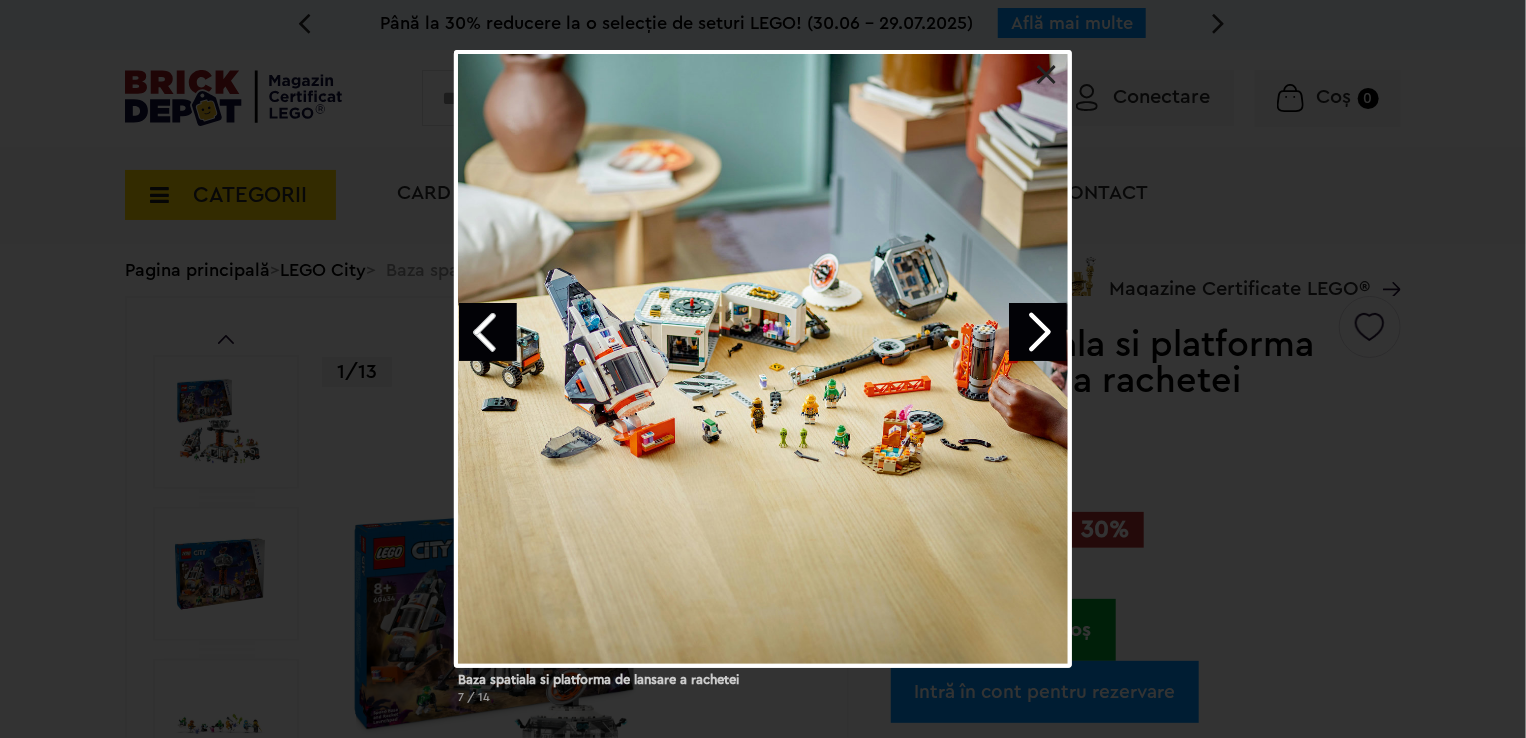 click at bounding box center (1038, 332) 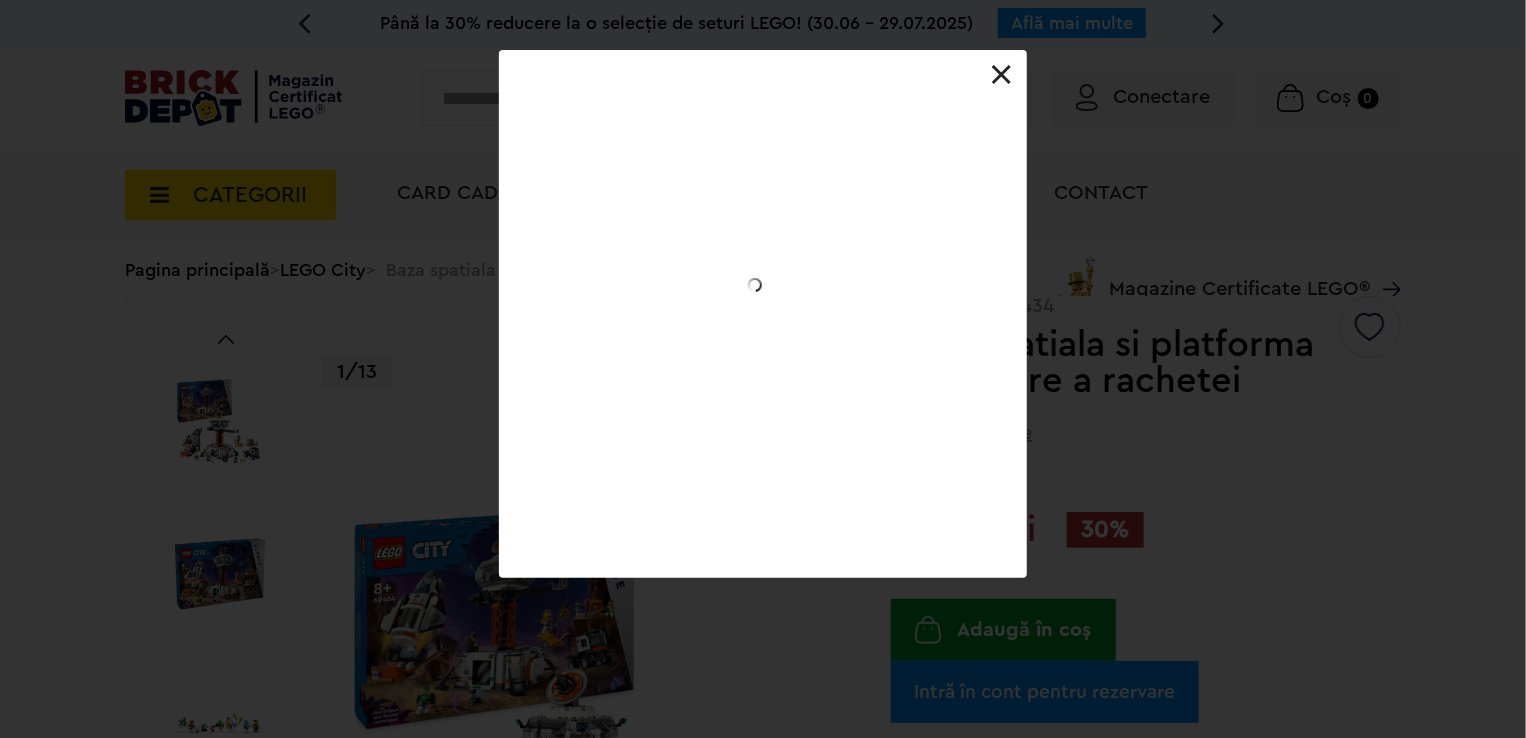 click at bounding box center (763, 50) 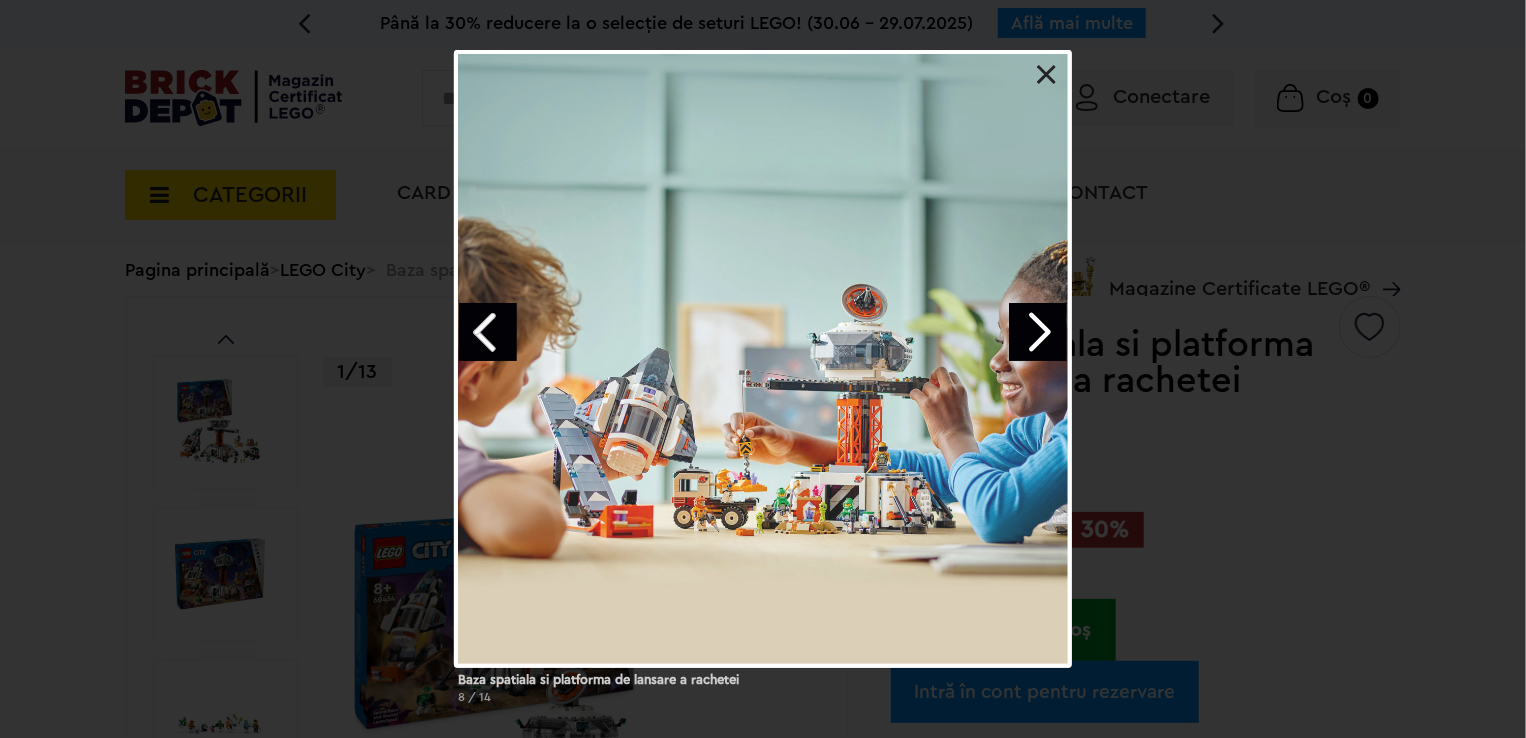 click at bounding box center [1038, 332] 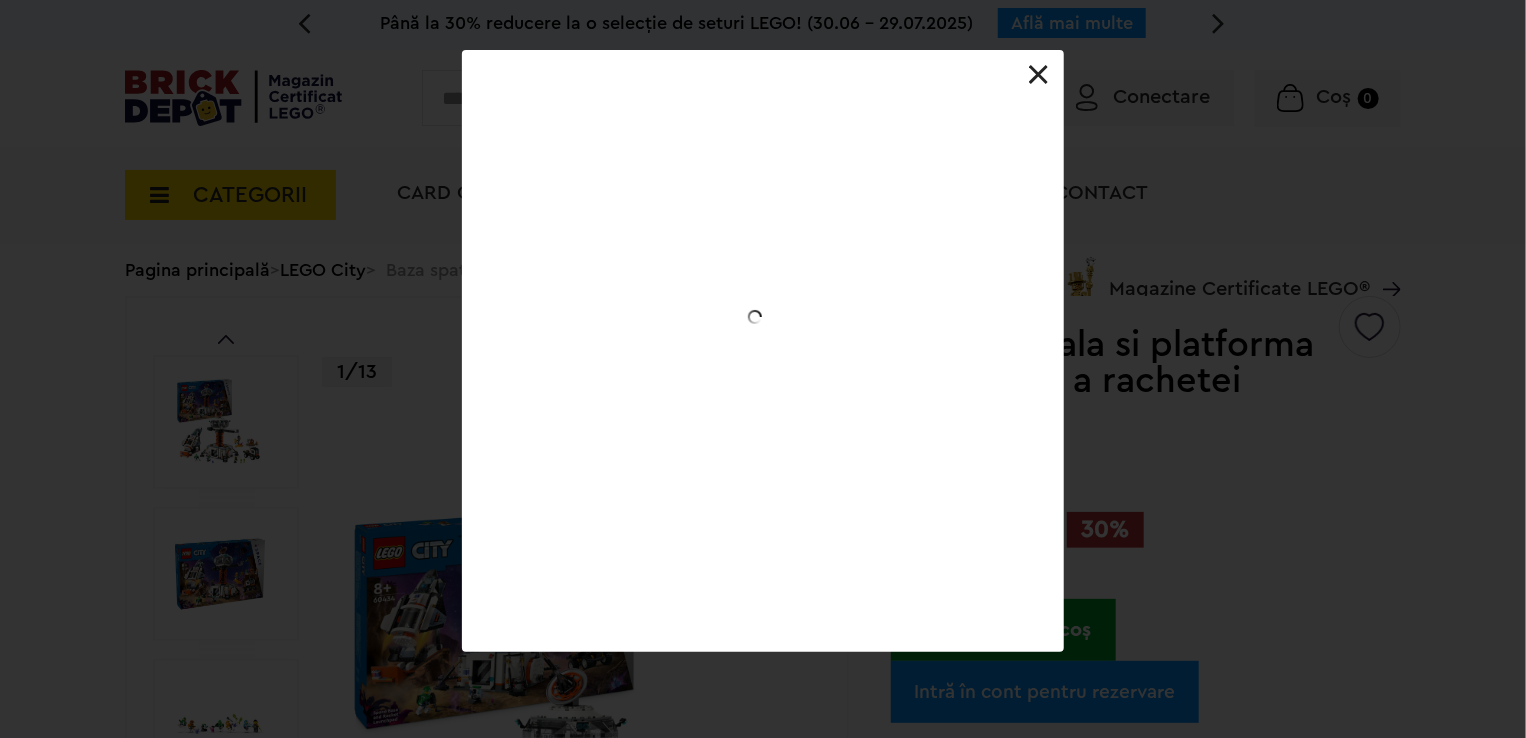 click at bounding box center (763, 50) 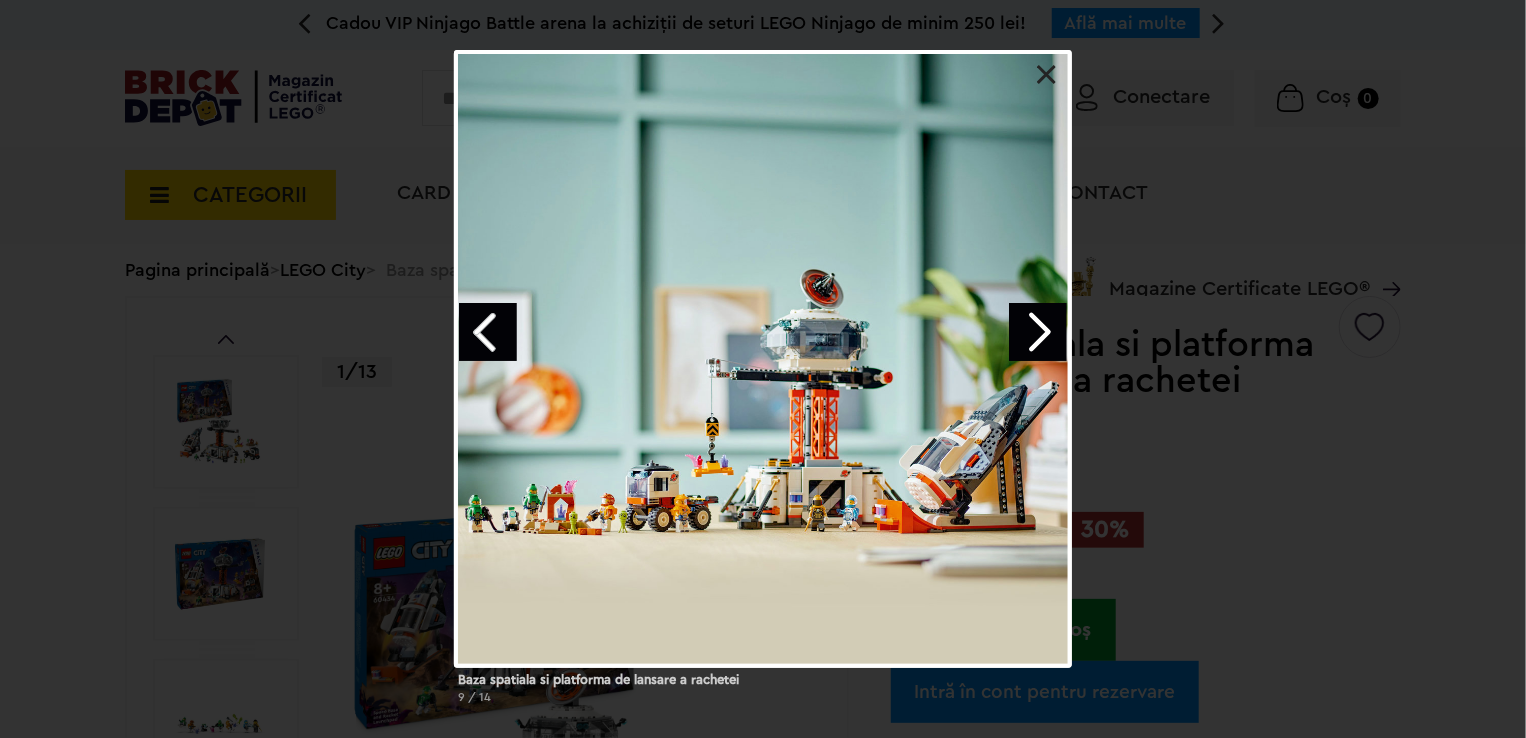 click at bounding box center [1038, 332] 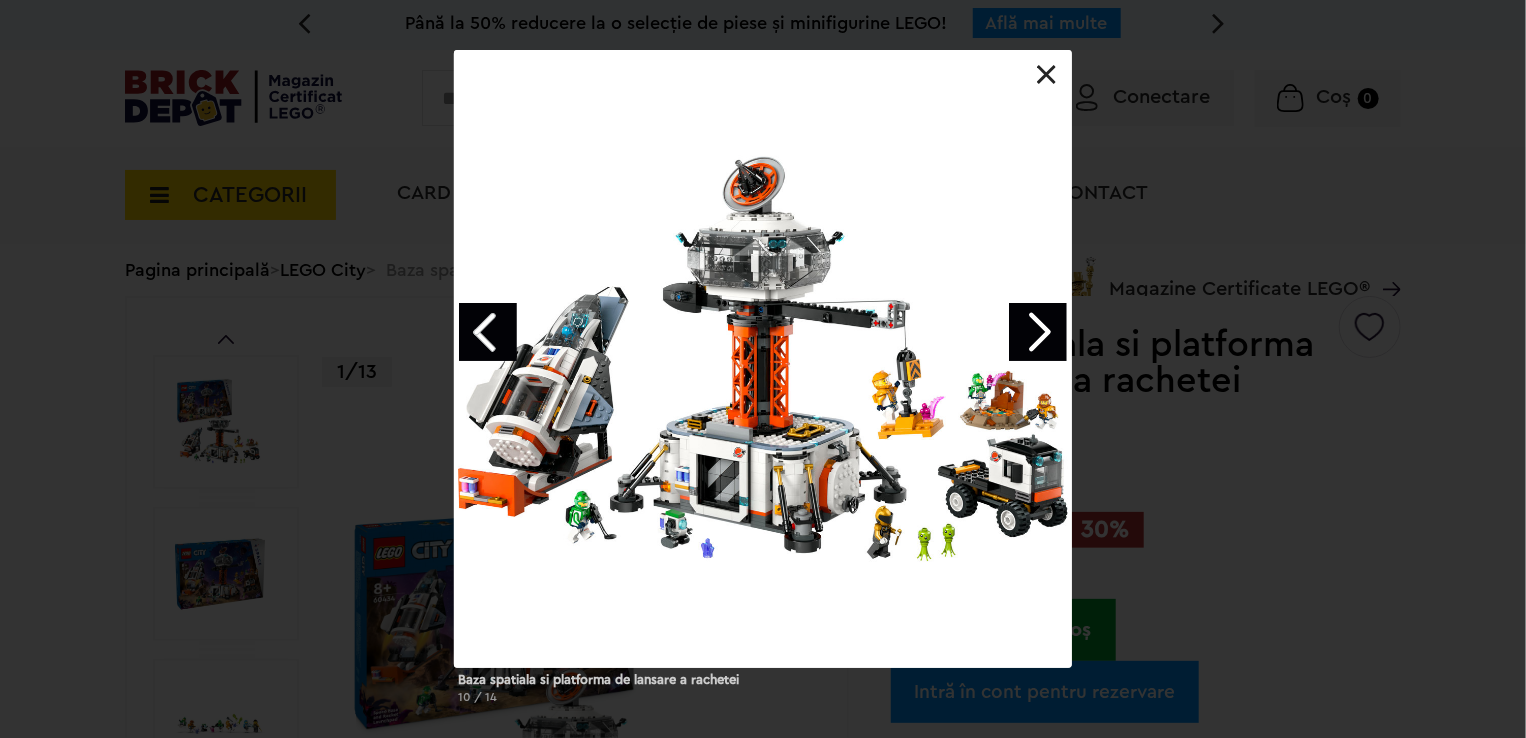 click at bounding box center [1038, 332] 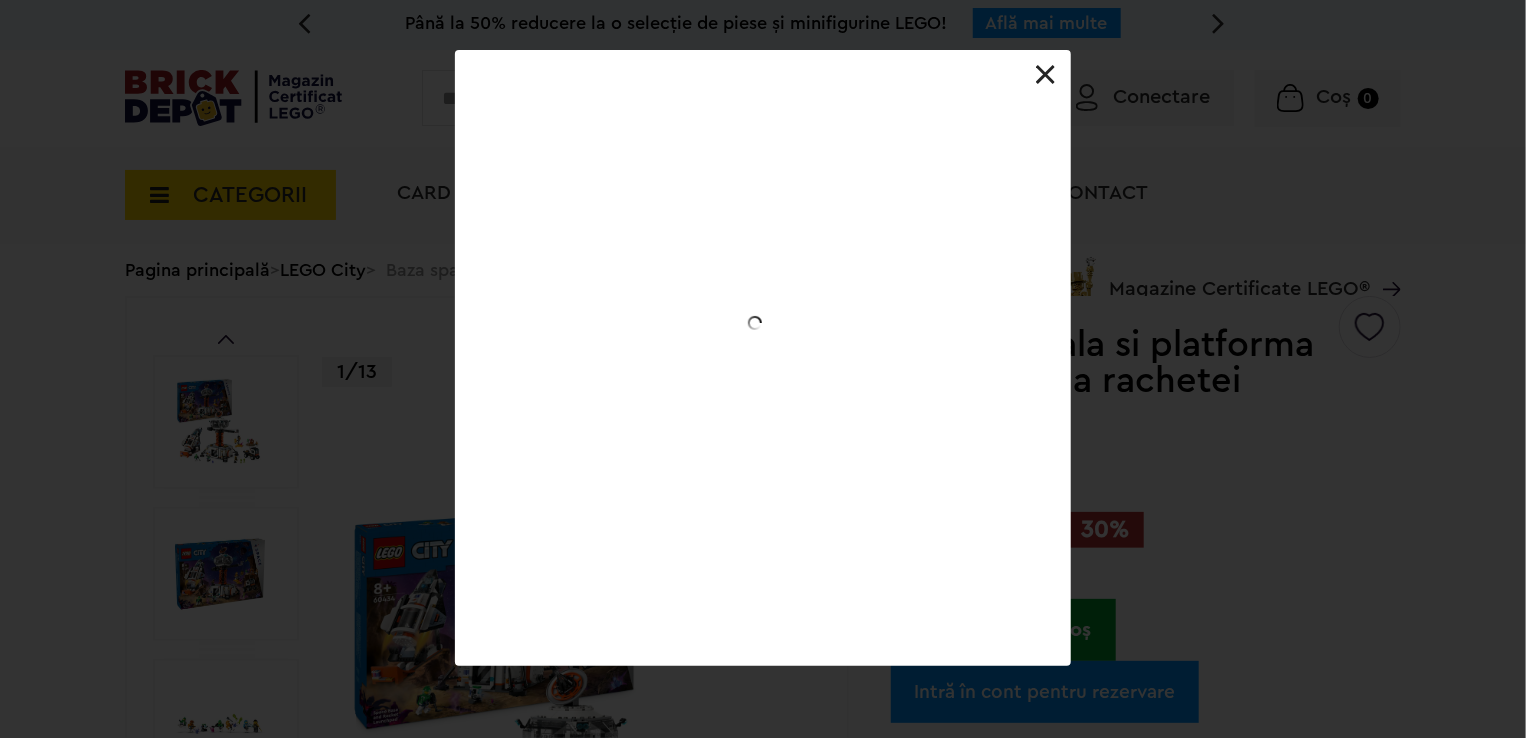 click at bounding box center [0, 0] 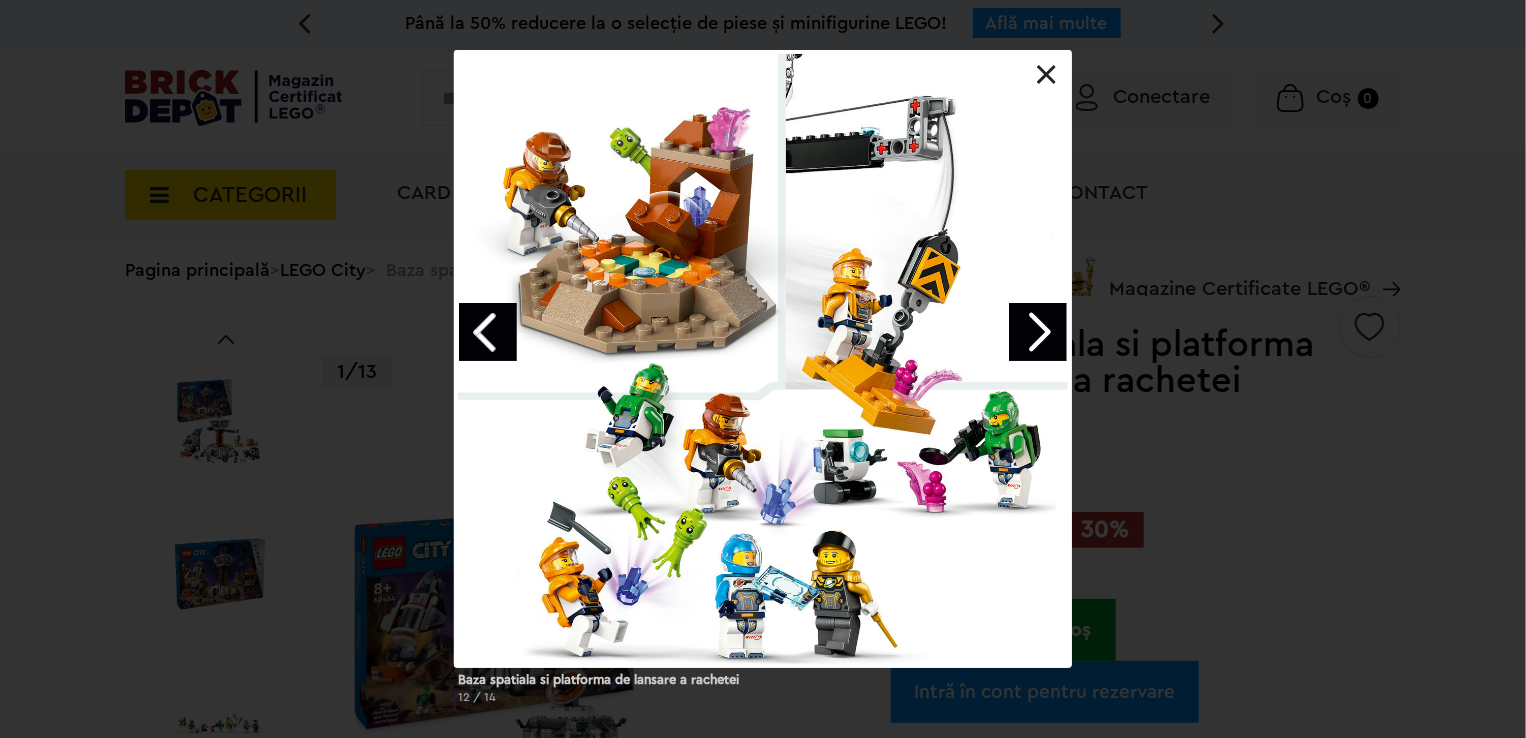 click at bounding box center (763, 50) 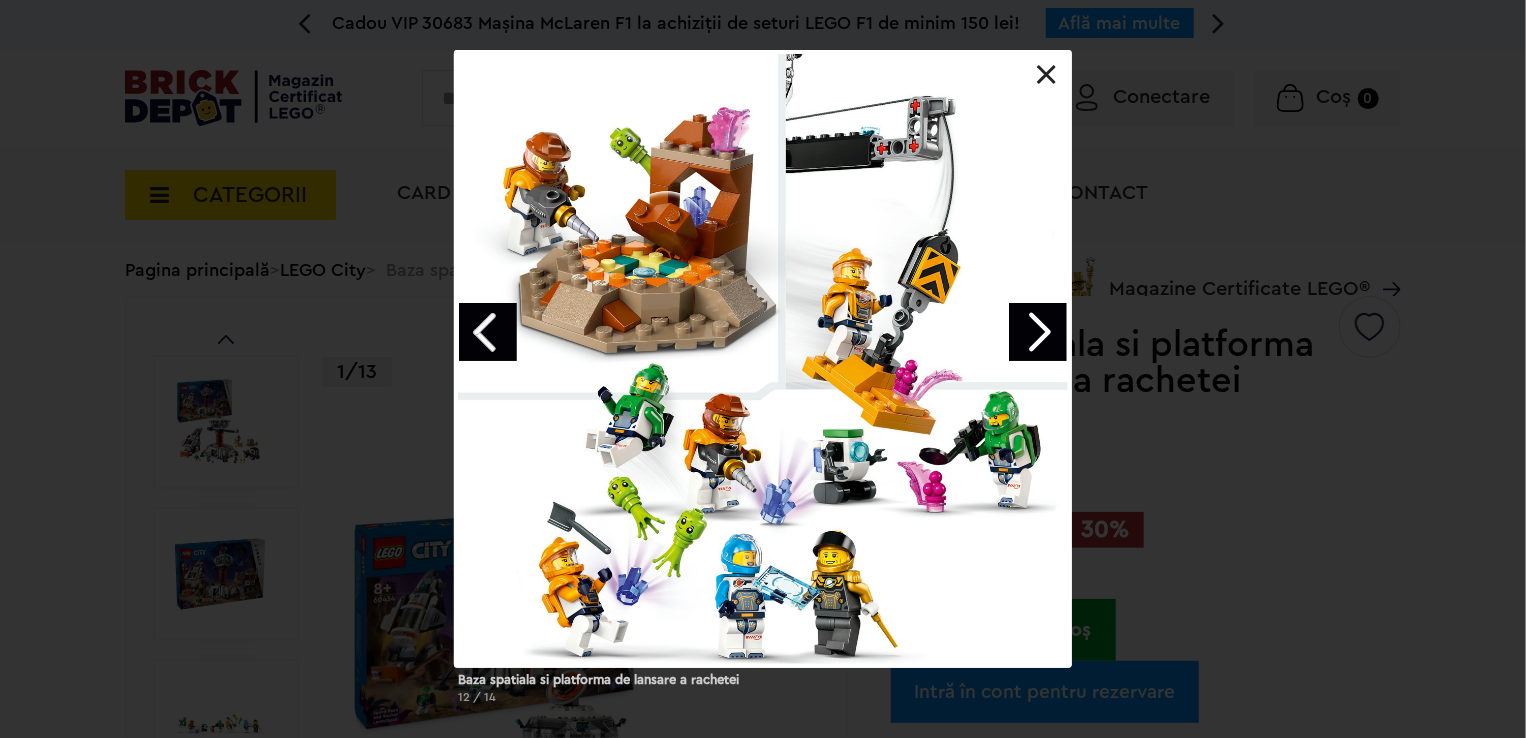 click at bounding box center (1038, 332) 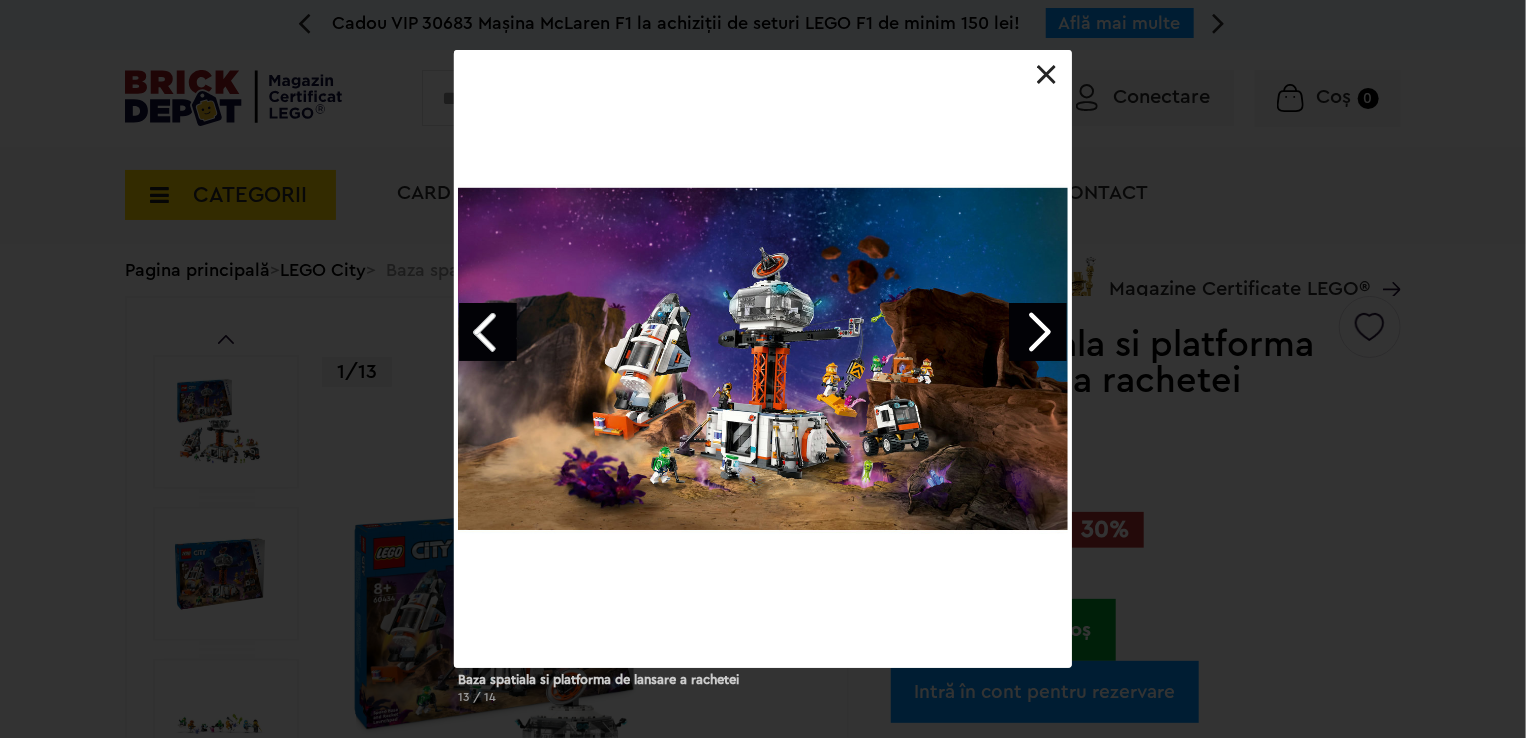 click at bounding box center (1038, 332) 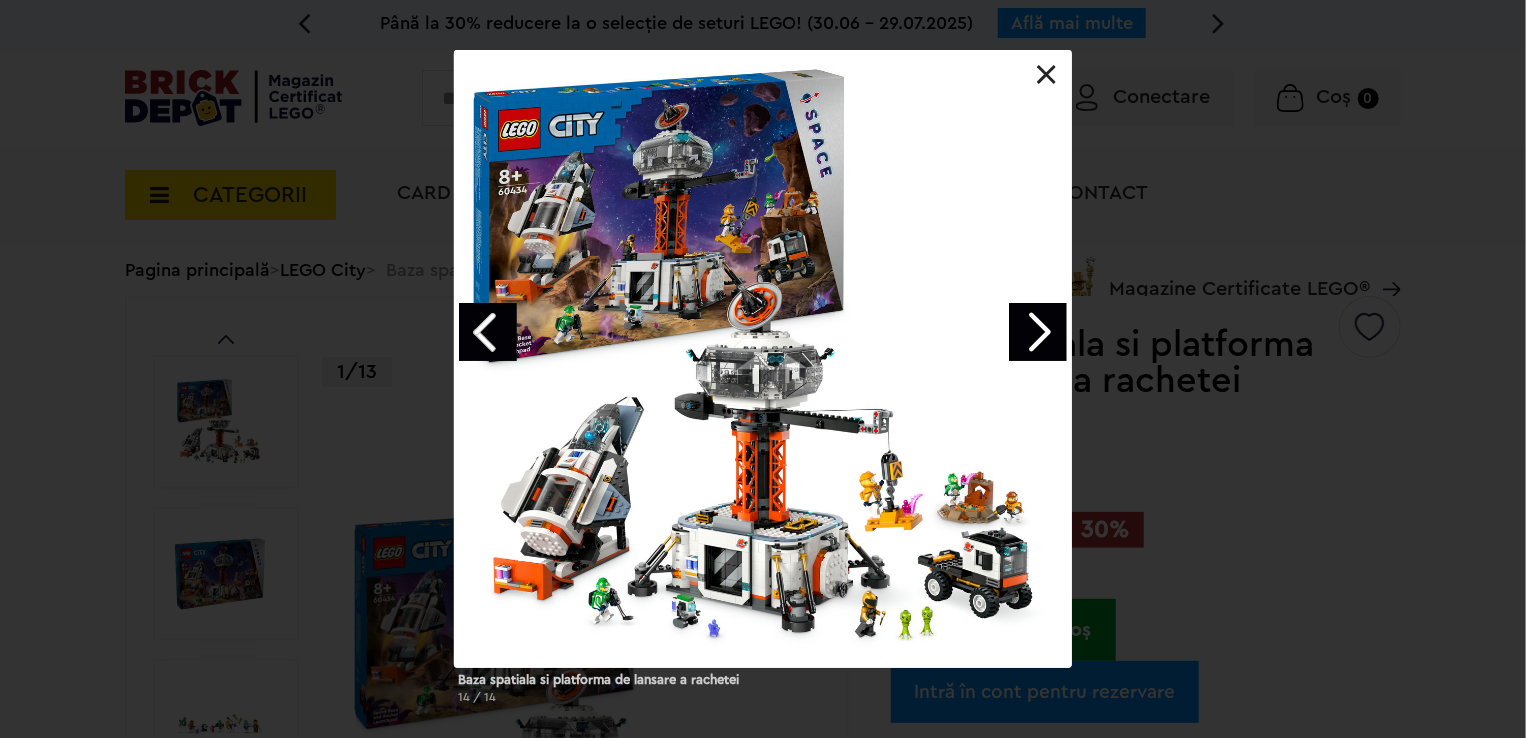 click at bounding box center (1038, 332) 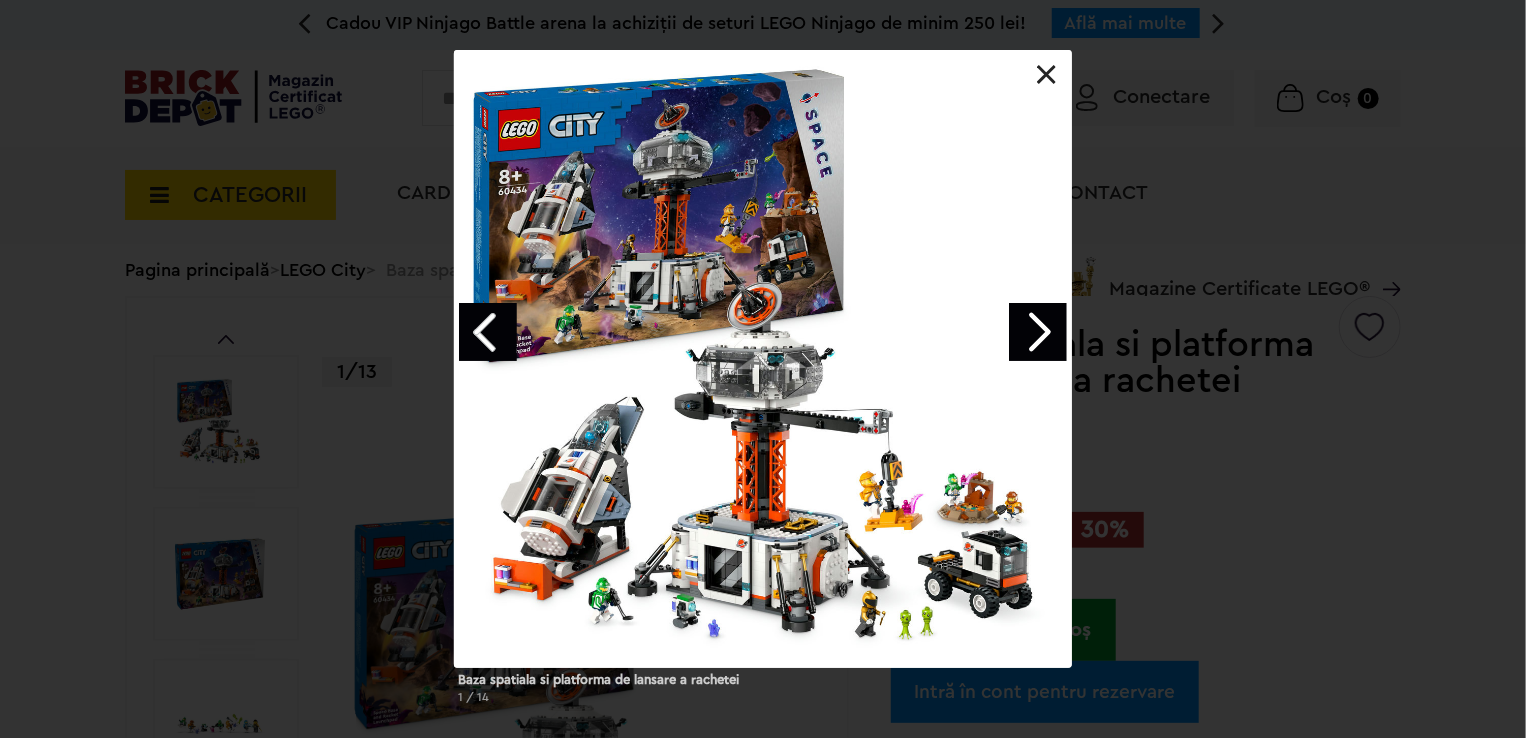 click at bounding box center [1038, 332] 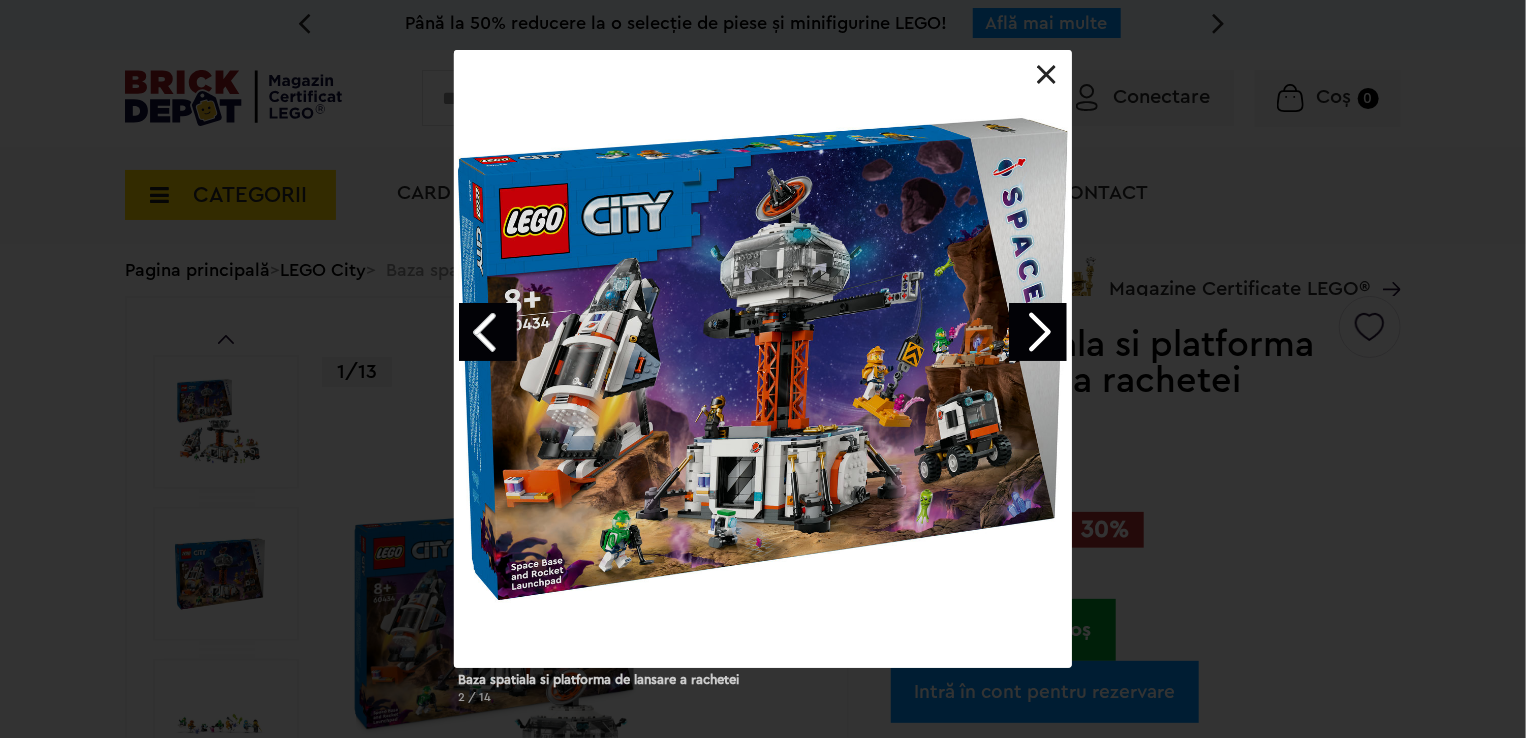 click at bounding box center (1038, 332) 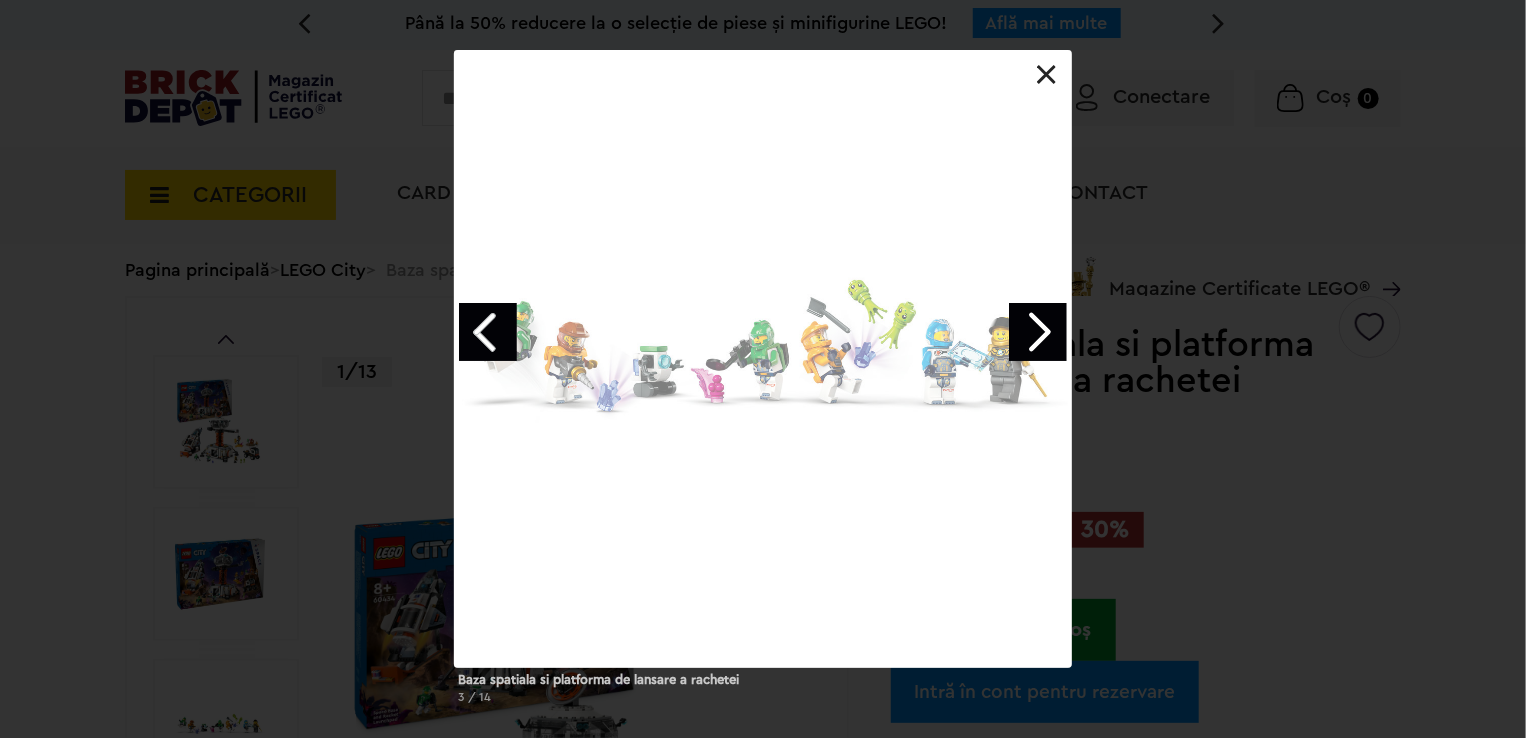 click at bounding box center (1038, 332) 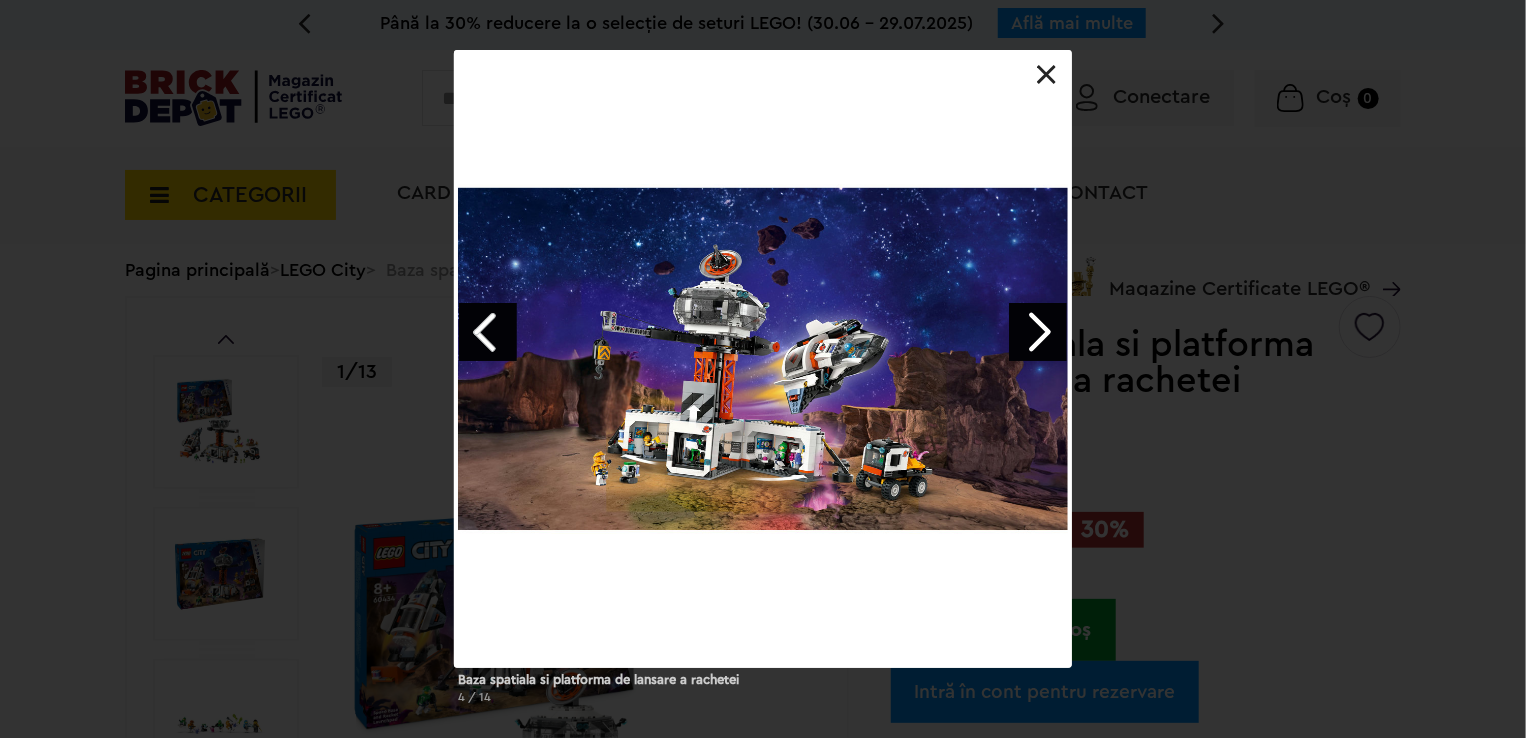 click at bounding box center (1038, 332) 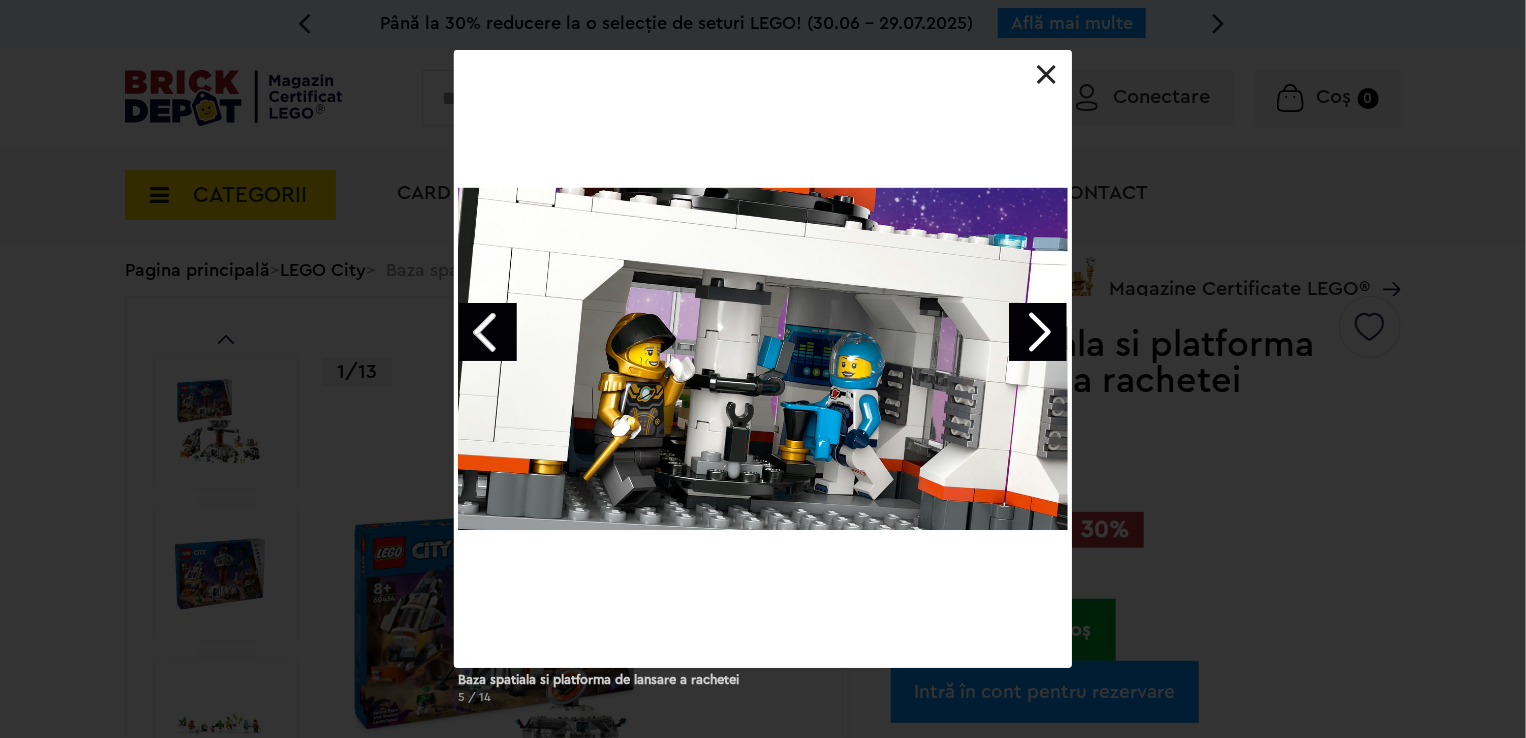 click at bounding box center [1038, 332] 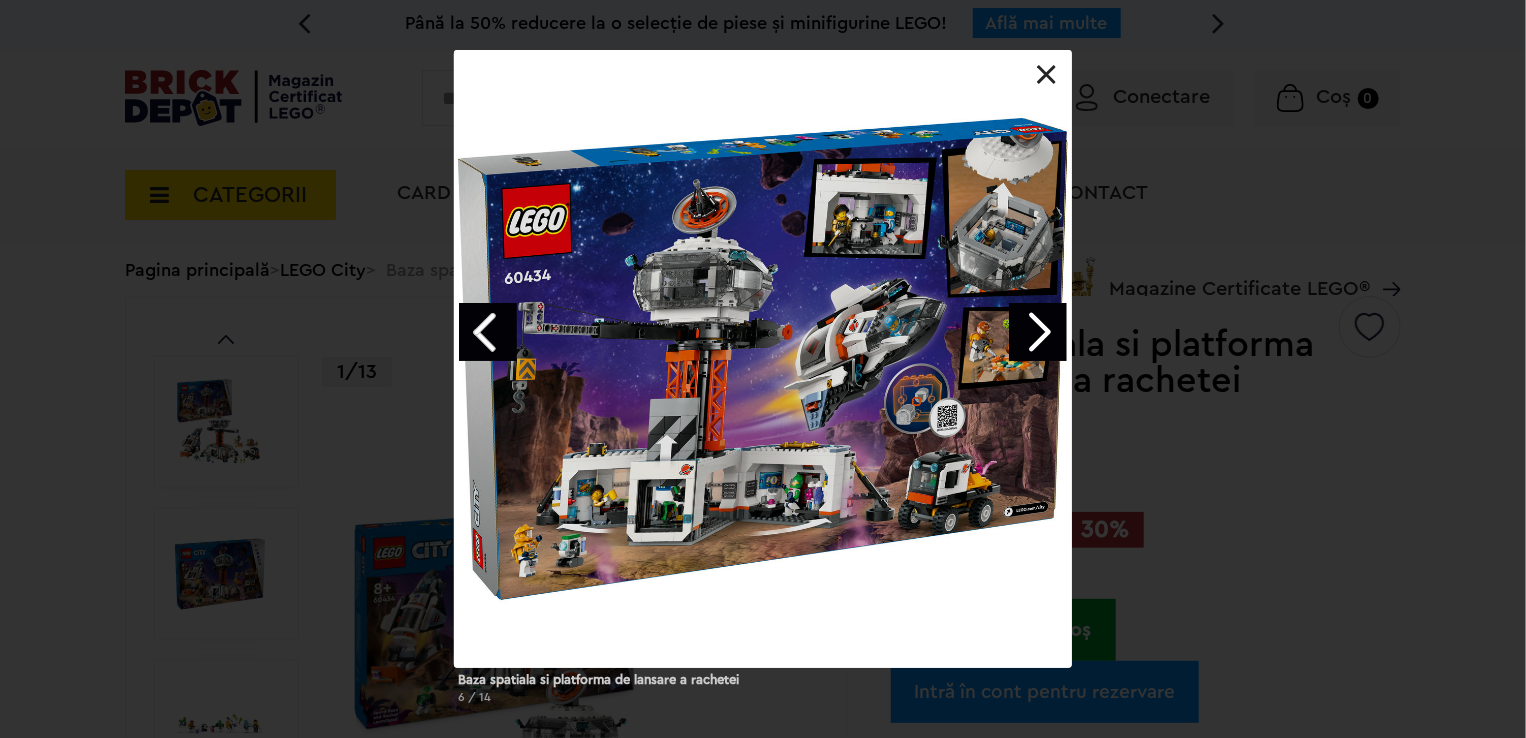 click at bounding box center [1038, 332] 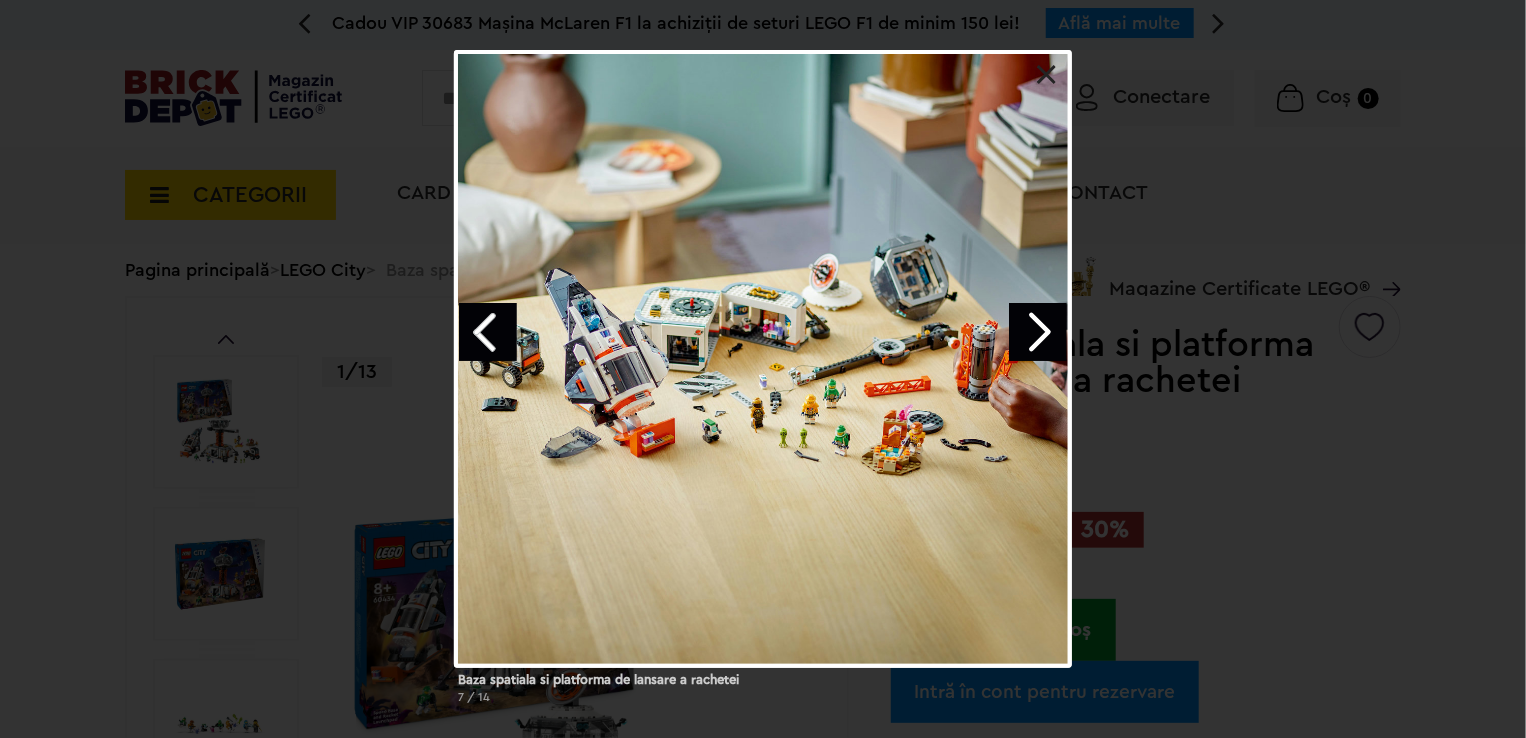 click at bounding box center [1038, 332] 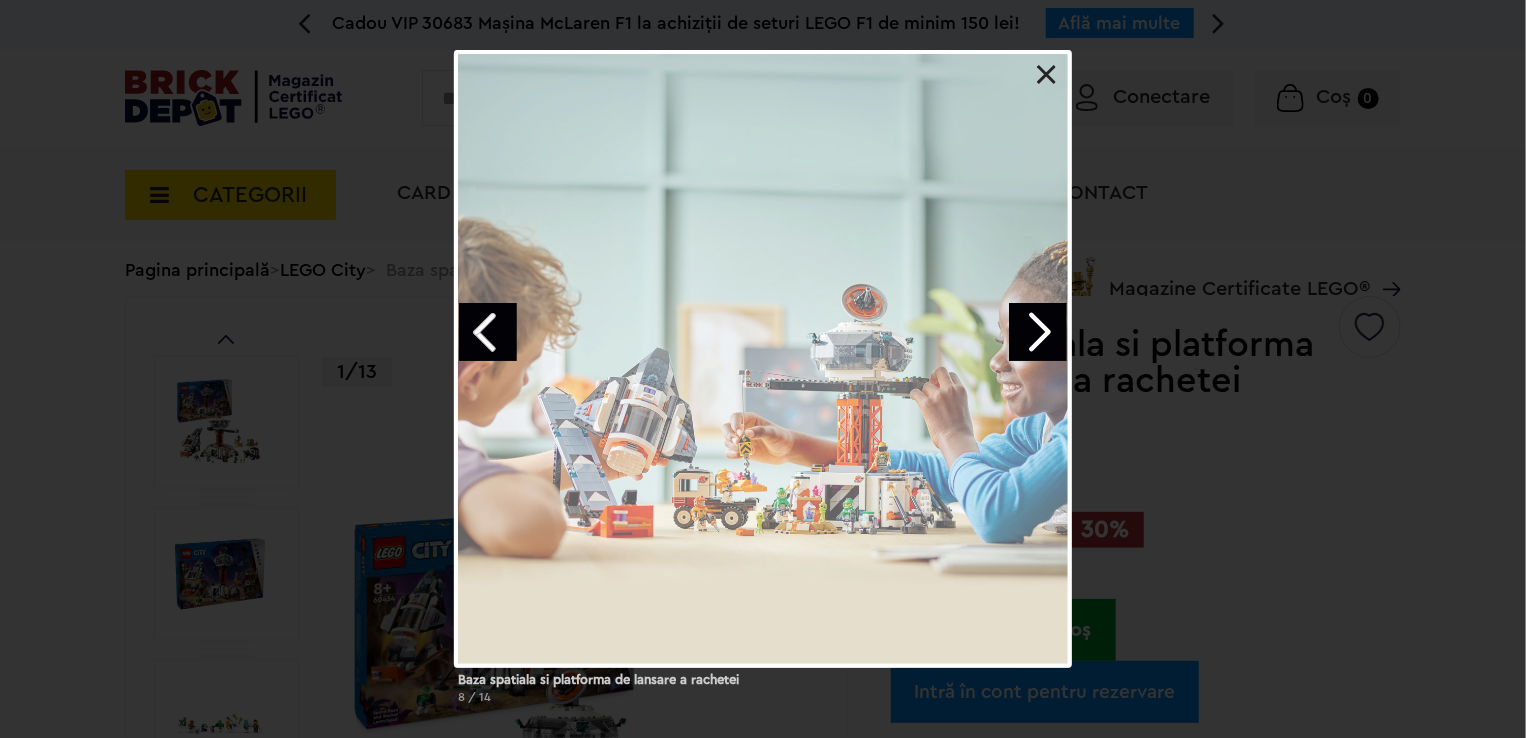 click at bounding box center (1038, 332) 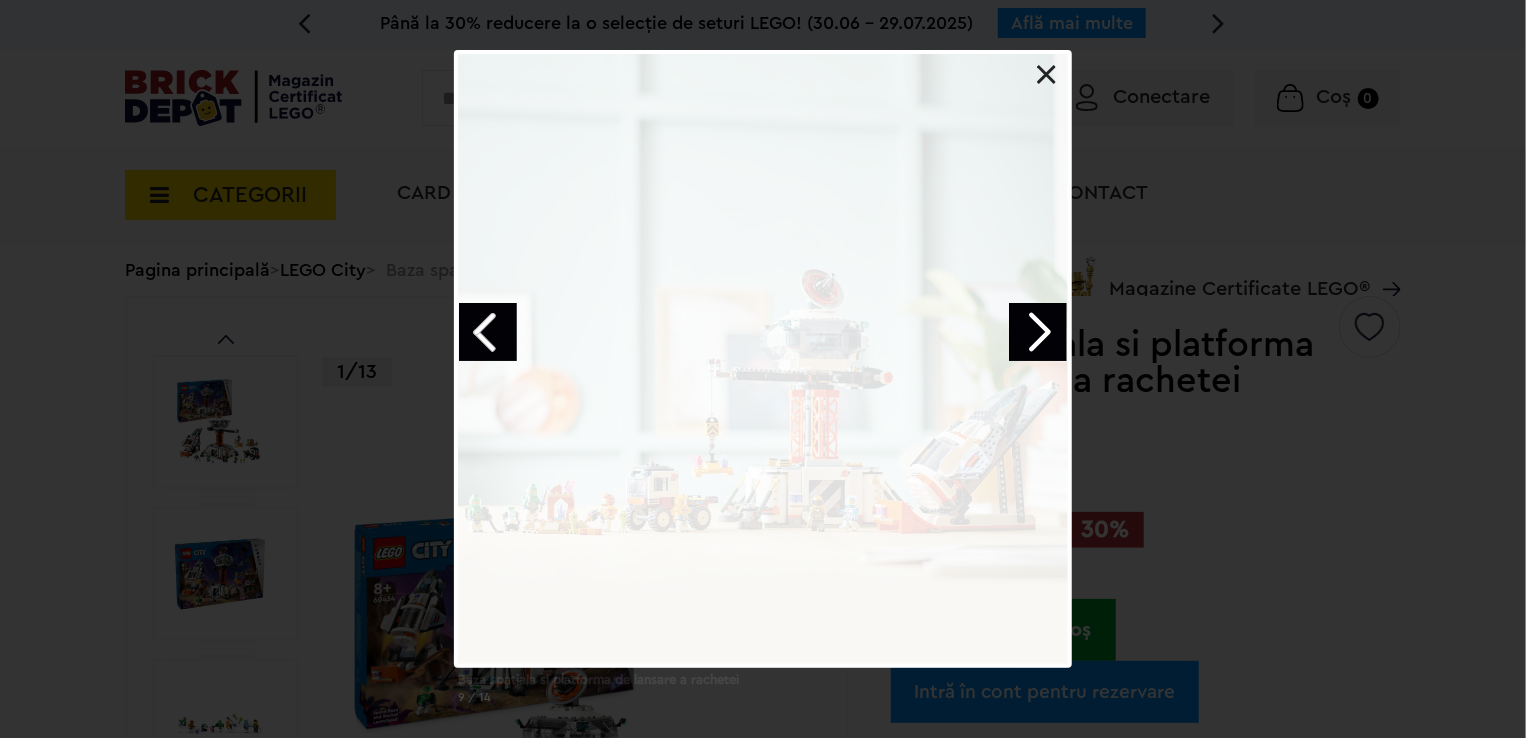 click at bounding box center [1038, 332] 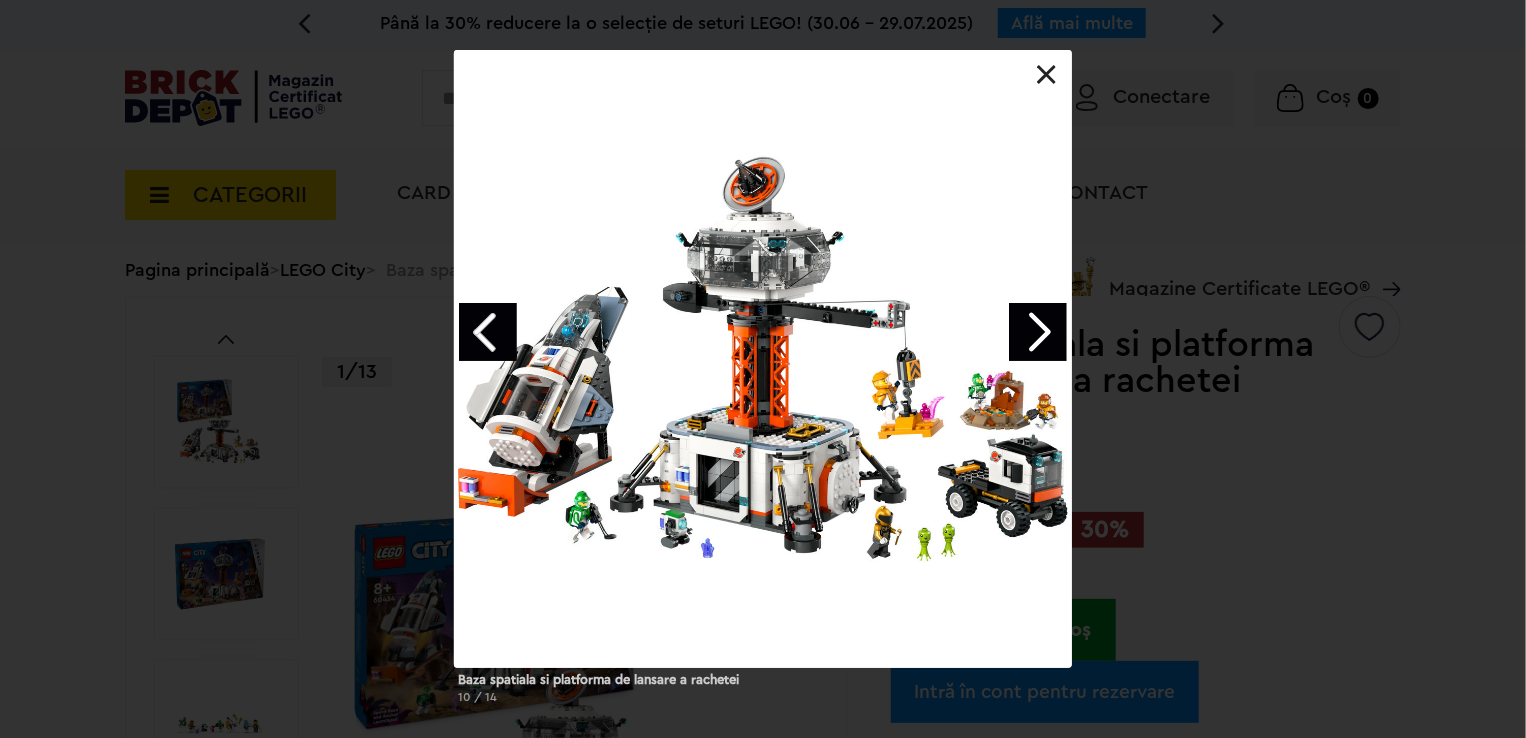 click at bounding box center (1038, 332) 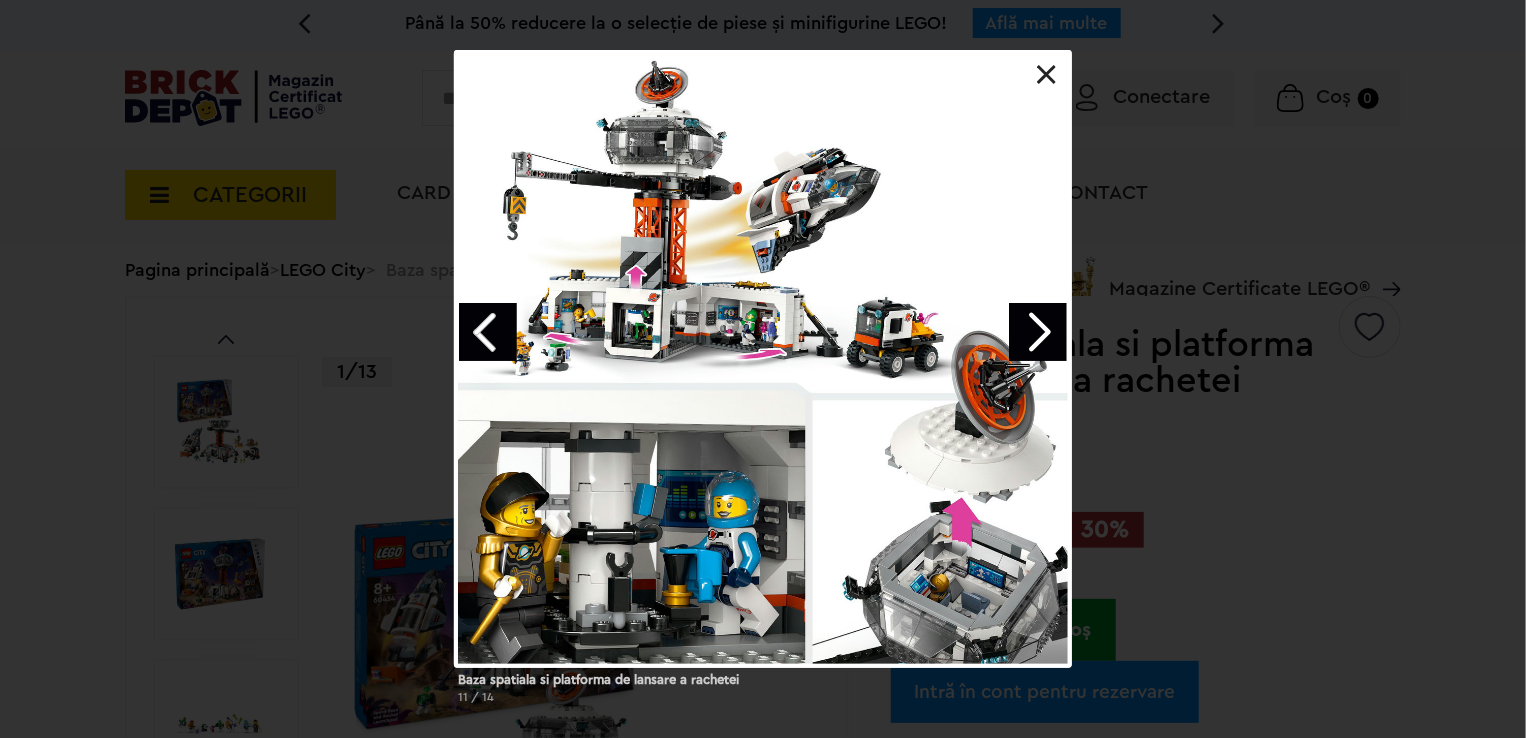 click at bounding box center (1038, 332) 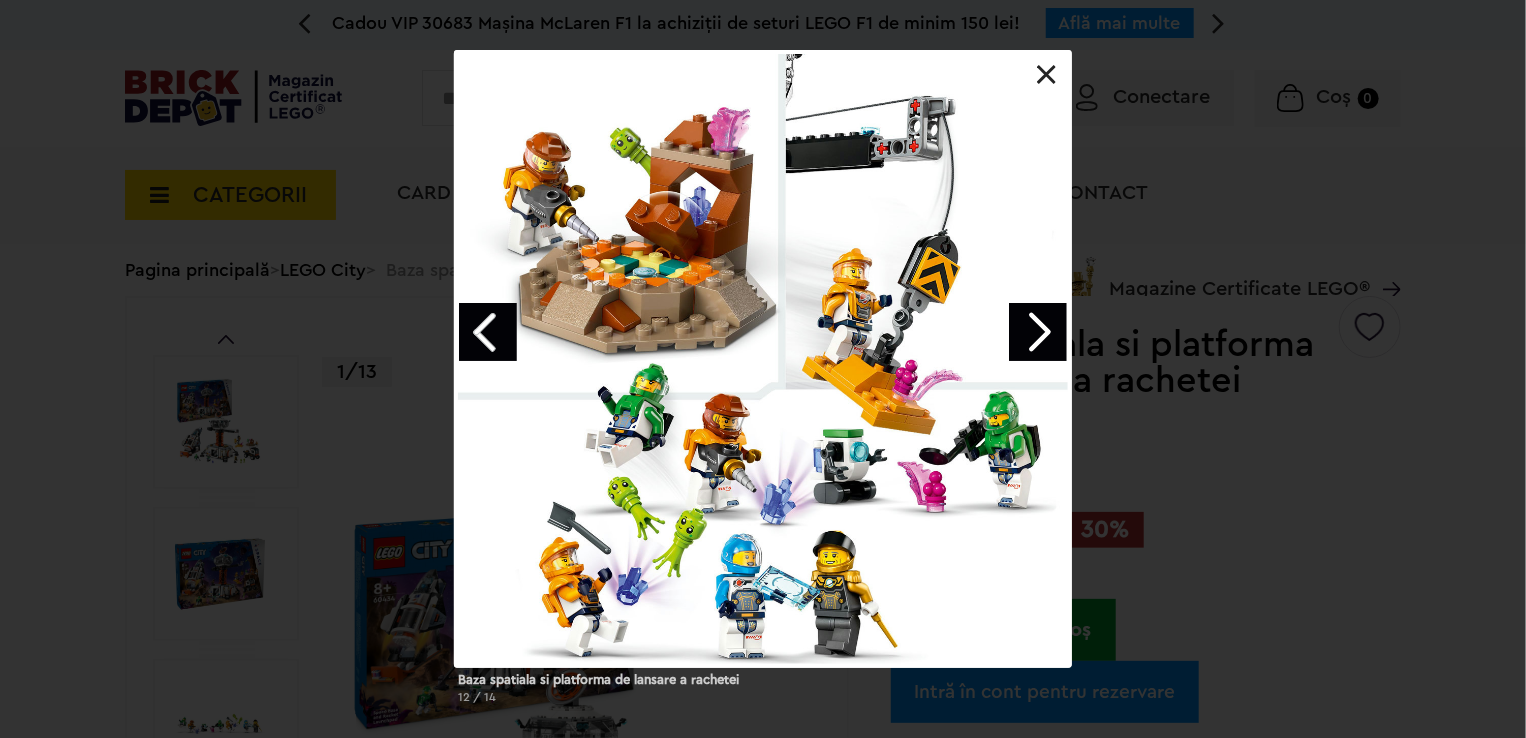 click at bounding box center [1038, 332] 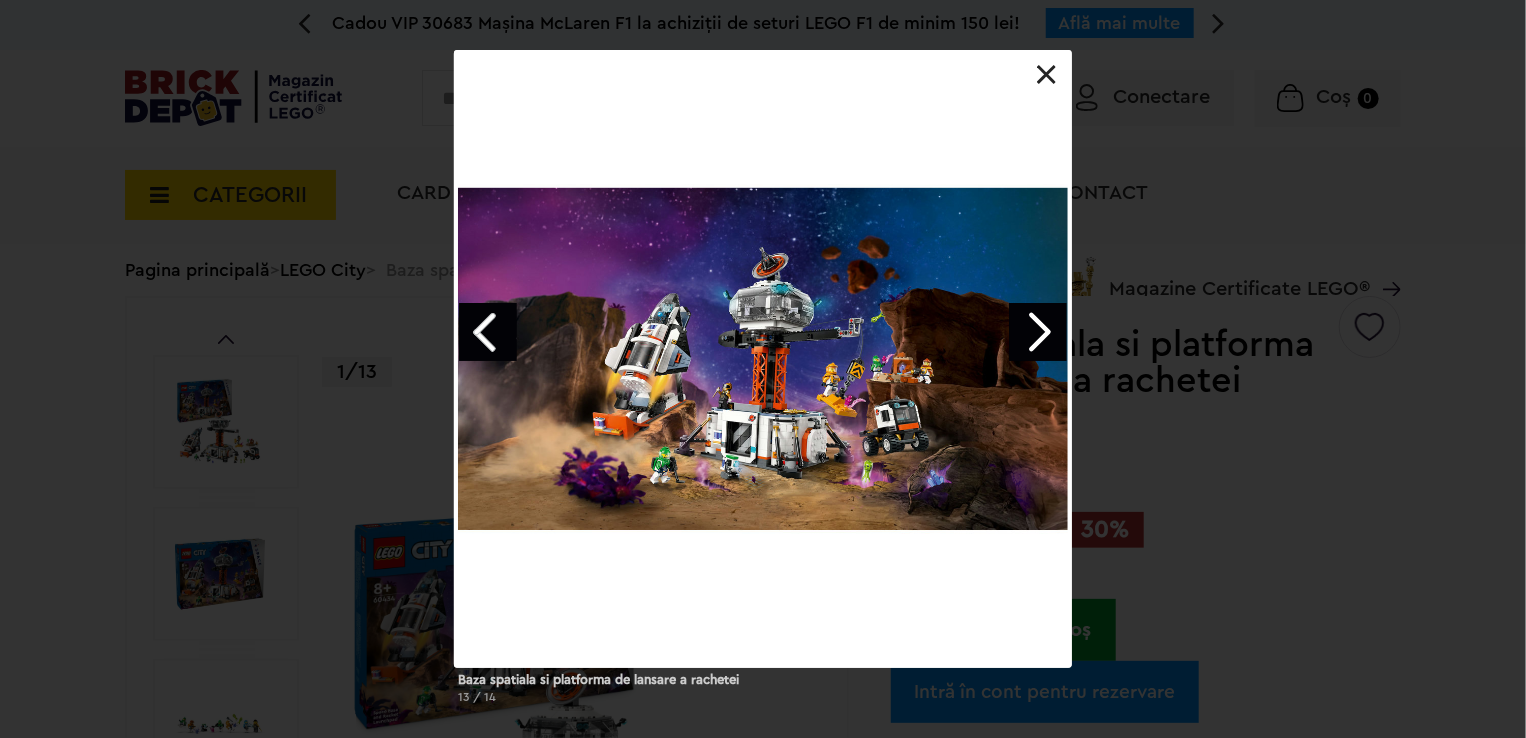 click at bounding box center [1038, 332] 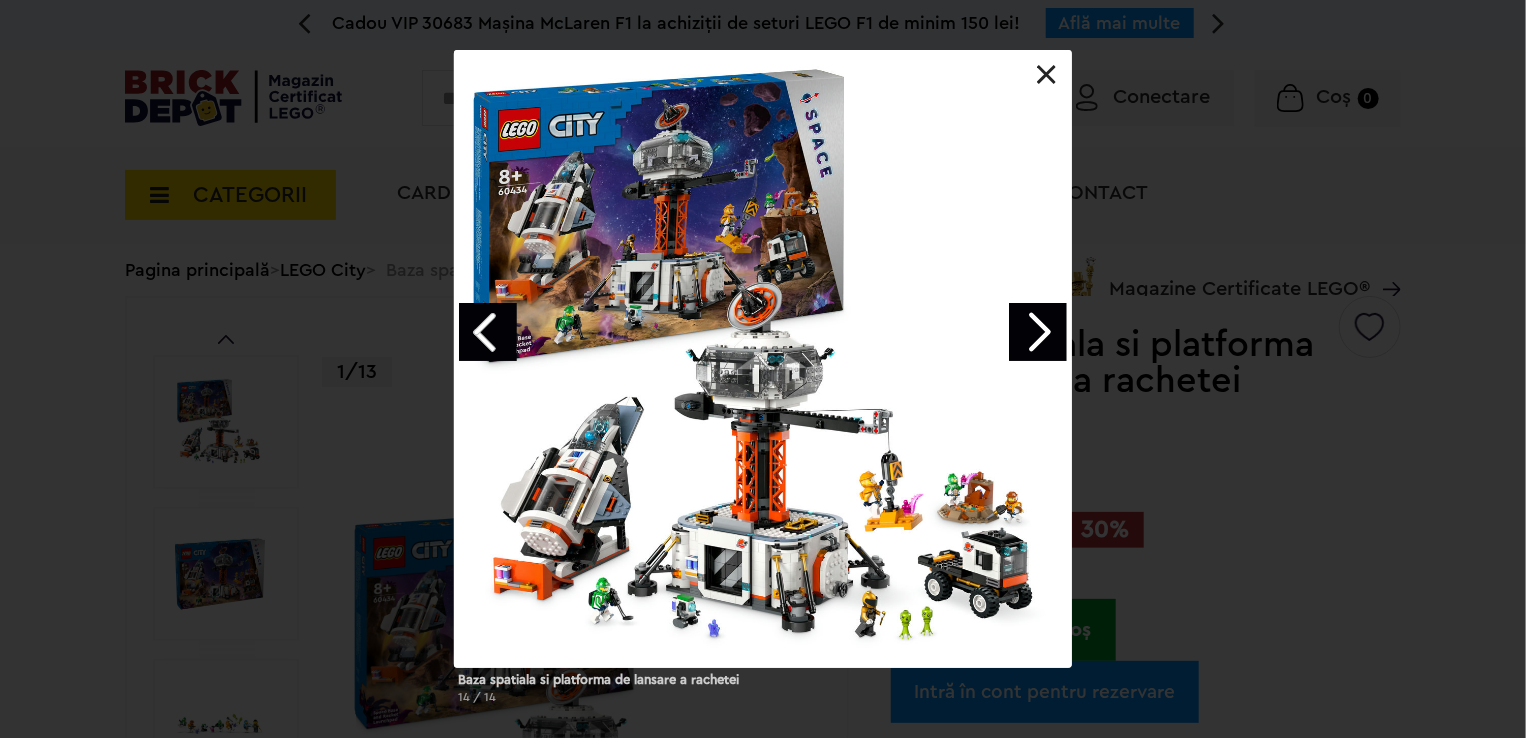 click at bounding box center [1038, 332] 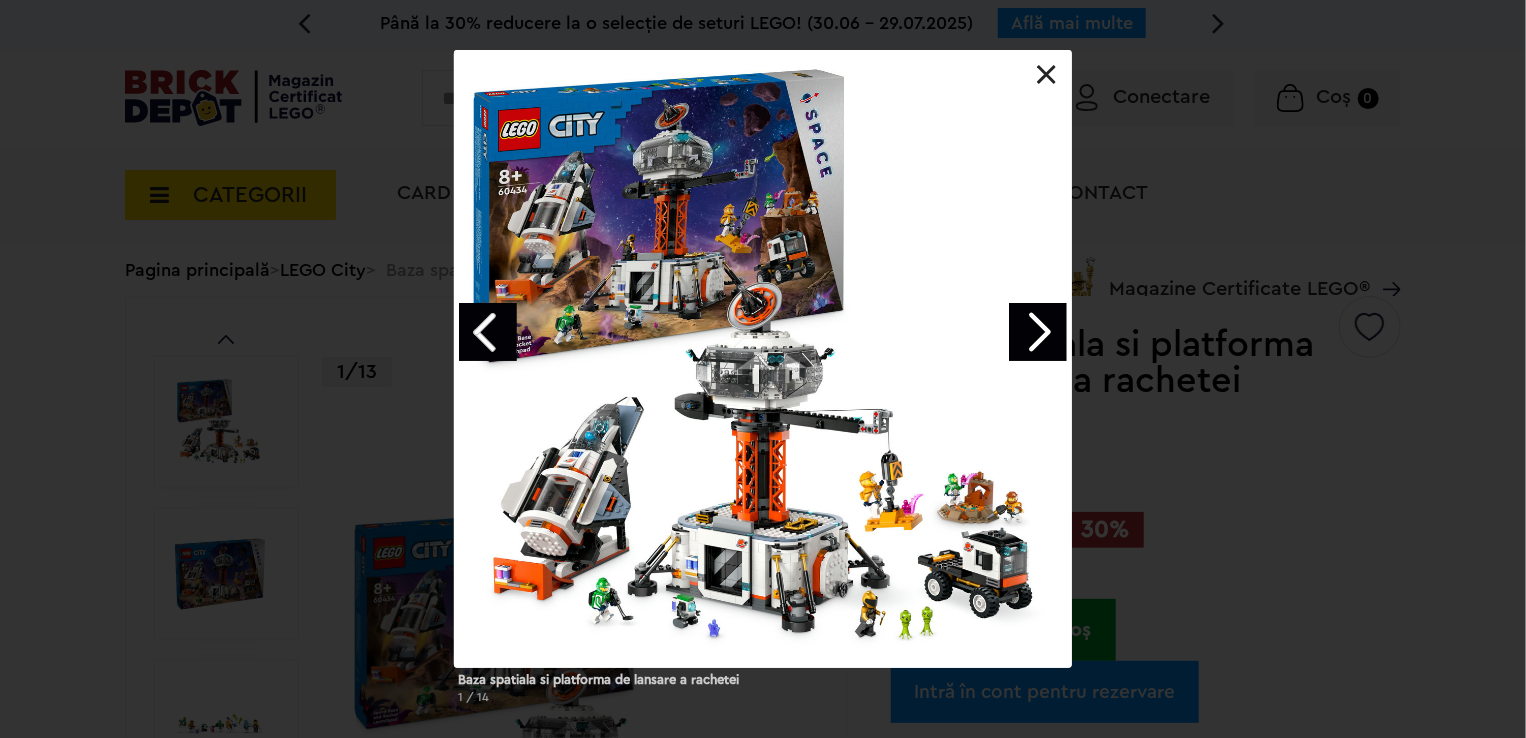 click at bounding box center [1038, 332] 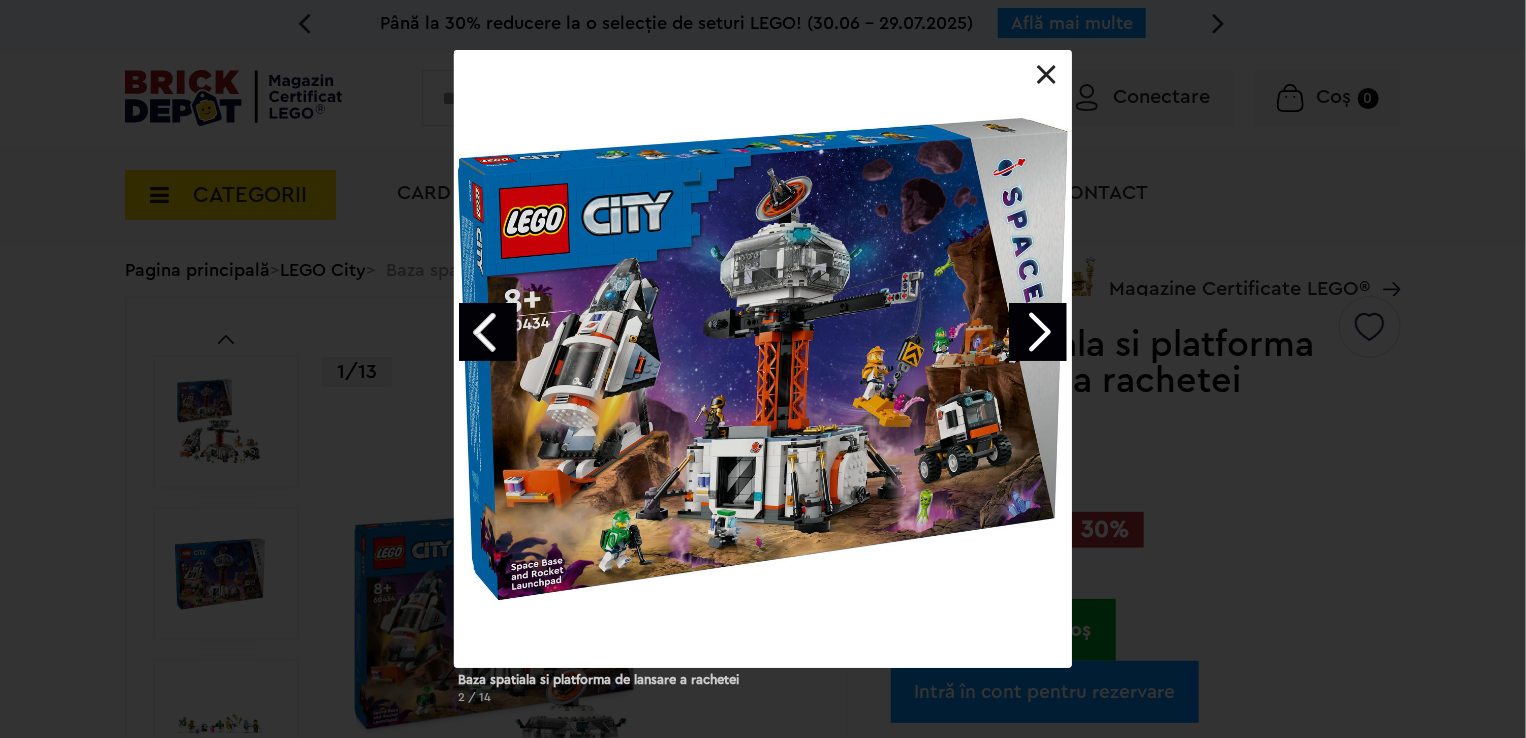 click at bounding box center (1038, 332) 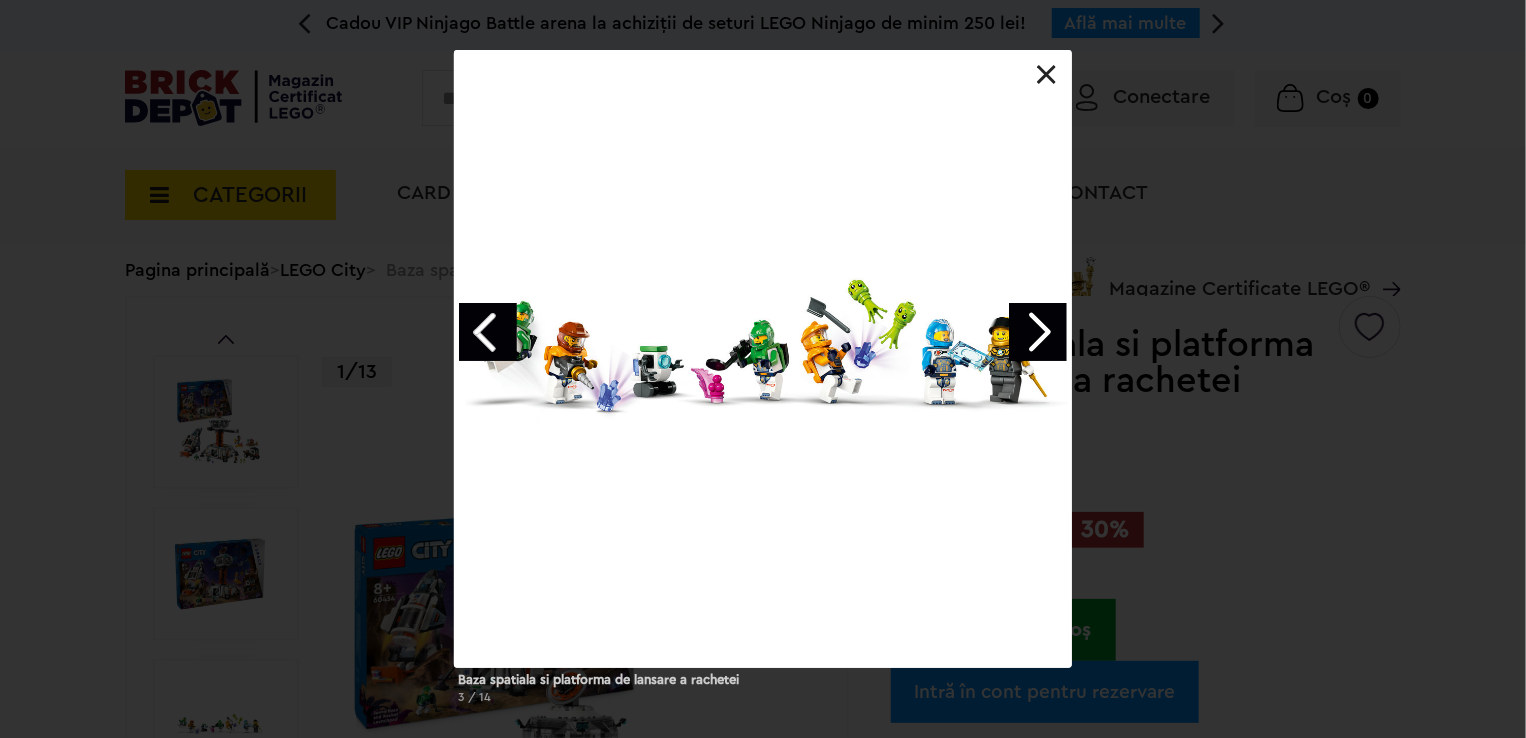 click at bounding box center [1038, 332] 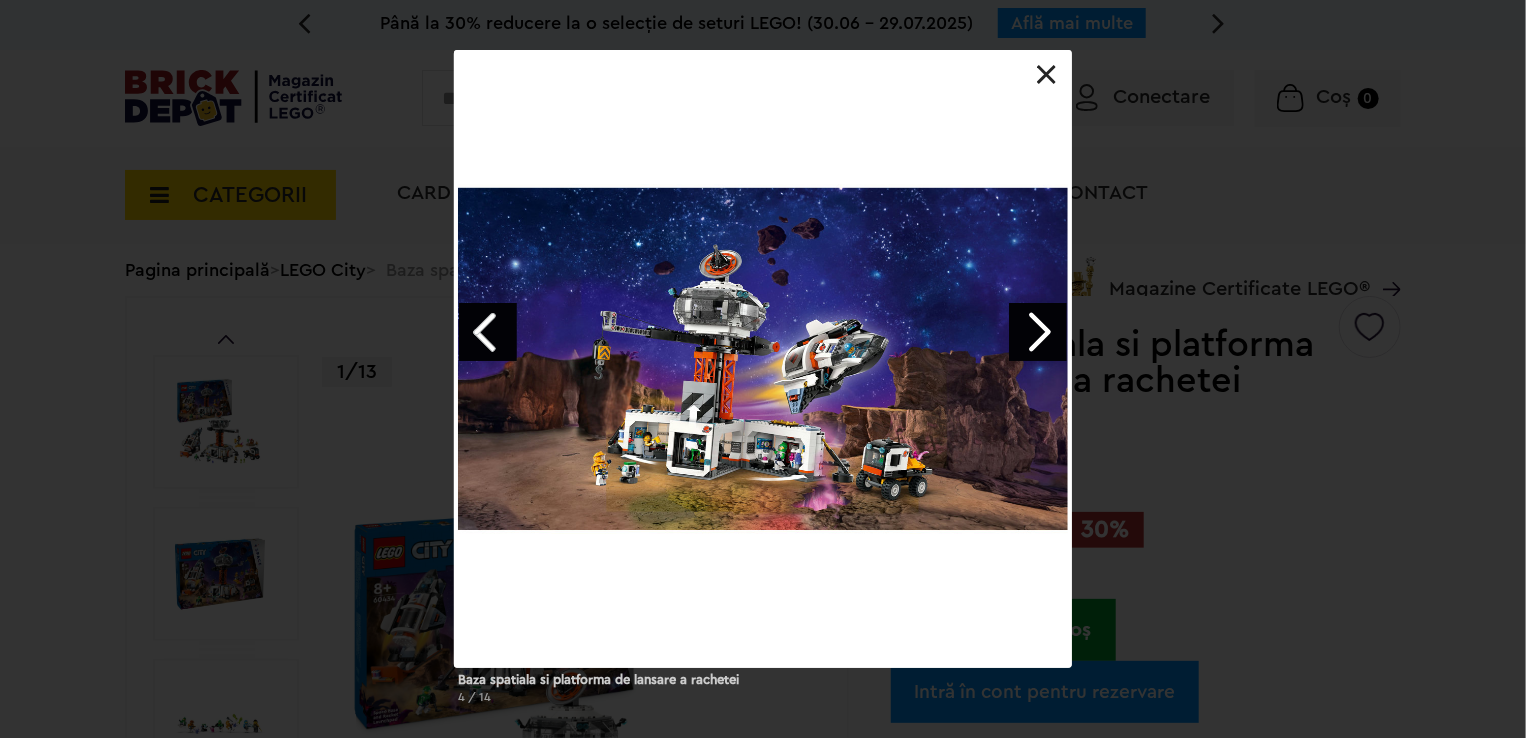 click at bounding box center [1038, 332] 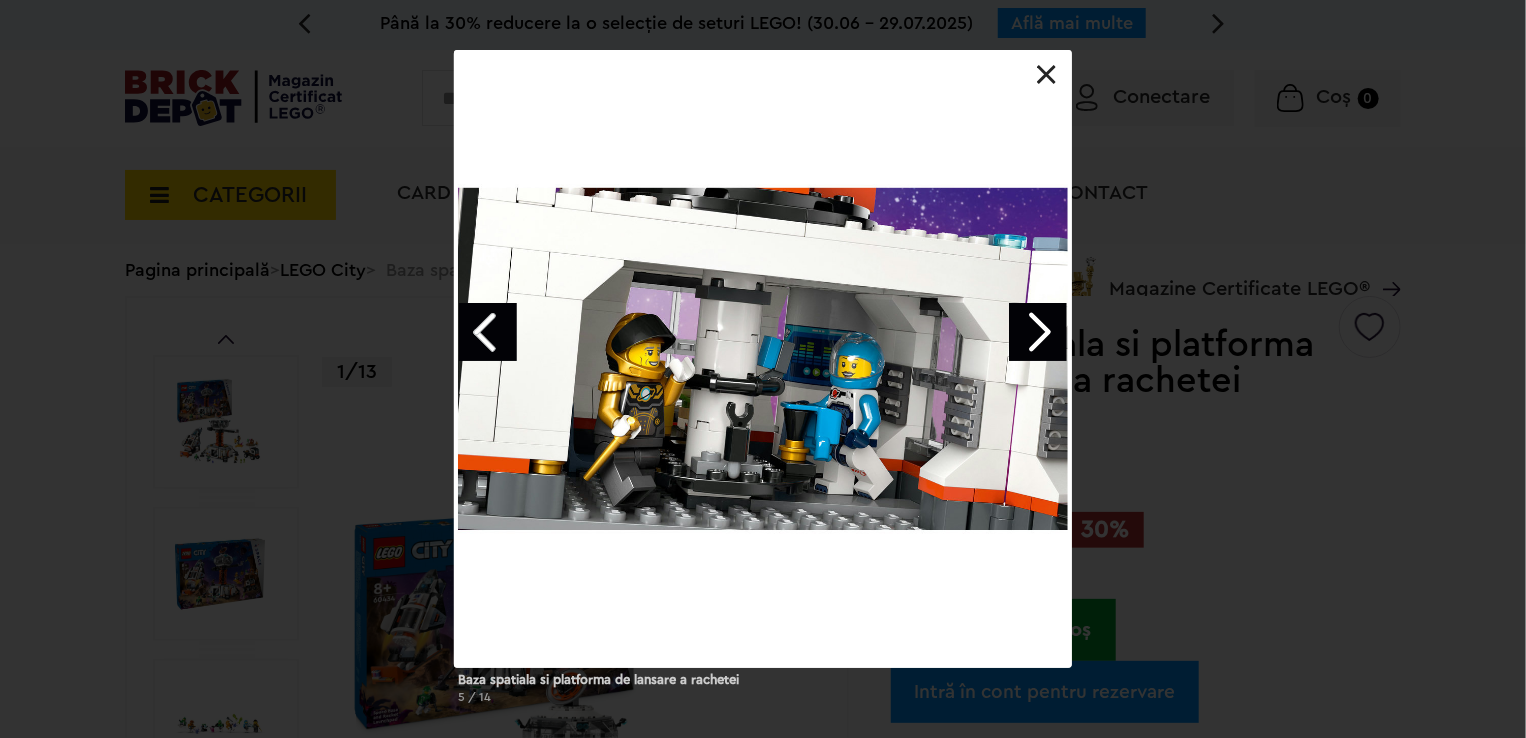 click at bounding box center [1038, 332] 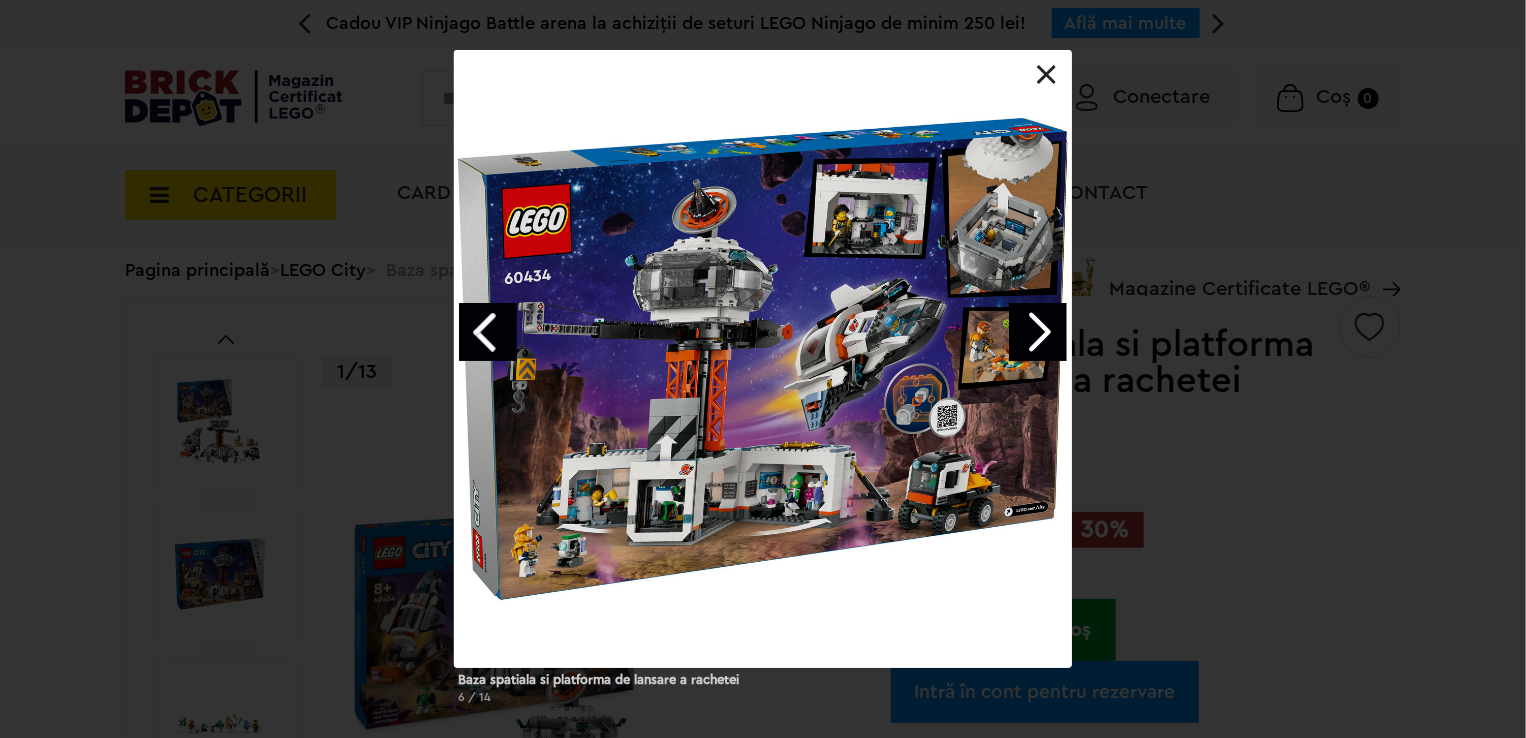 click at bounding box center (1038, 332) 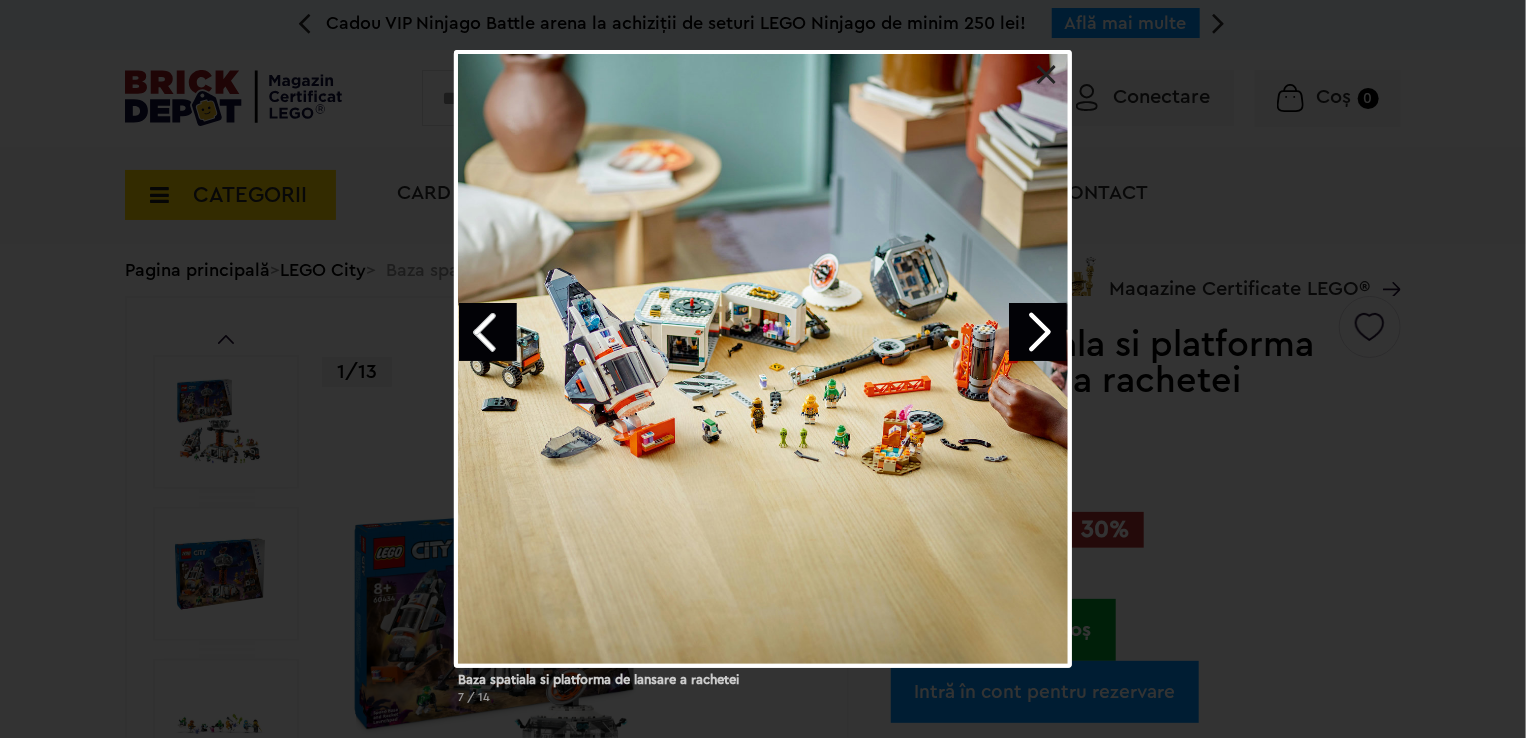 click at bounding box center (1038, 332) 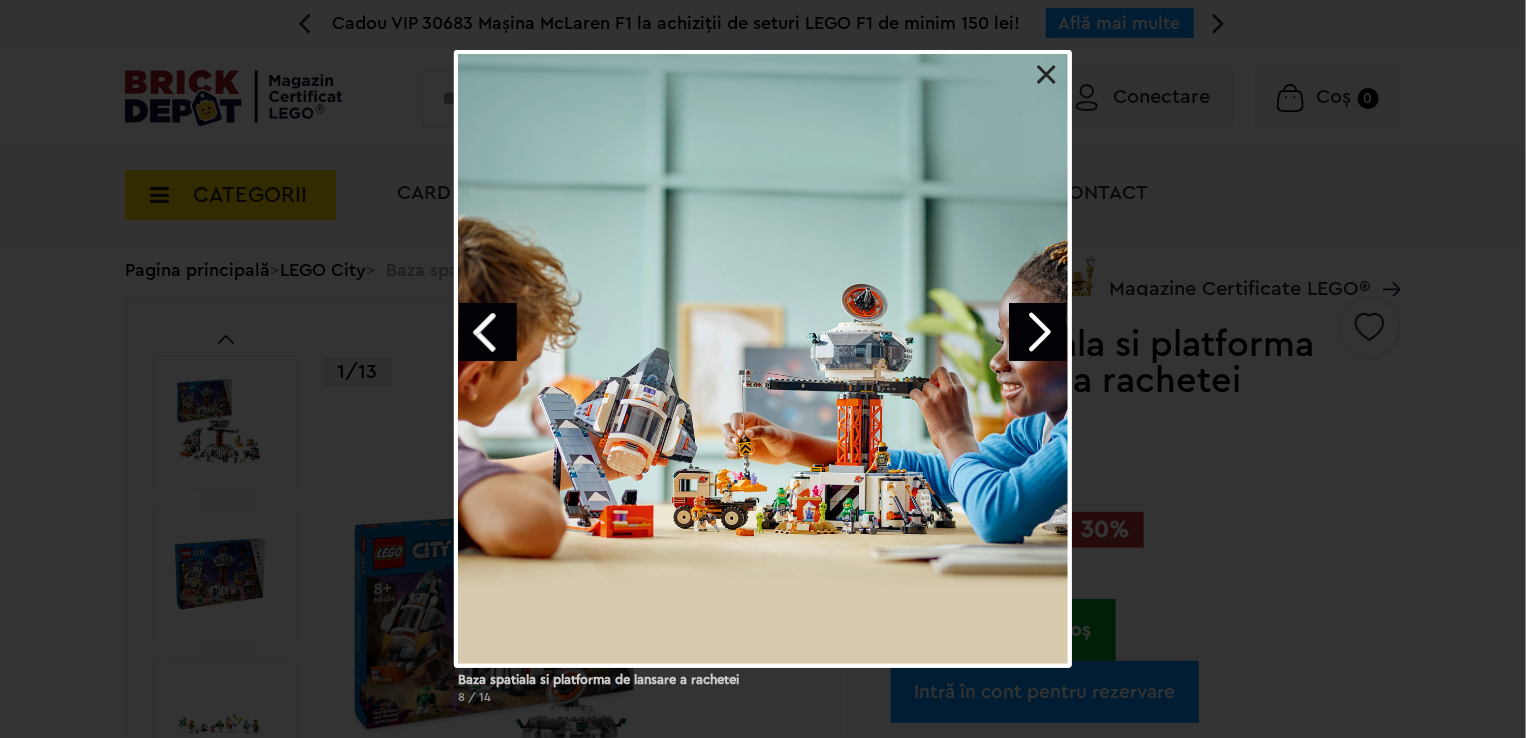 click at bounding box center [1038, 332] 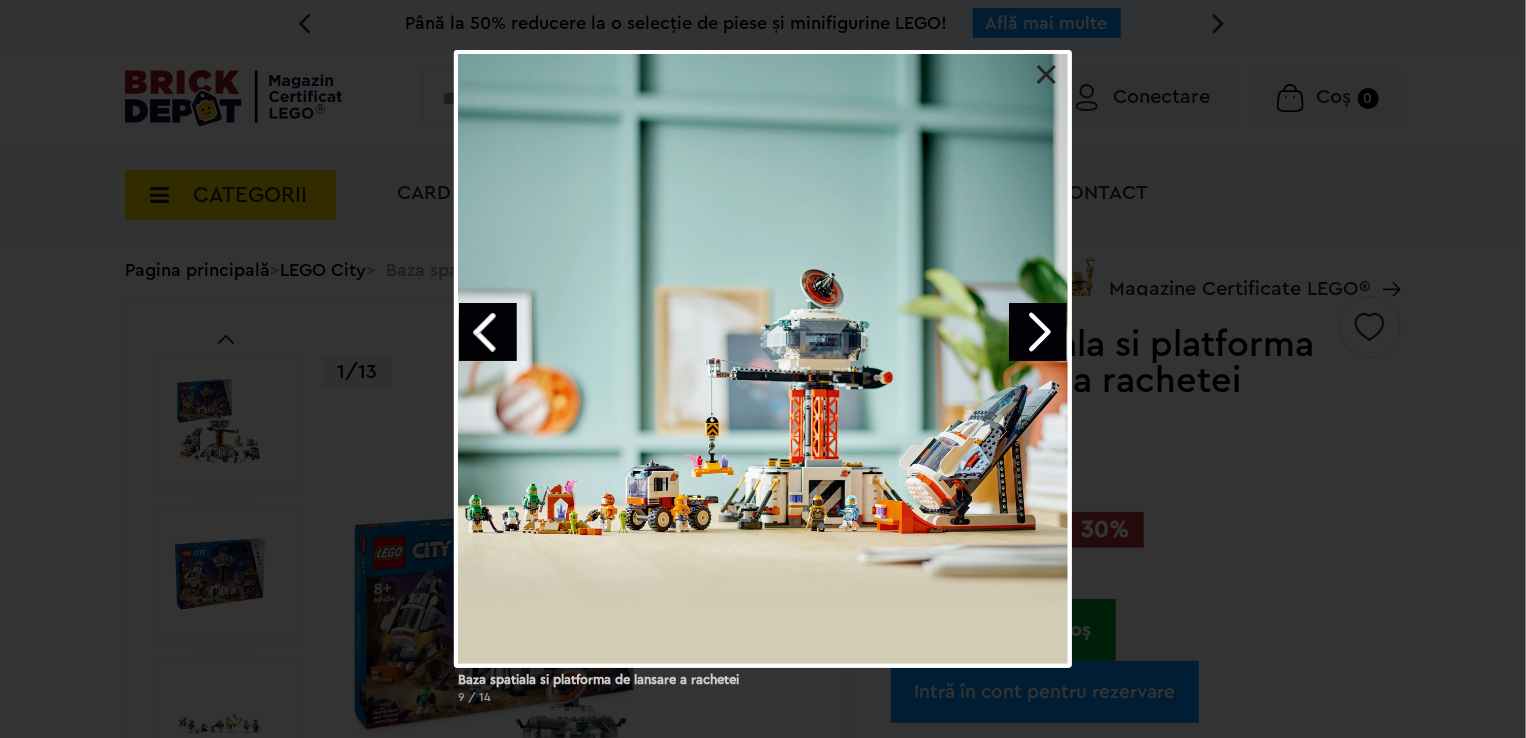 click at bounding box center [1038, 332] 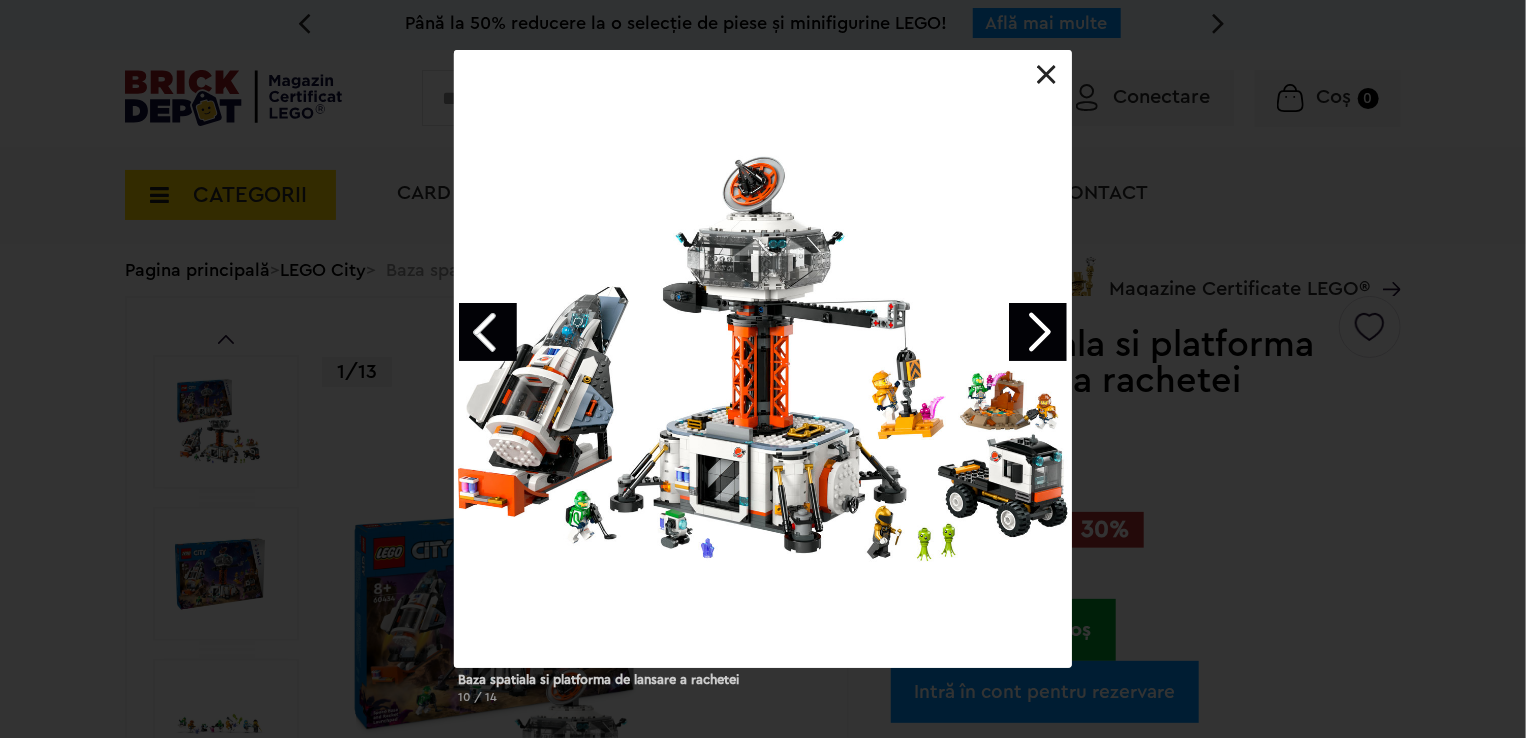 click at bounding box center (1038, 332) 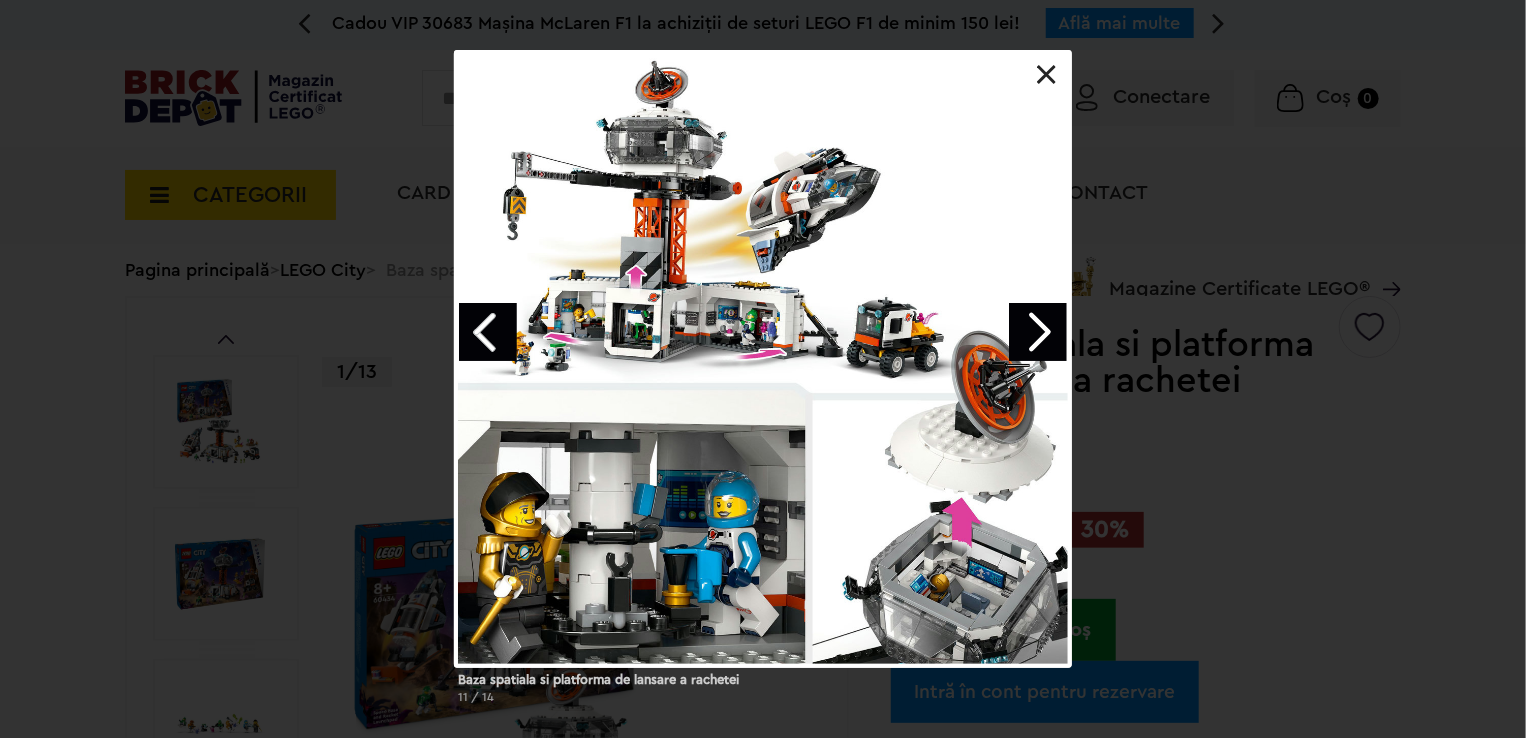 click at bounding box center (1038, 332) 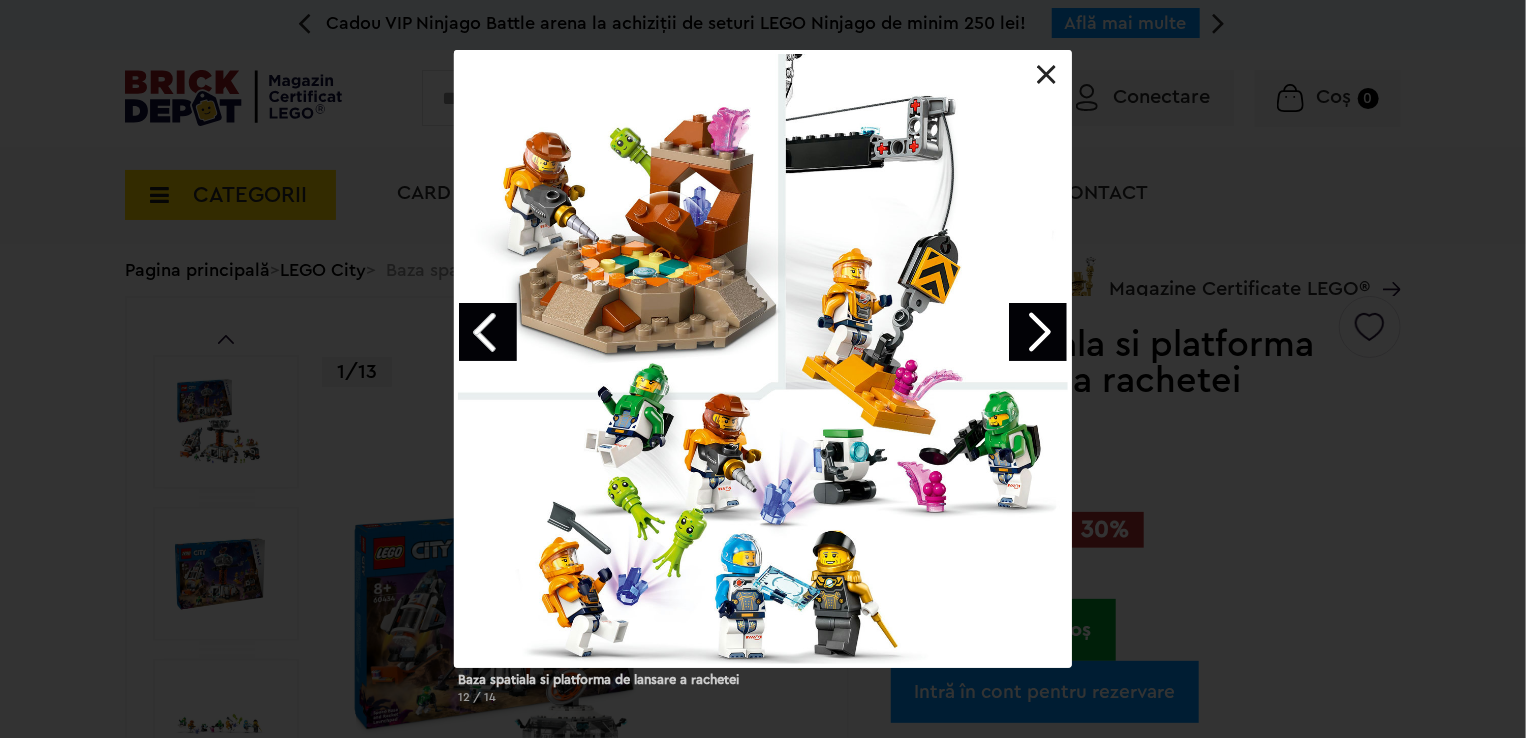 click at bounding box center (763, 359) 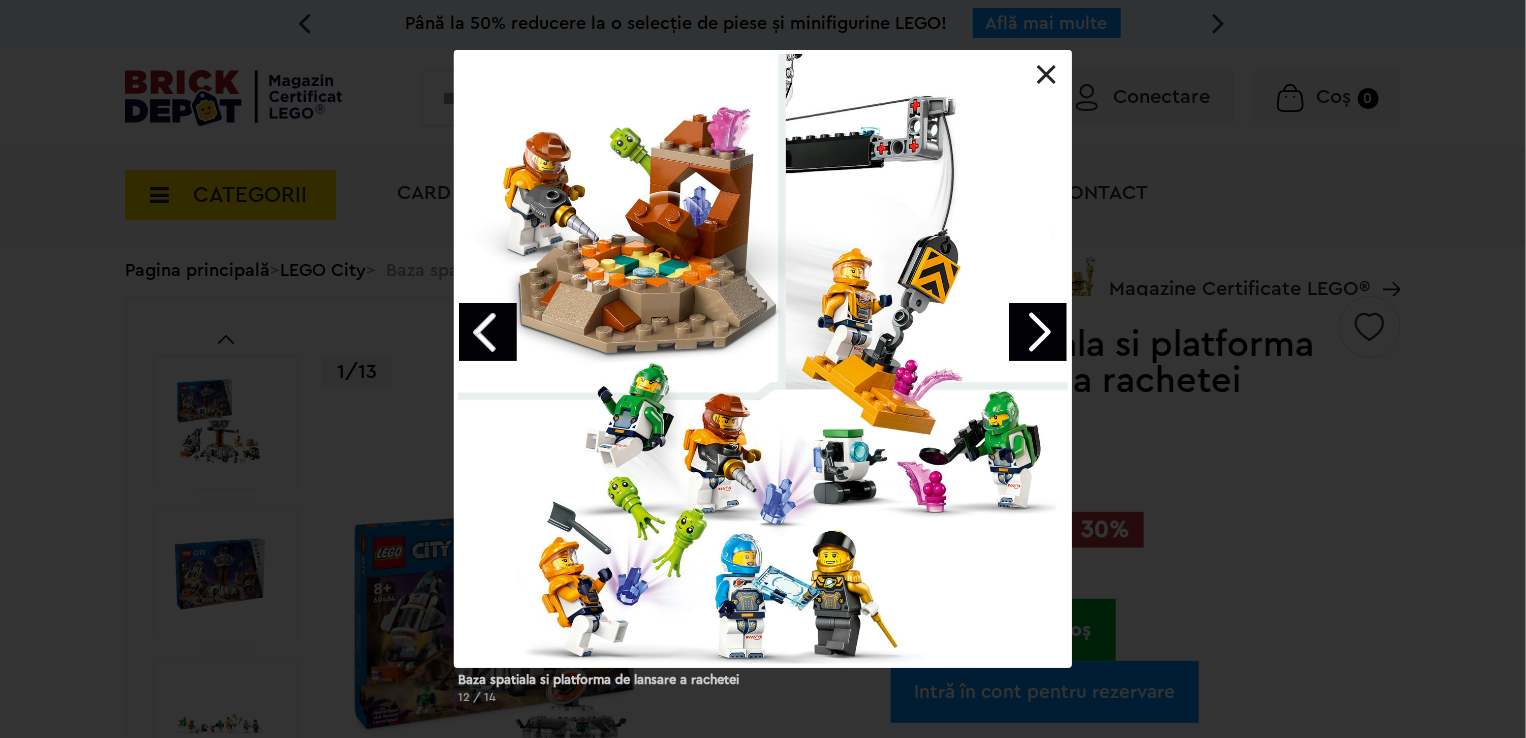 click at bounding box center [763, 359] 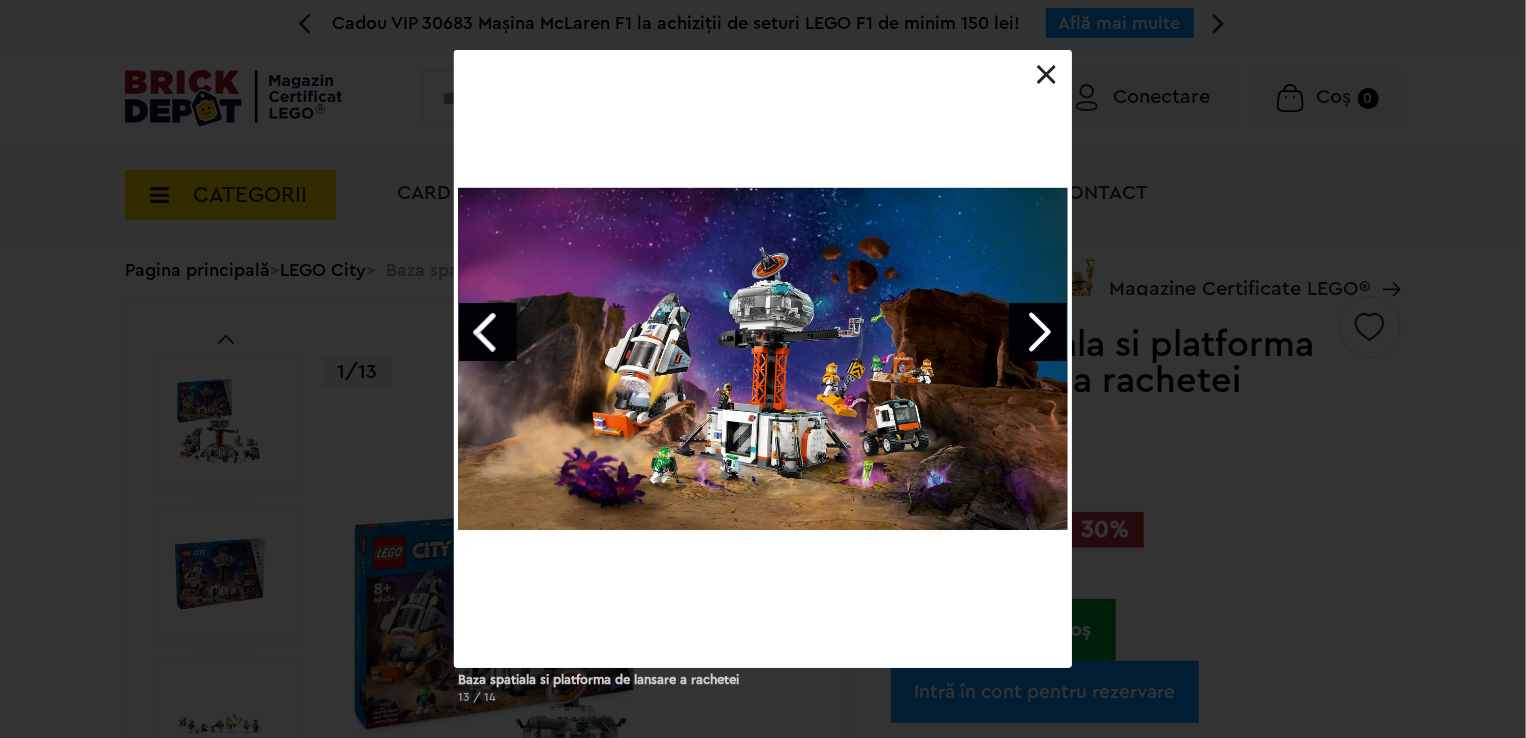 click at bounding box center (1038, 332) 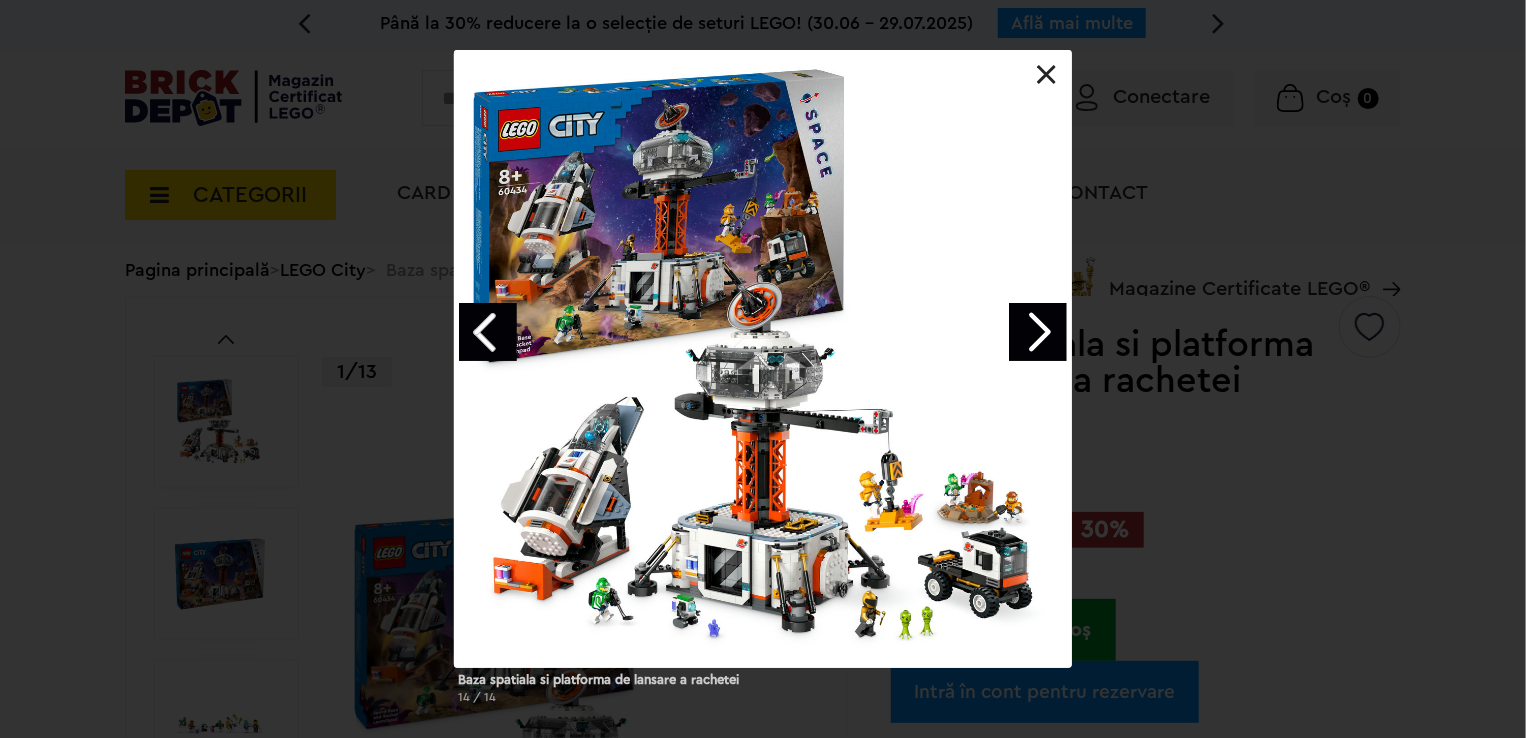 click at bounding box center (1038, 332) 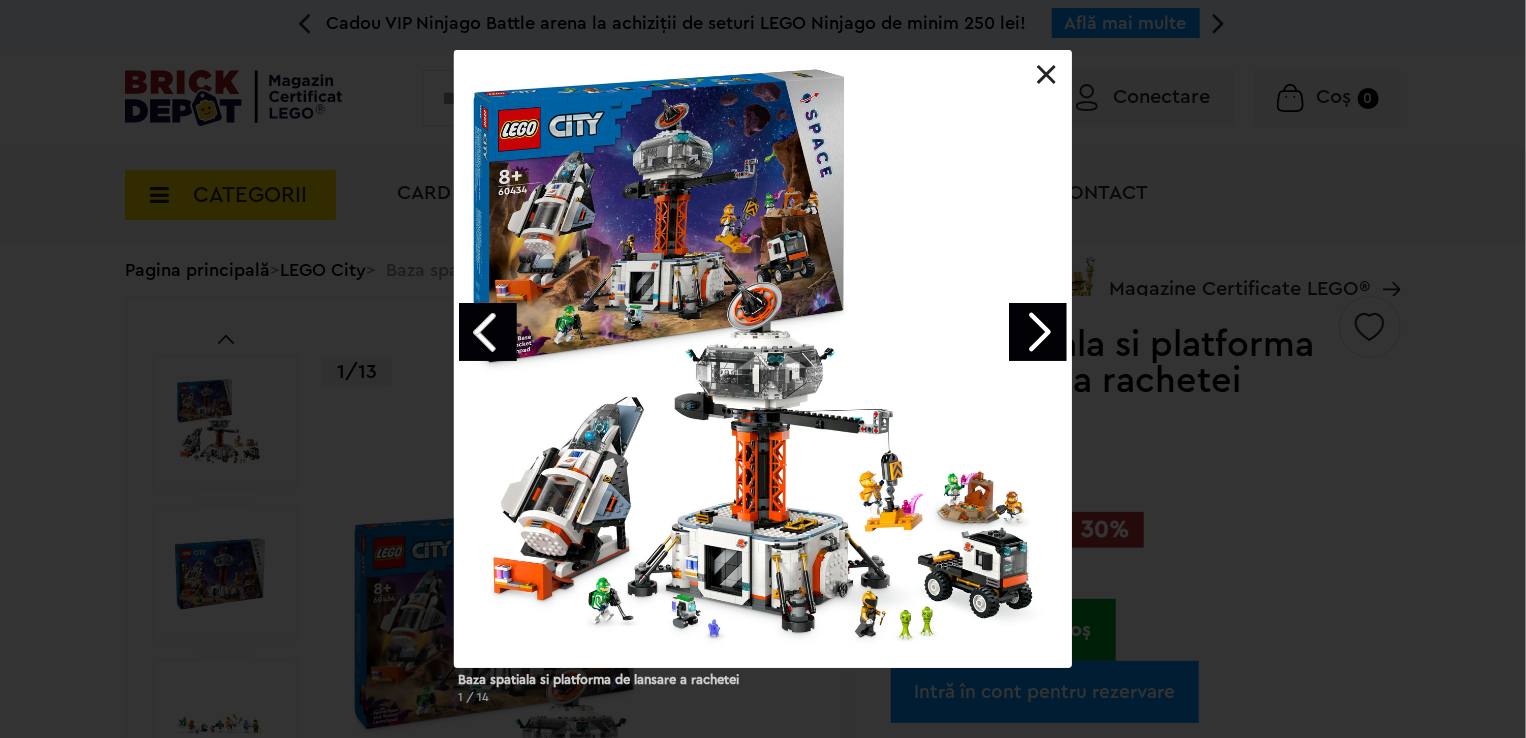click at bounding box center [1038, 332] 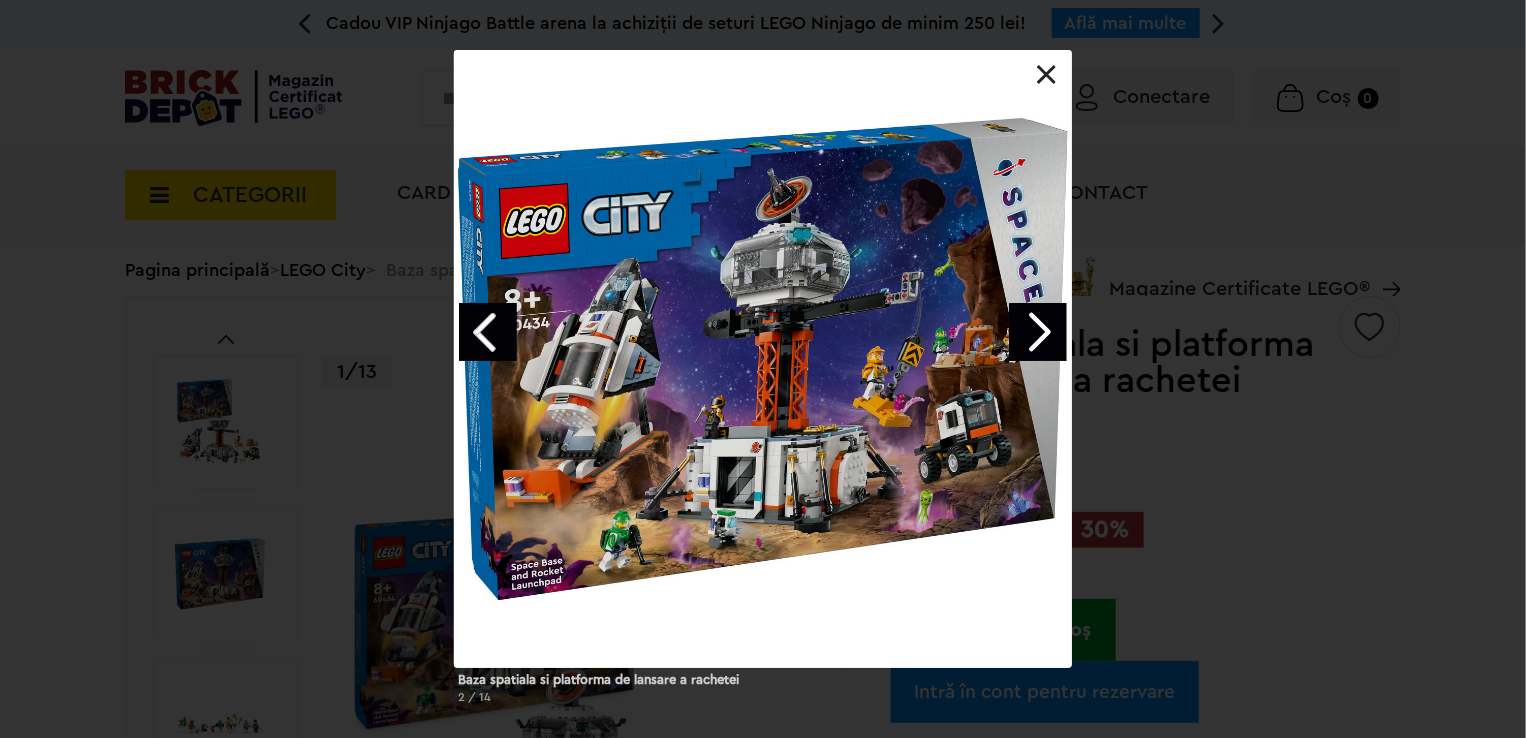 click at bounding box center [1038, 332] 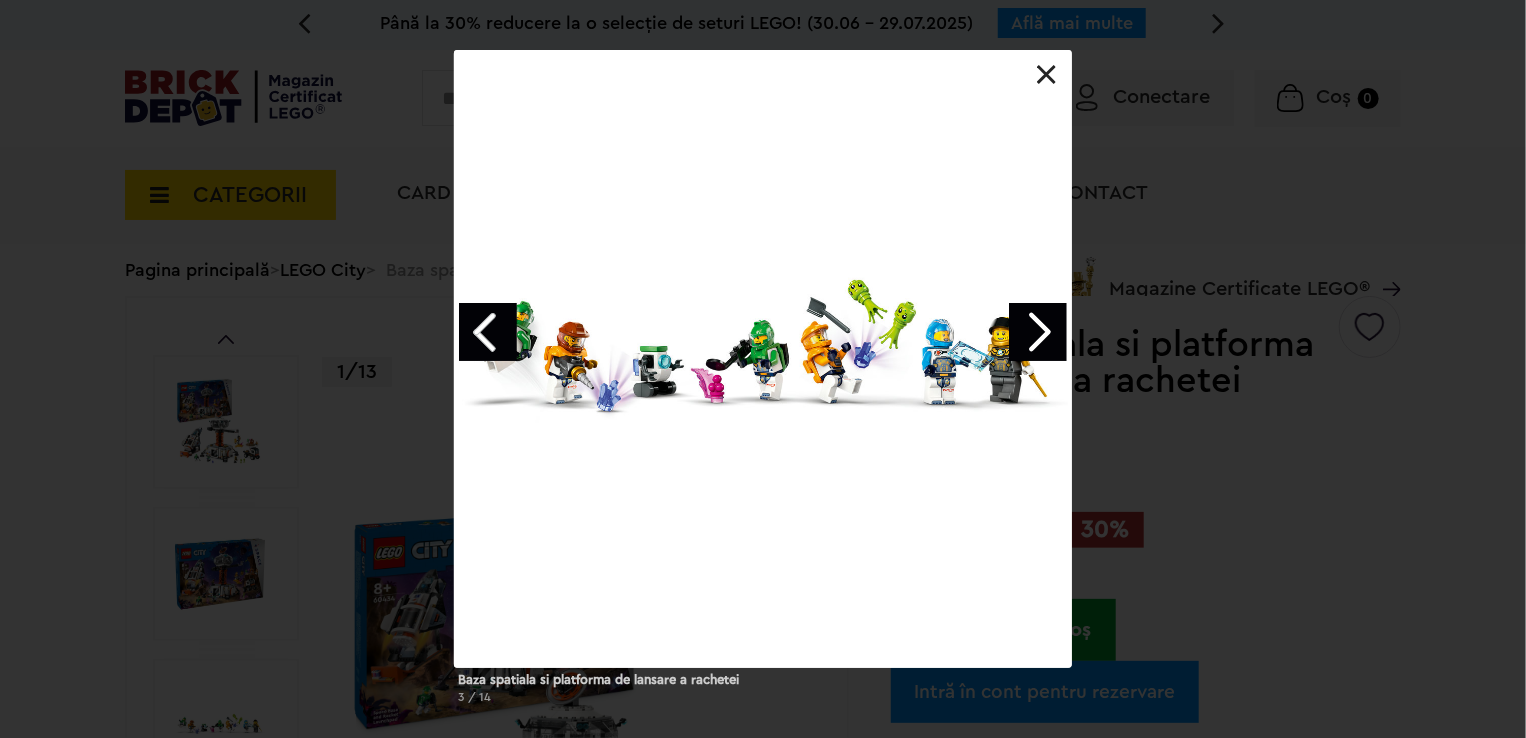 click at bounding box center (1038, 332) 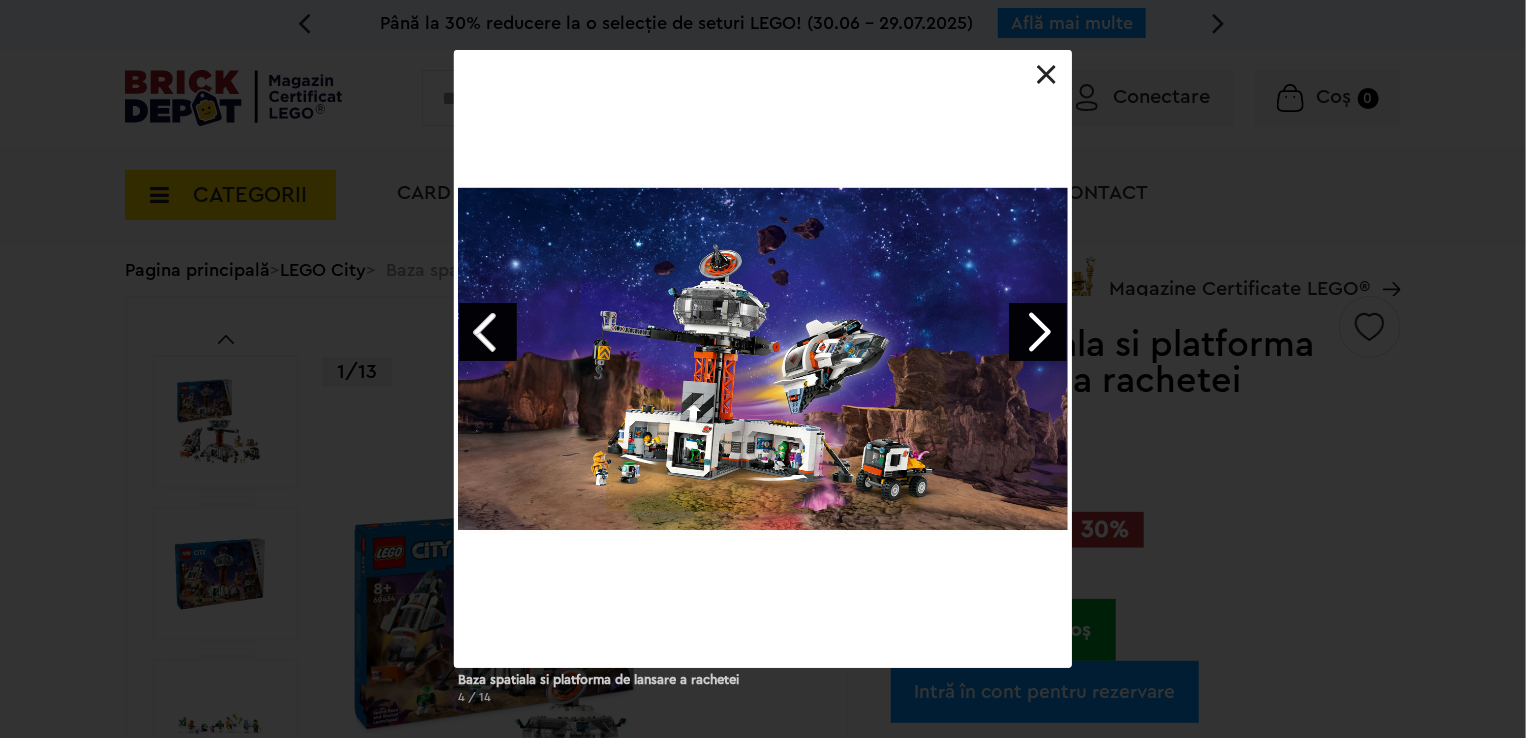 click at bounding box center [1038, 332] 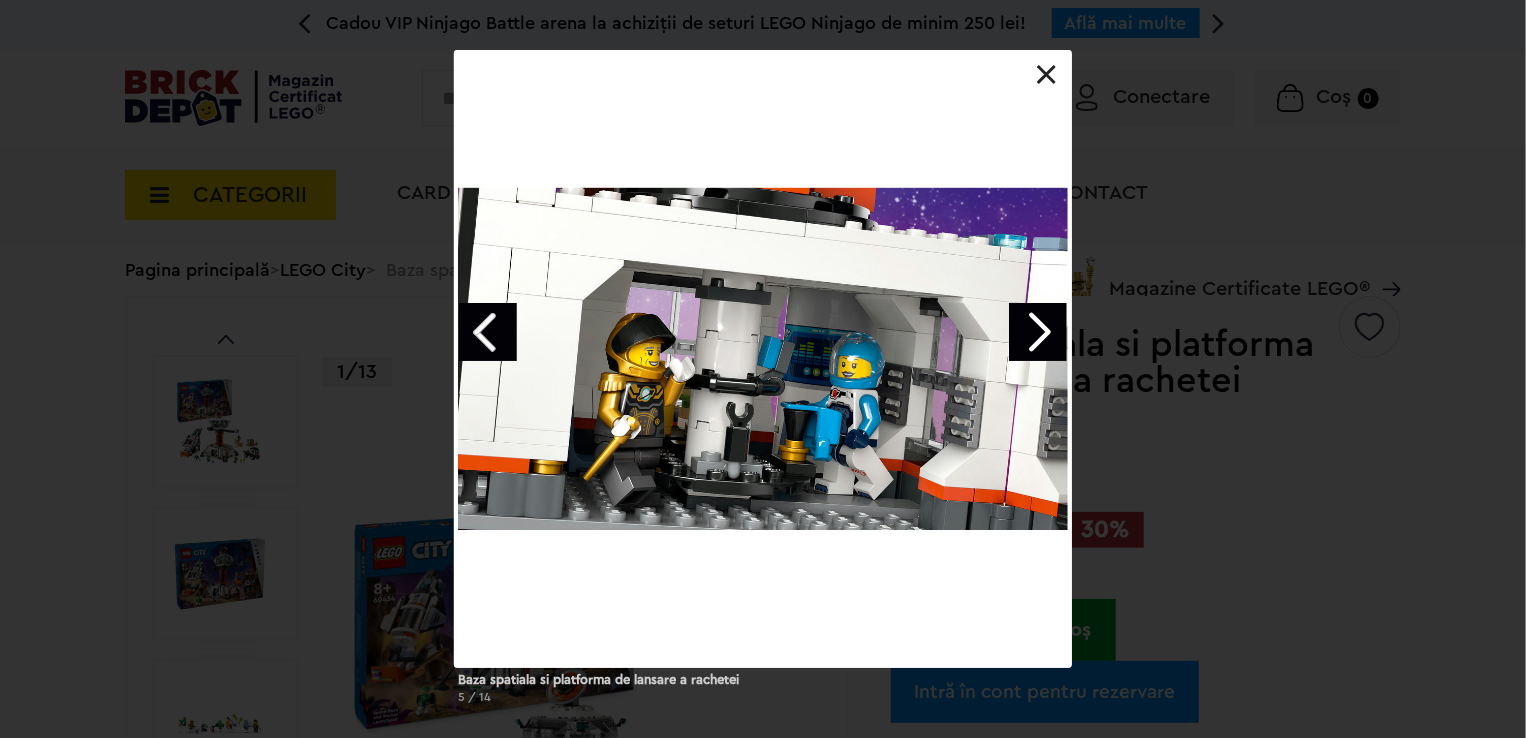 click at bounding box center (1038, 332) 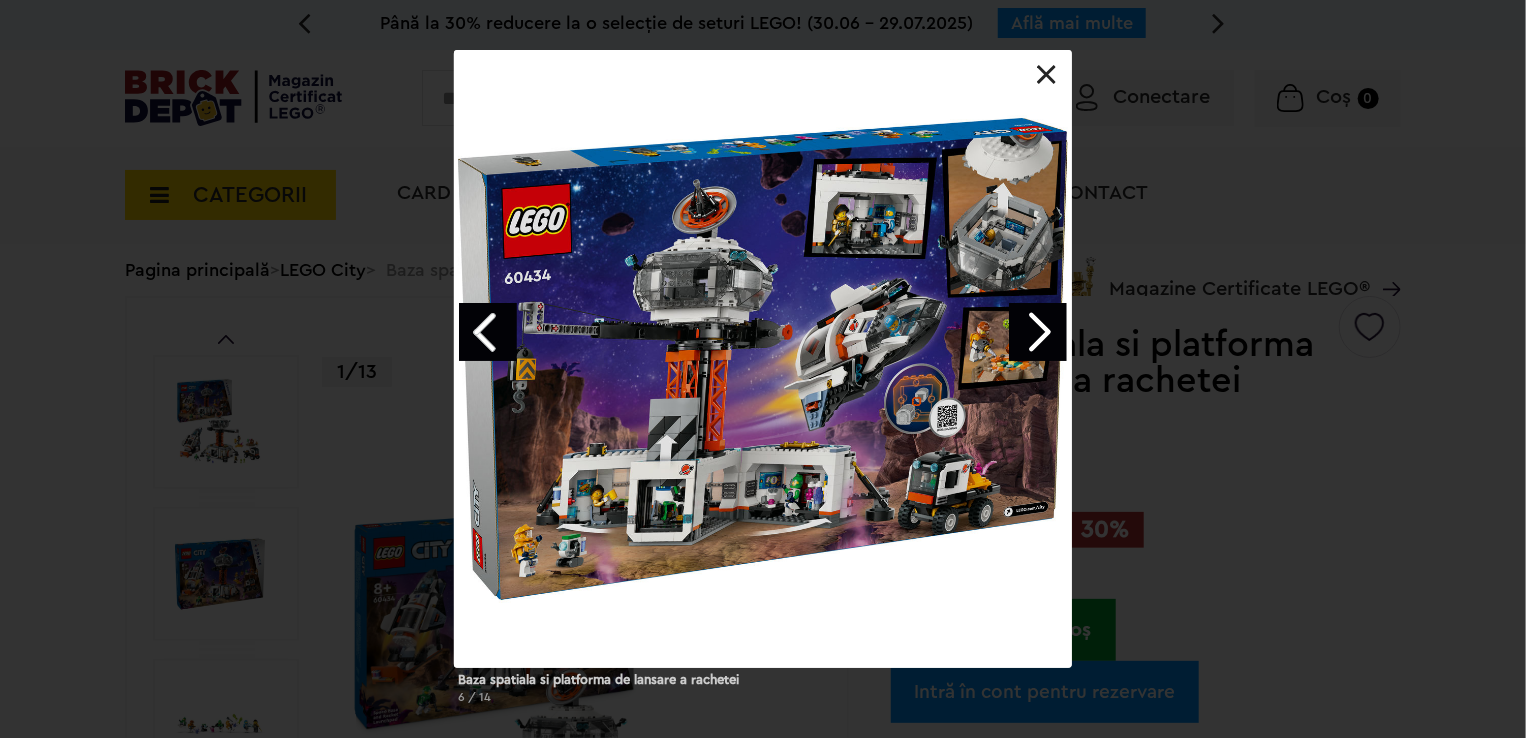 click at bounding box center [1038, 332] 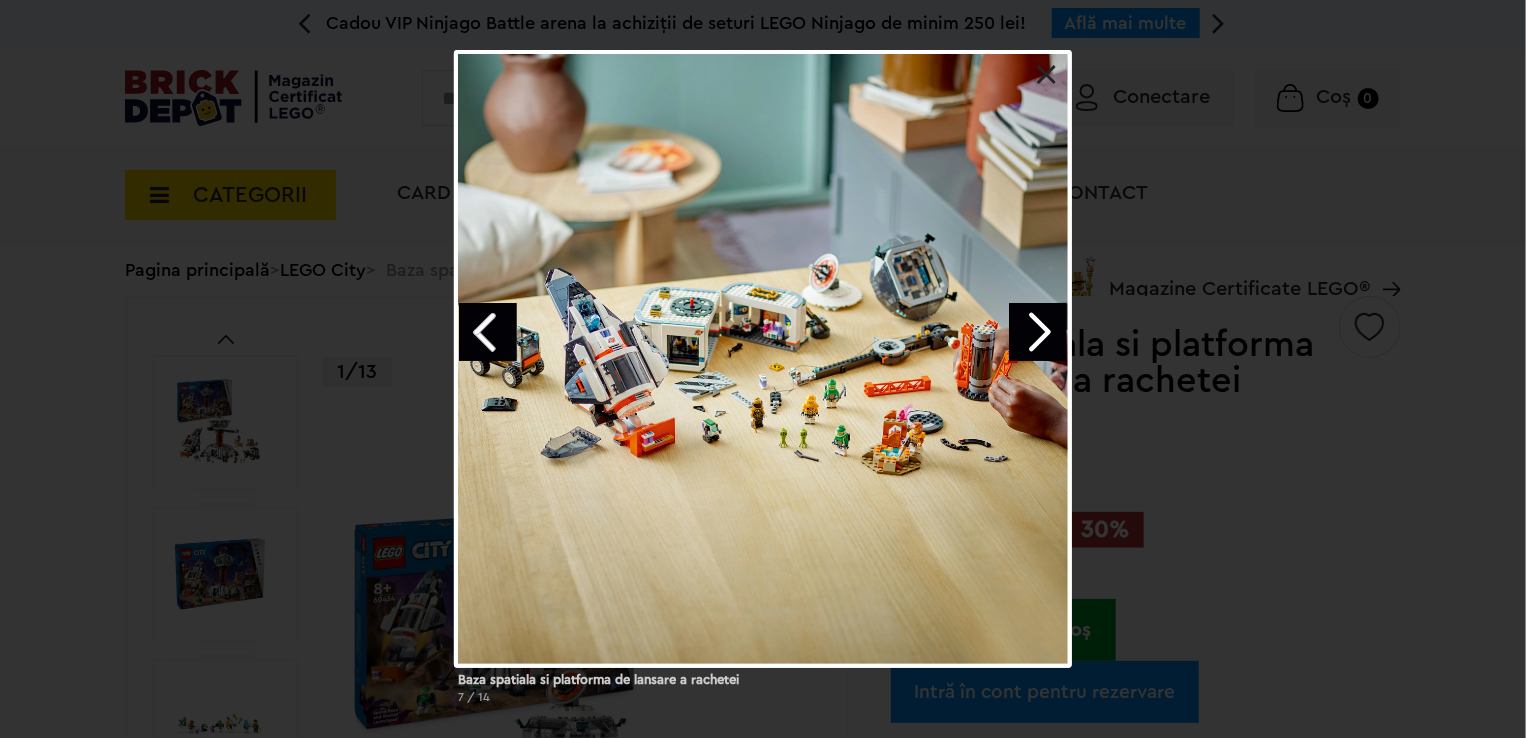 click at bounding box center (1038, 332) 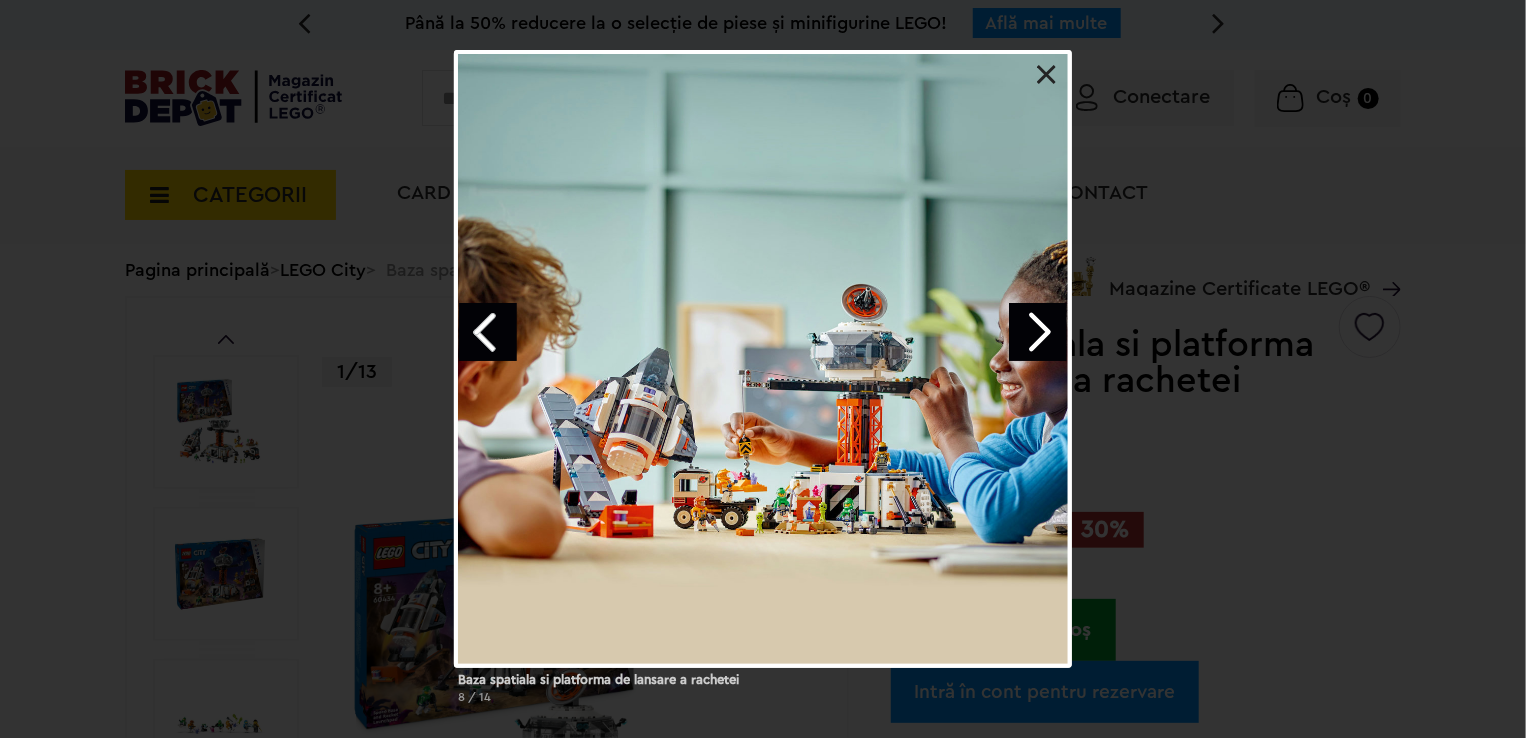 click at bounding box center (1038, 332) 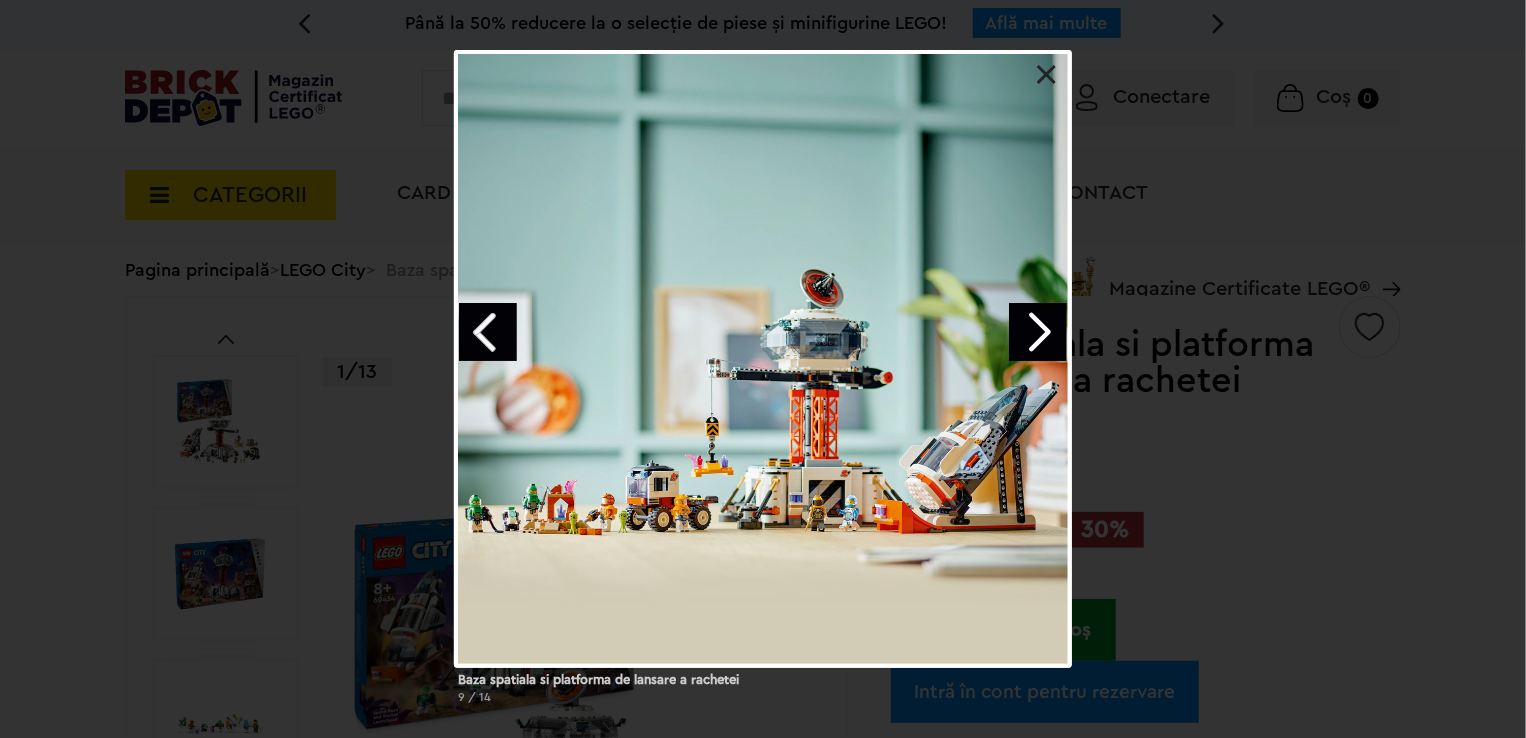 click at bounding box center [1038, 332] 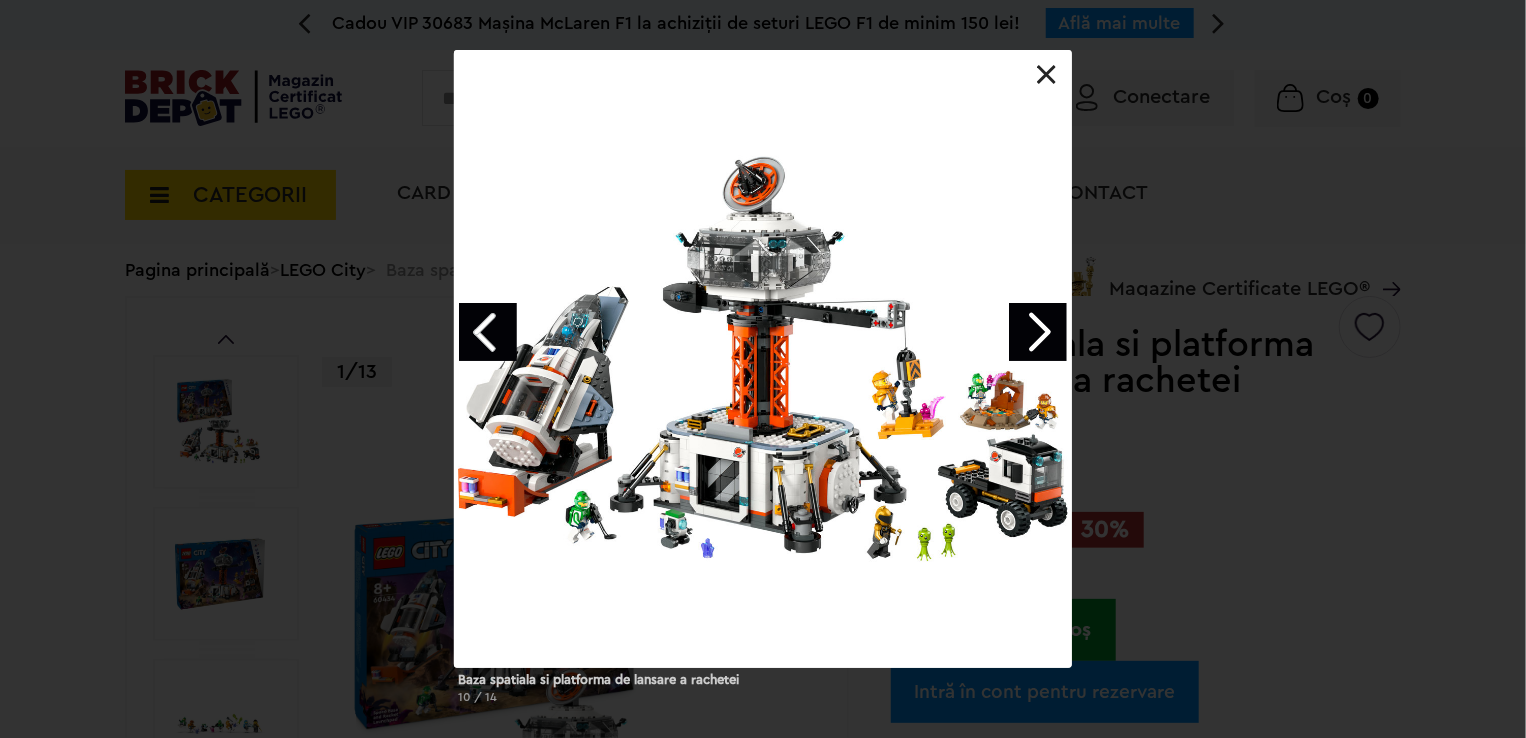 click at bounding box center [1038, 332] 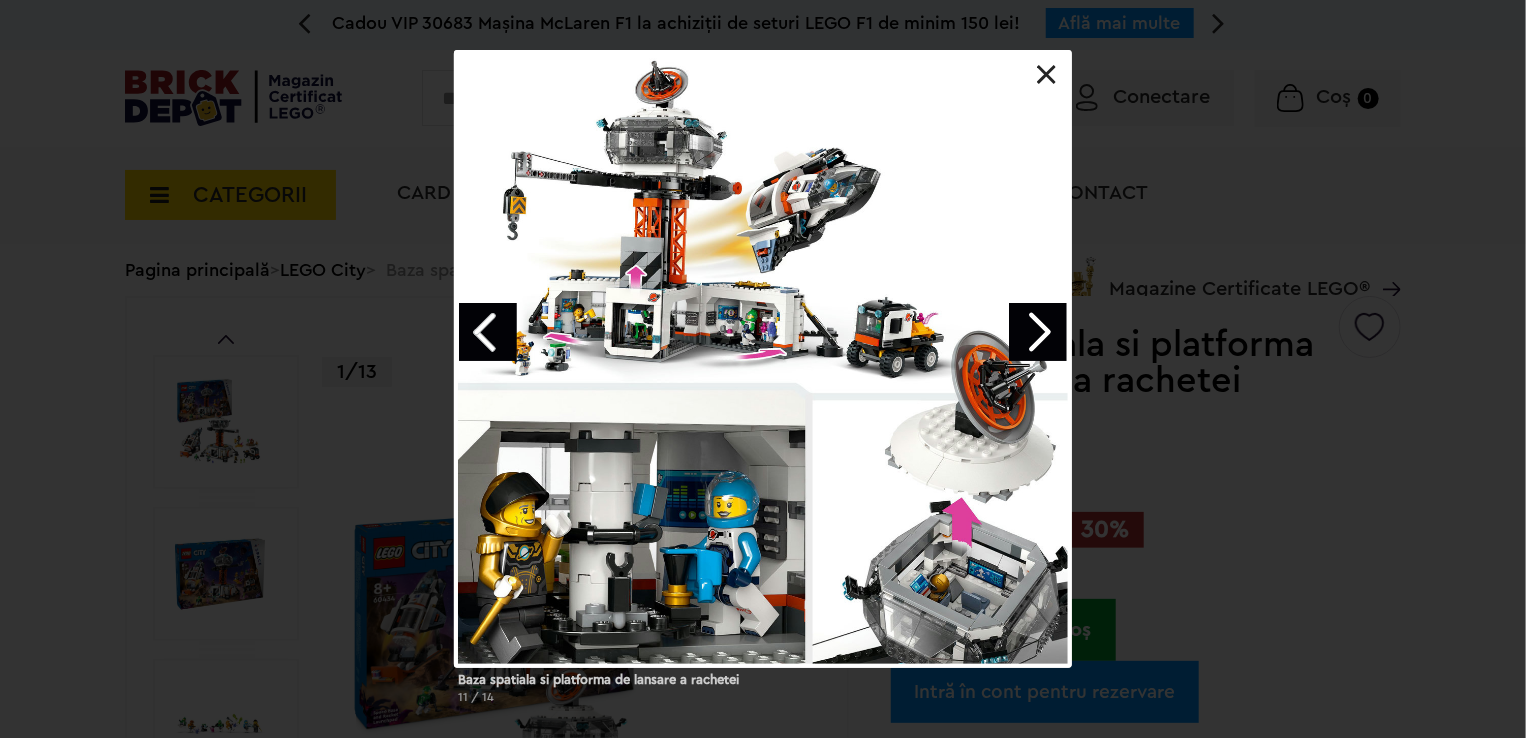click at bounding box center [1038, 332] 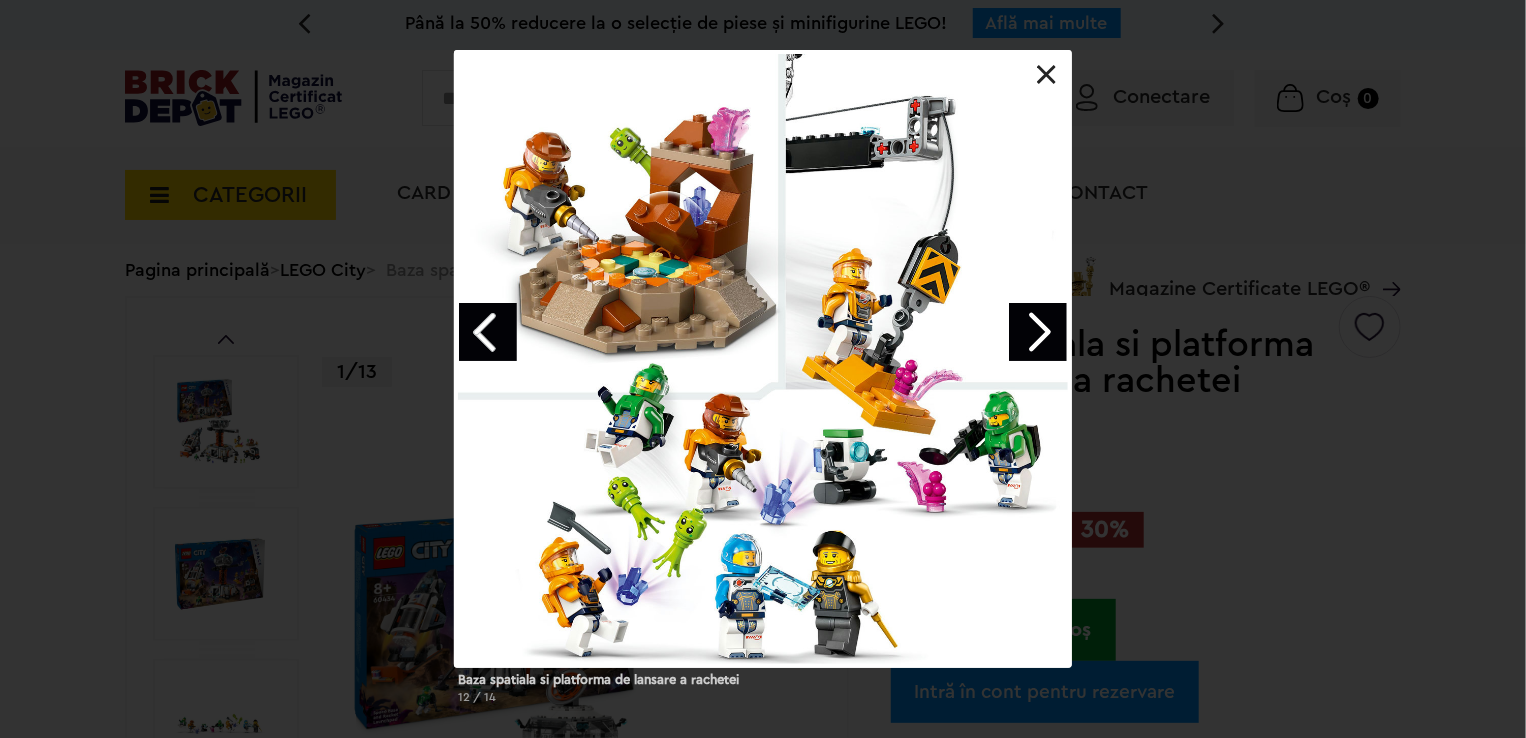click at bounding box center [1038, 332] 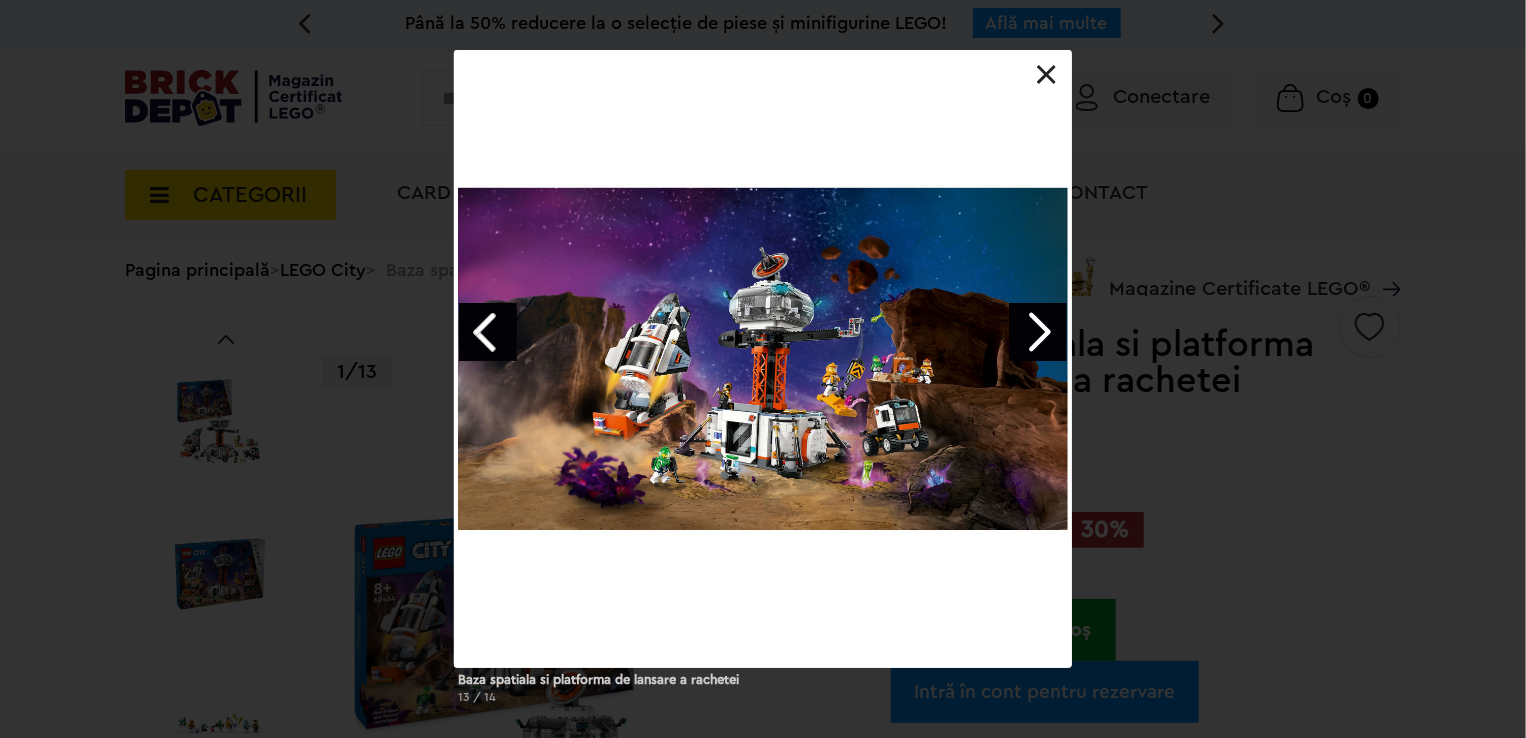 click at bounding box center (1038, 332) 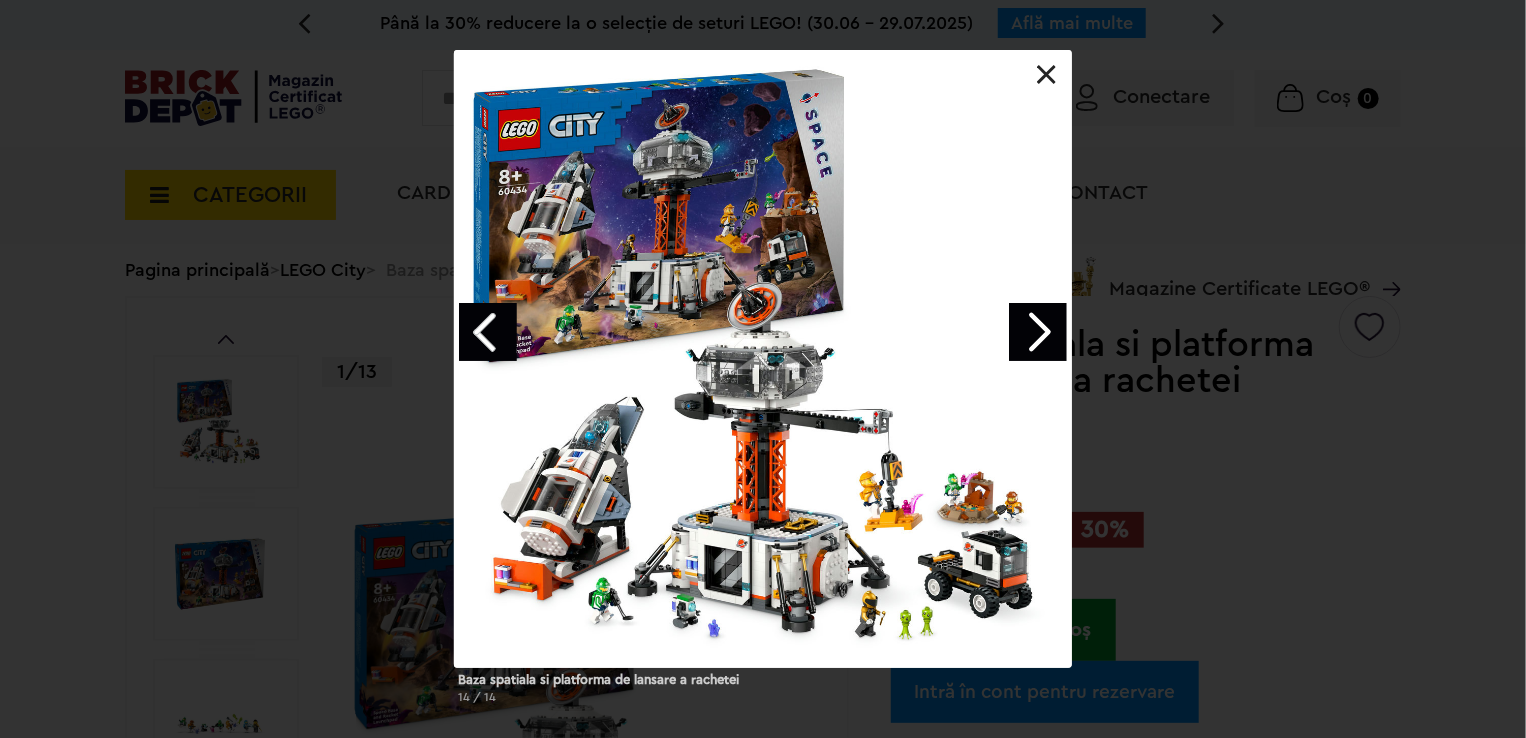click at bounding box center [1038, 332] 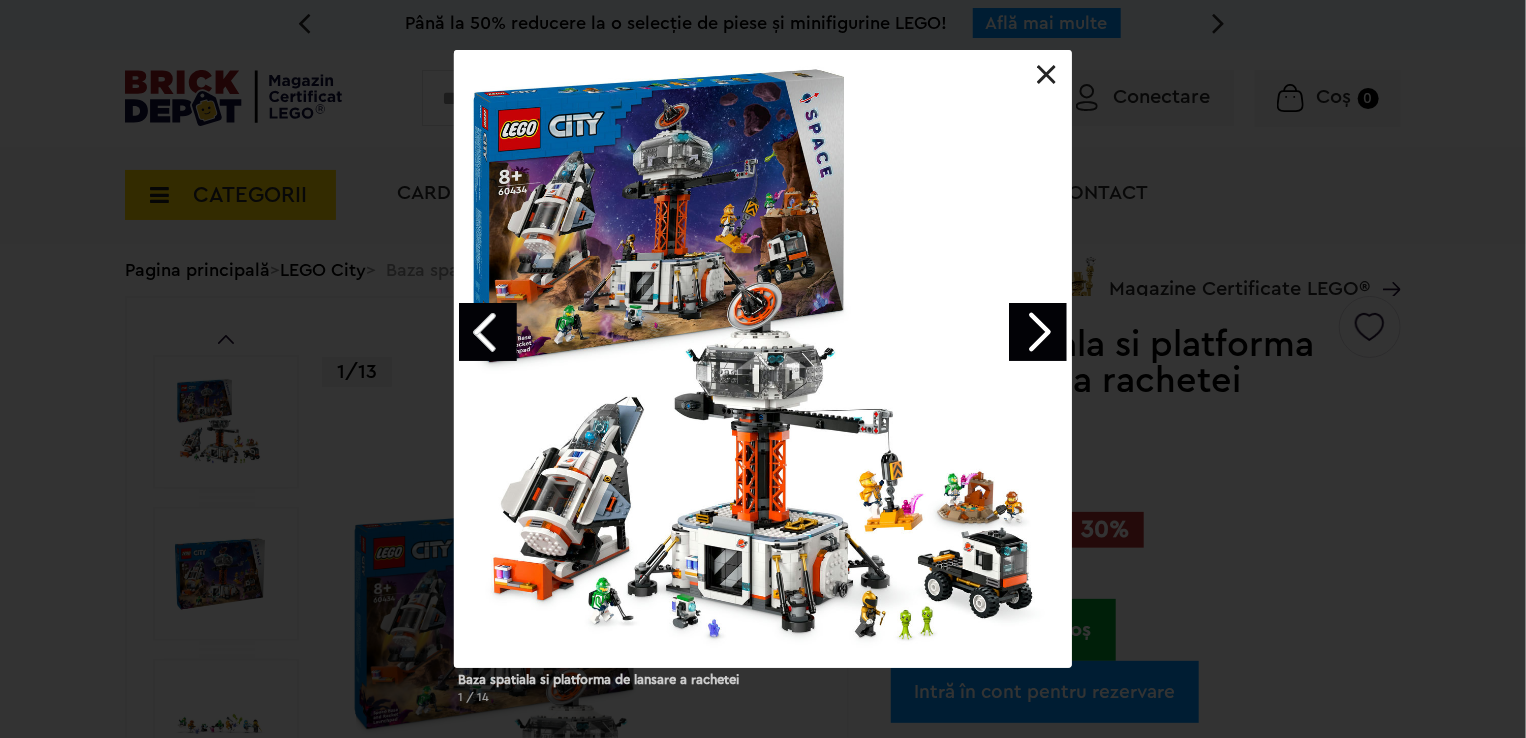 click at bounding box center [1038, 332] 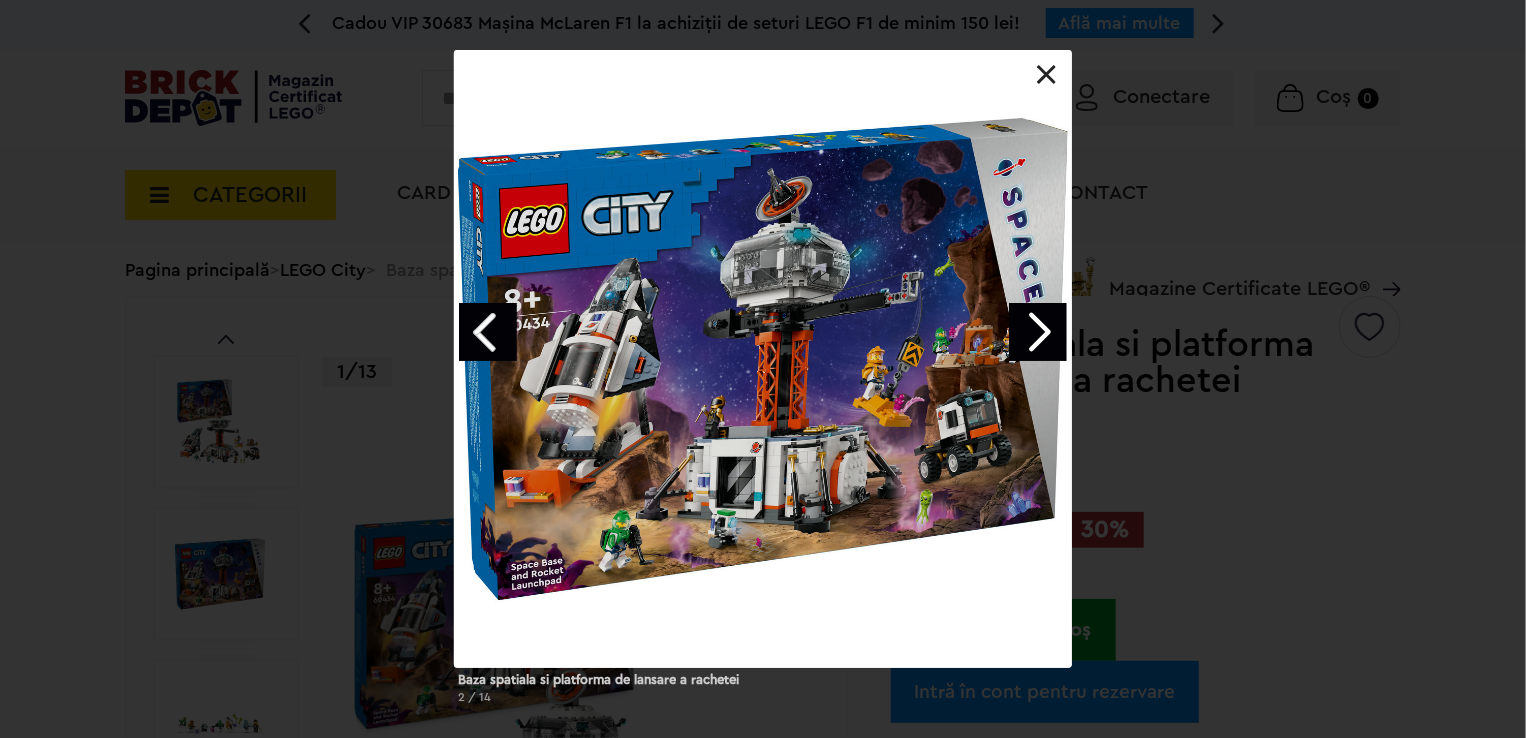 click at bounding box center [1038, 332] 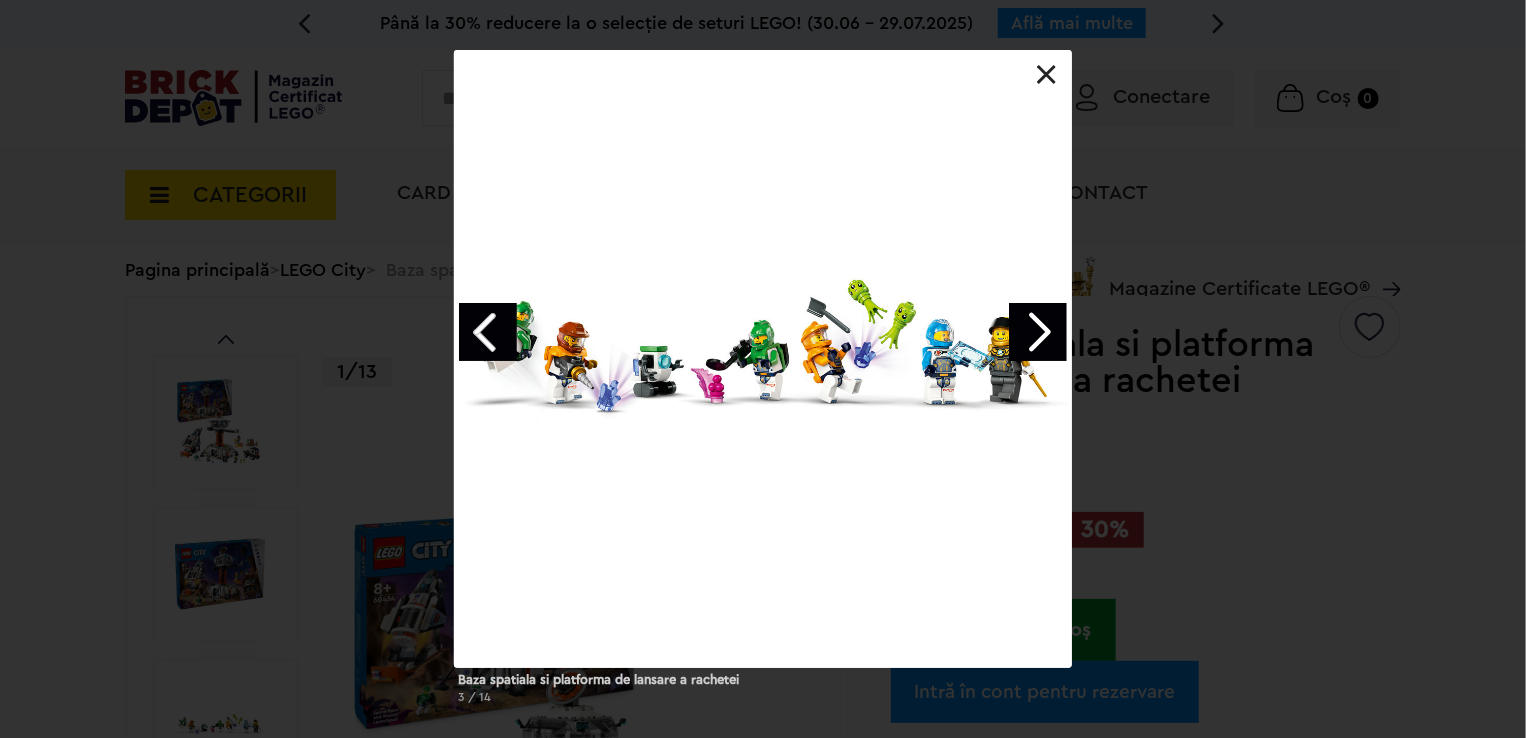 click at bounding box center (1038, 332) 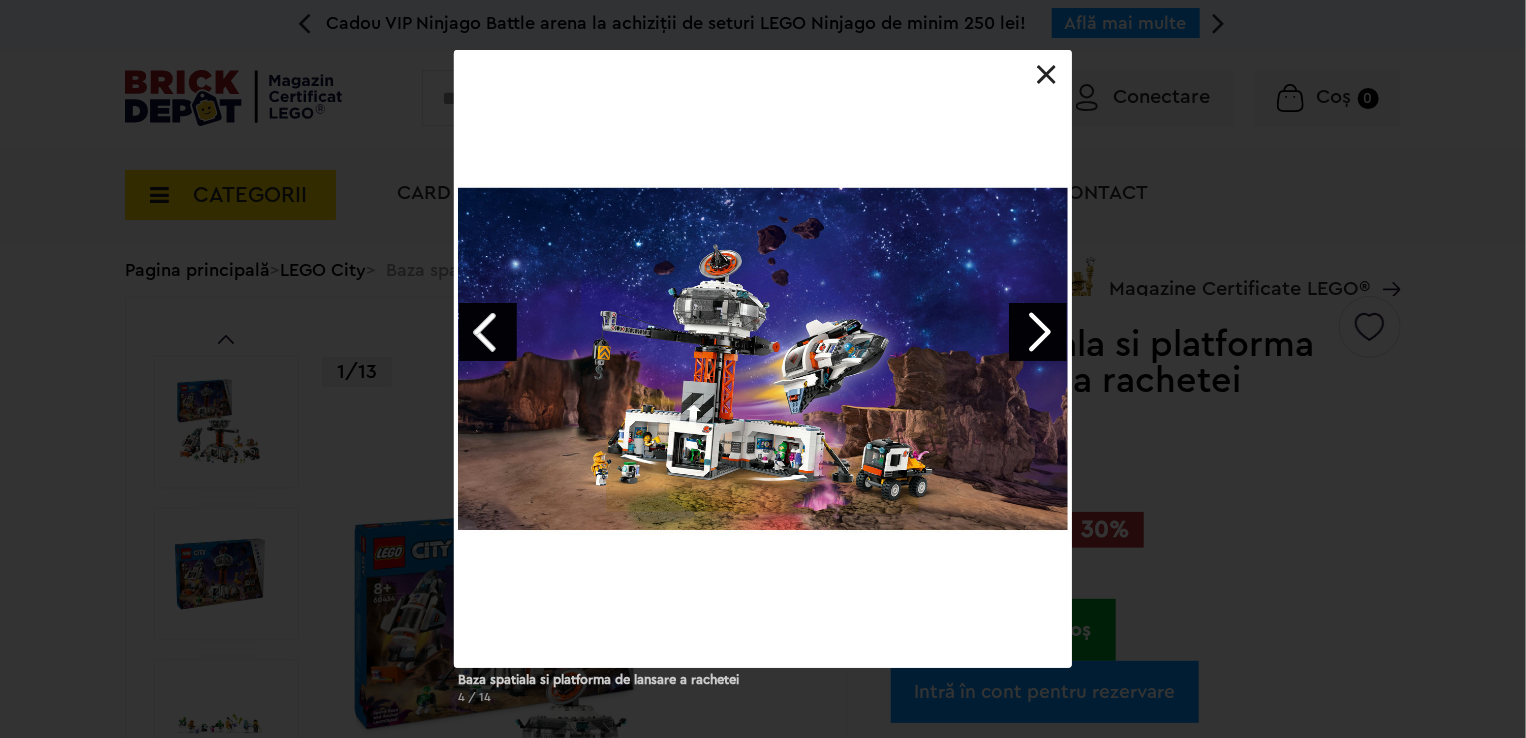 click at bounding box center [1038, 332] 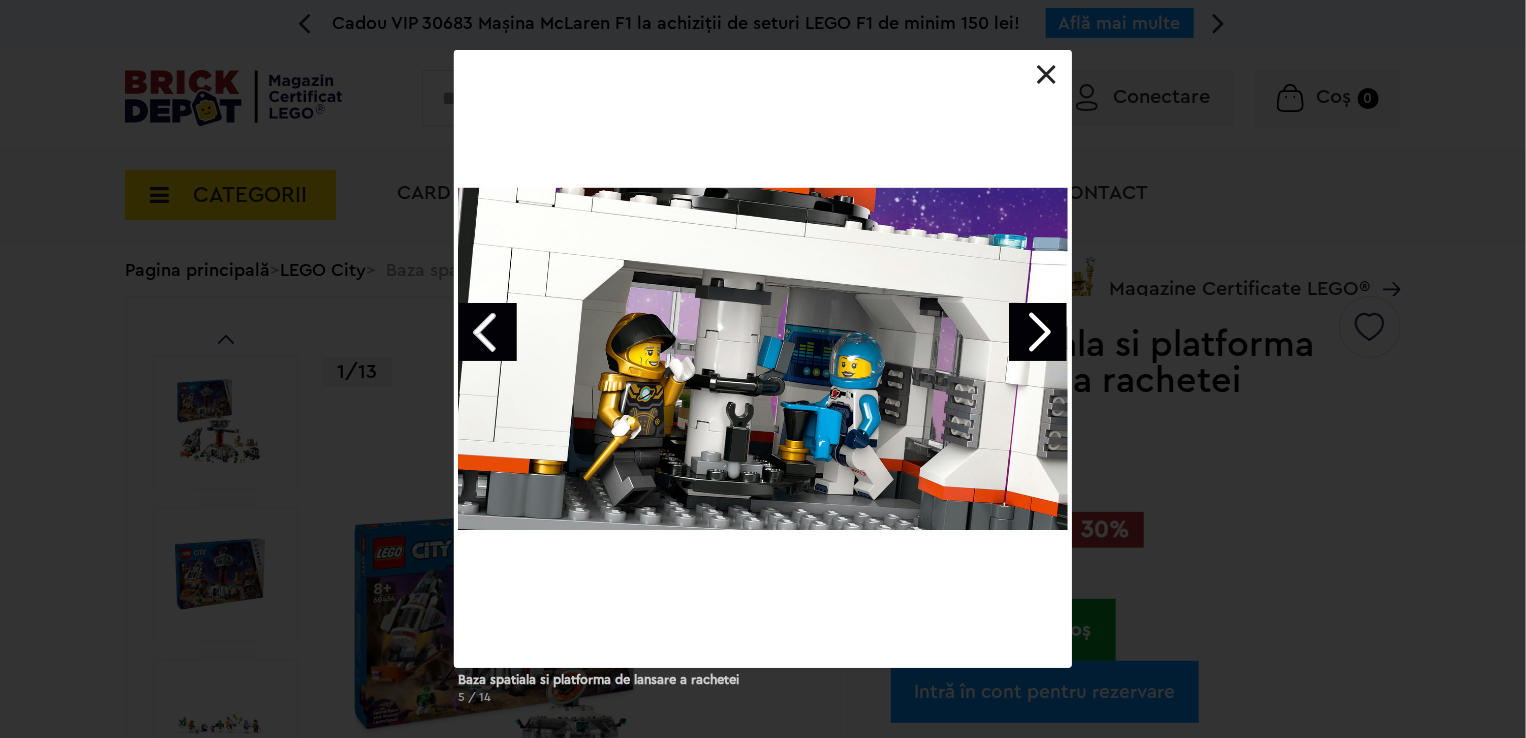 click at bounding box center [1038, 332] 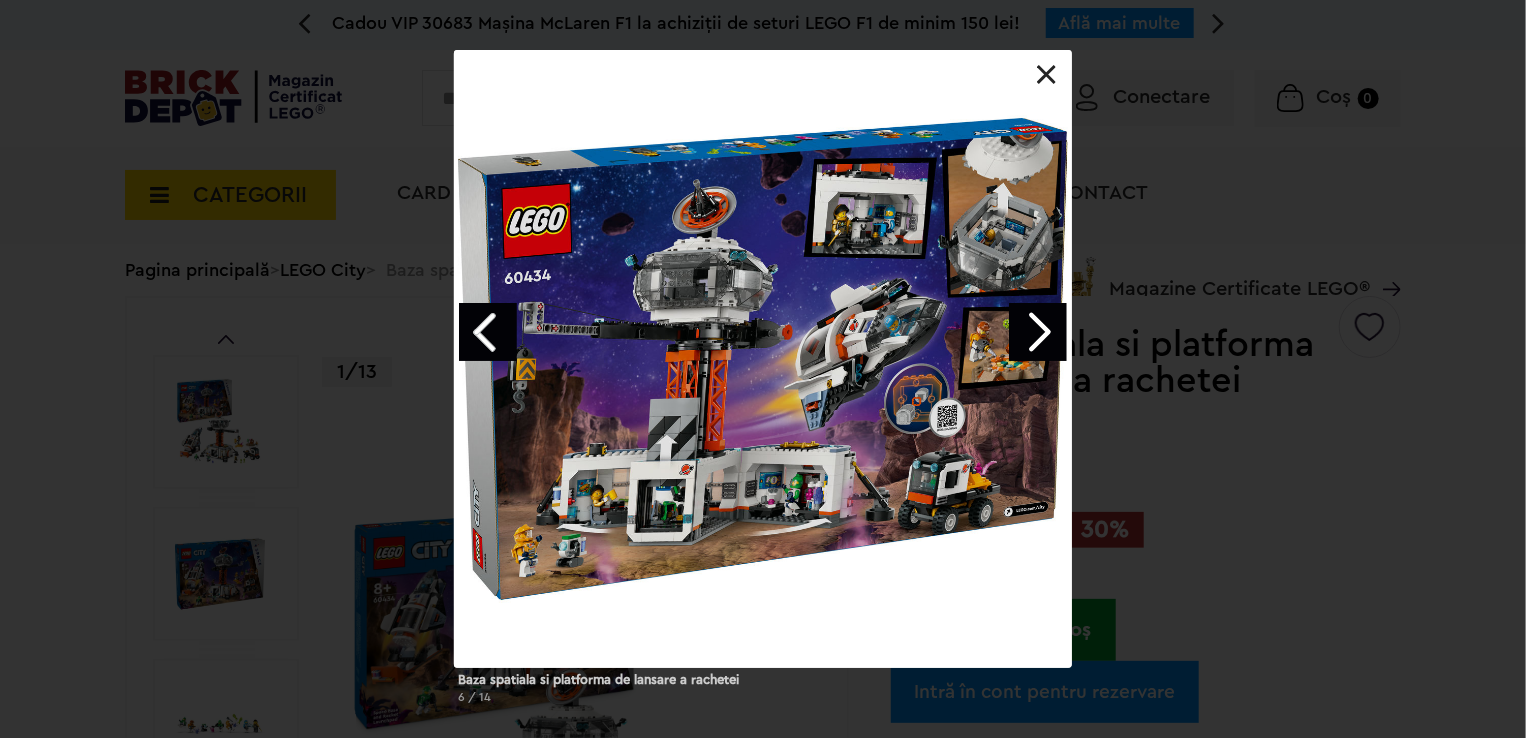 click at bounding box center (1038, 332) 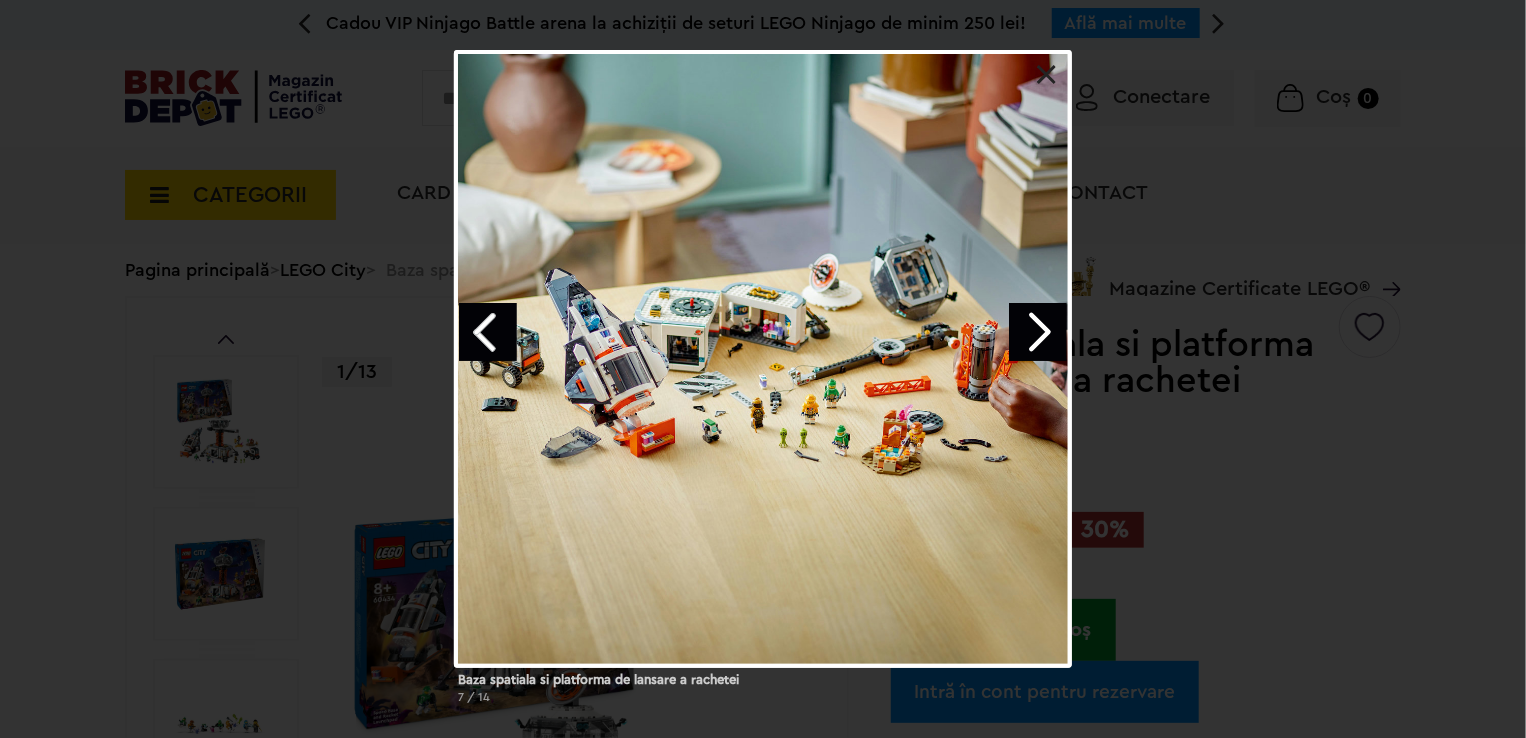 click at bounding box center (1038, 332) 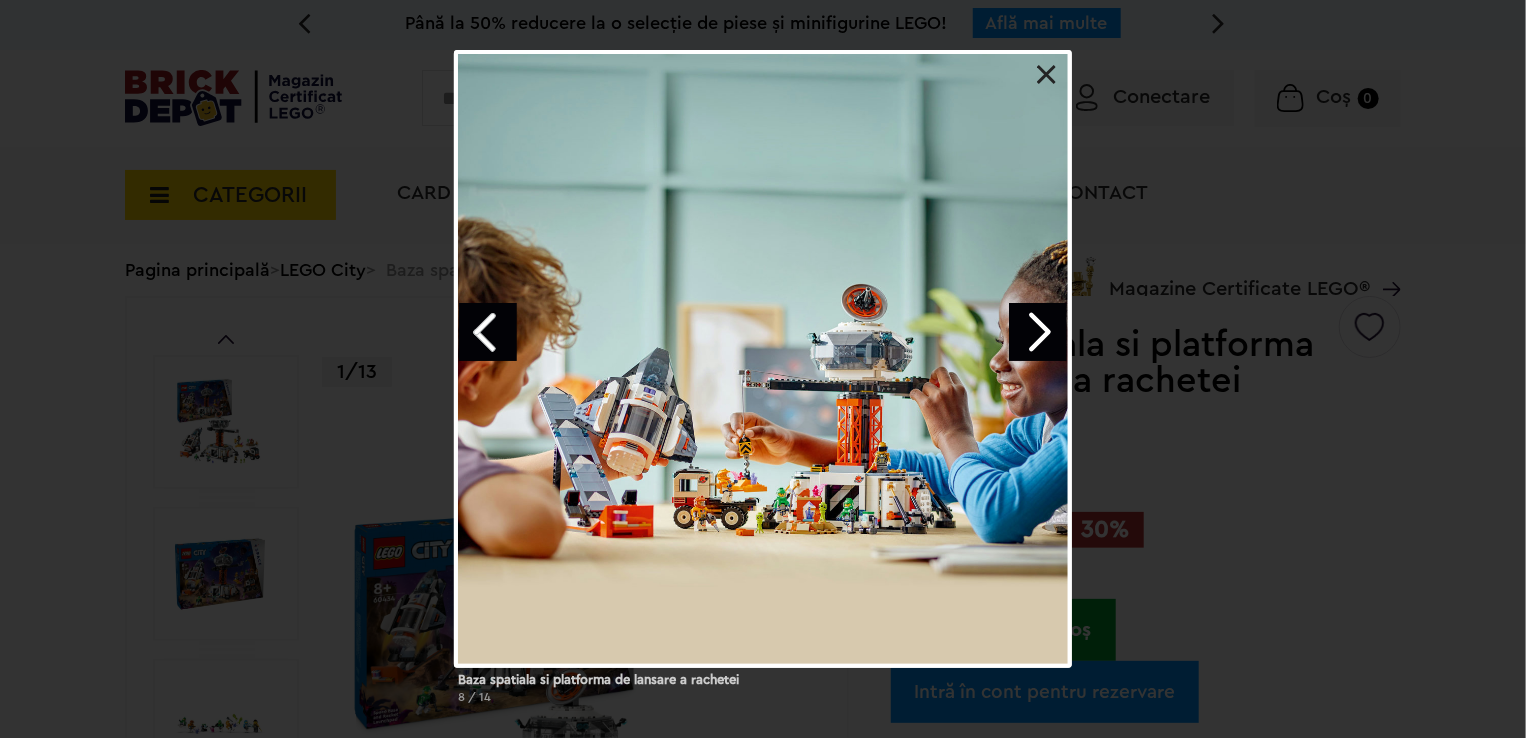 click at bounding box center [1038, 332] 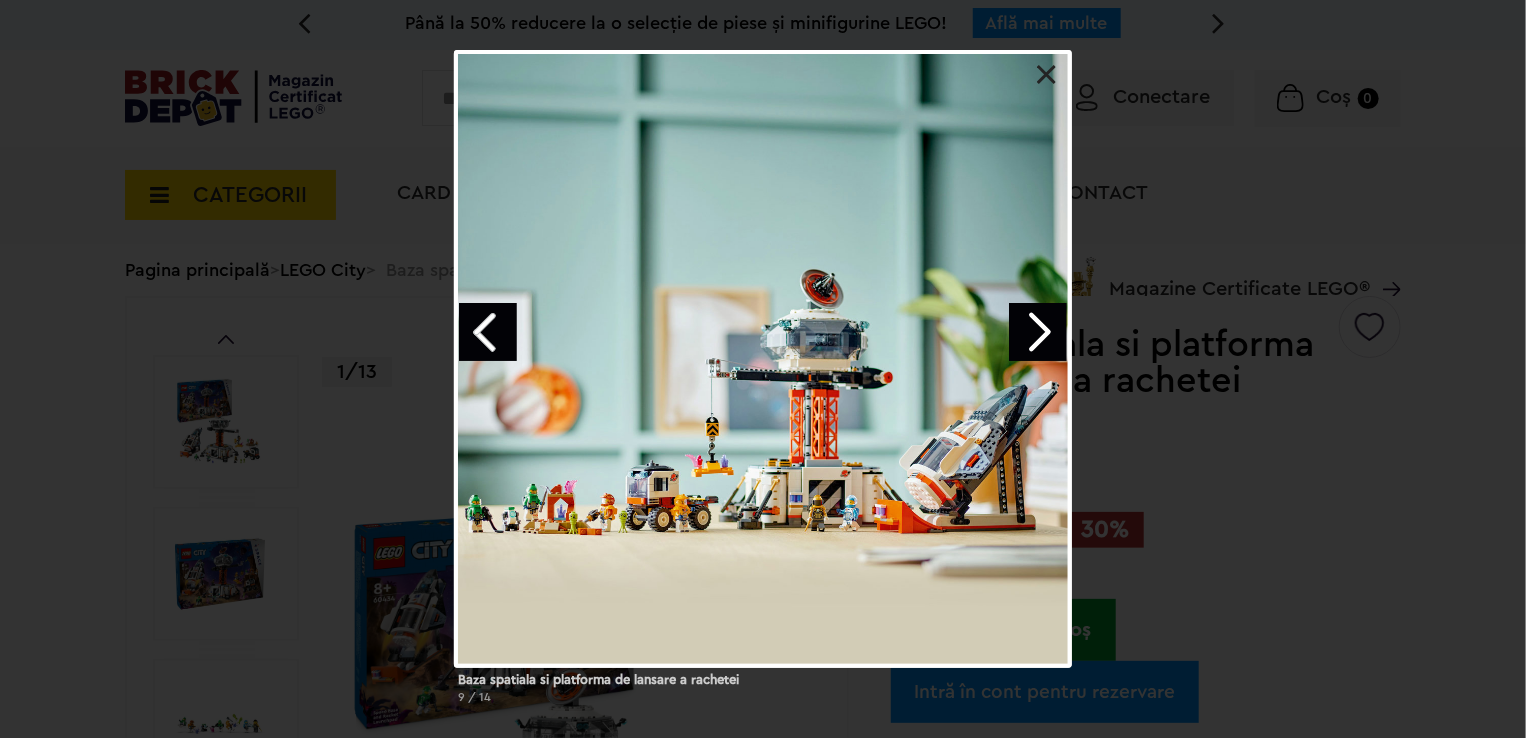 click at bounding box center [1038, 332] 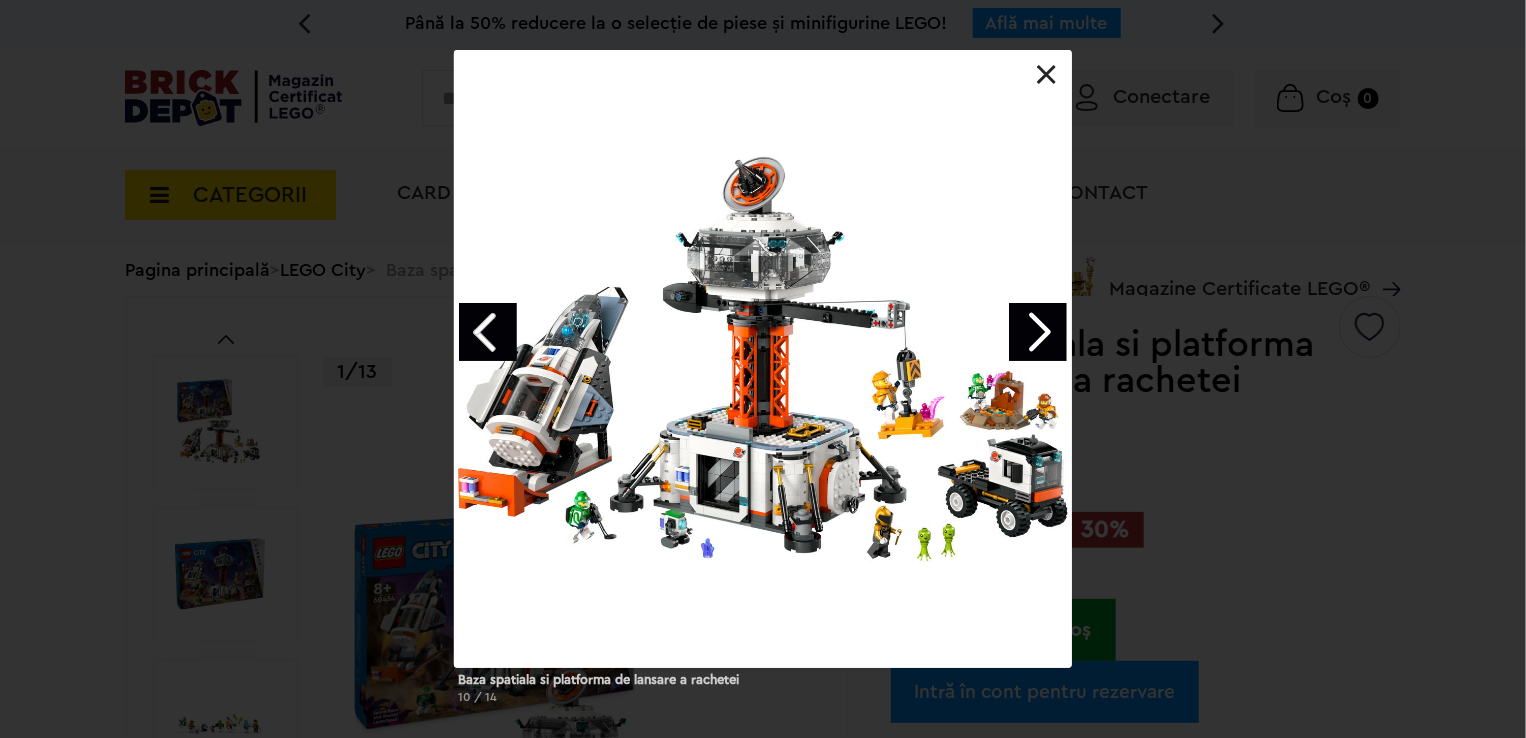 click at bounding box center (1038, 332) 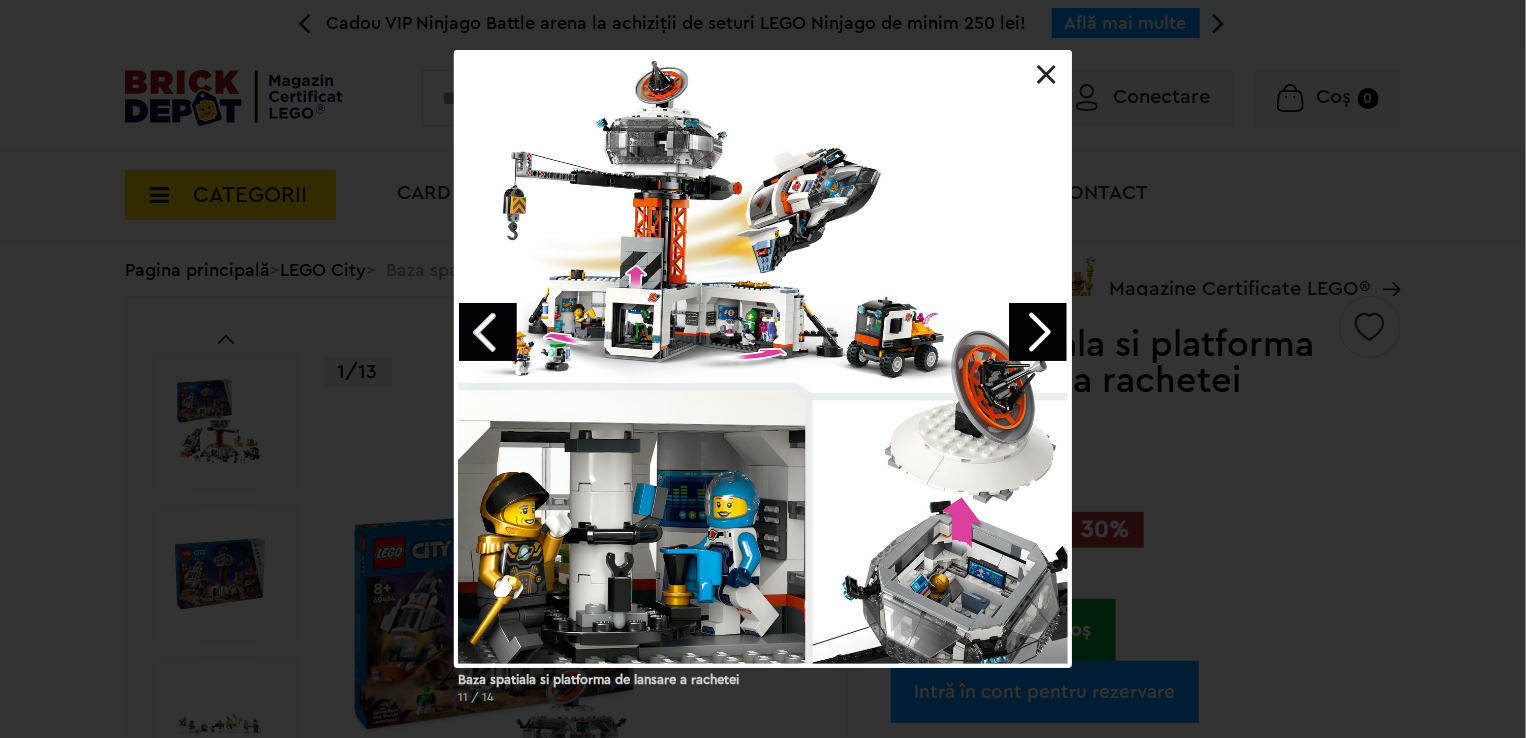 click at bounding box center [1038, 332] 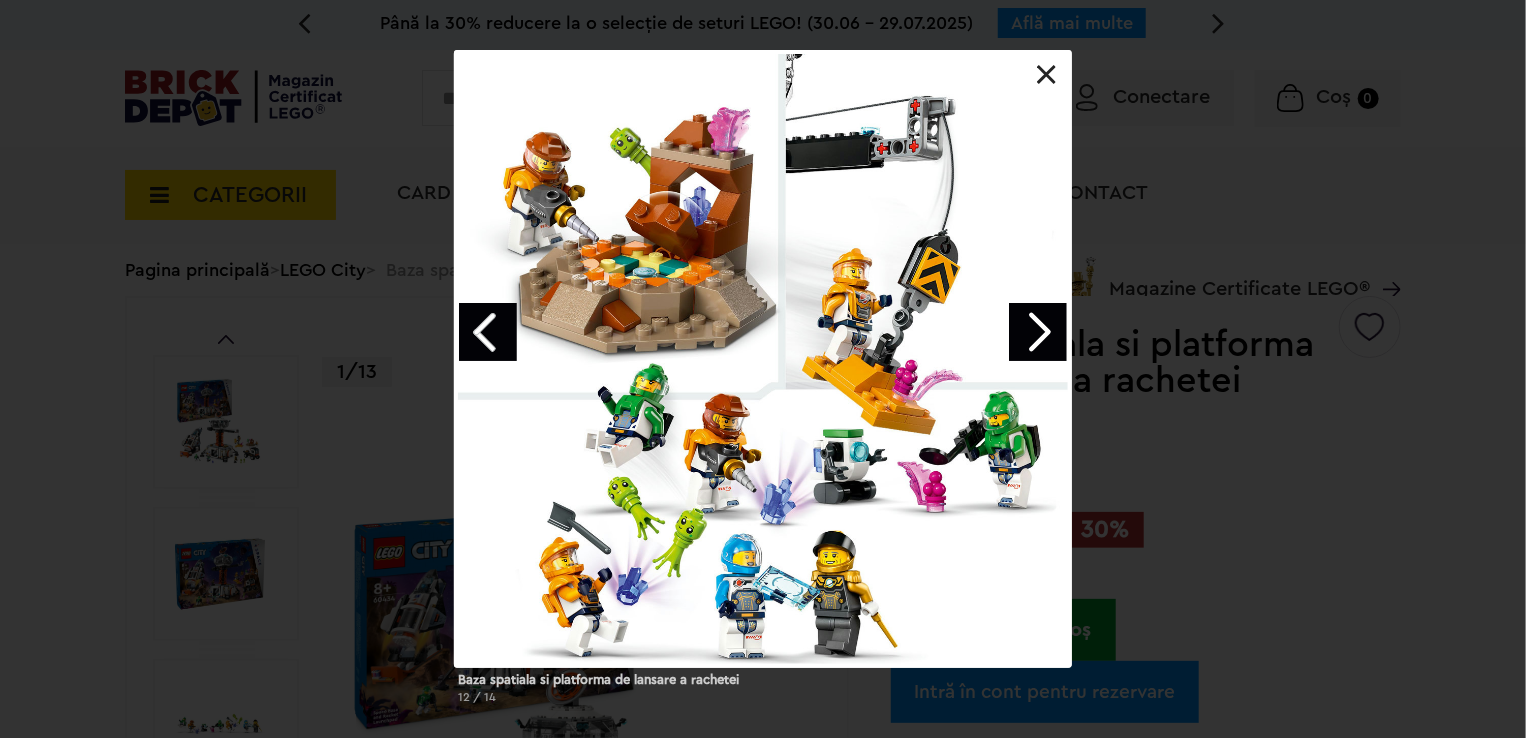 click at bounding box center (1038, 332) 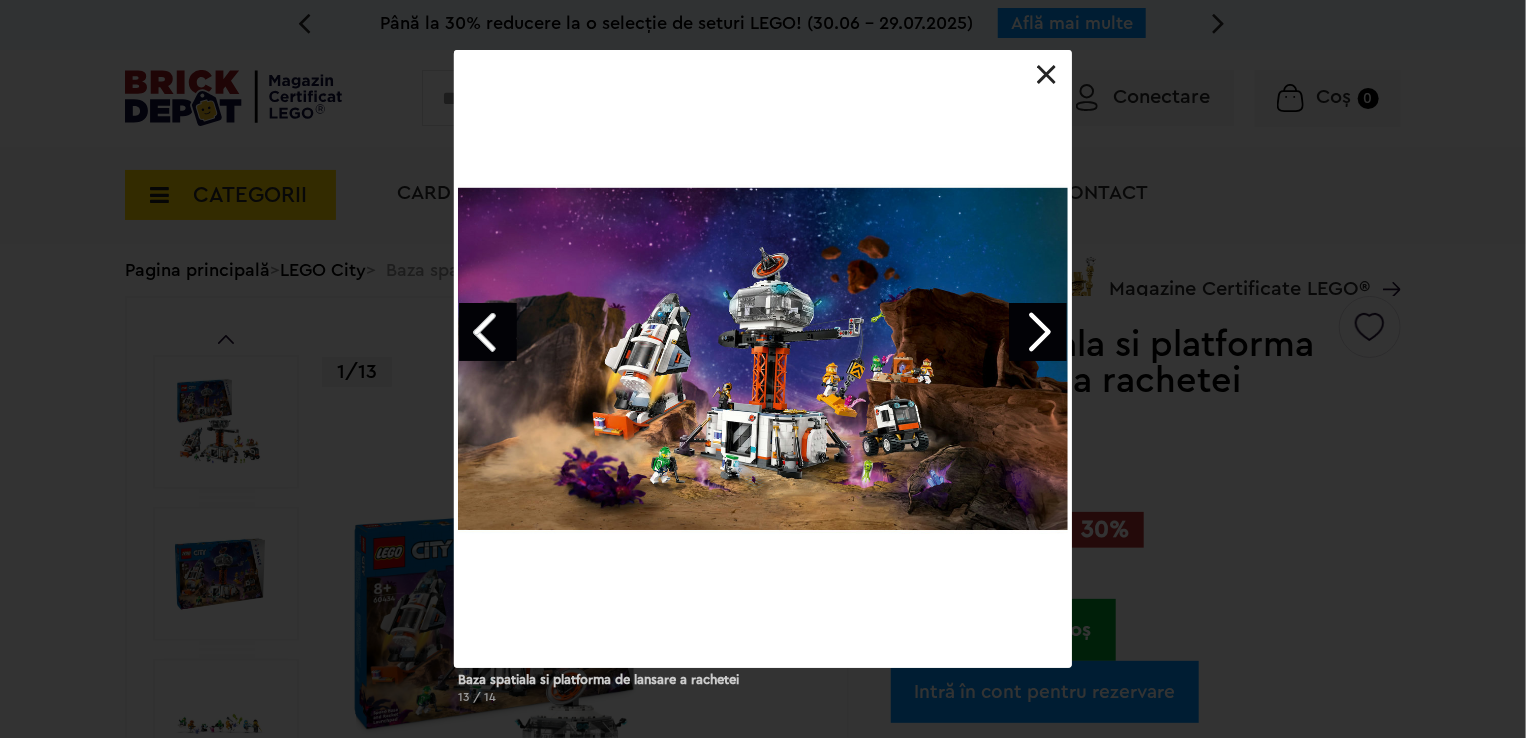 click at bounding box center [1038, 332] 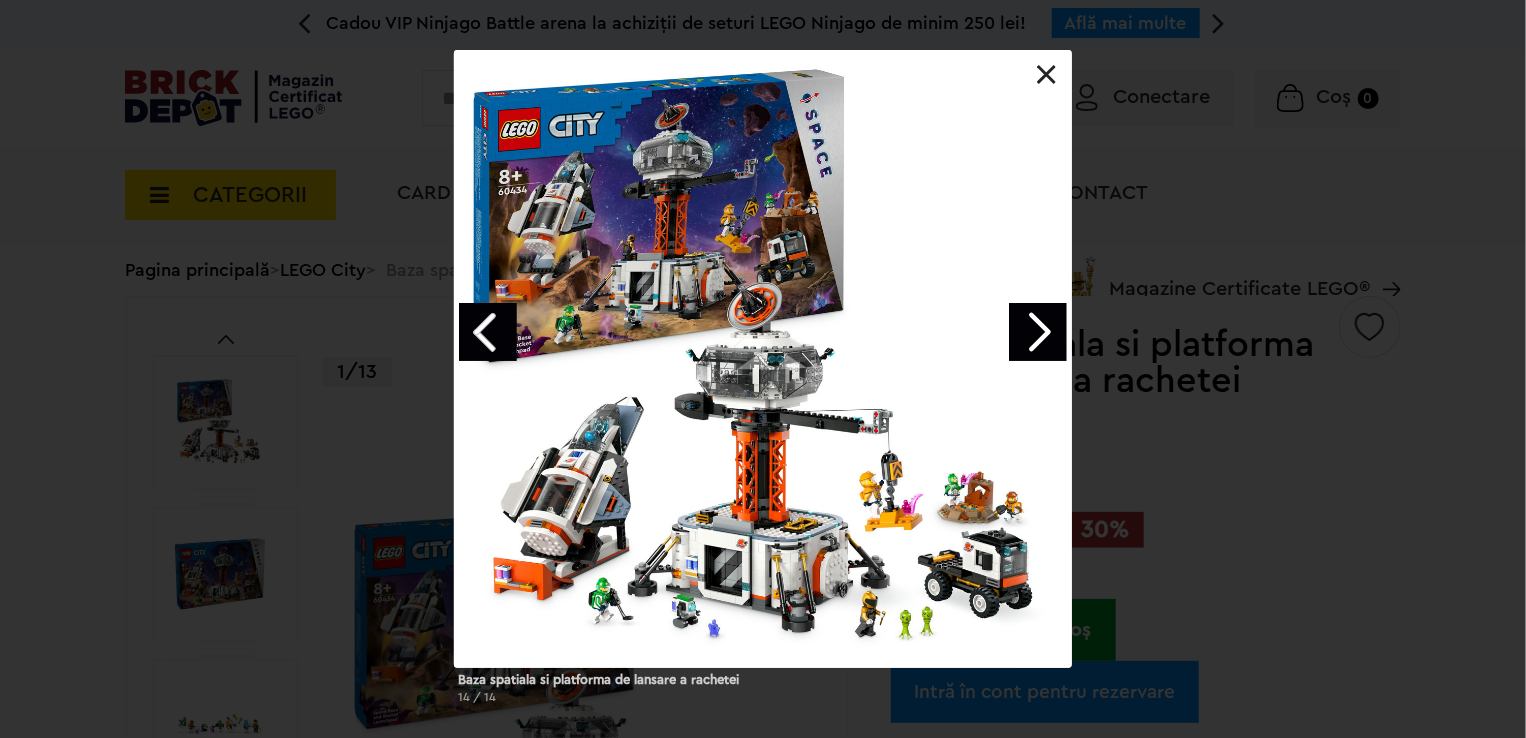 click at bounding box center [1038, 332] 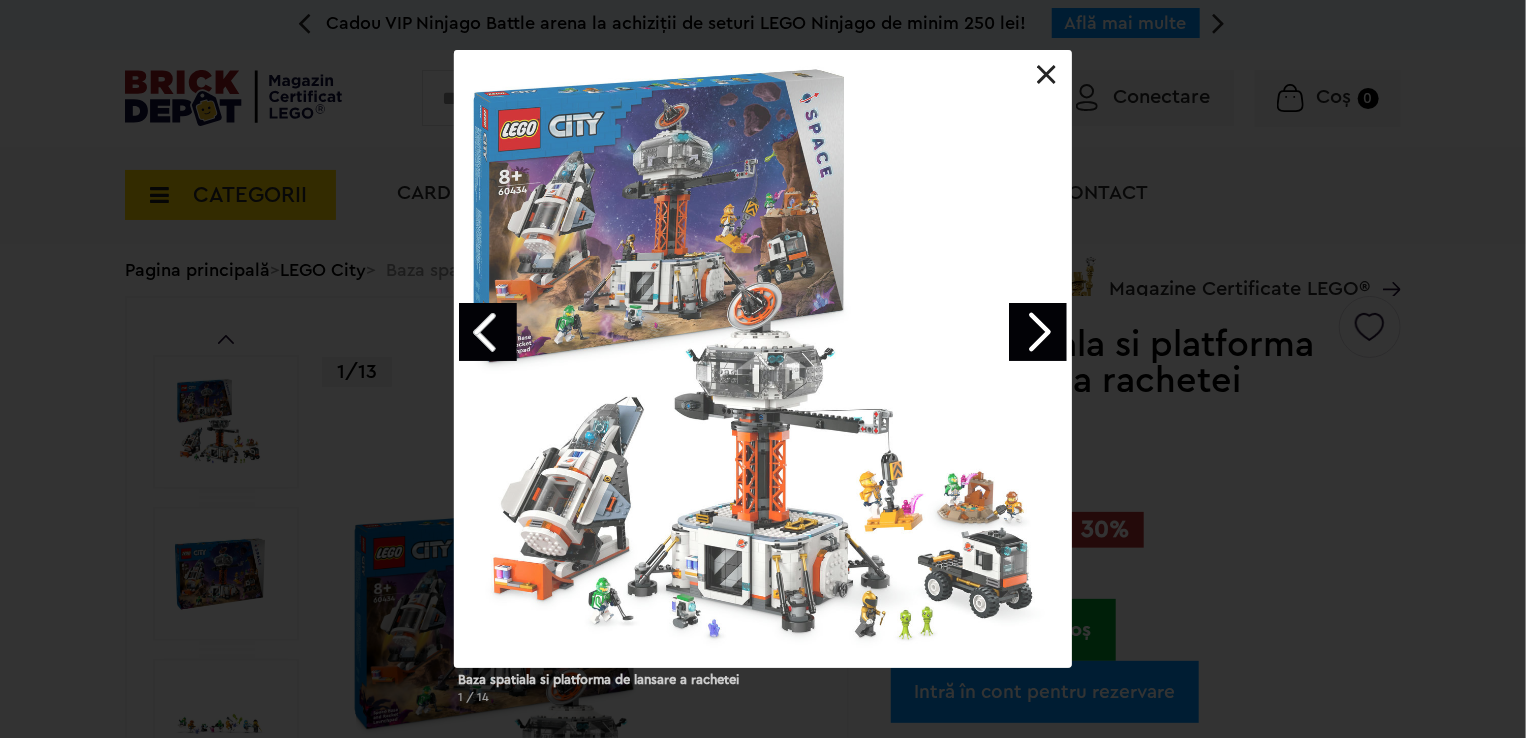 click at bounding box center (1038, 332) 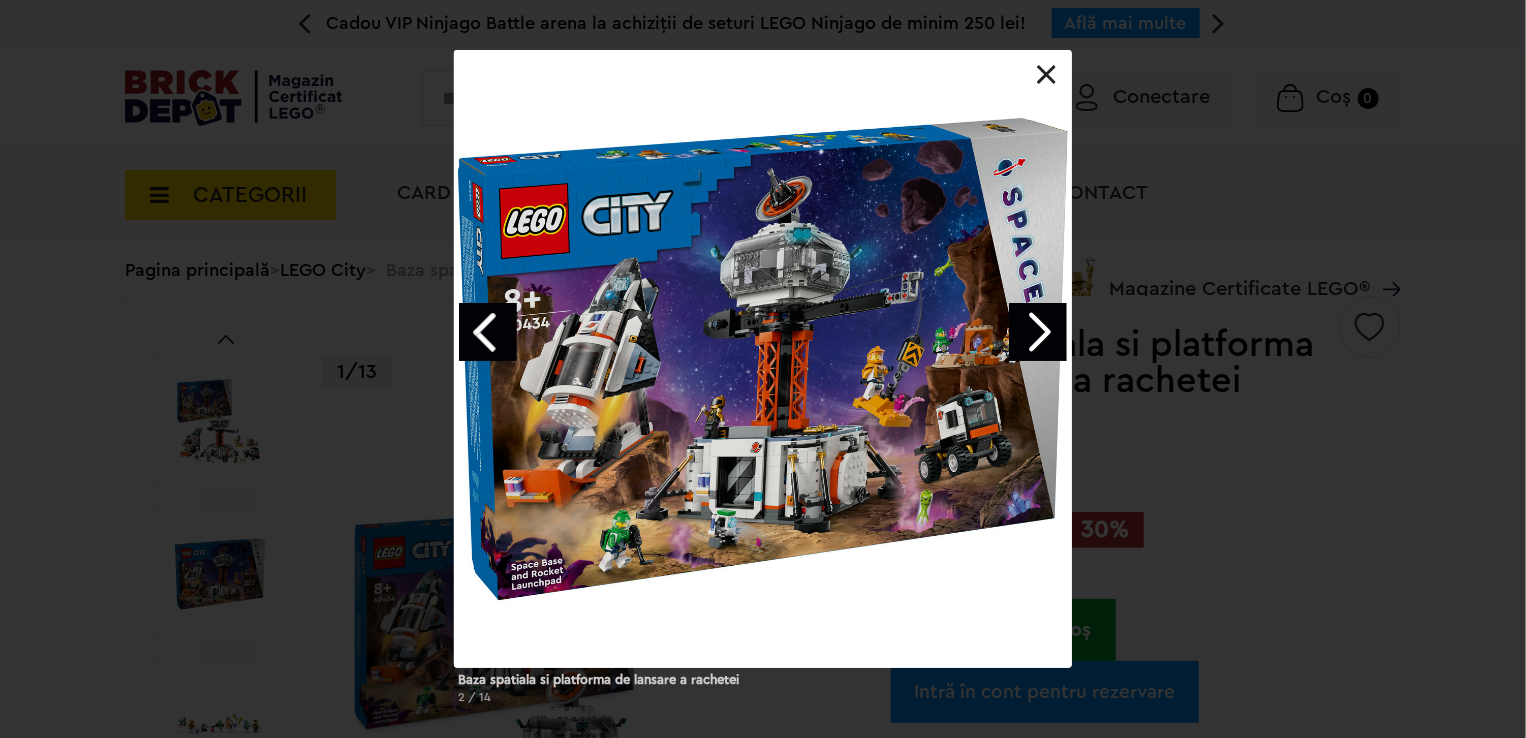 click at bounding box center (1038, 332) 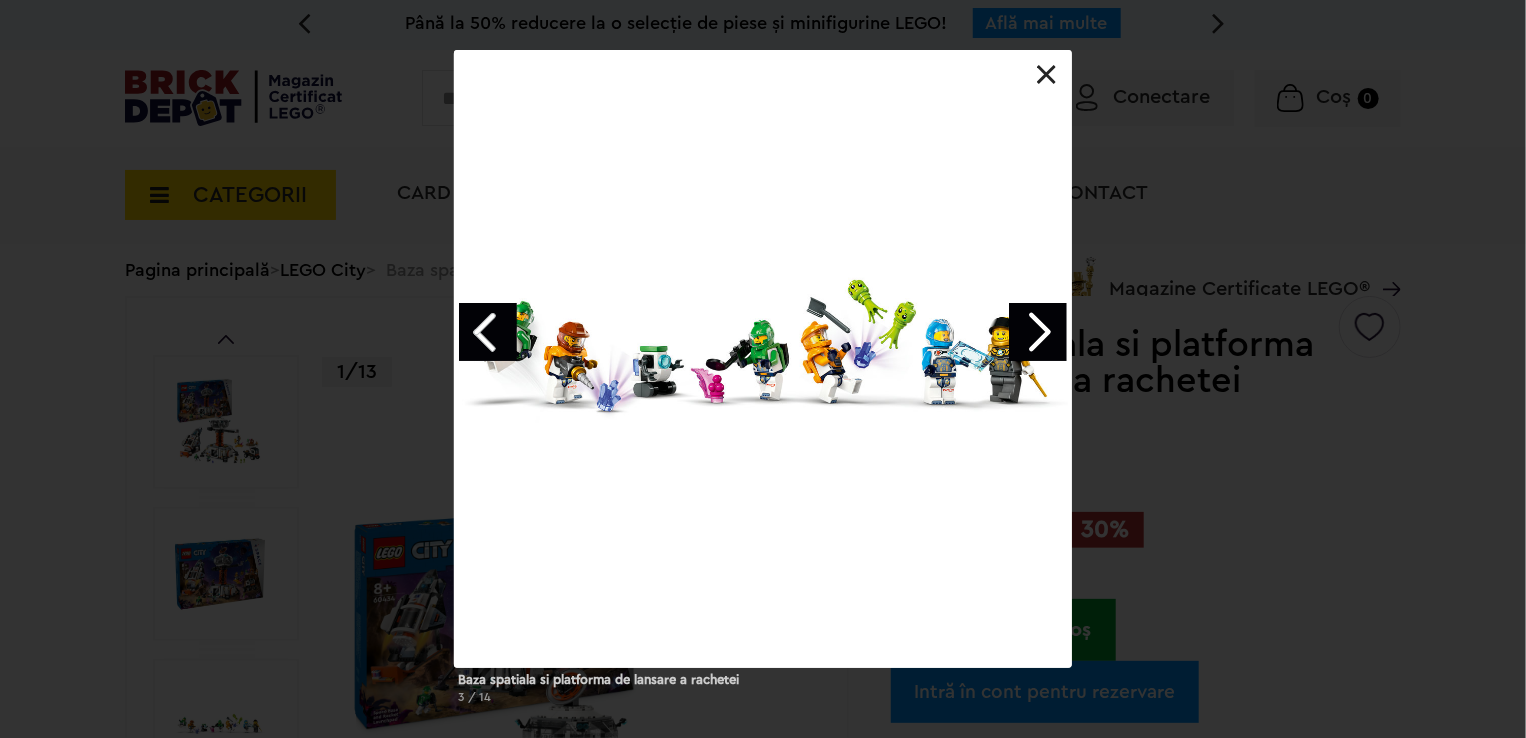 click at bounding box center [1038, 332] 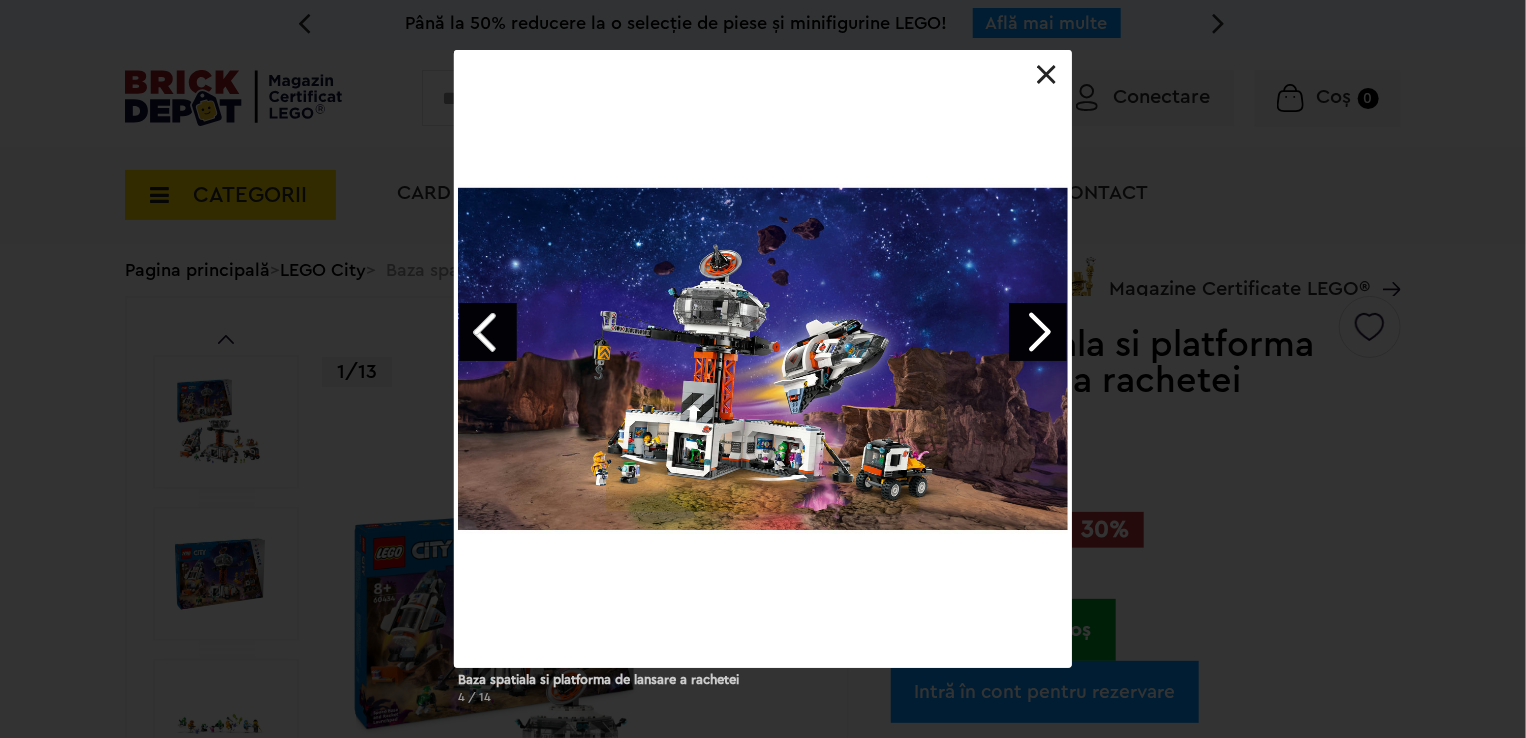 click at bounding box center (1038, 332) 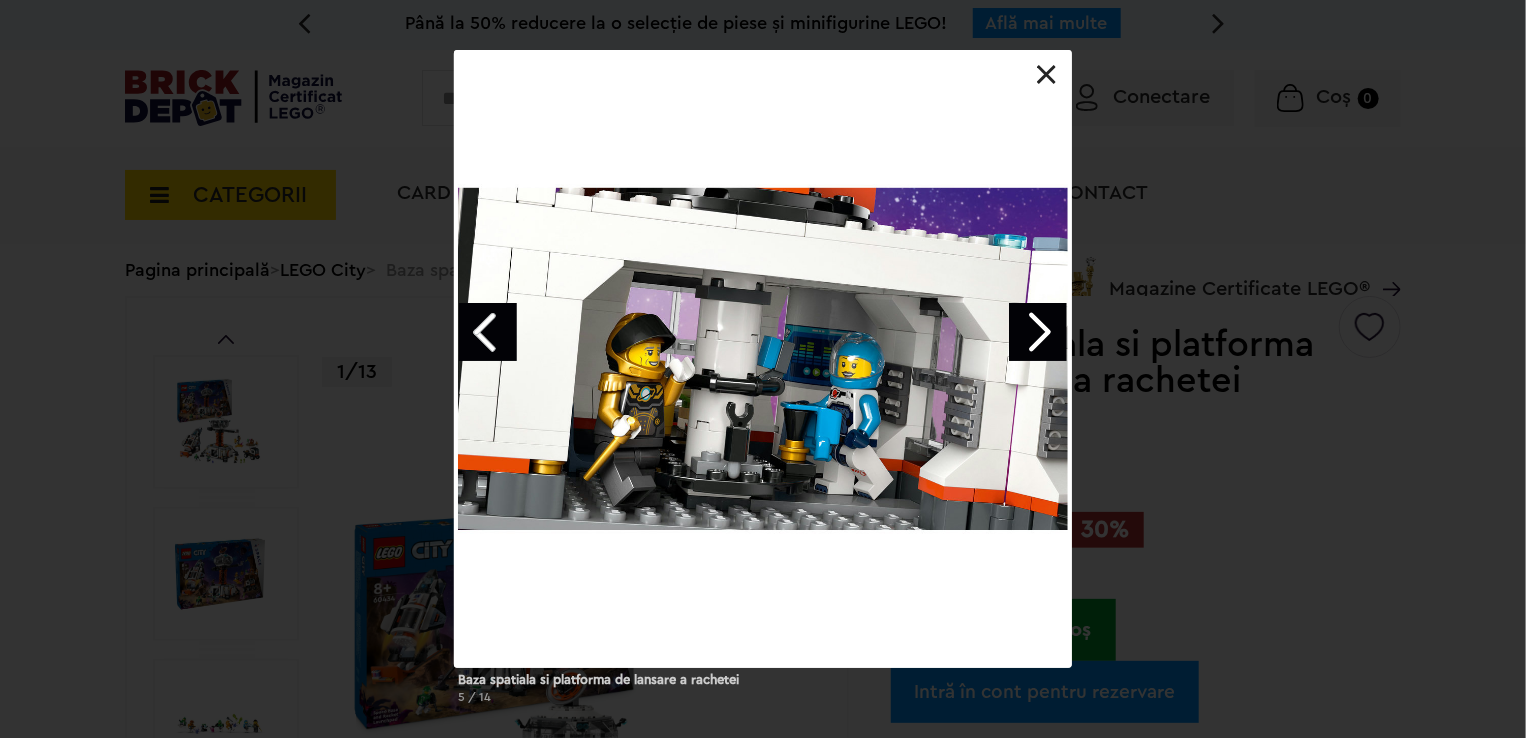 click at bounding box center [1038, 332] 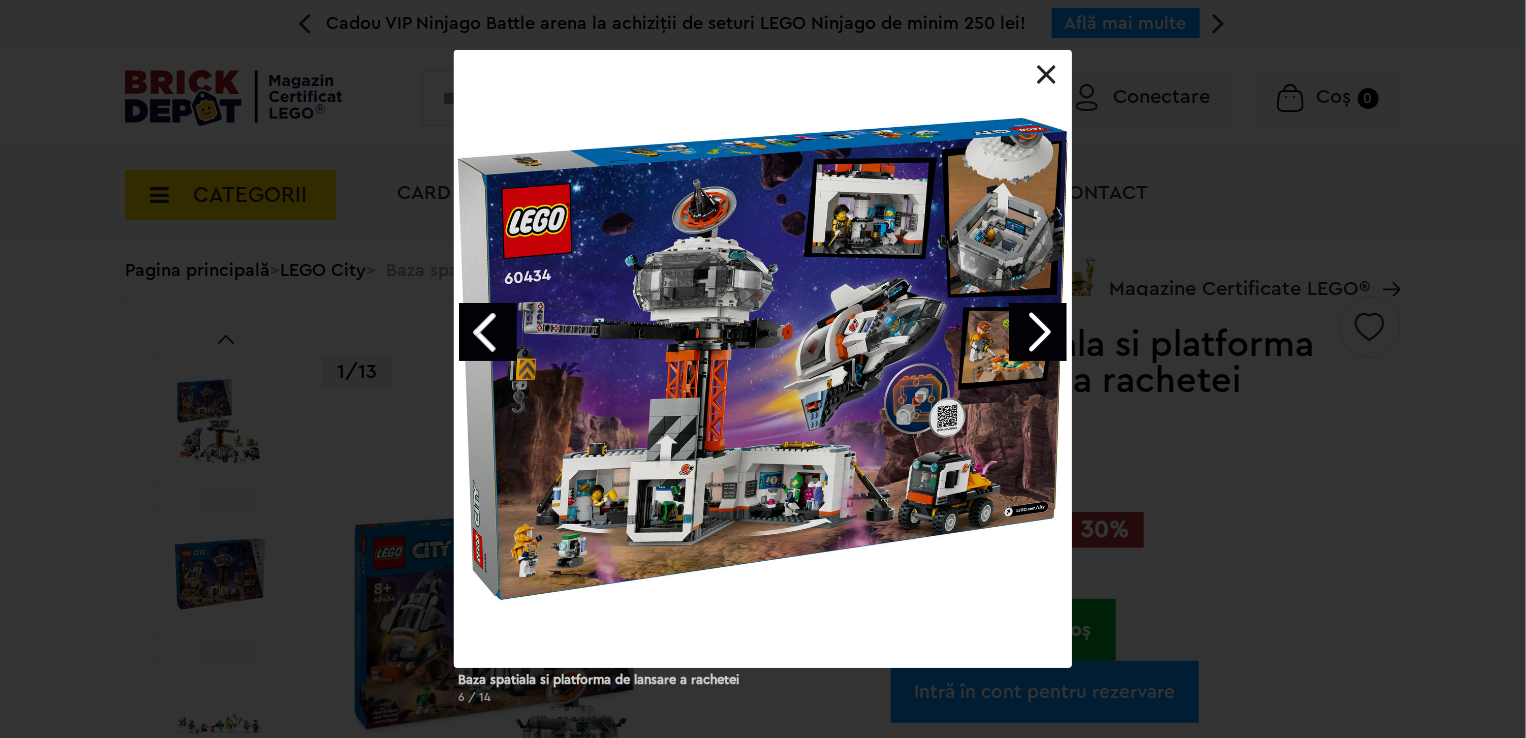 click at bounding box center (1038, 332) 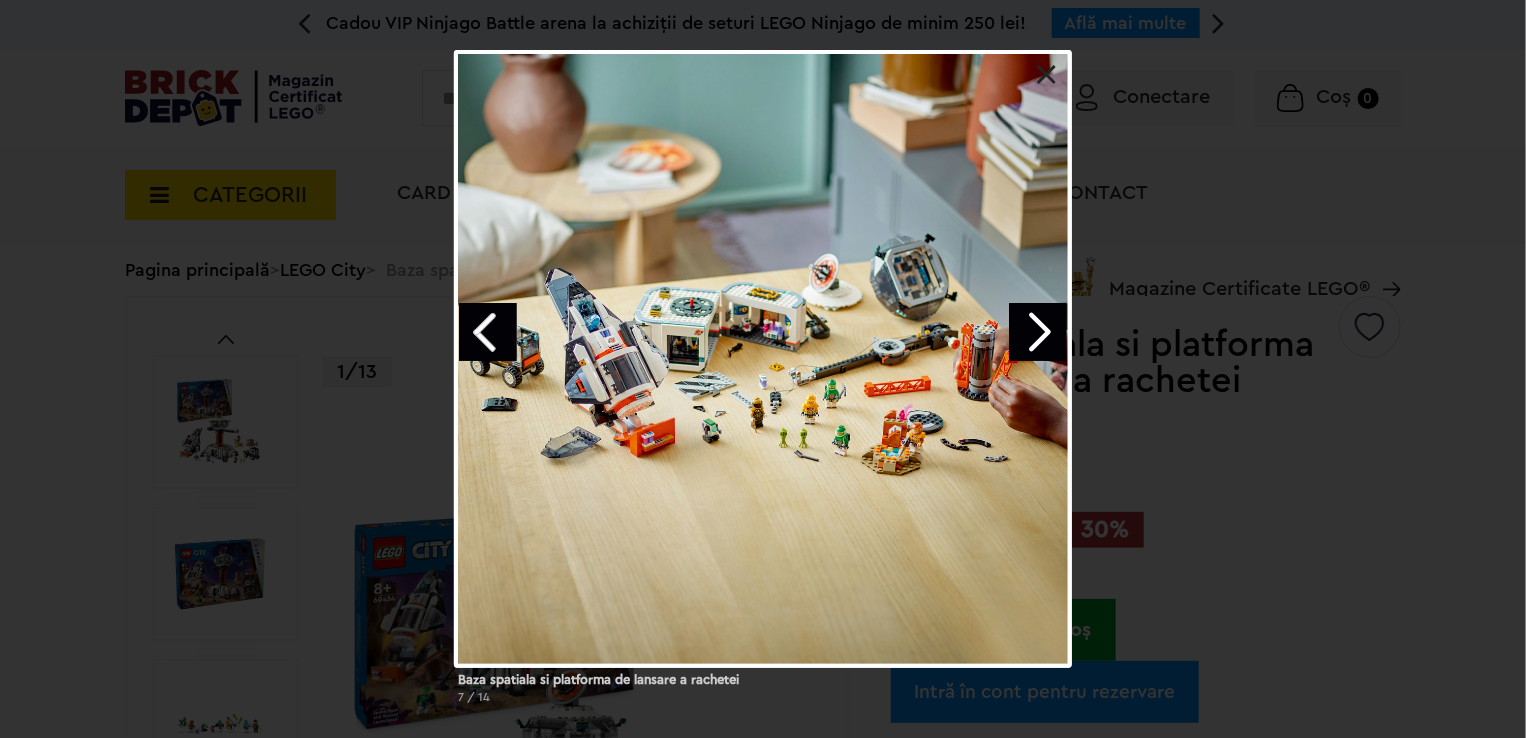 click at bounding box center [1038, 332] 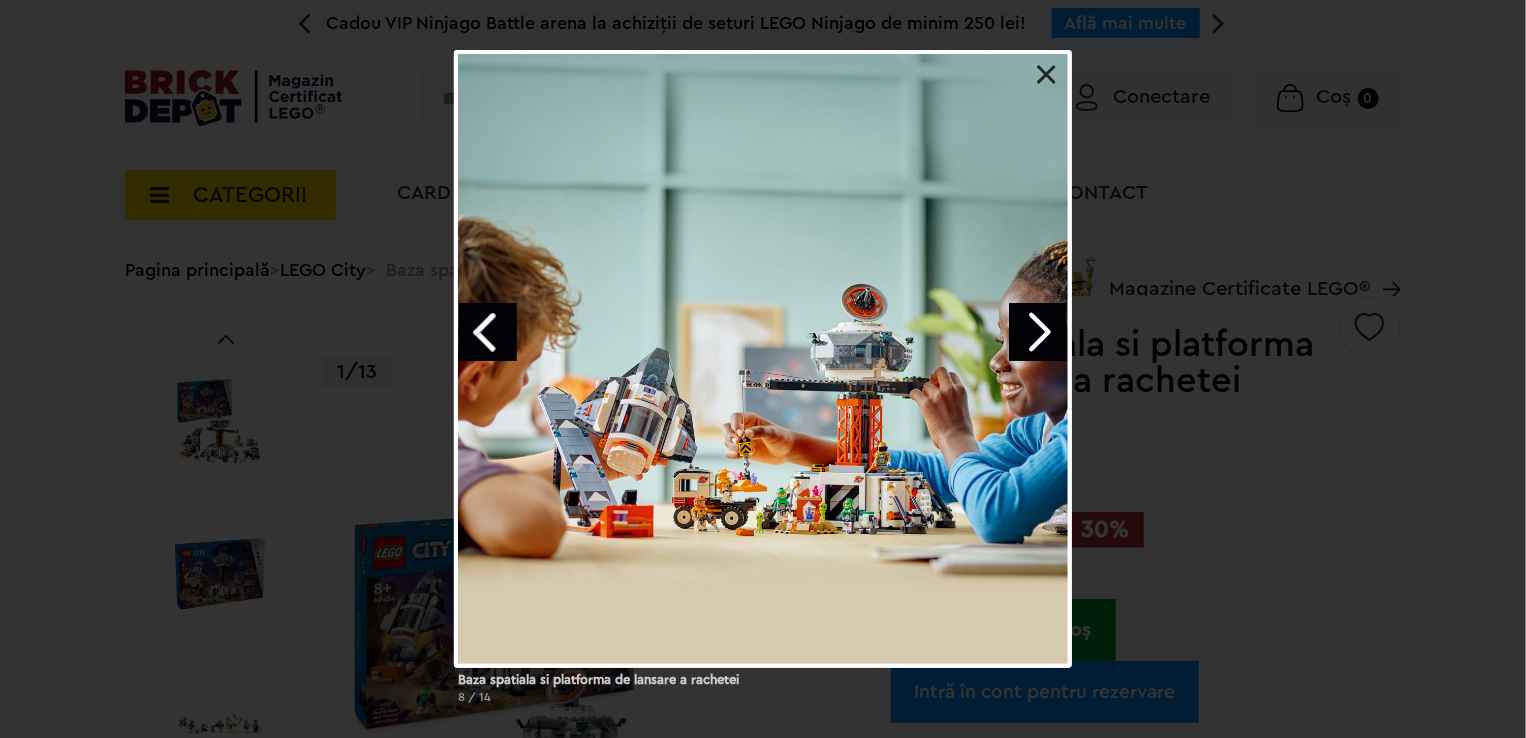 click at bounding box center [1038, 332] 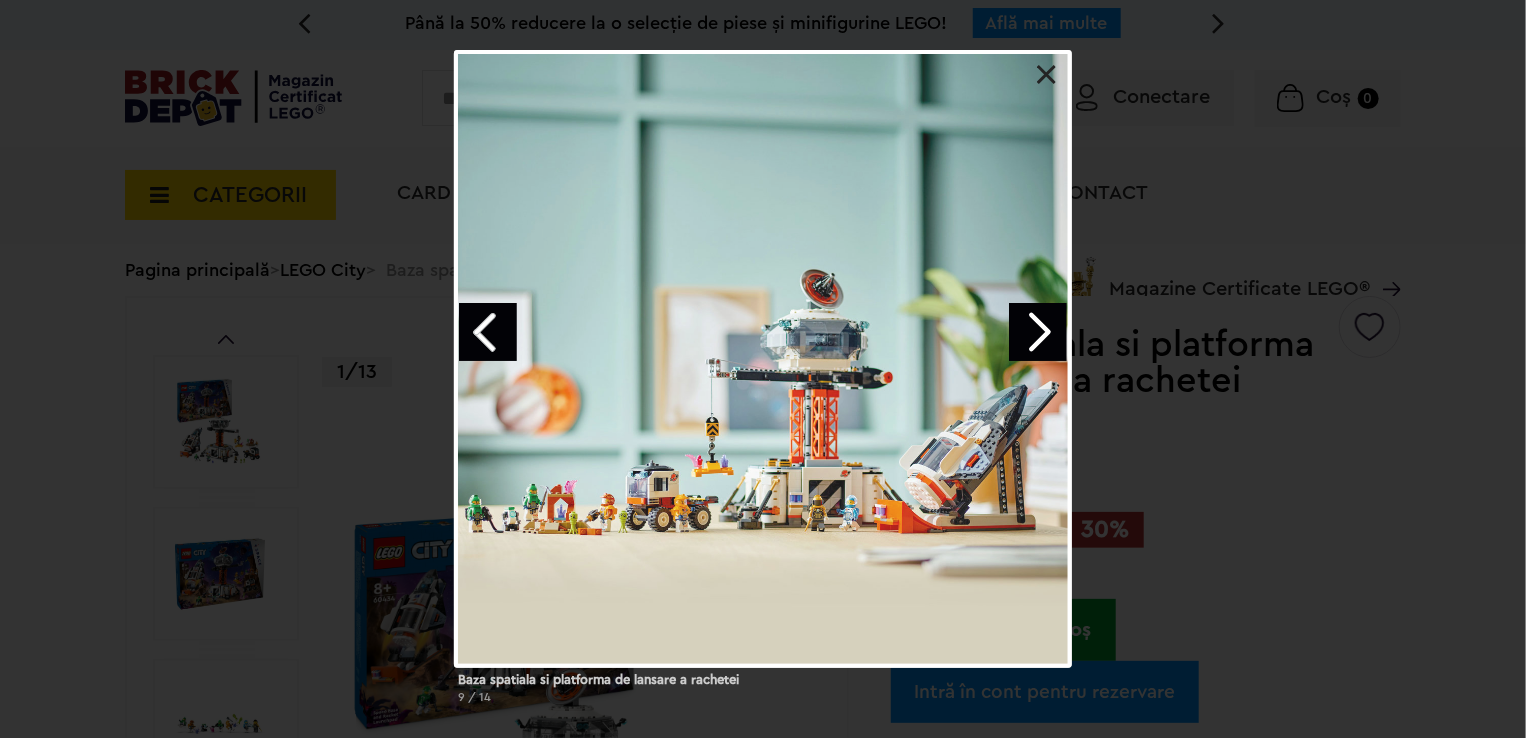 click at bounding box center (1038, 332) 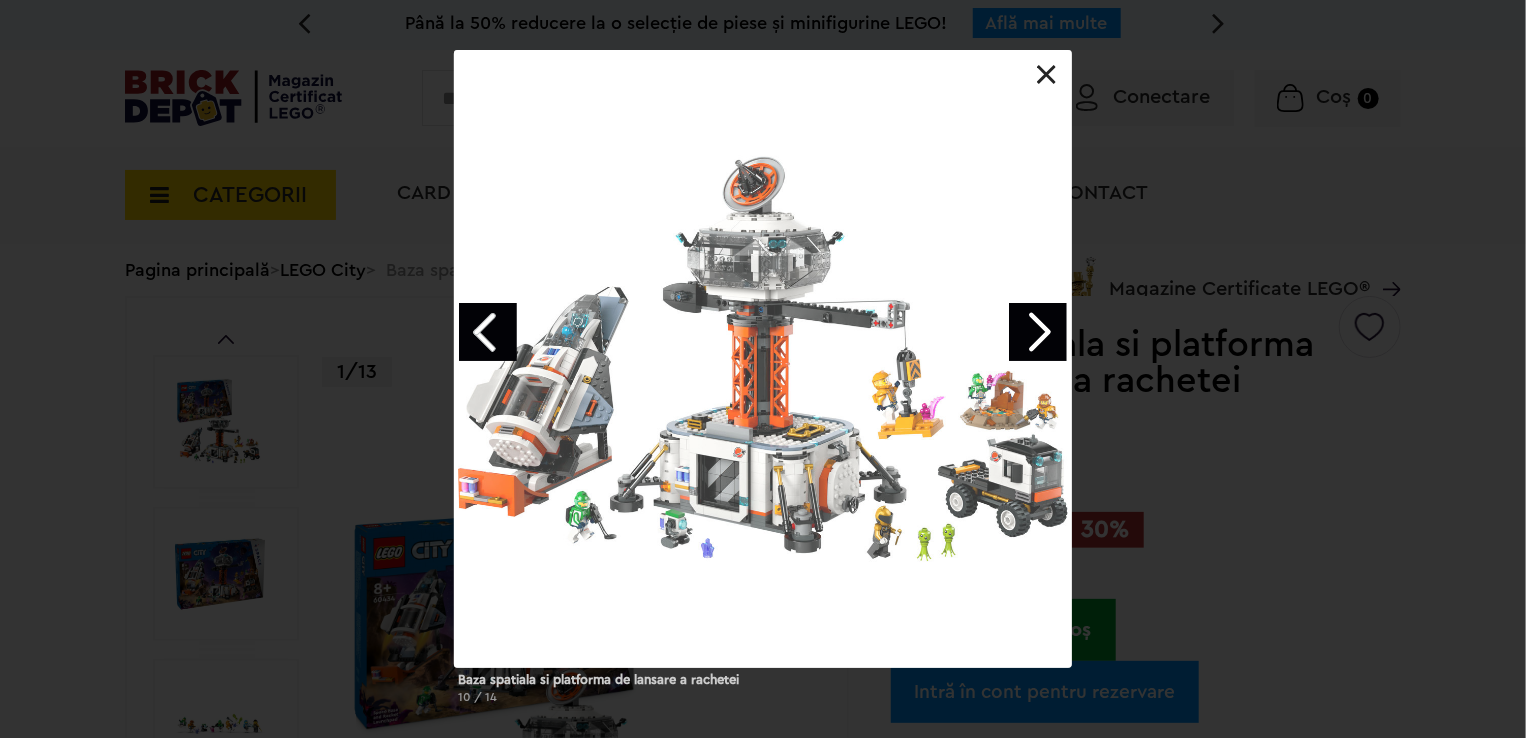 click at bounding box center [1038, 332] 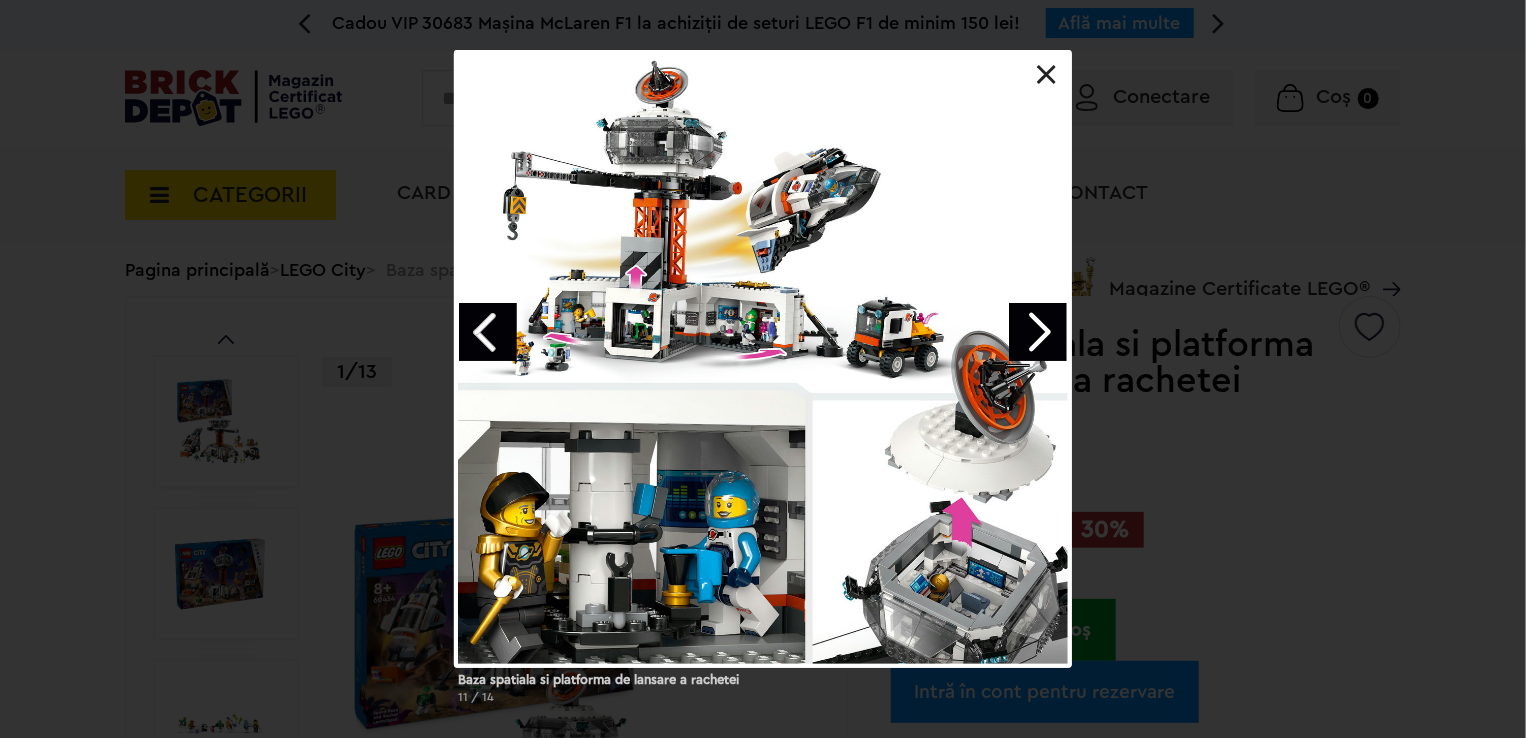 click at bounding box center [1038, 332] 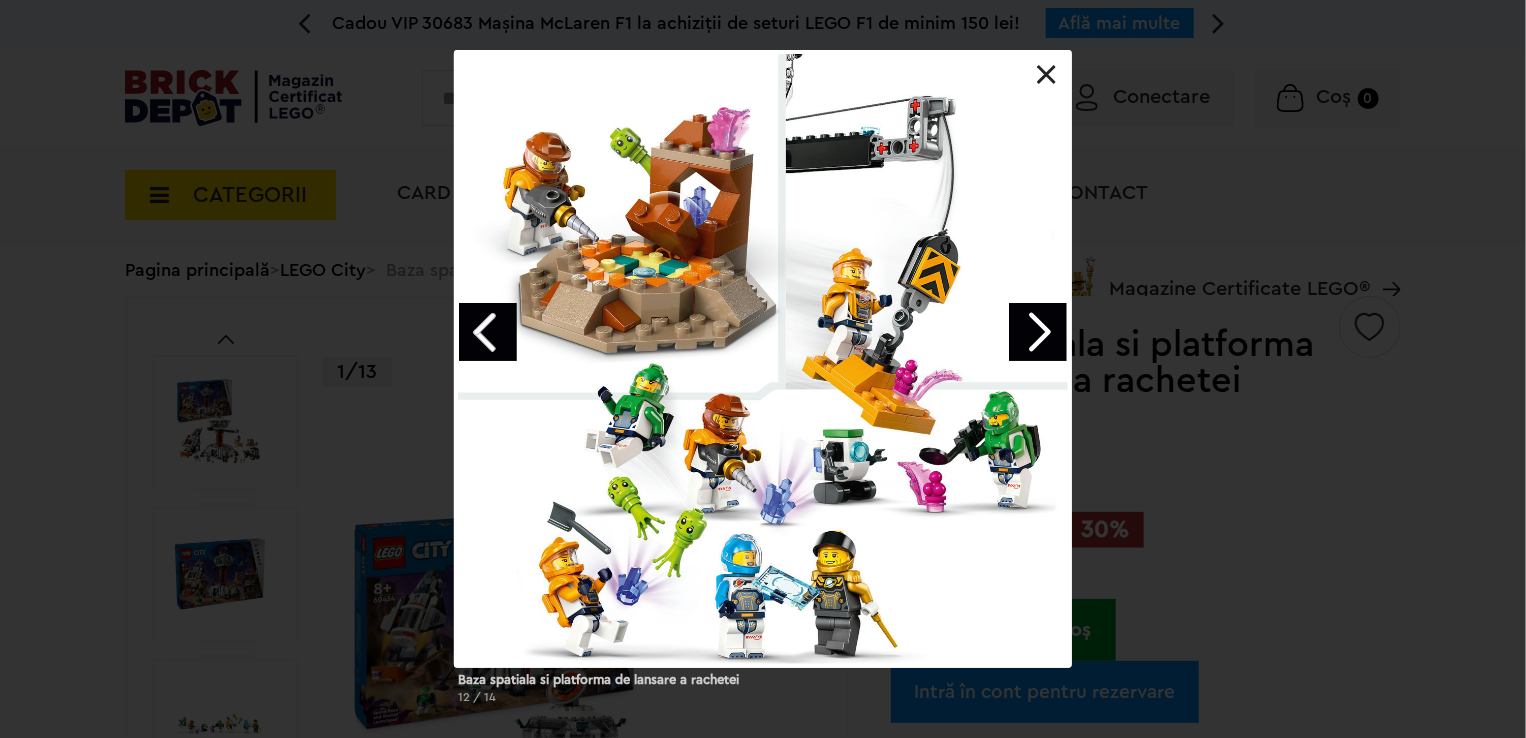 click at bounding box center [1038, 332] 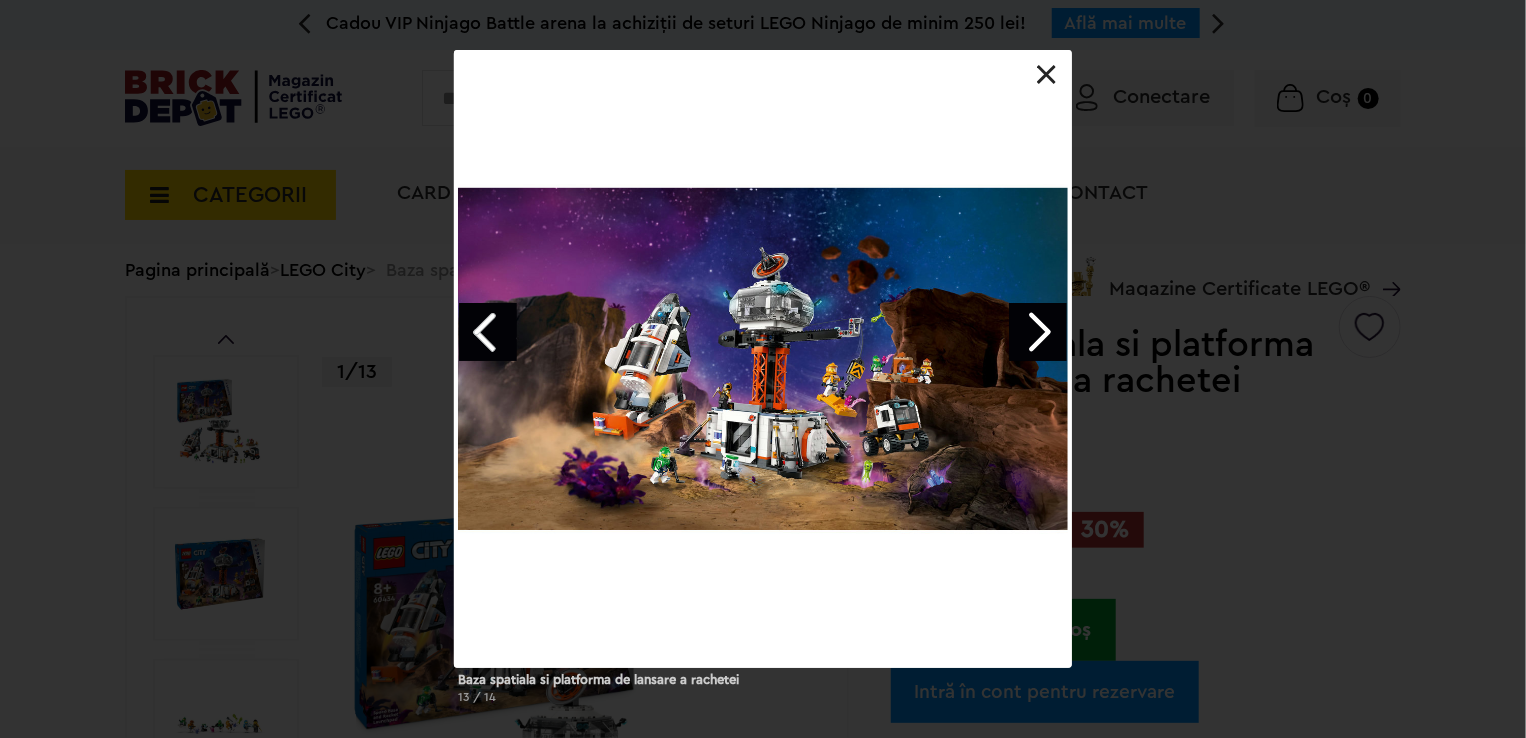 click at bounding box center (488, 332) 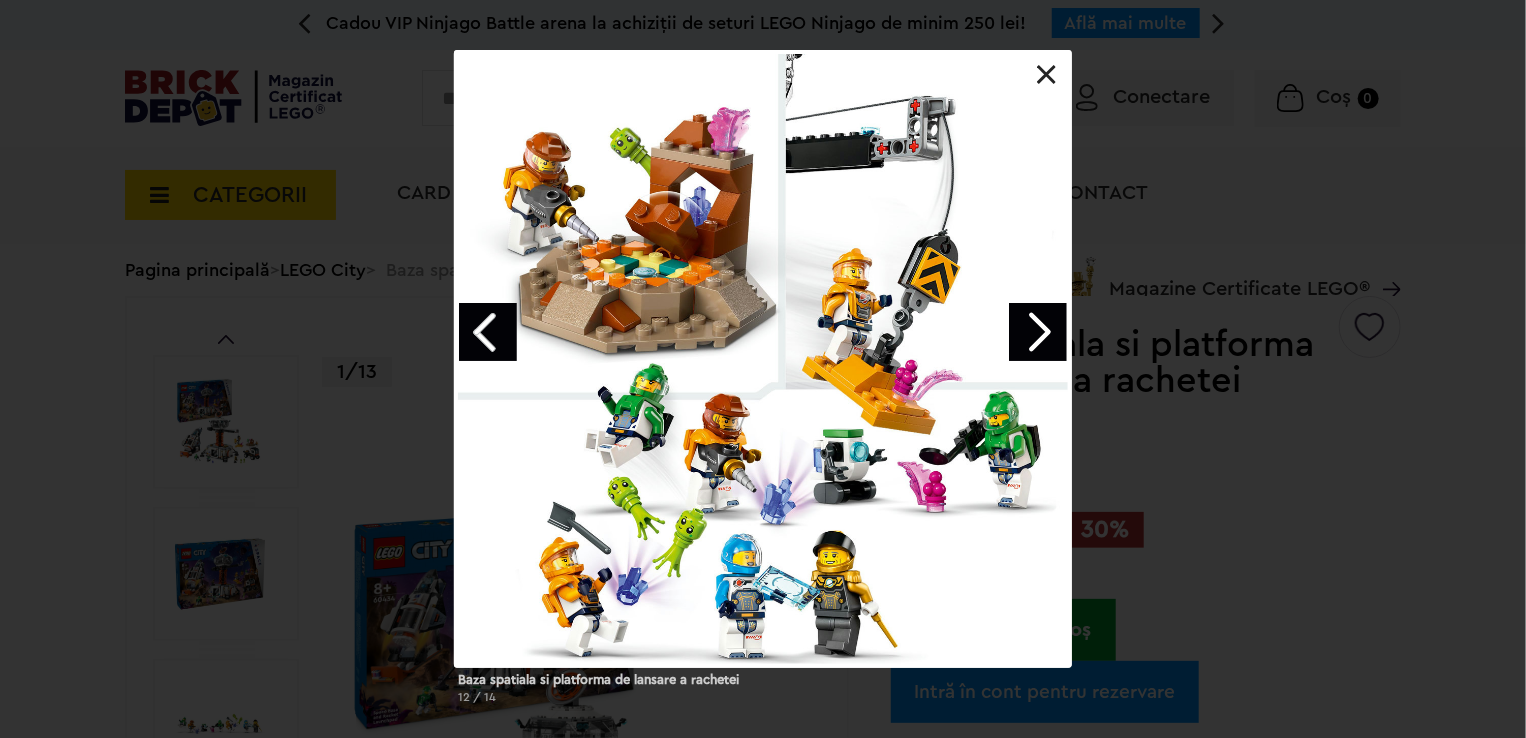 click at bounding box center (1038, 332) 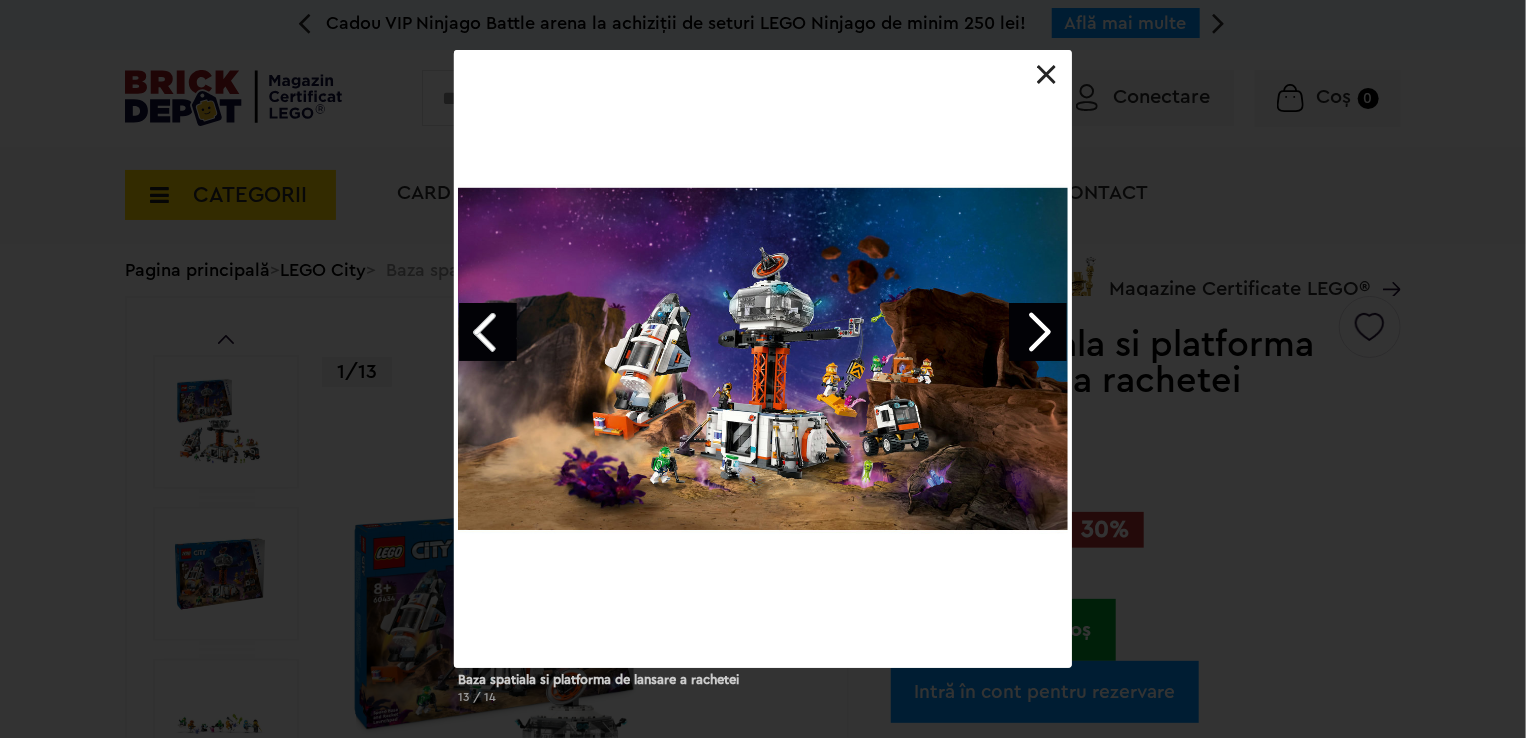 click at bounding box center (1038, 332) 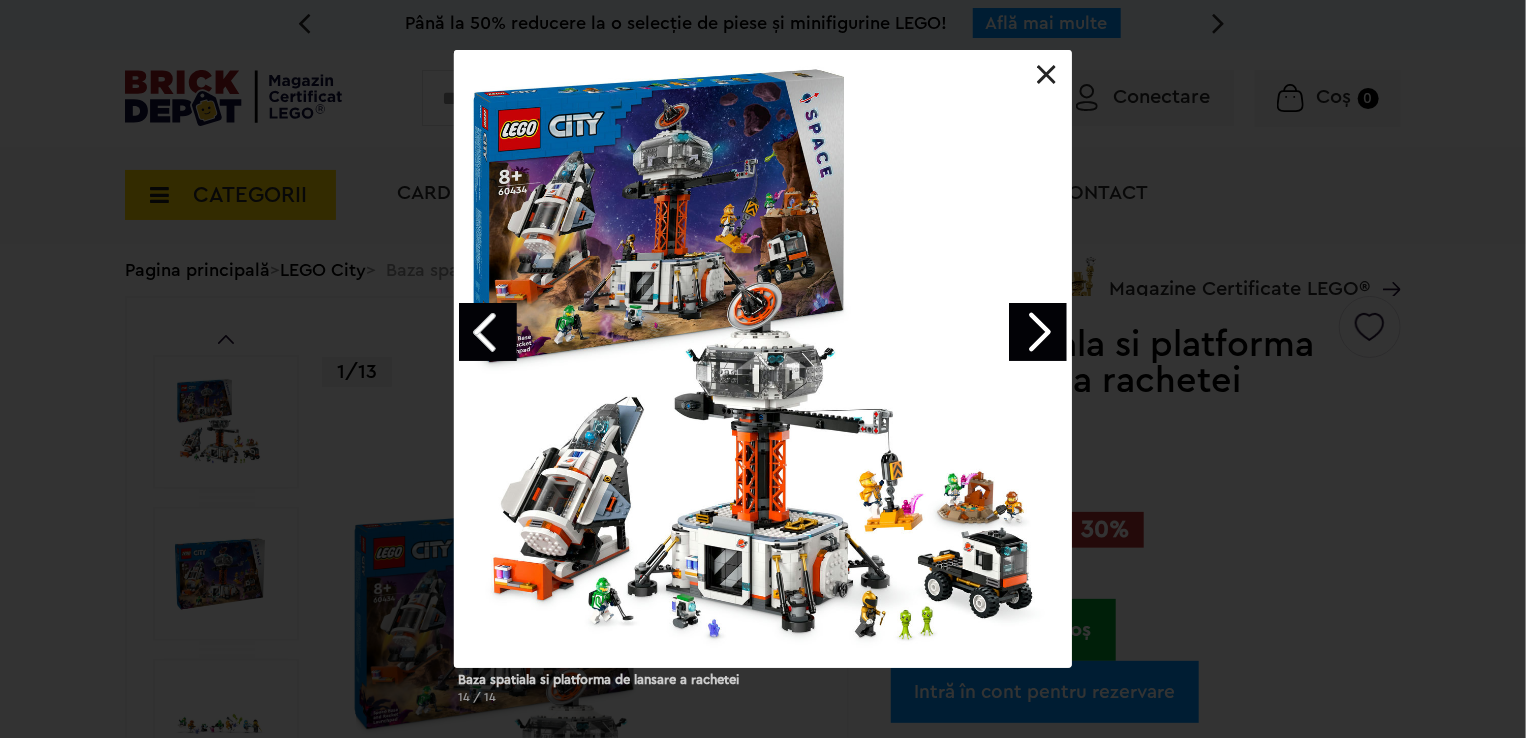 click at bounding box center (1038, 332) 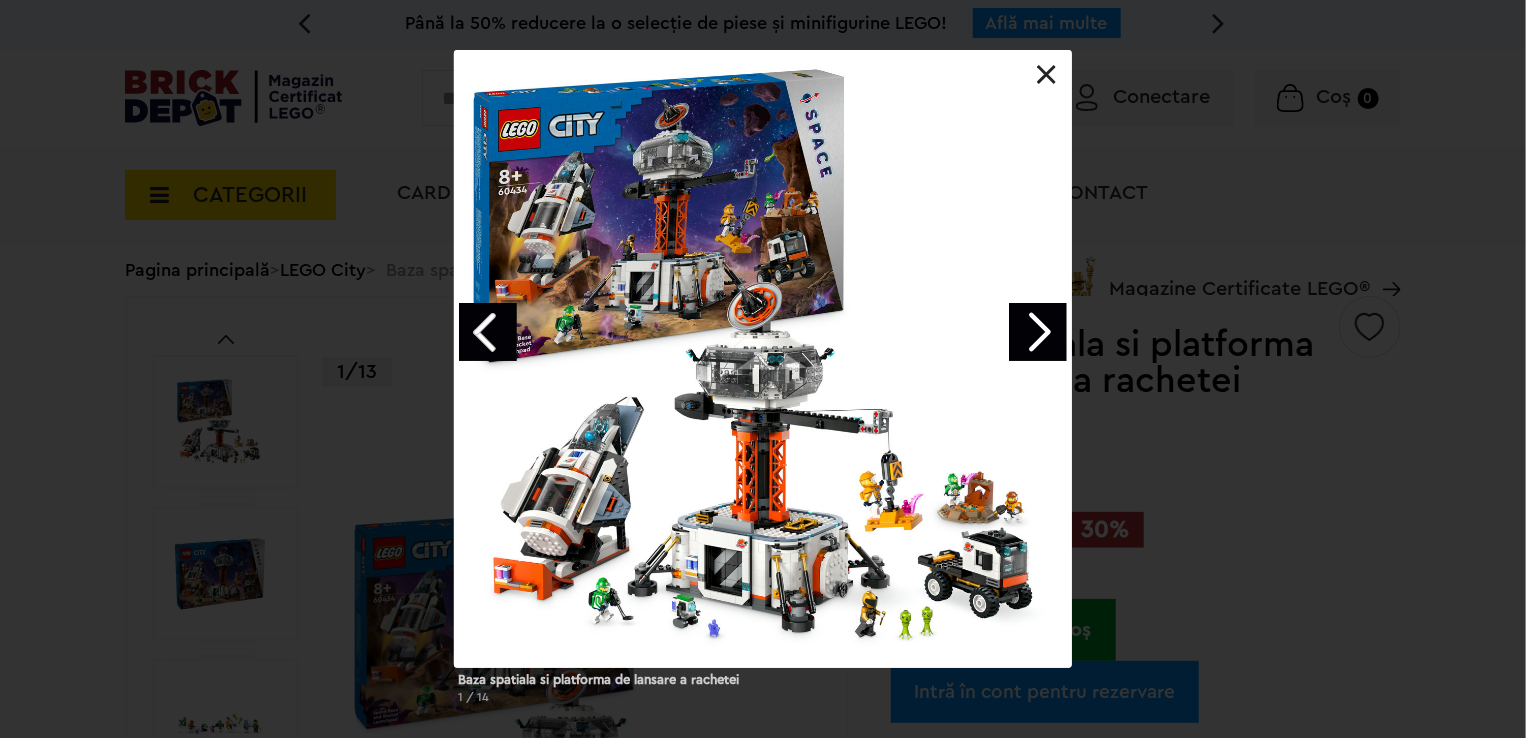 click at bounding box center [1038, 332] 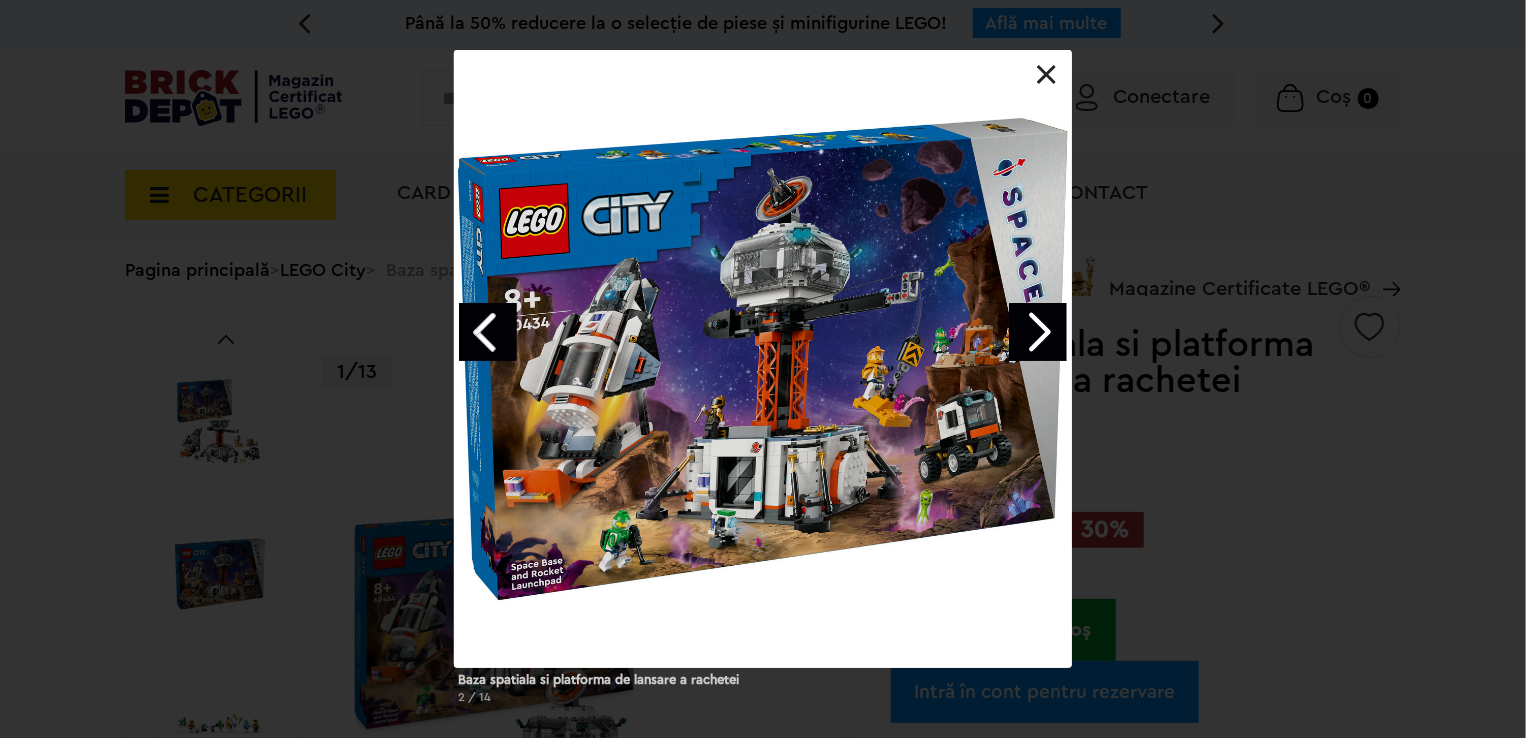 click at bounding box center (1038, 332) 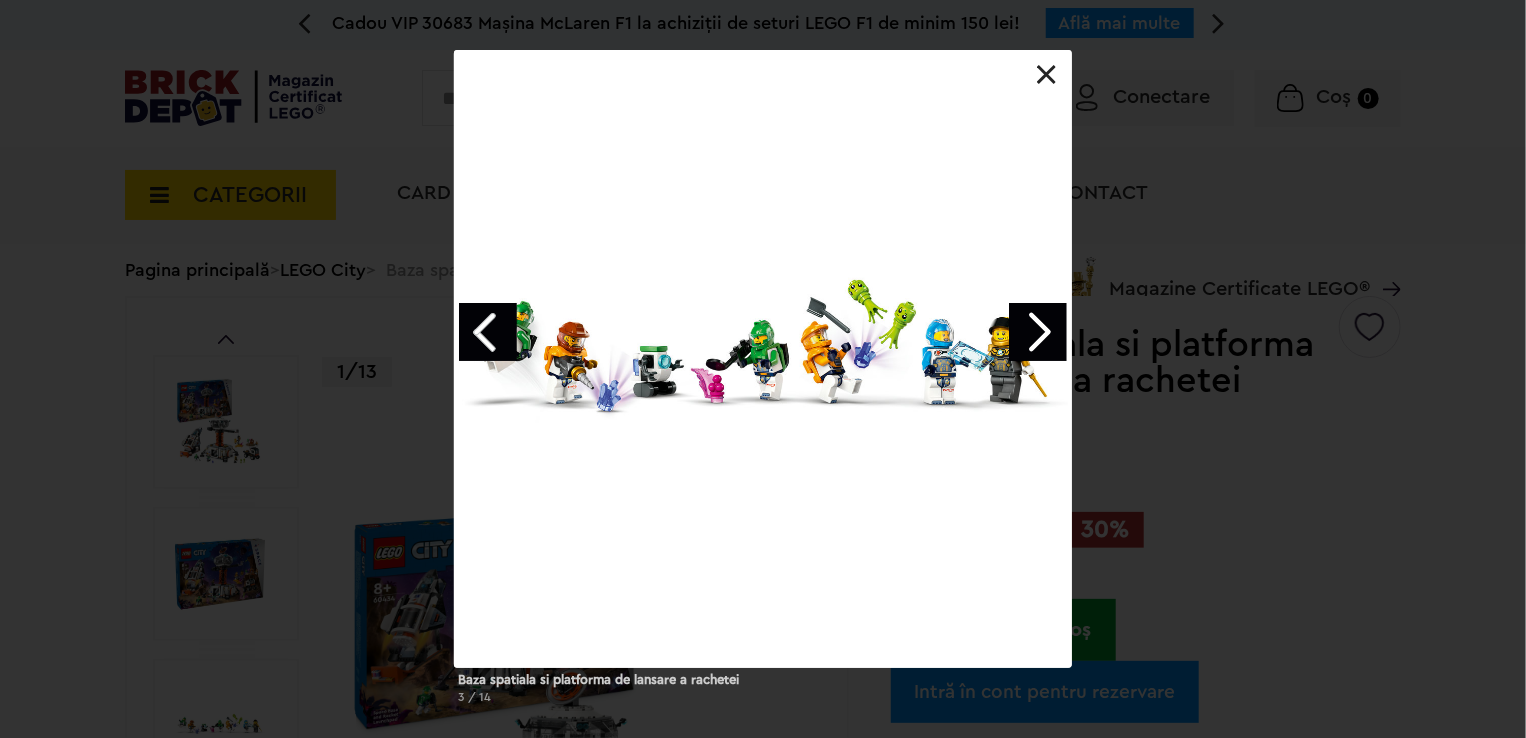 click at bounding box center (1038, 332) 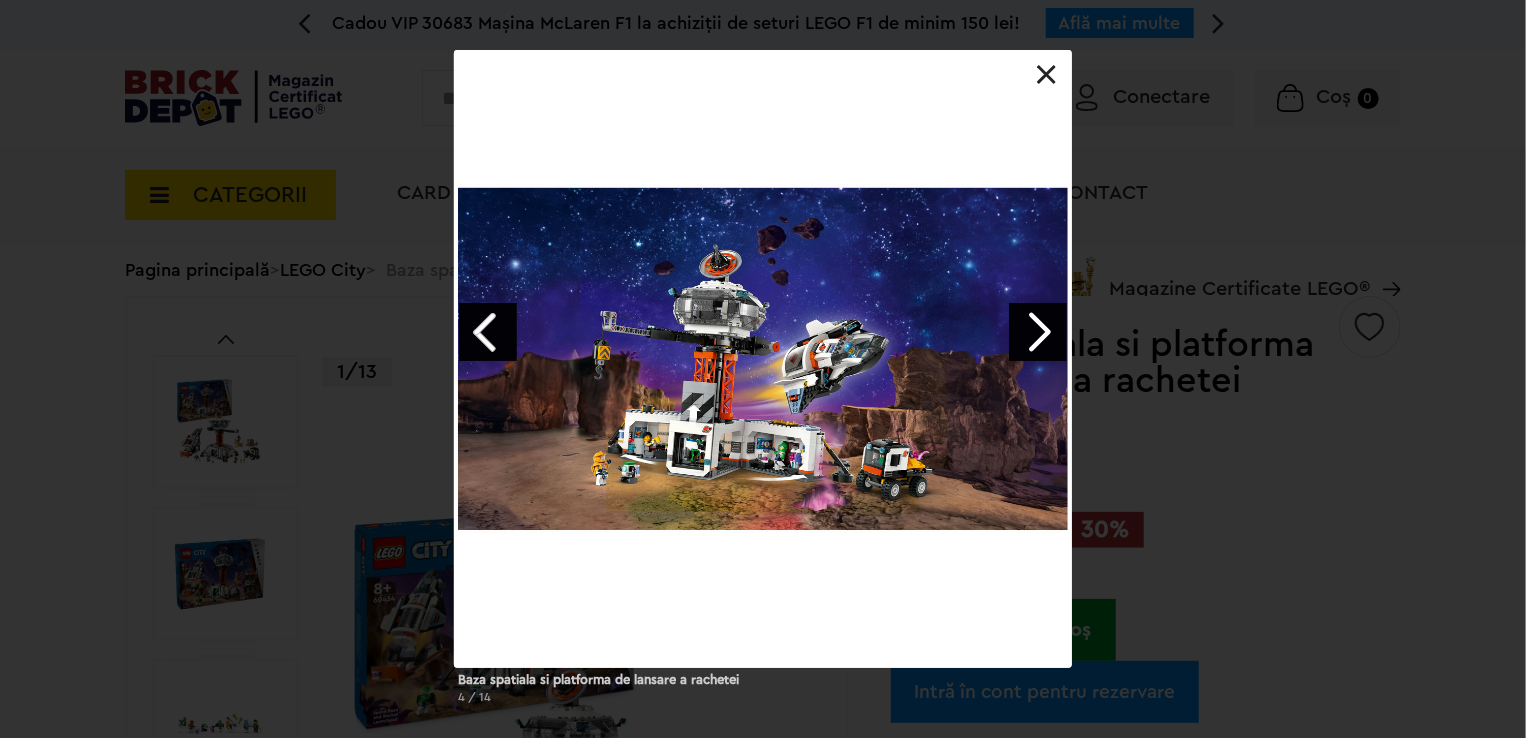 click at bounding box center (1038, 332) 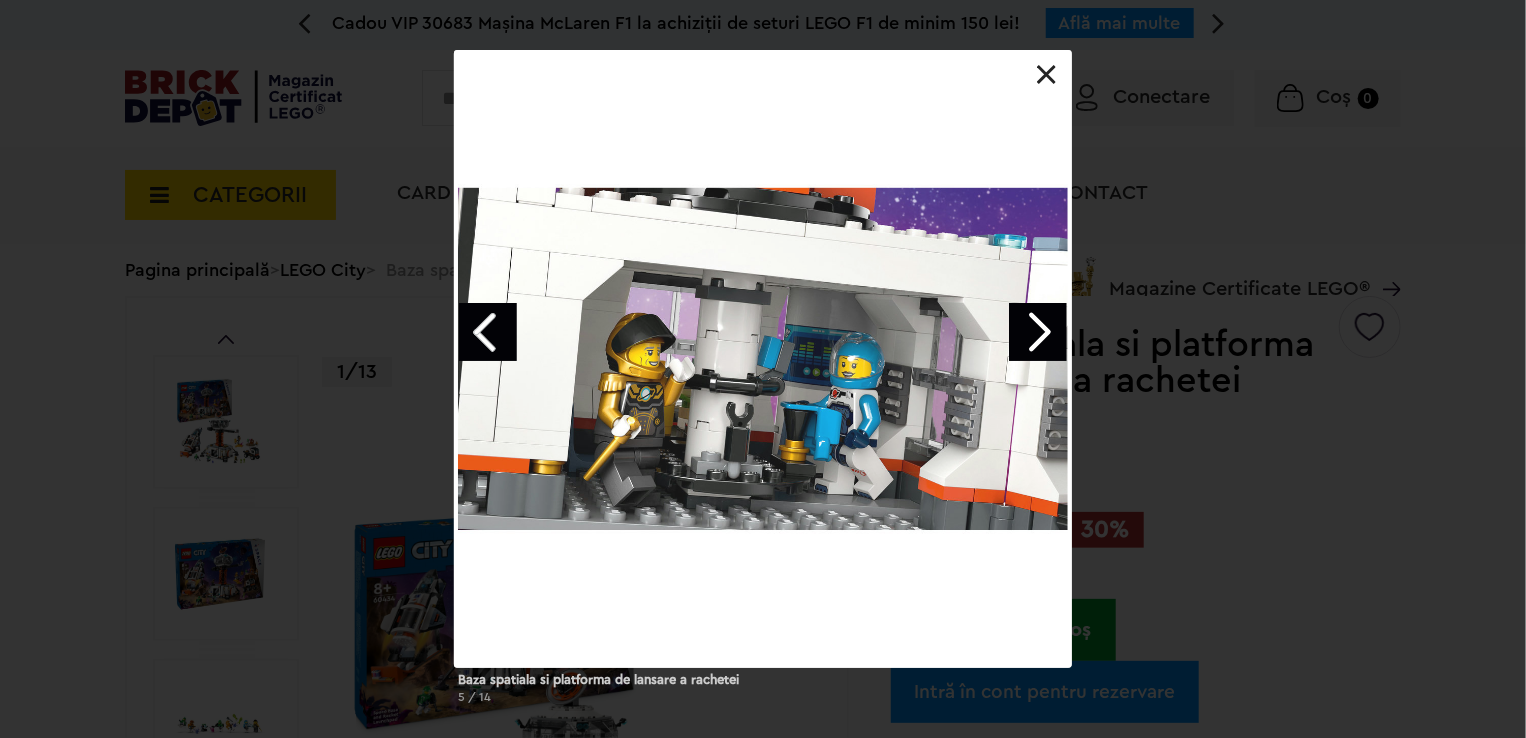 click at bounding box center [1038, 332] 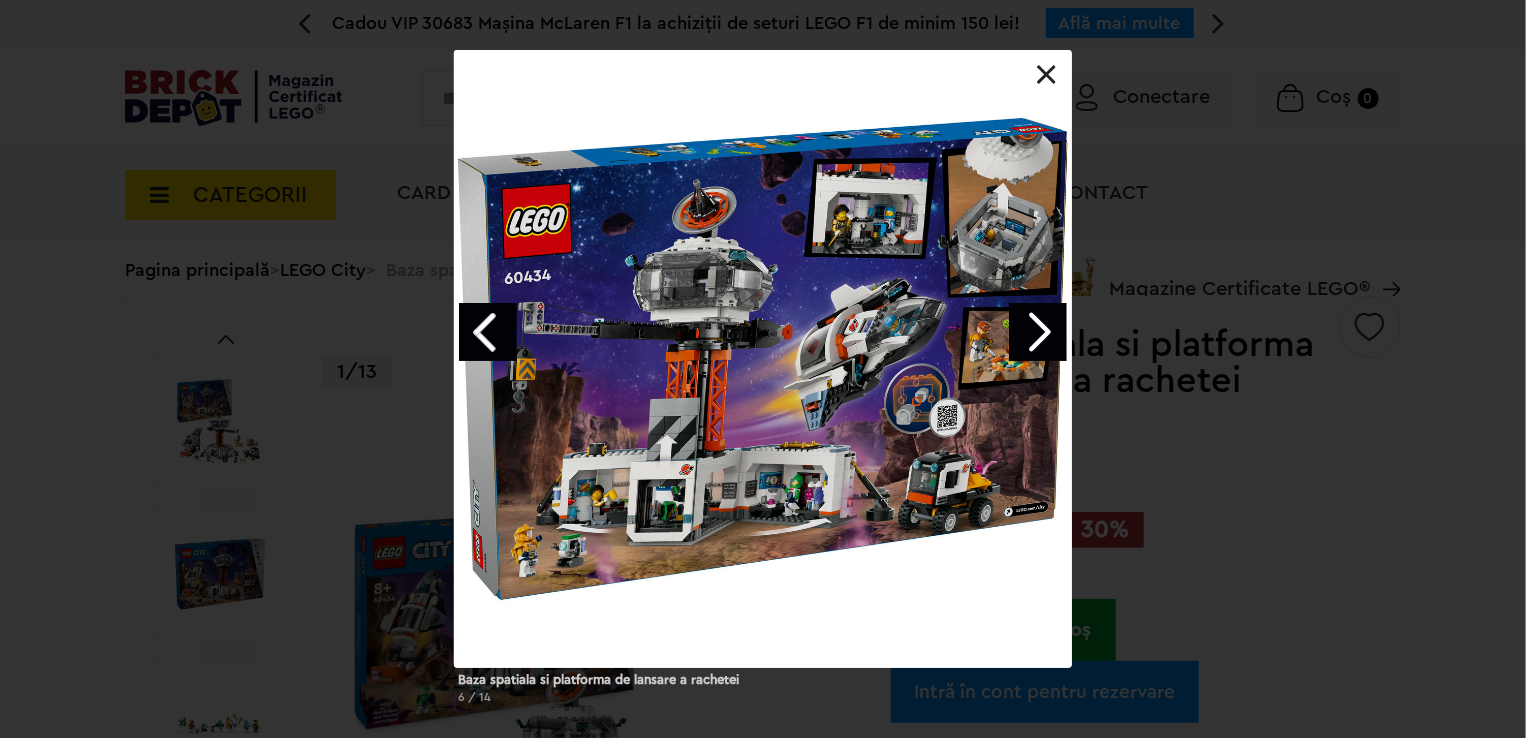 click at bounding box center (1038, 332) 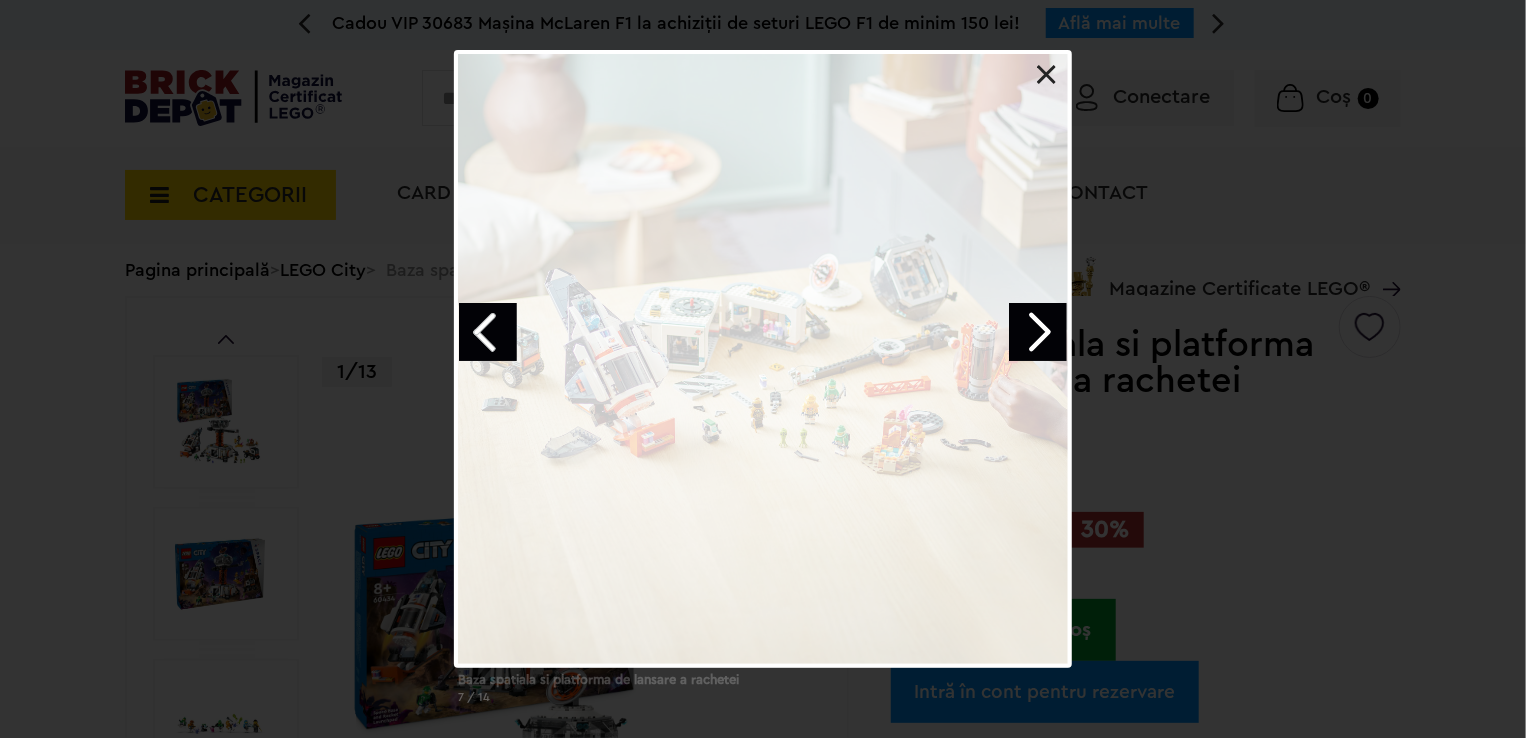 click at bounding box center [1038, 332] 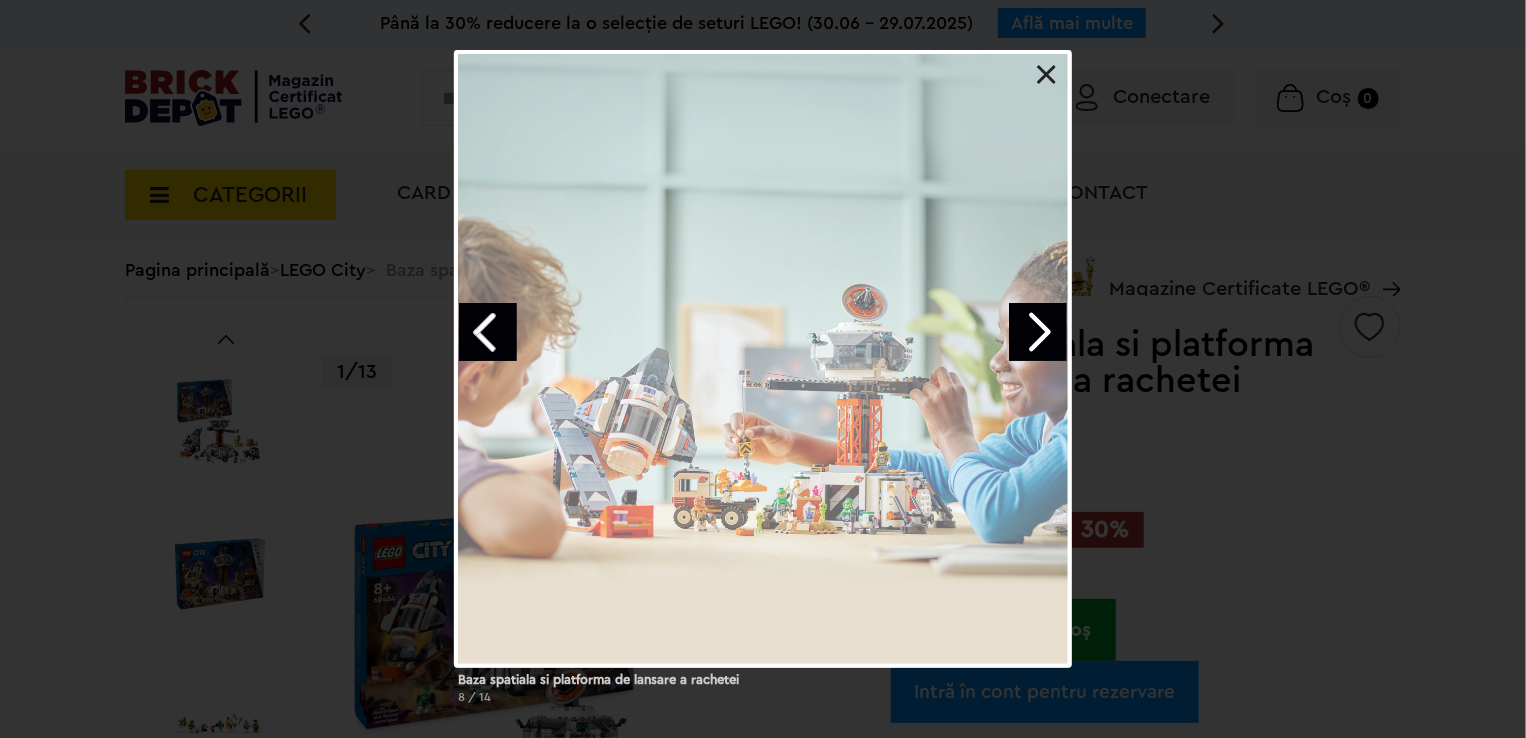 click on "Baza spatiala si platforma de lansare a rachetei 8 / 14" at bounding box center [763, 385] 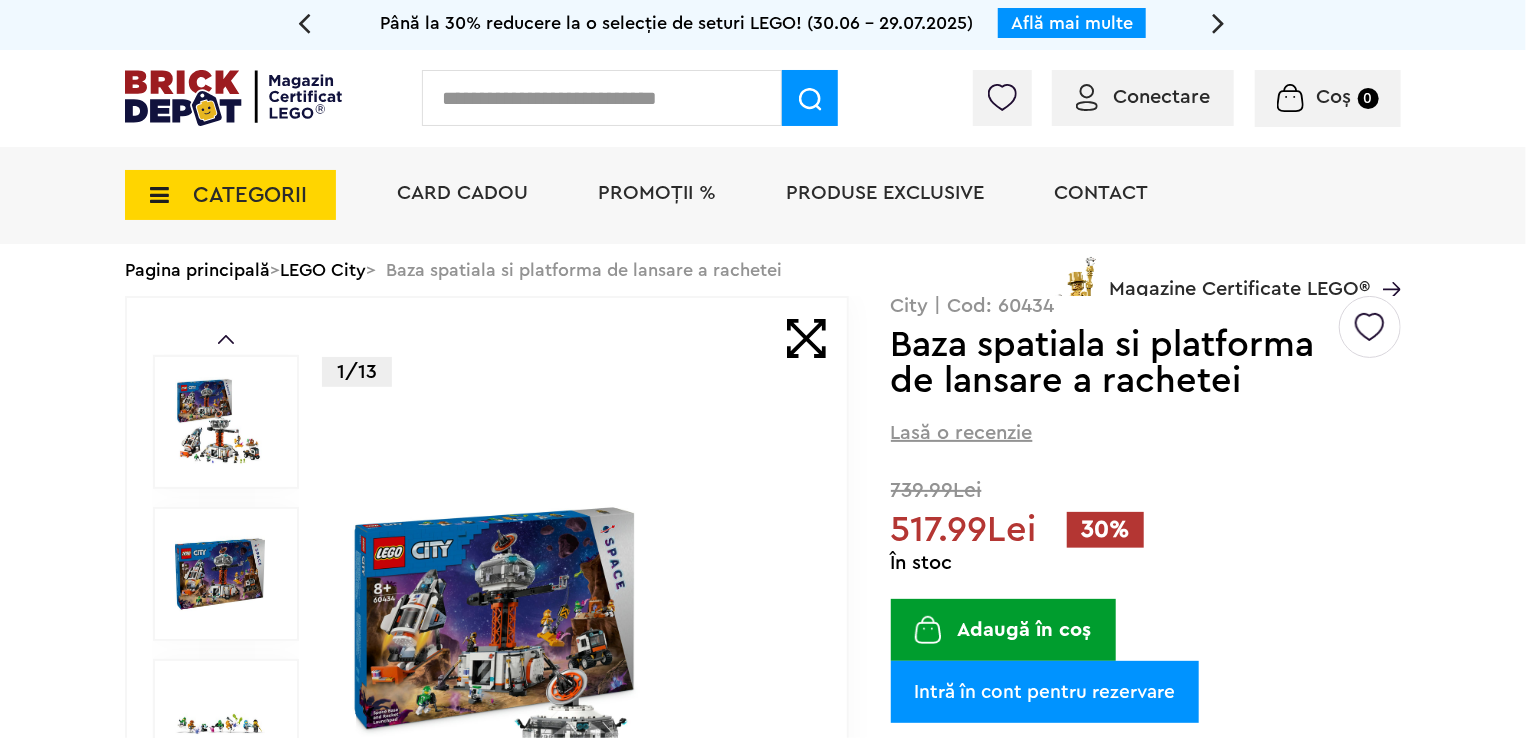 click on "Baza spatiala si platforma de lansare a rachetei" at bounding box center (1113, 363) 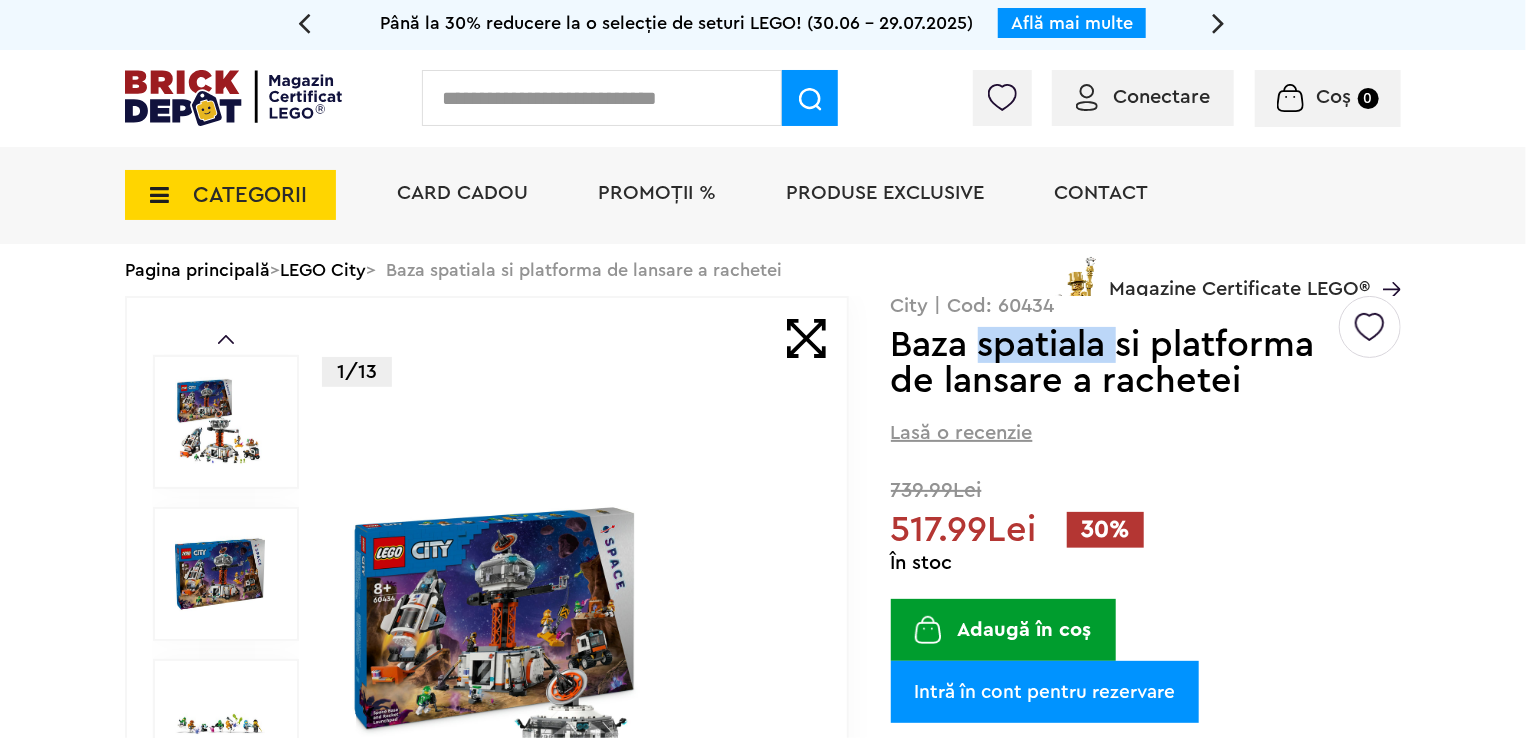 click on "Baza spatiala si platforma de lansare a rachetei" at bounding box center [1113, 363] 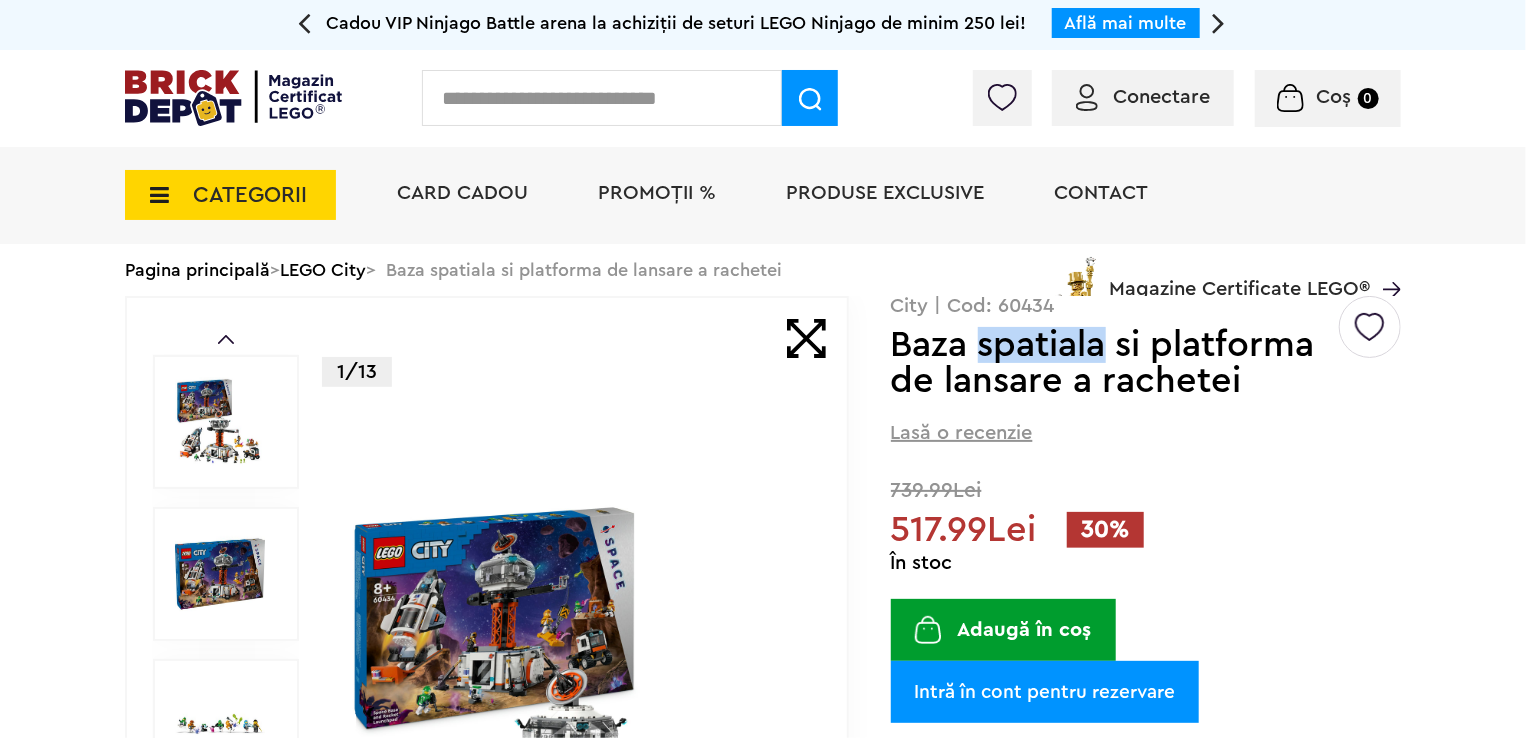click at bounding box center [573, 726] 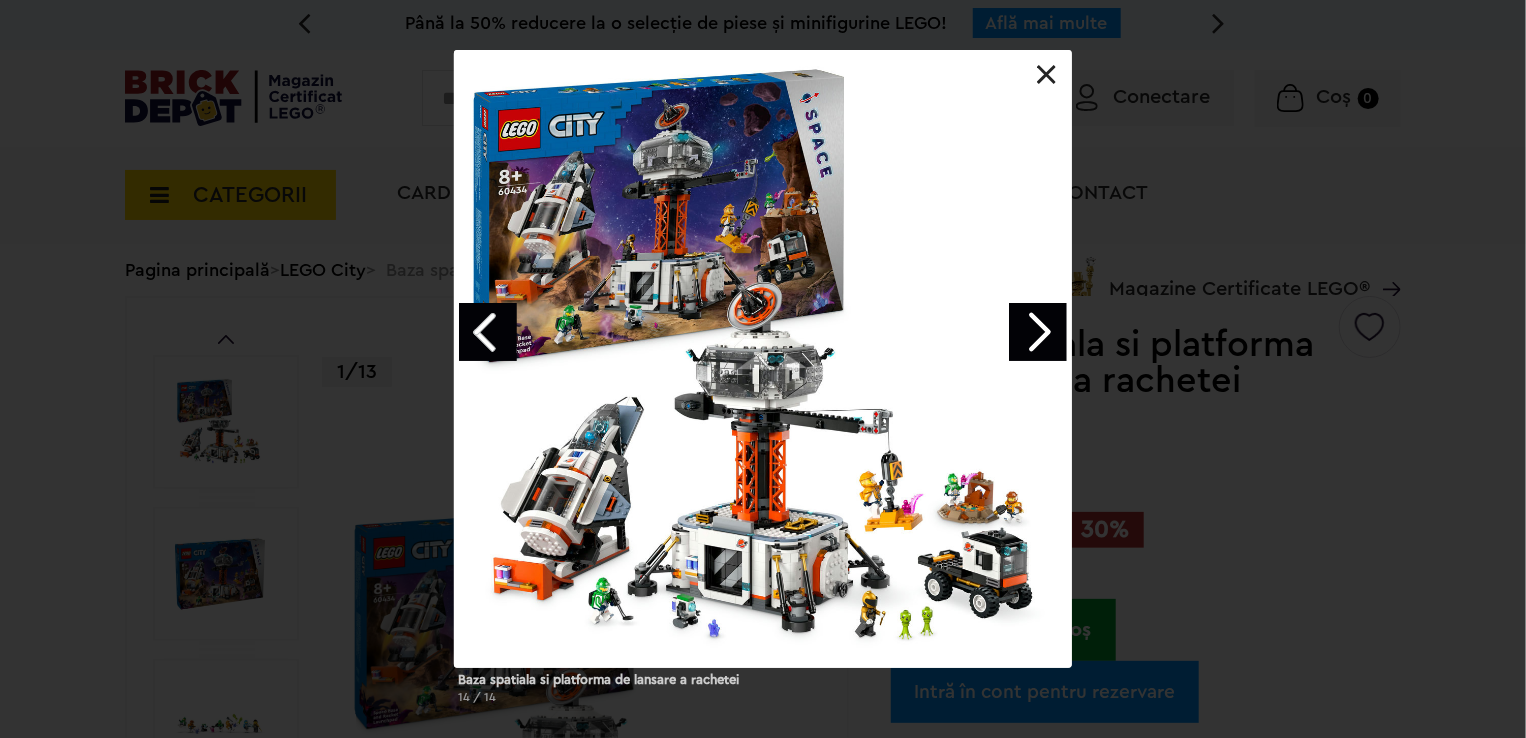 click at bounding box center [763, 359] 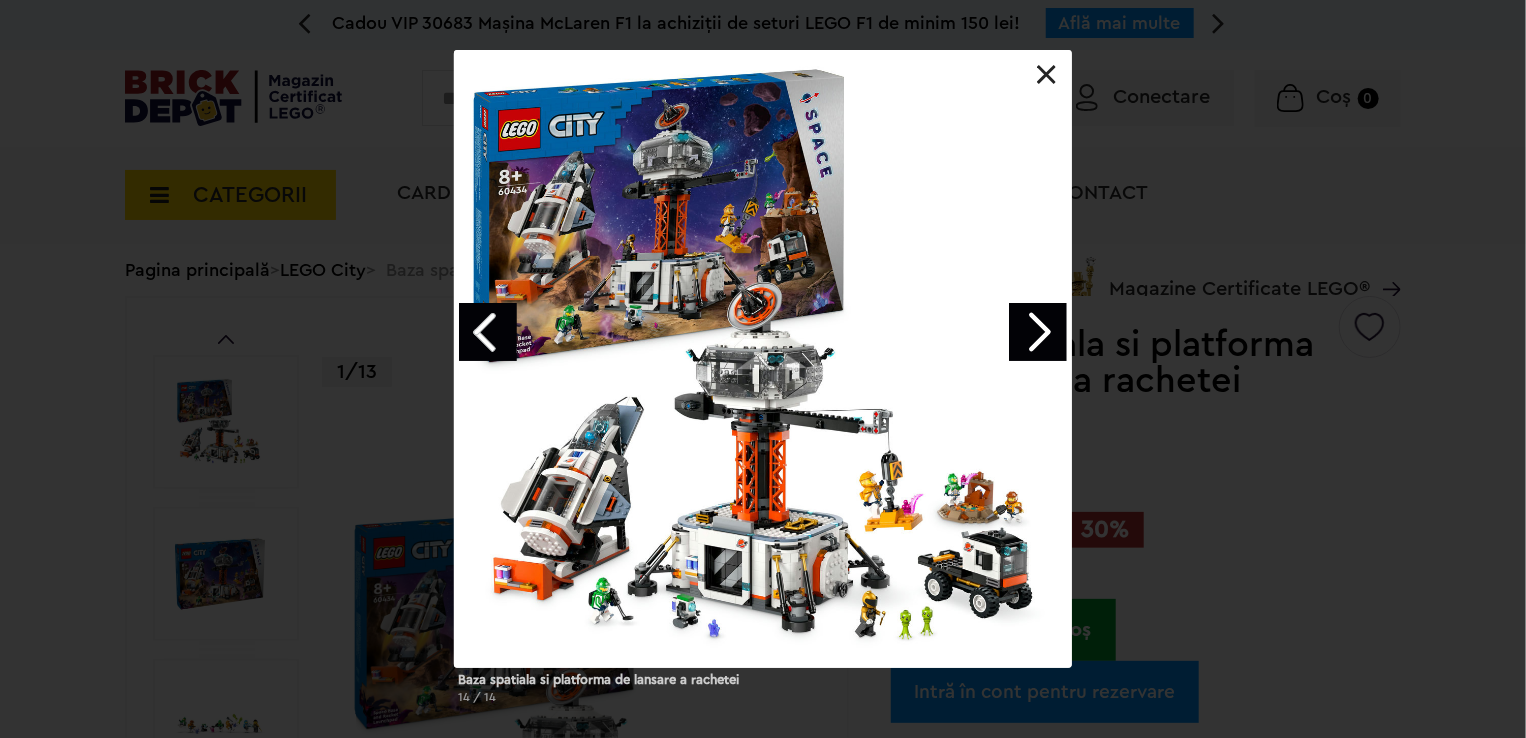 click at bounding box center [1038, 332] 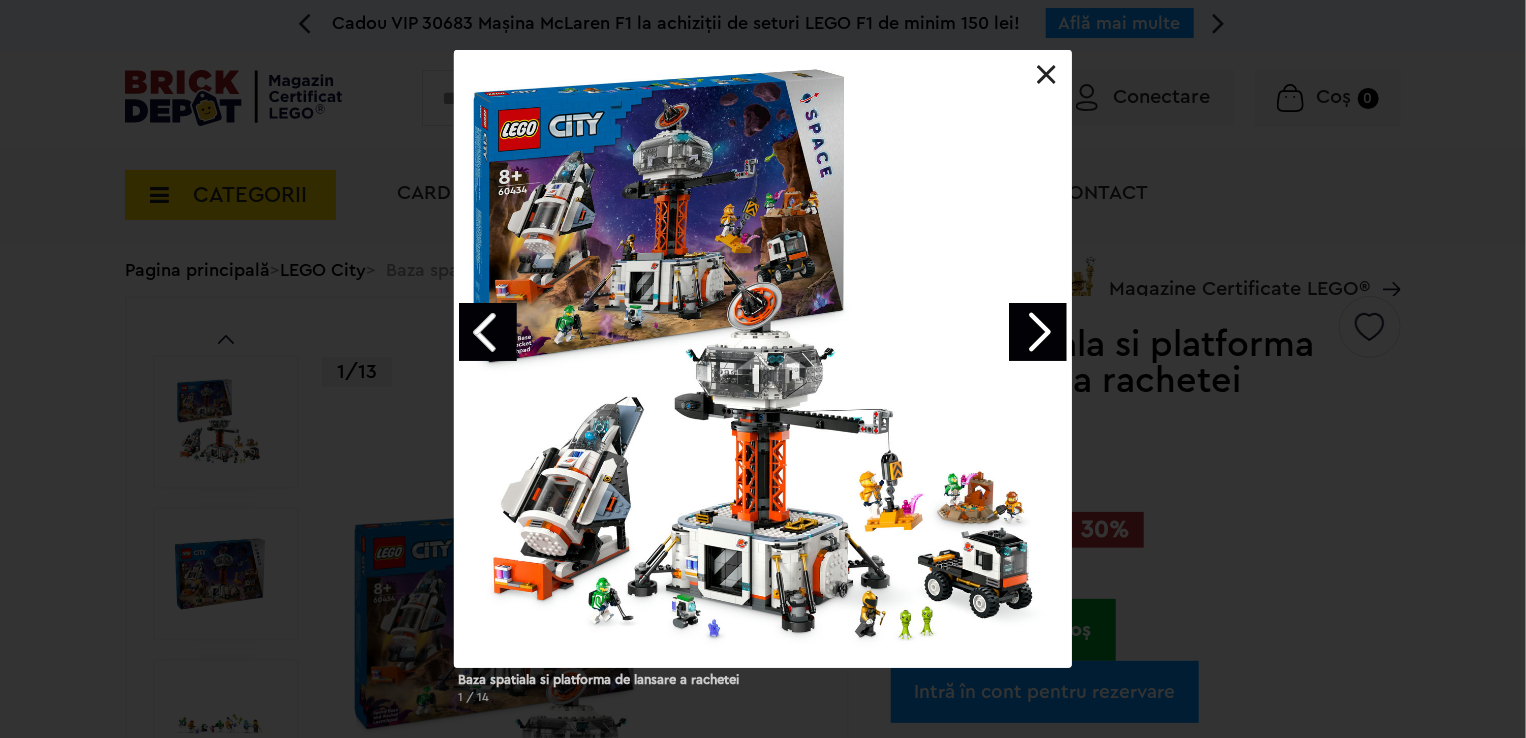 click at bounding box center [1038, 332] 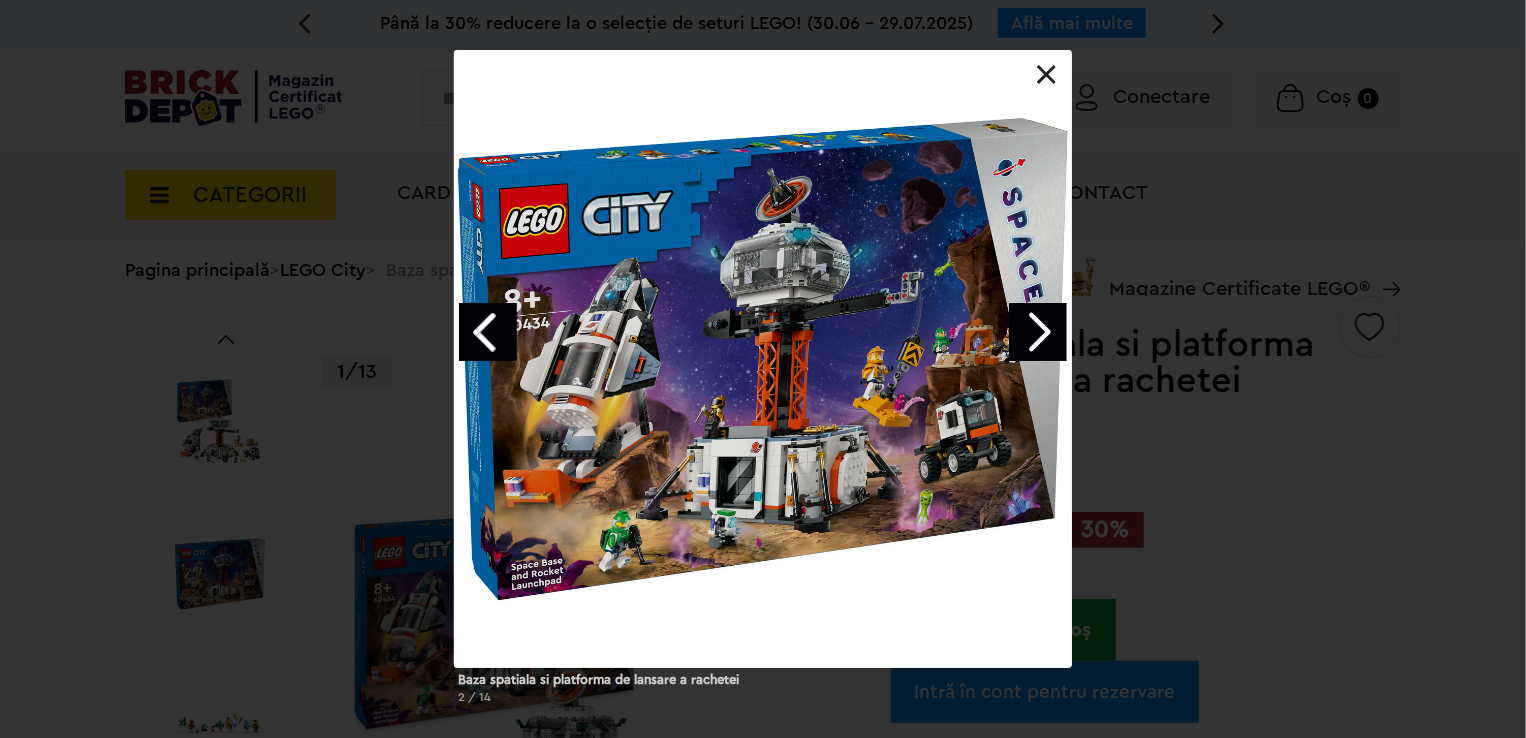 click at bounding box center (1038, 332) 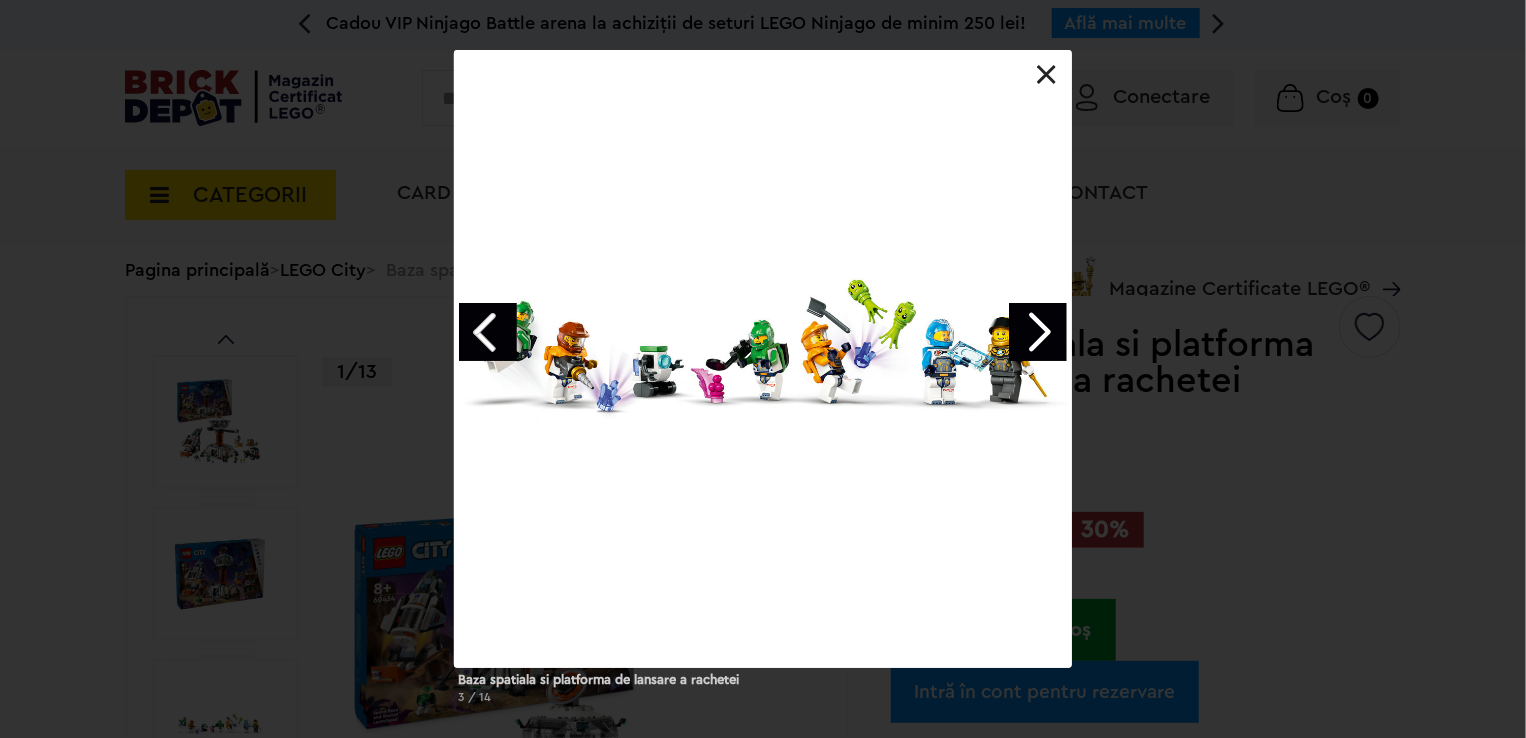 click at bounding box center [1038, 332] 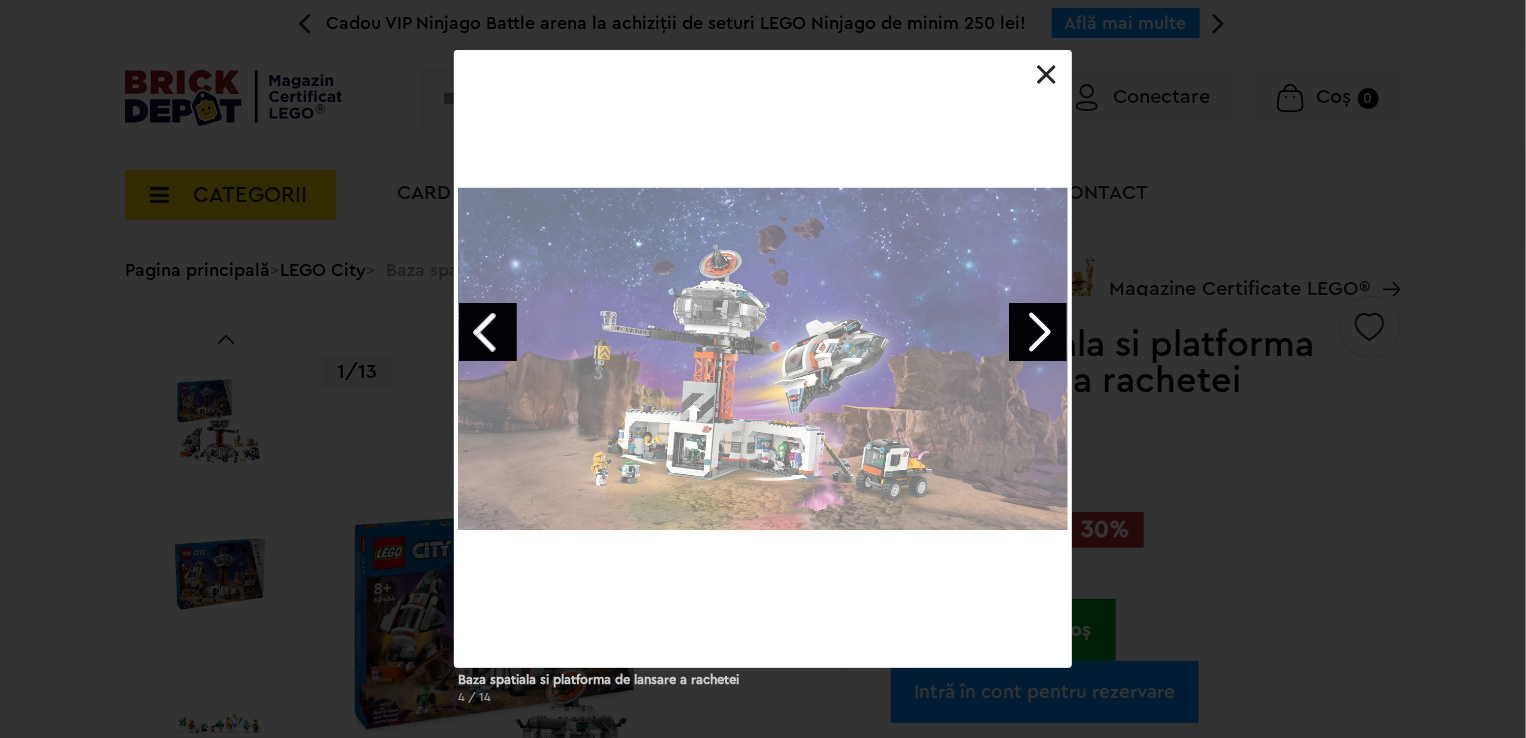 click at bounding box center (1038, 332) 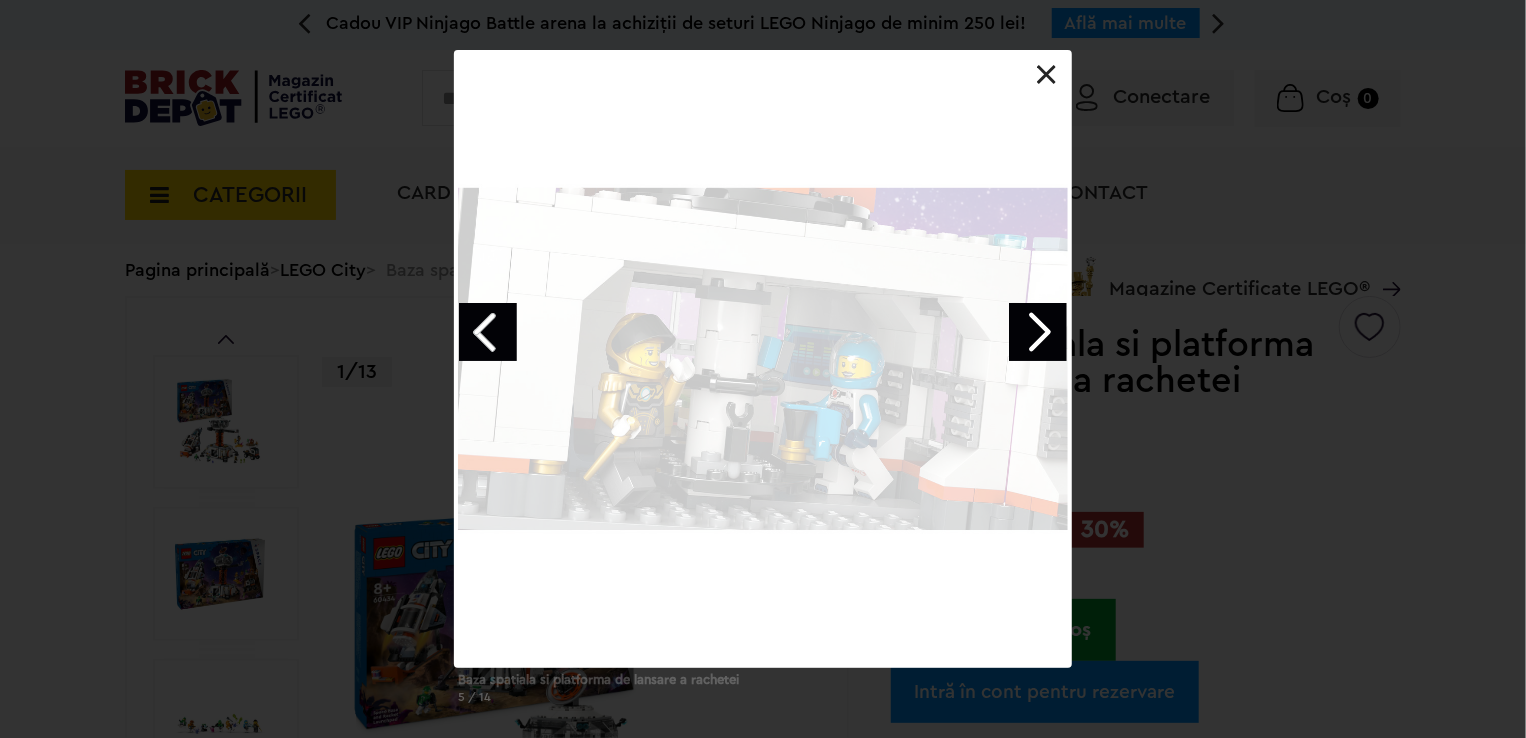 click at bounding box center [1038, 332] 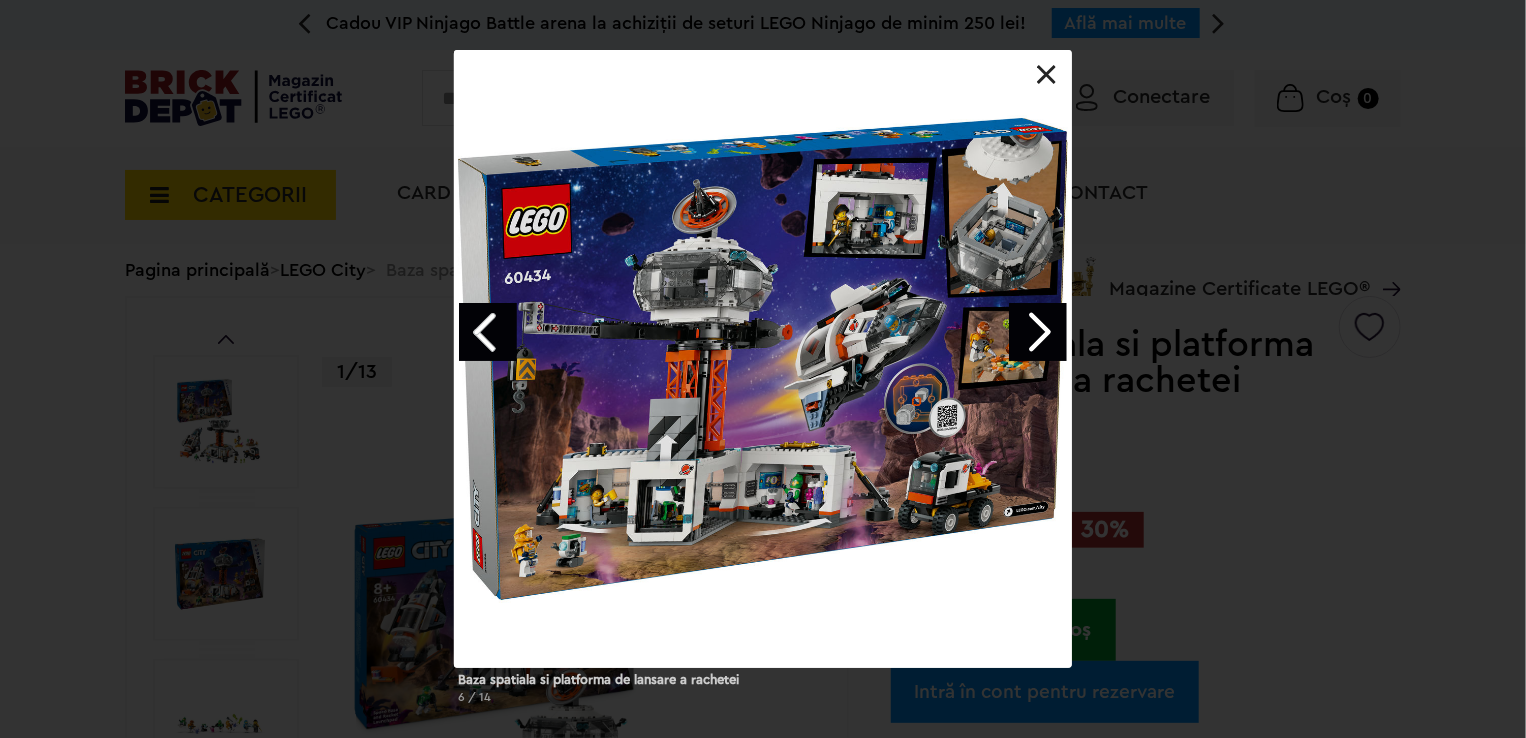 click at bounding box center [1038, 332] 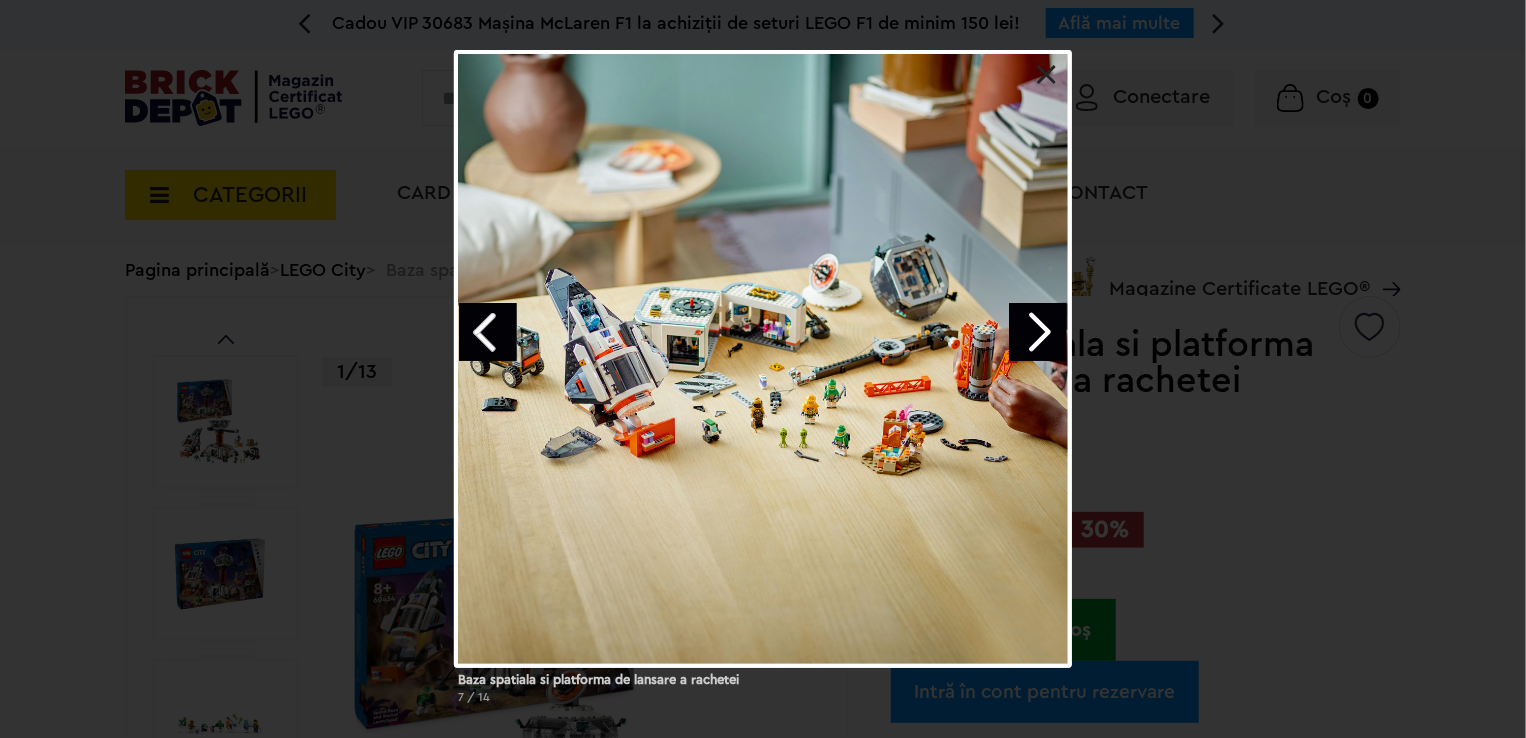 click at bounding box center (1038, 332) 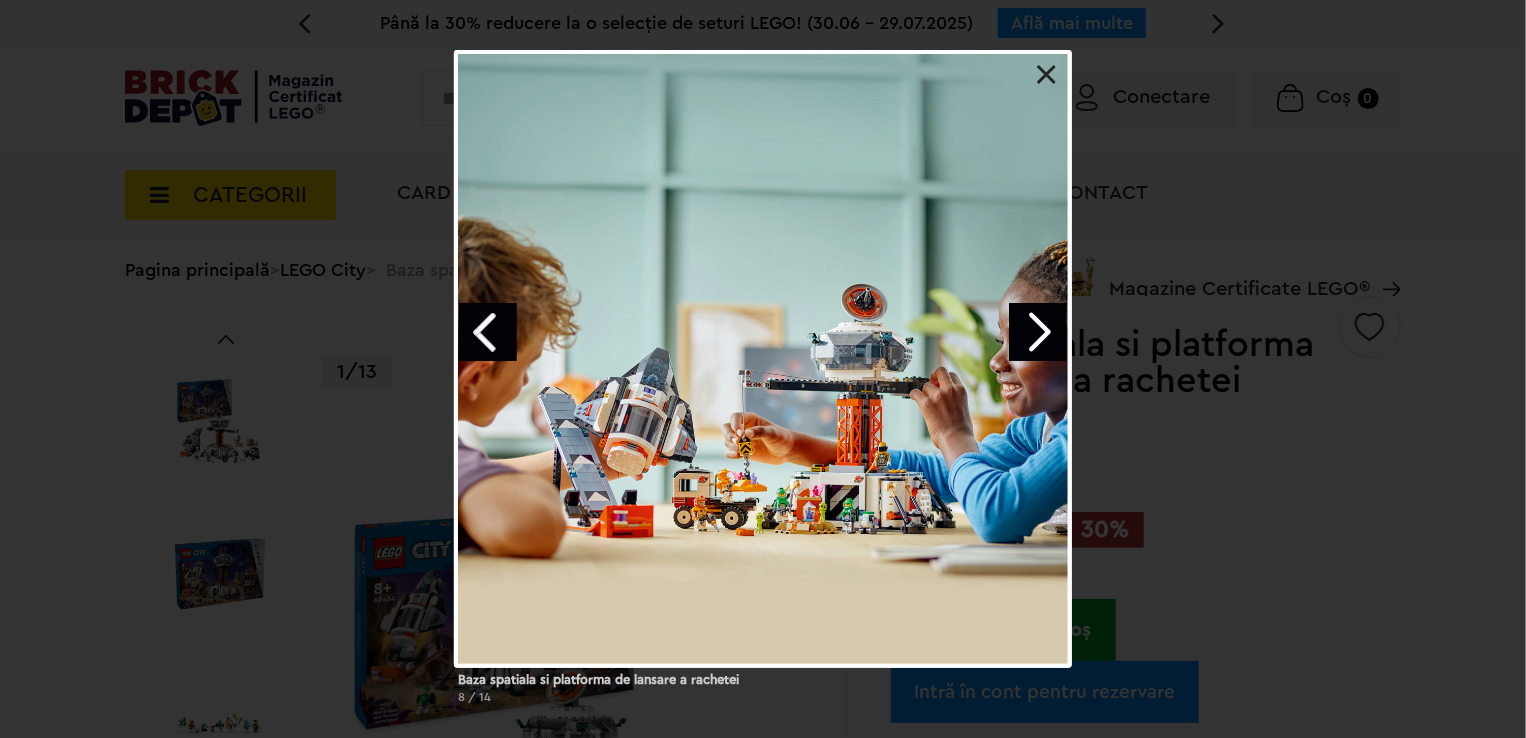 click at bounding box center [1038, 332] 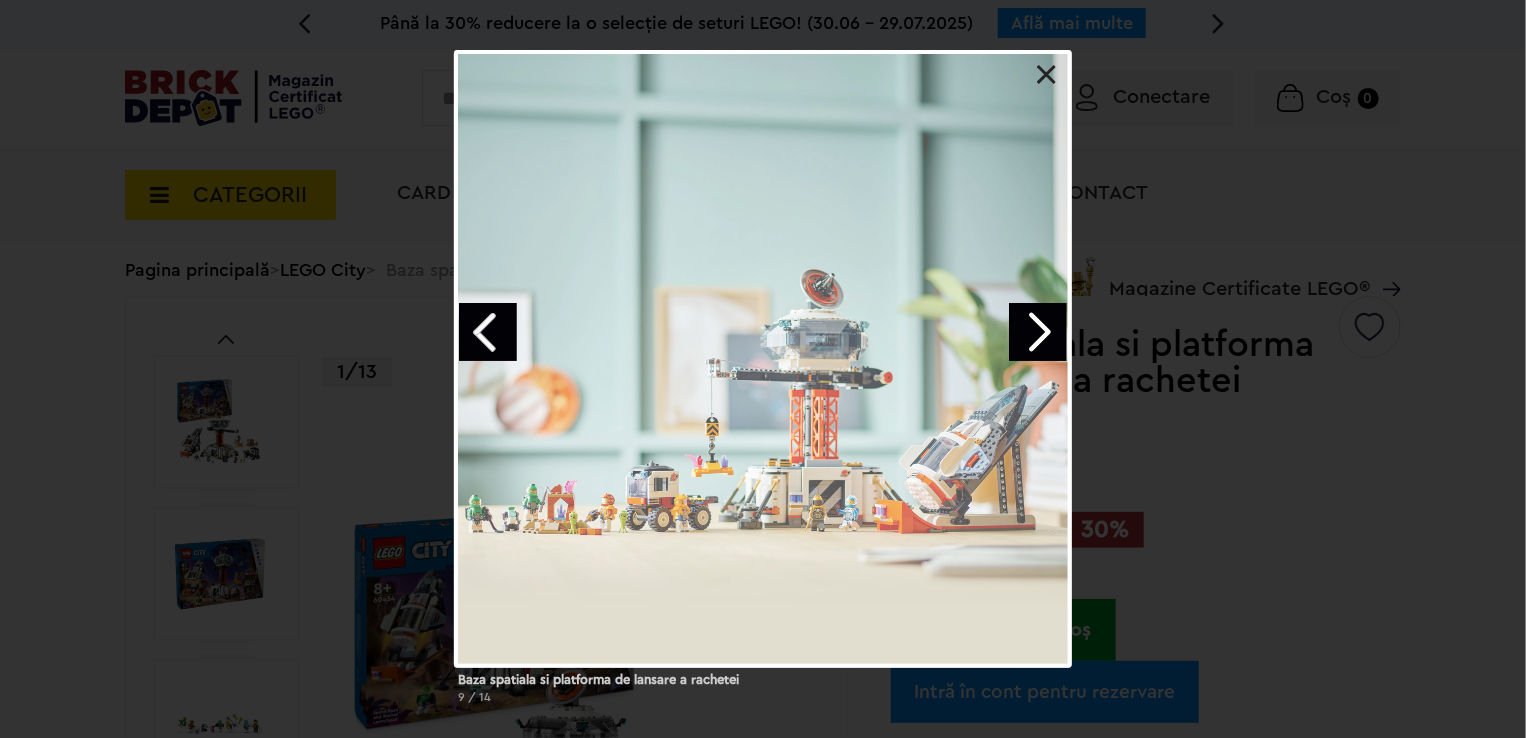 click at bounding box center [1038, 332] 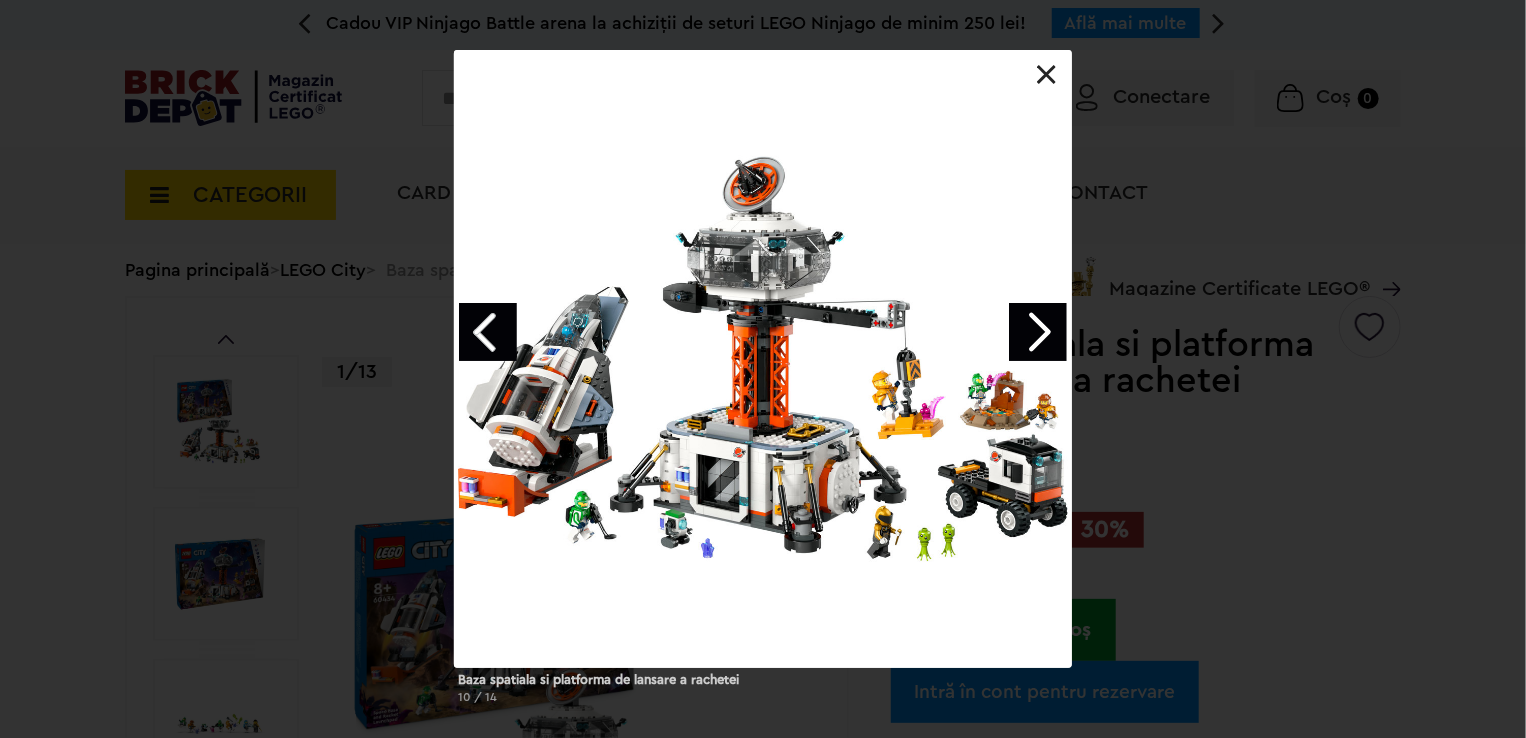click at bounding box center (1038, 332) 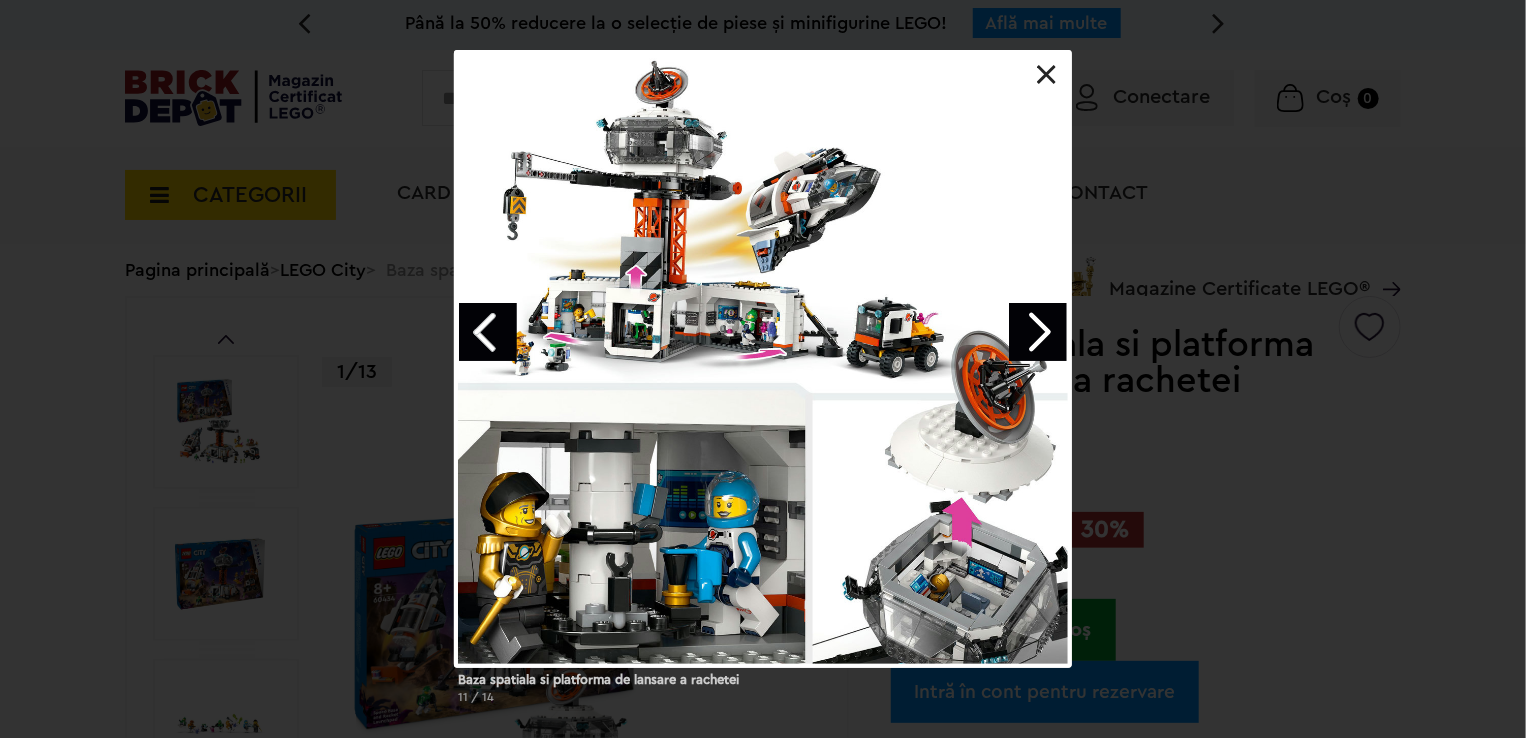 click at bounding box center [1038, 332] 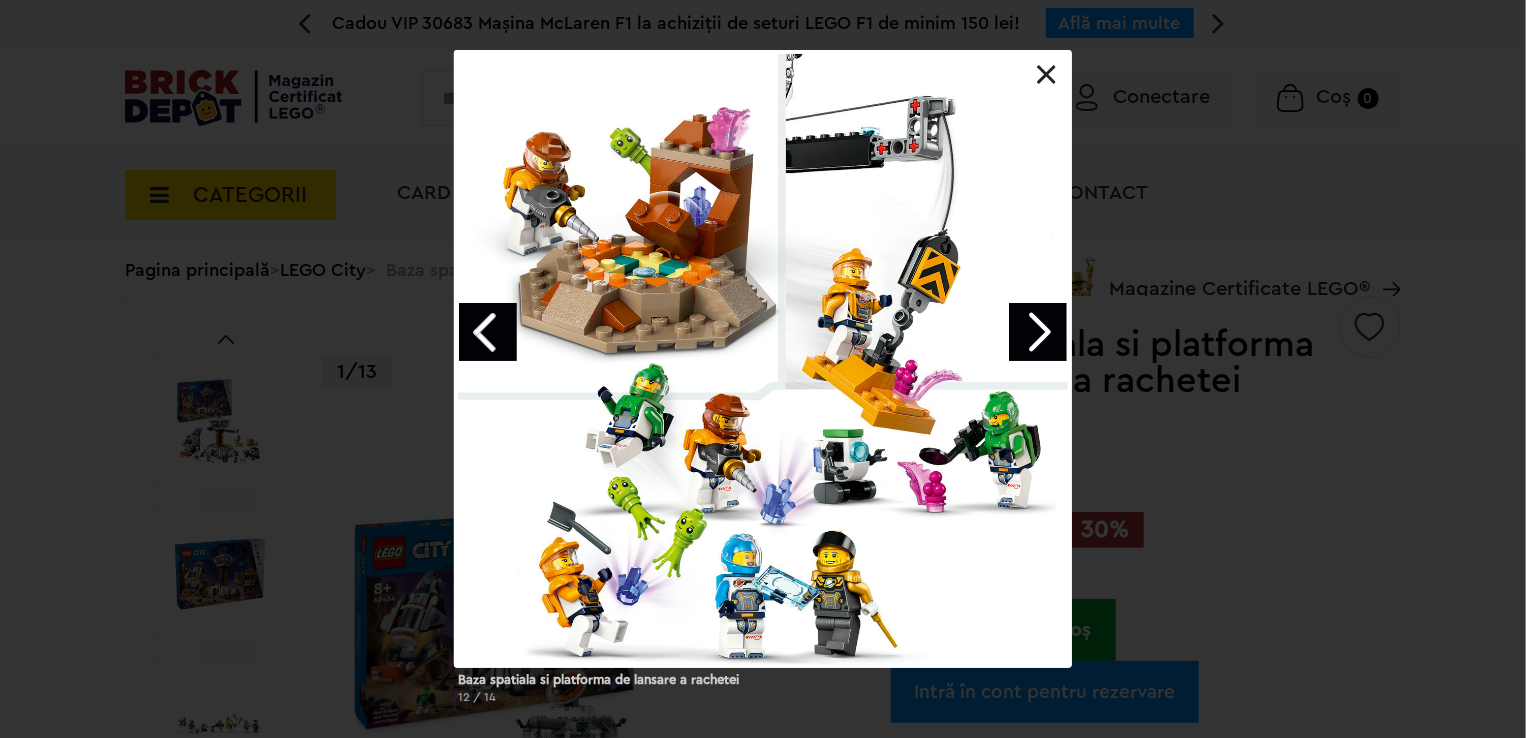 click at bounding box center (1038, 332) 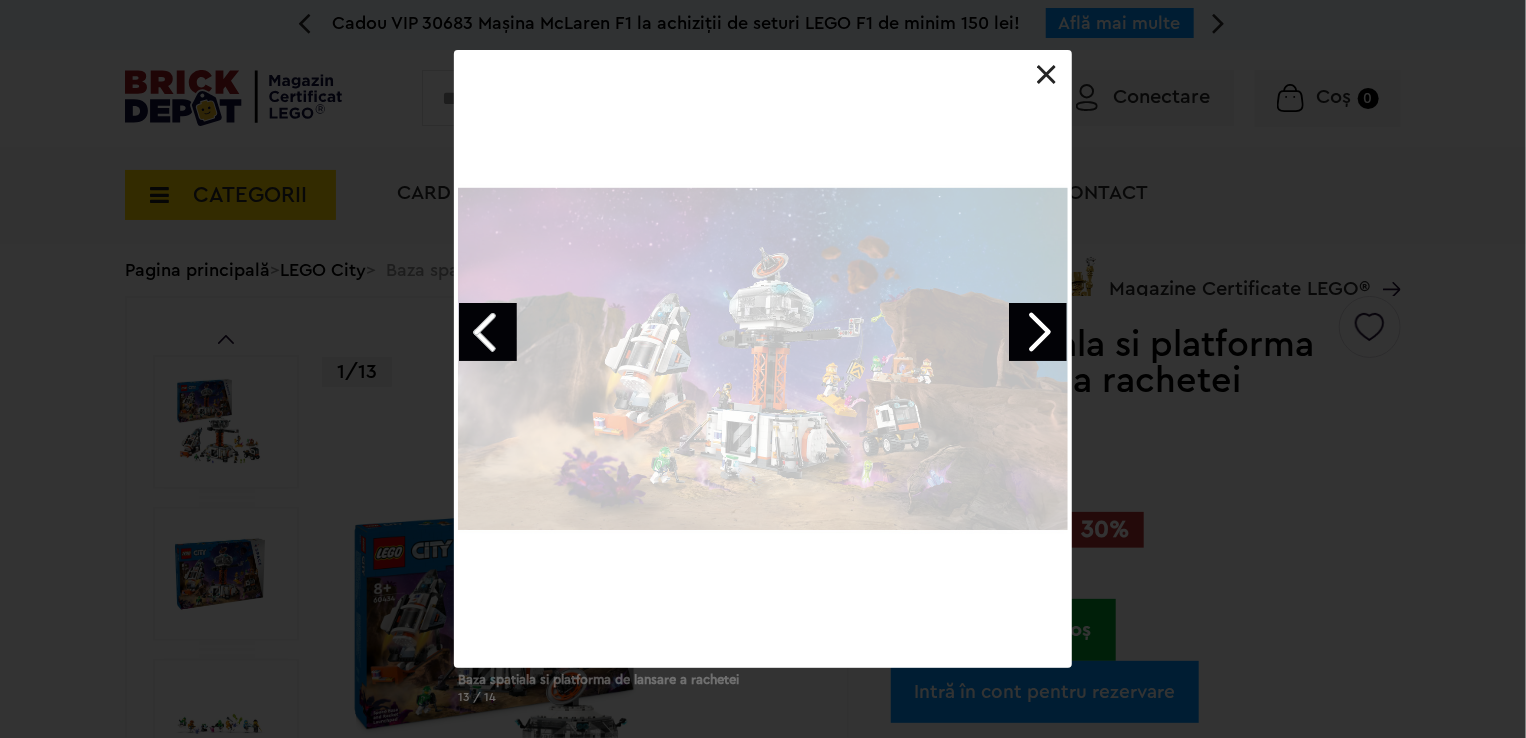 click at bounding box center [763, 50] 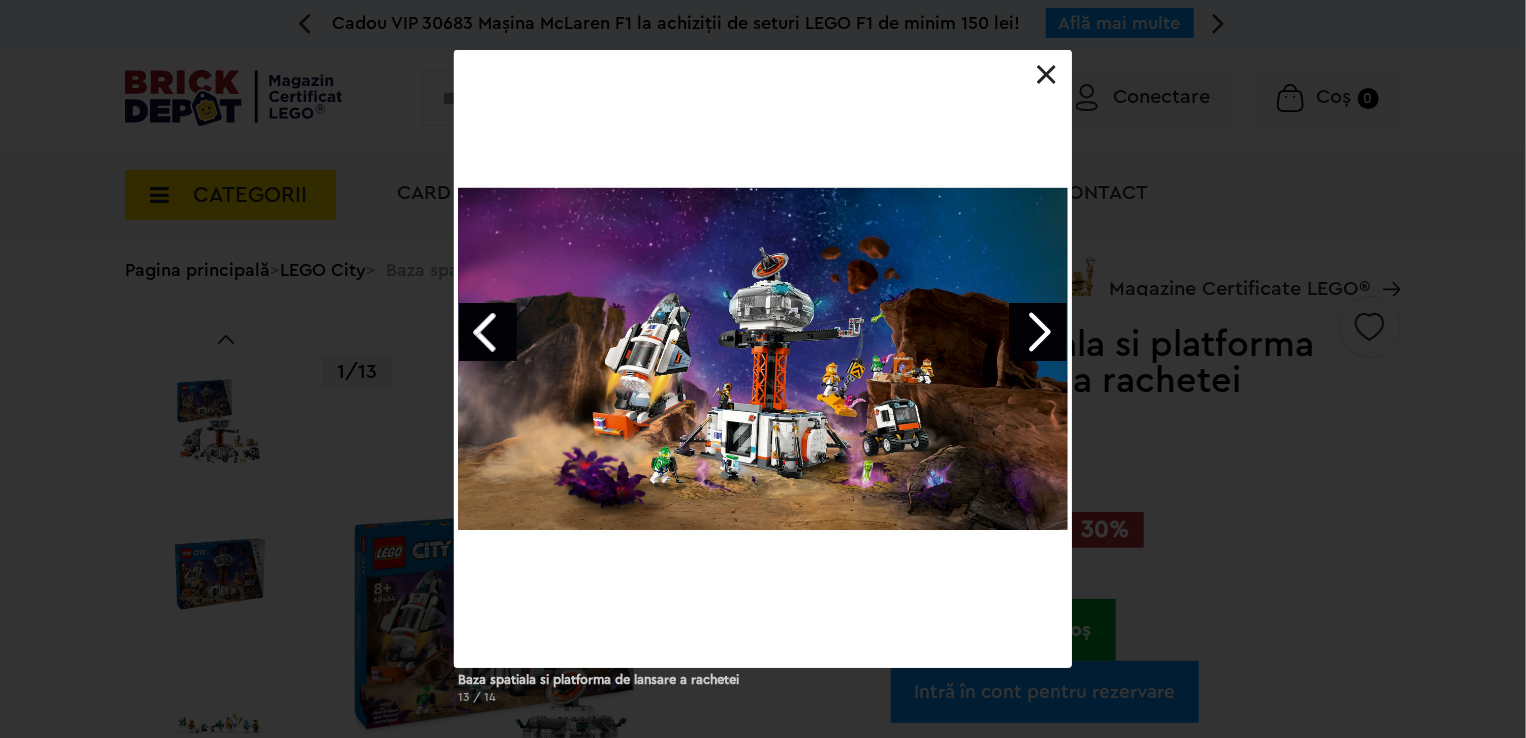 click at bounding box center (1038, 332) 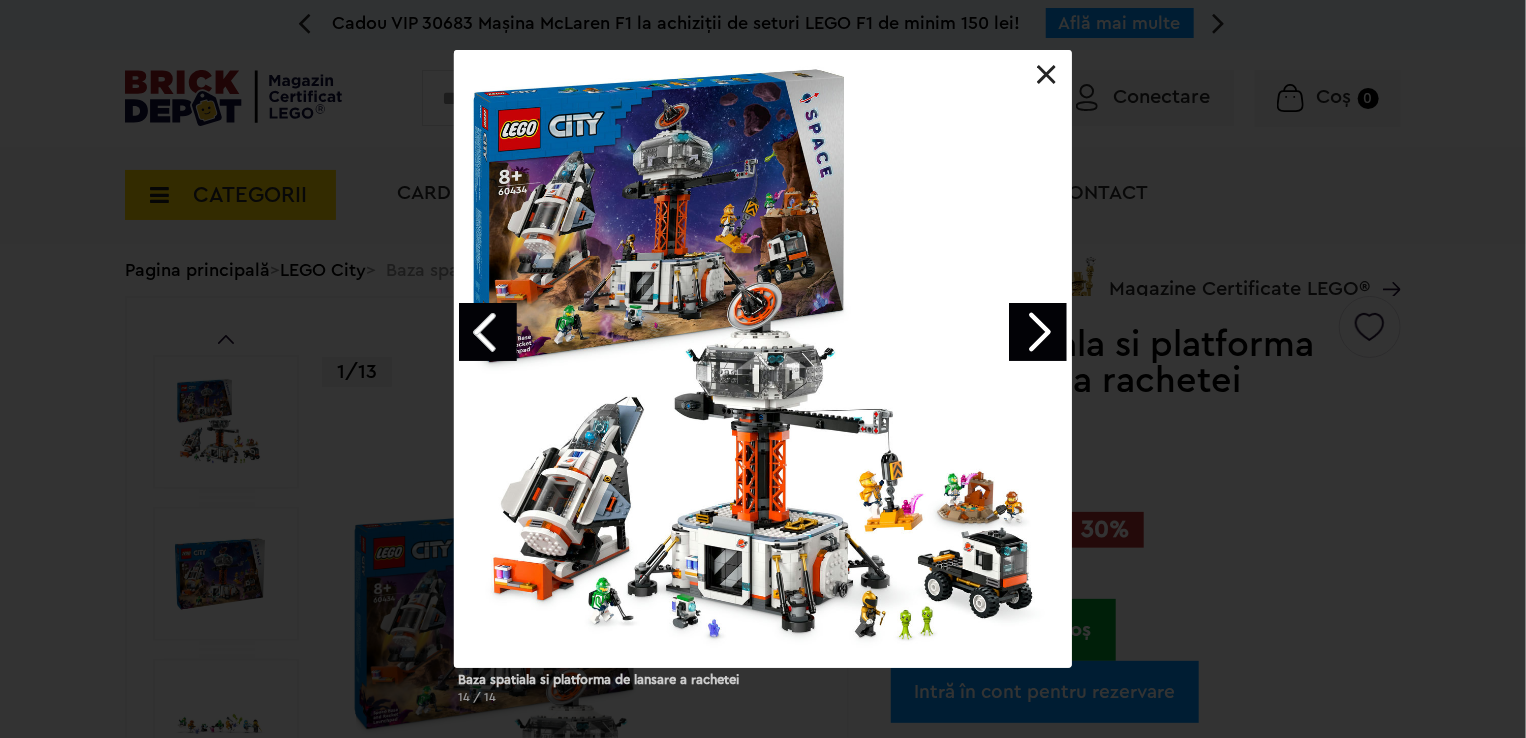 click at bounding box center (1038, 332) 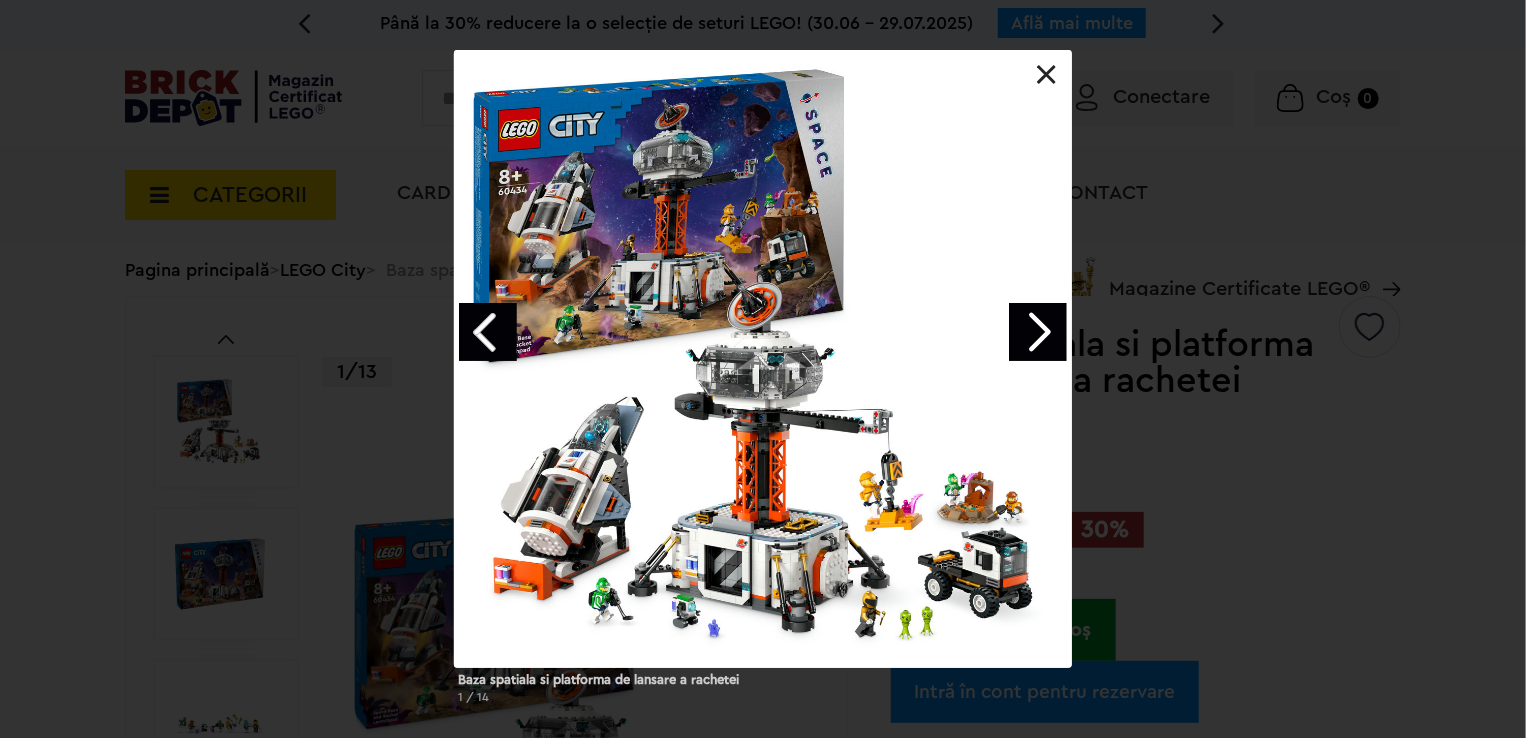 click at bounding box center (1038, 332) 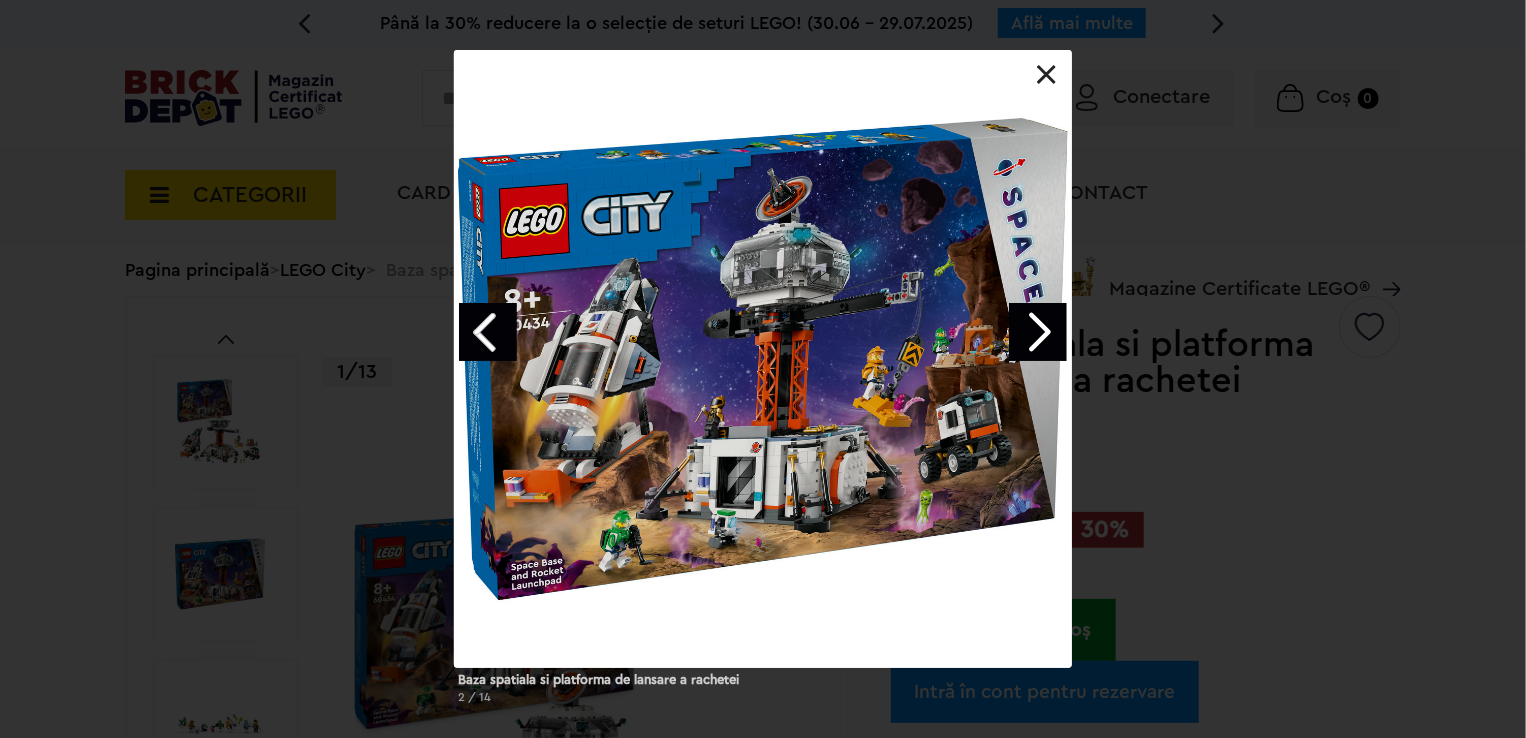 click at bounding box center [1038, 332] 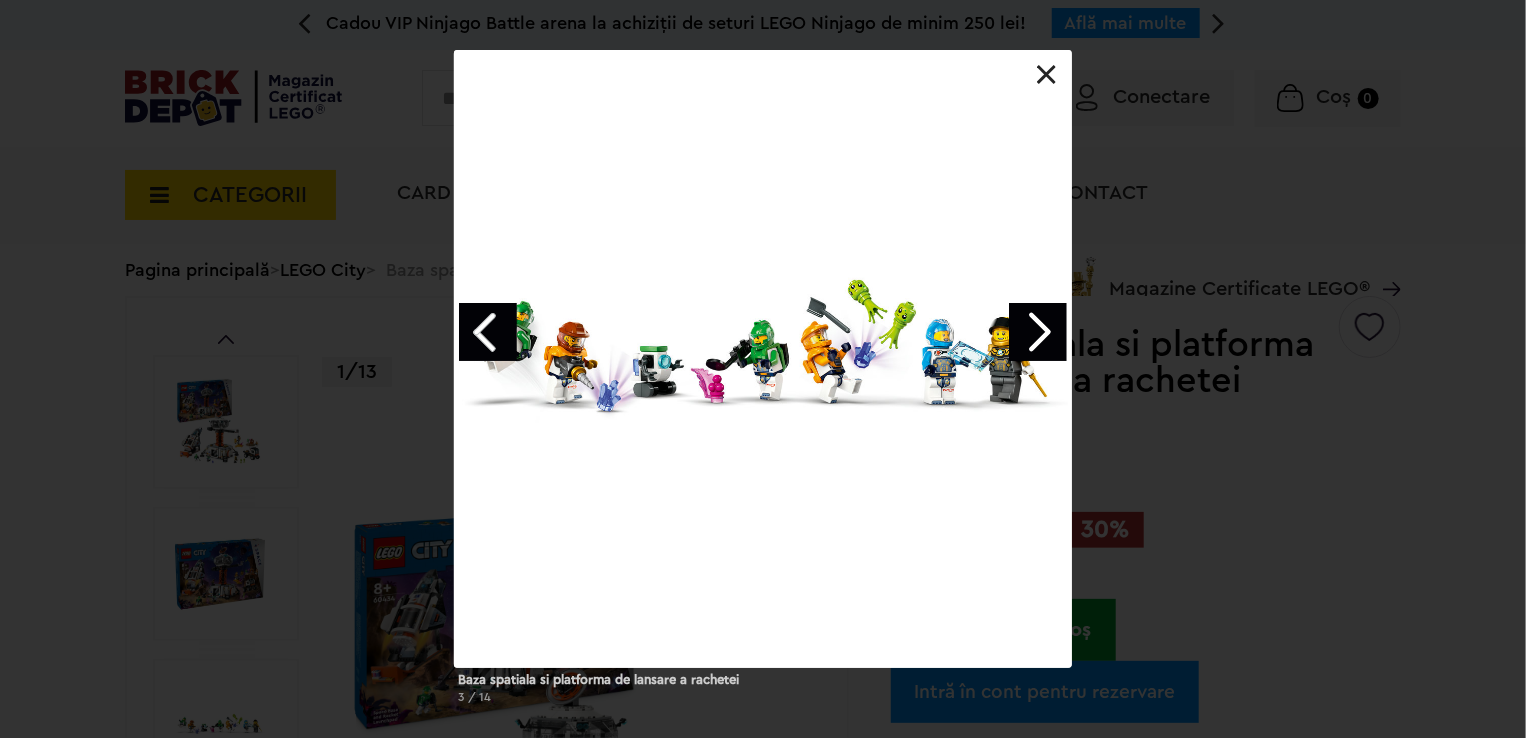 click at bounding box center (1038, 332) 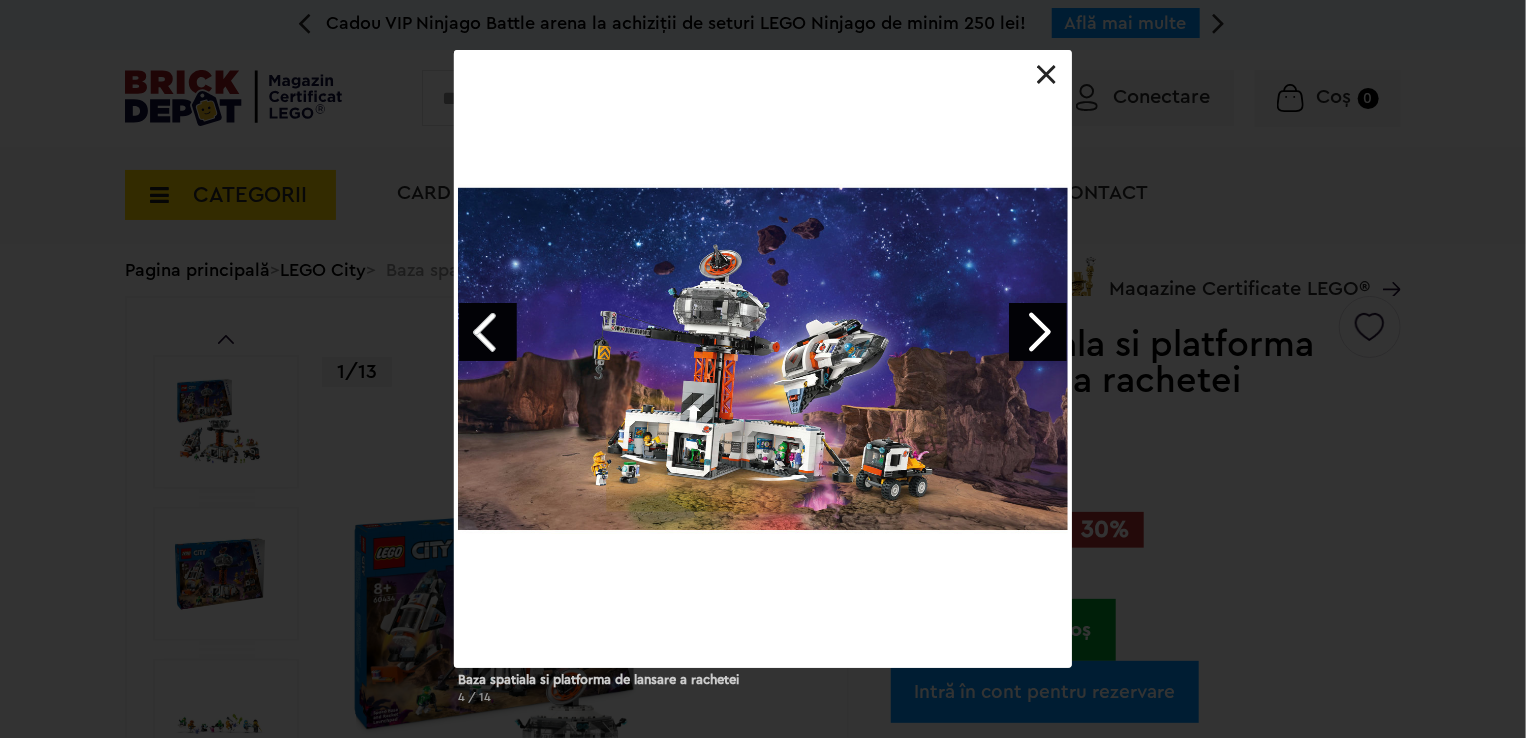 click at bounding box center (1038, 332) 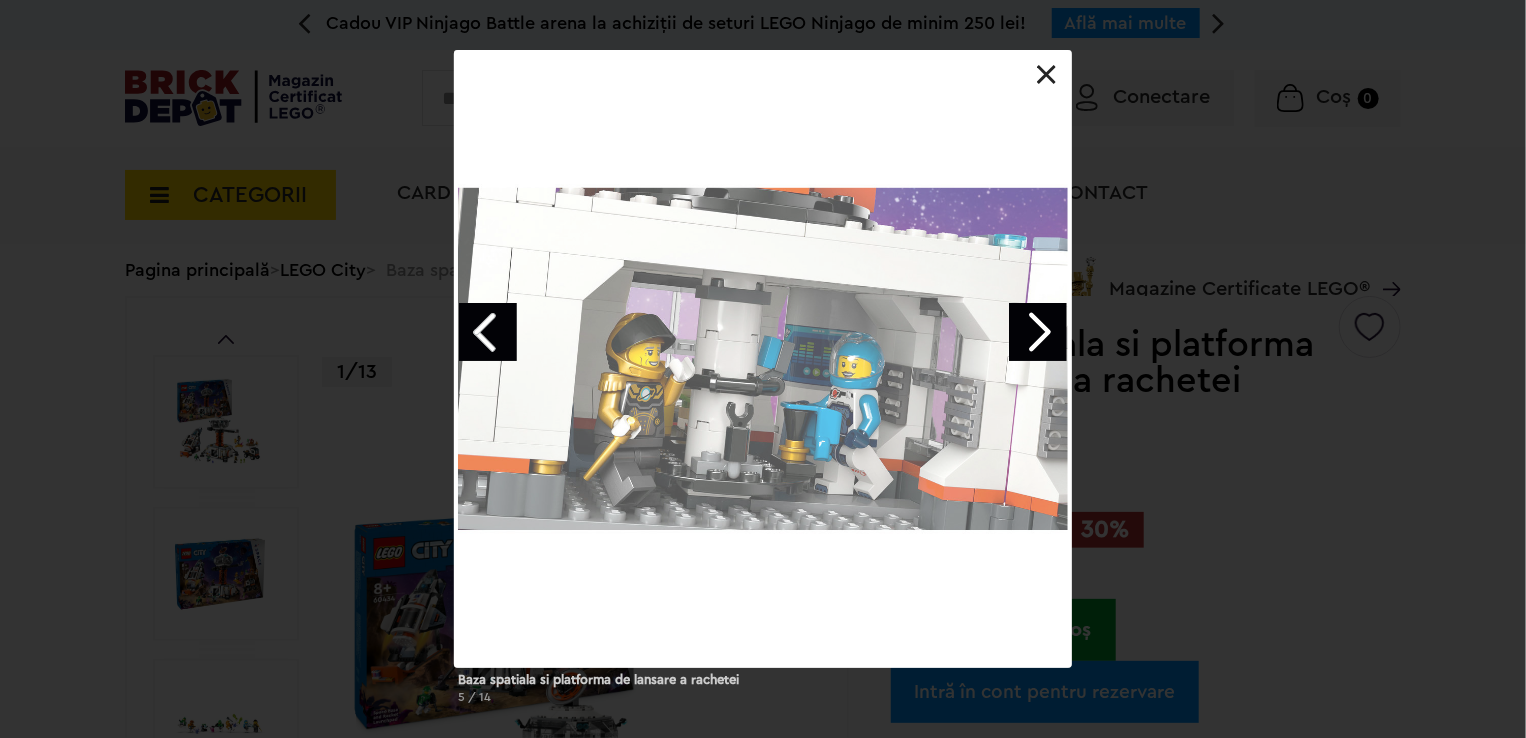 click at bounding box center (1038, 332) 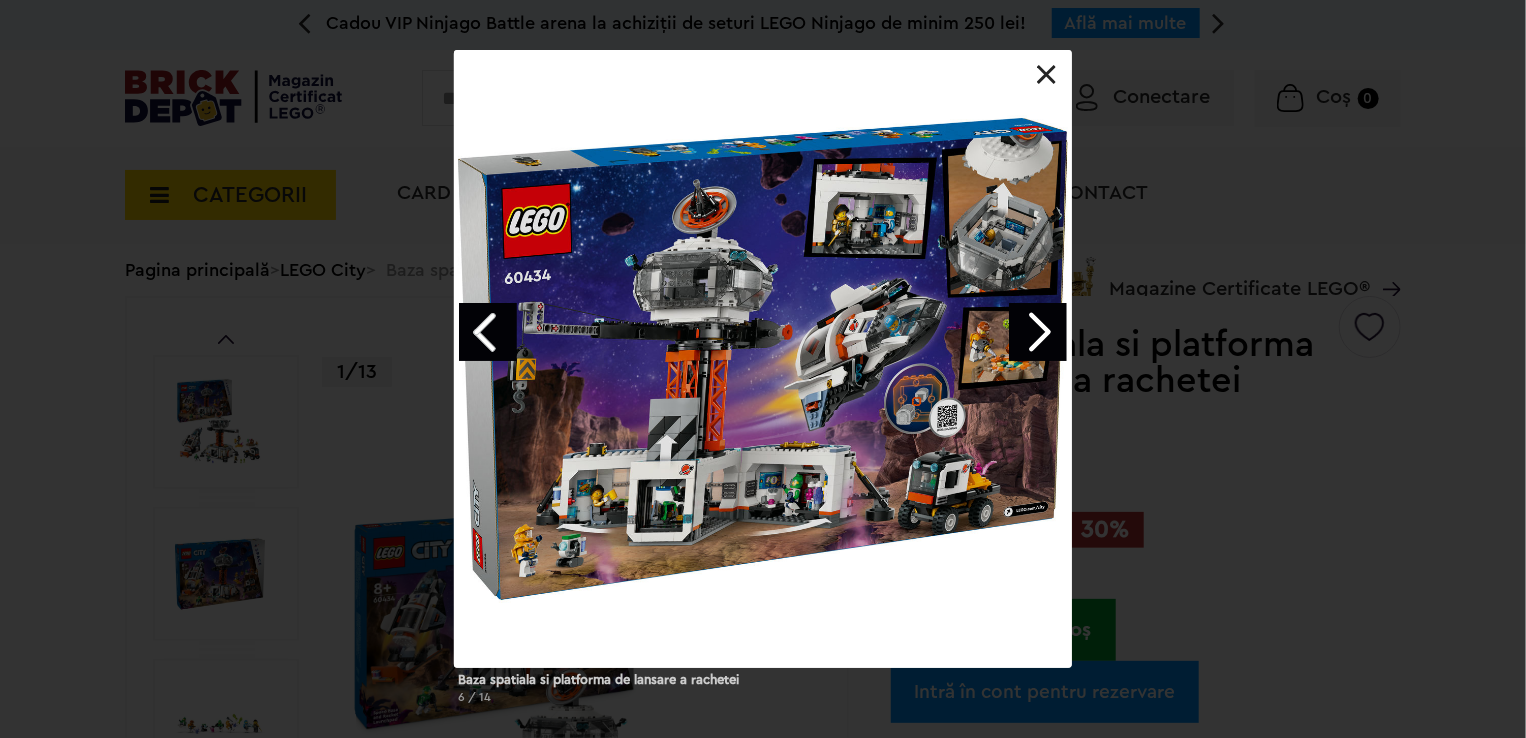 click at bounding box center (1038, 332) 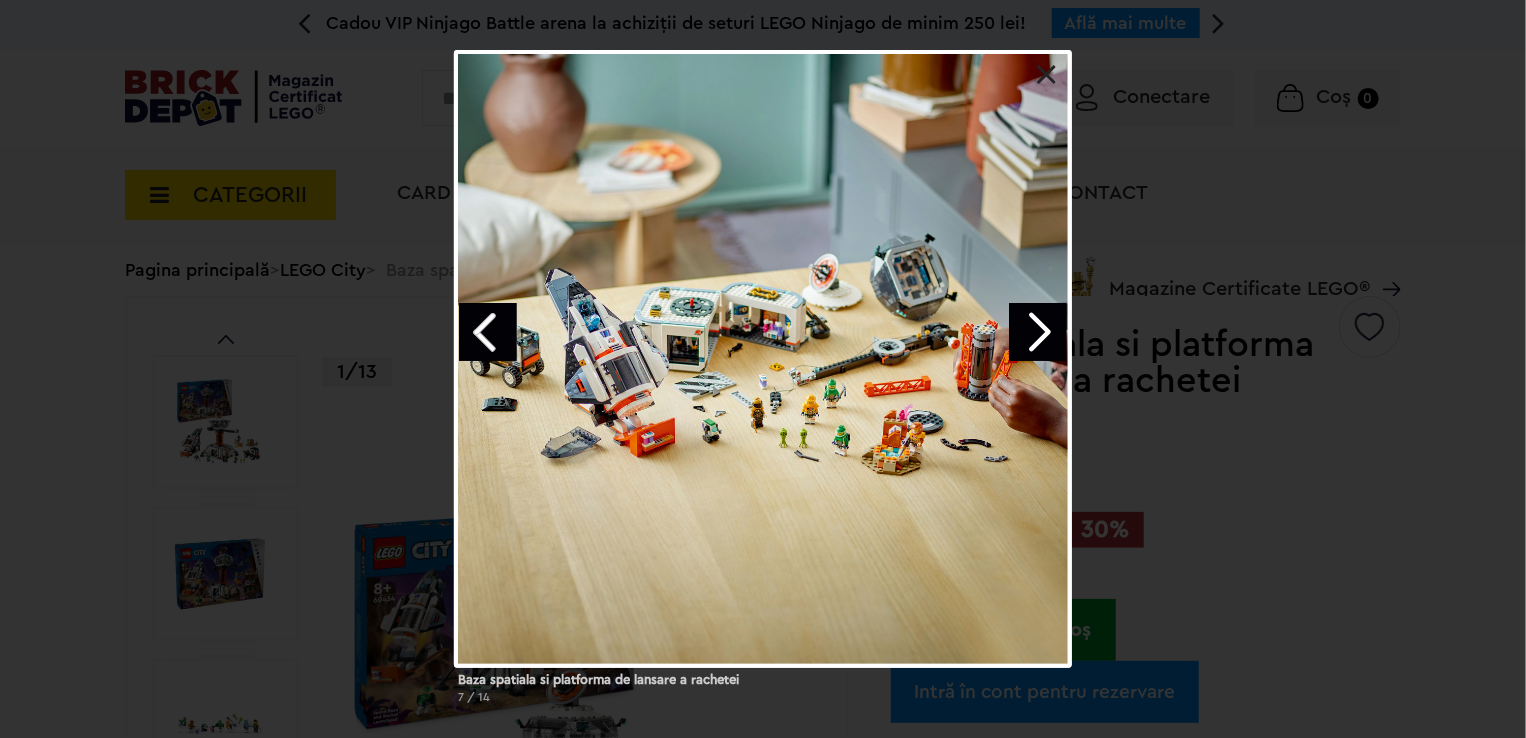 click at bounding box center (1038, 332) 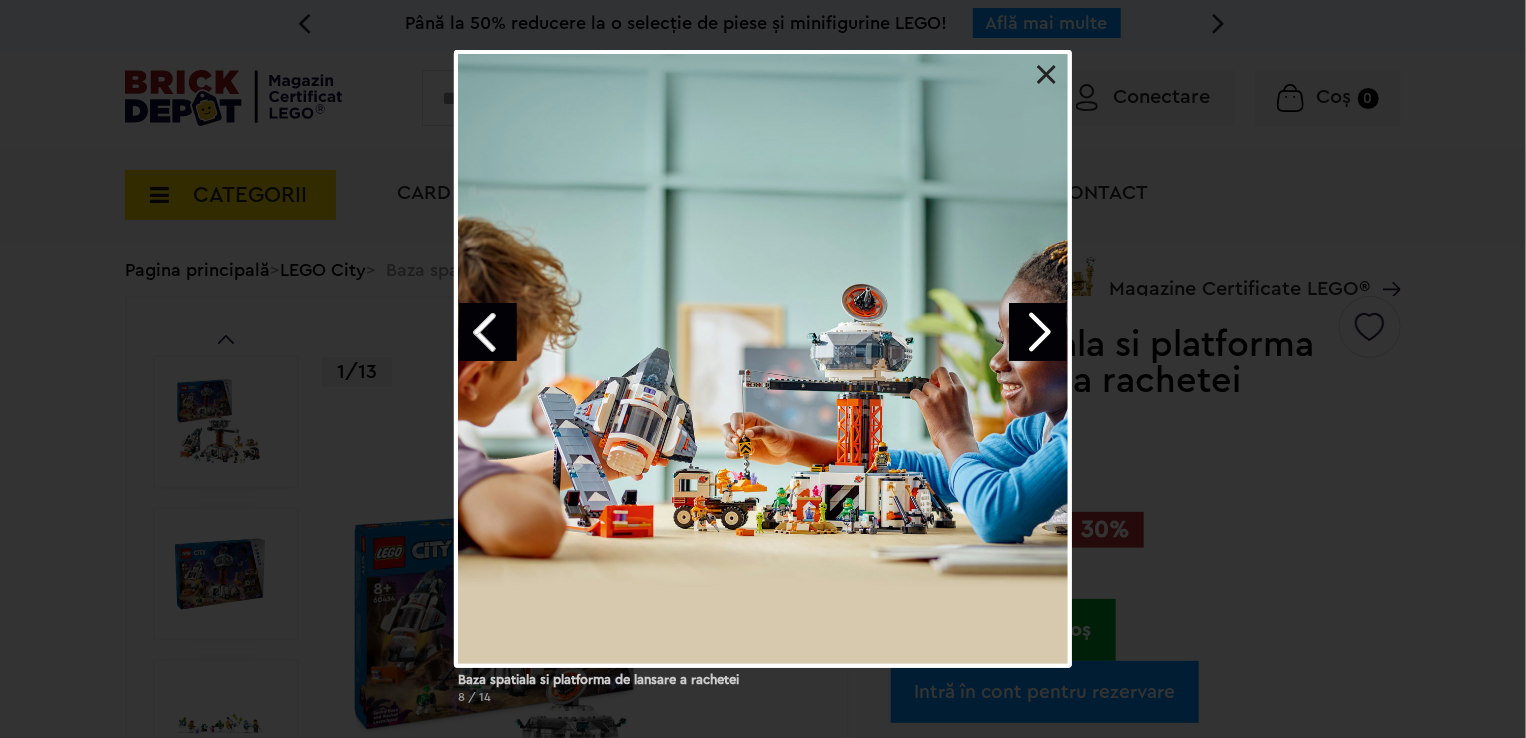 click at bounding box center (763, 50) 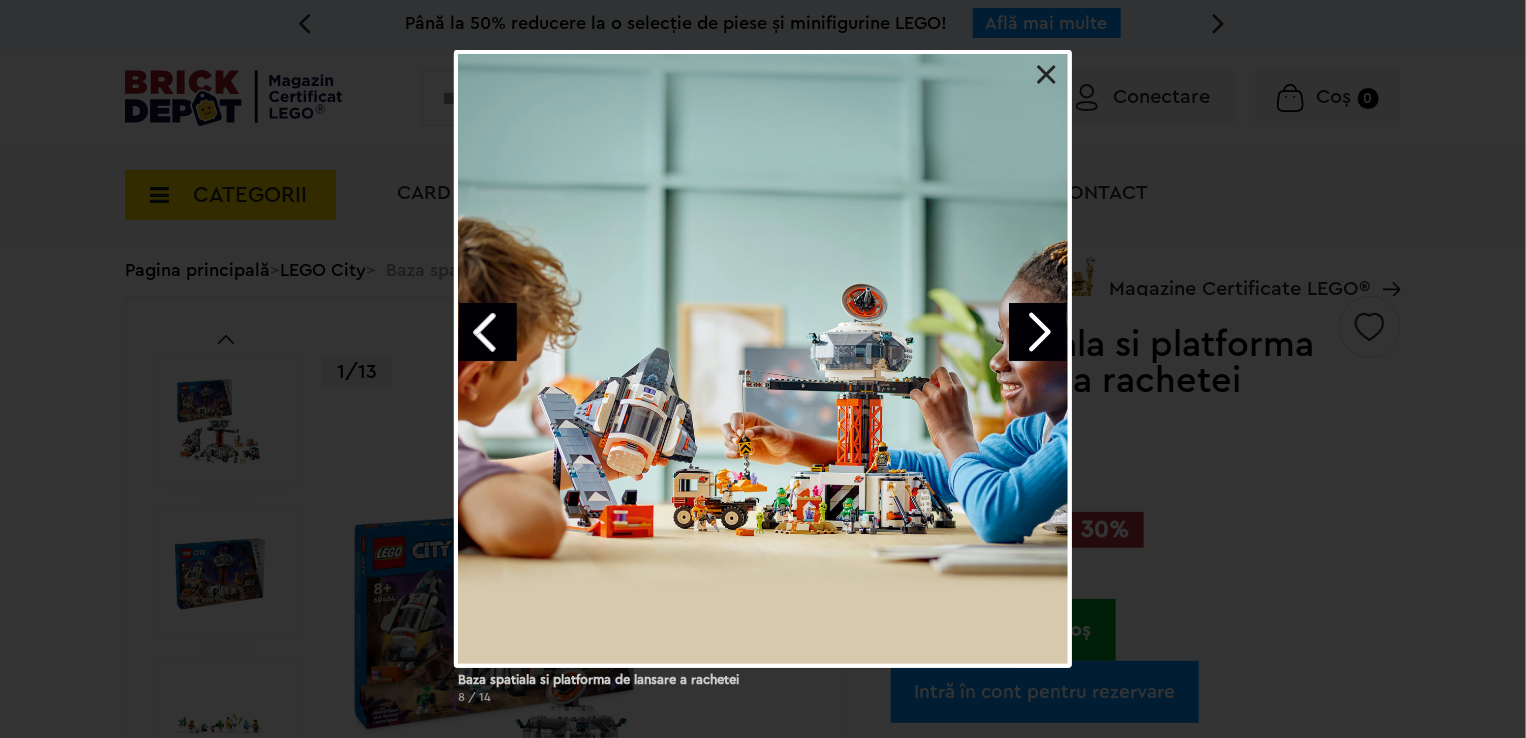 click at bounding box center [1038, 332] 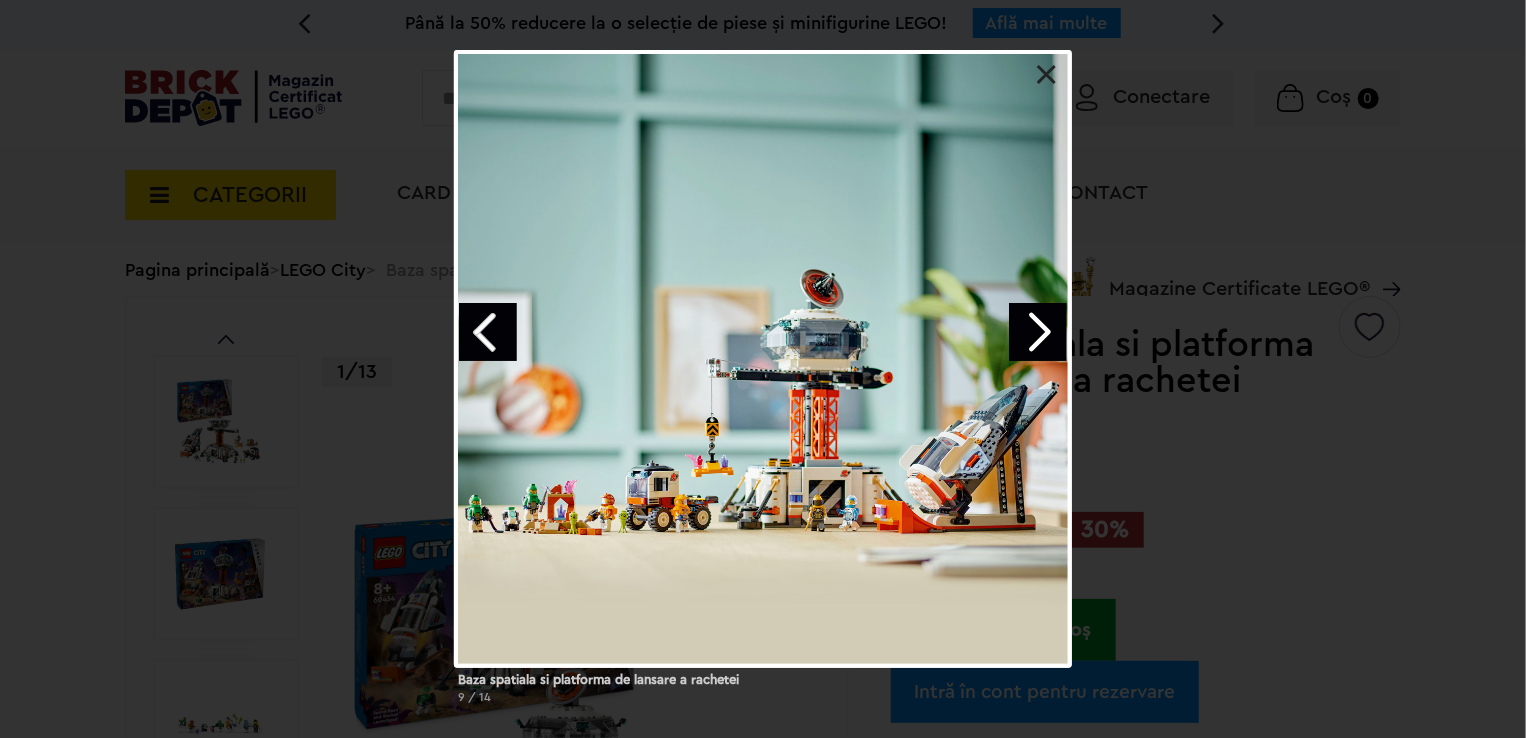 click at bounding box center [1038, 332] 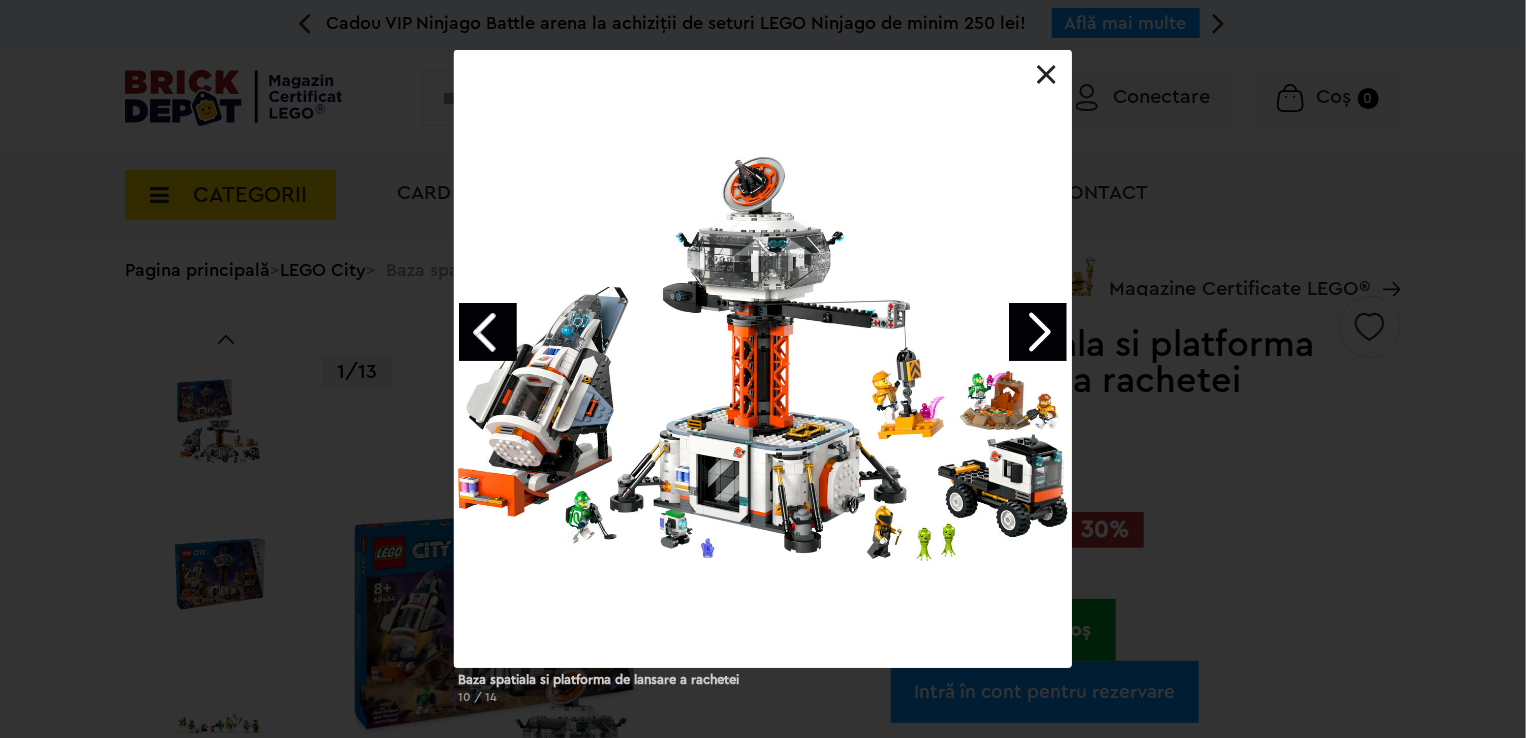 click at bounding box center [1038, 332] 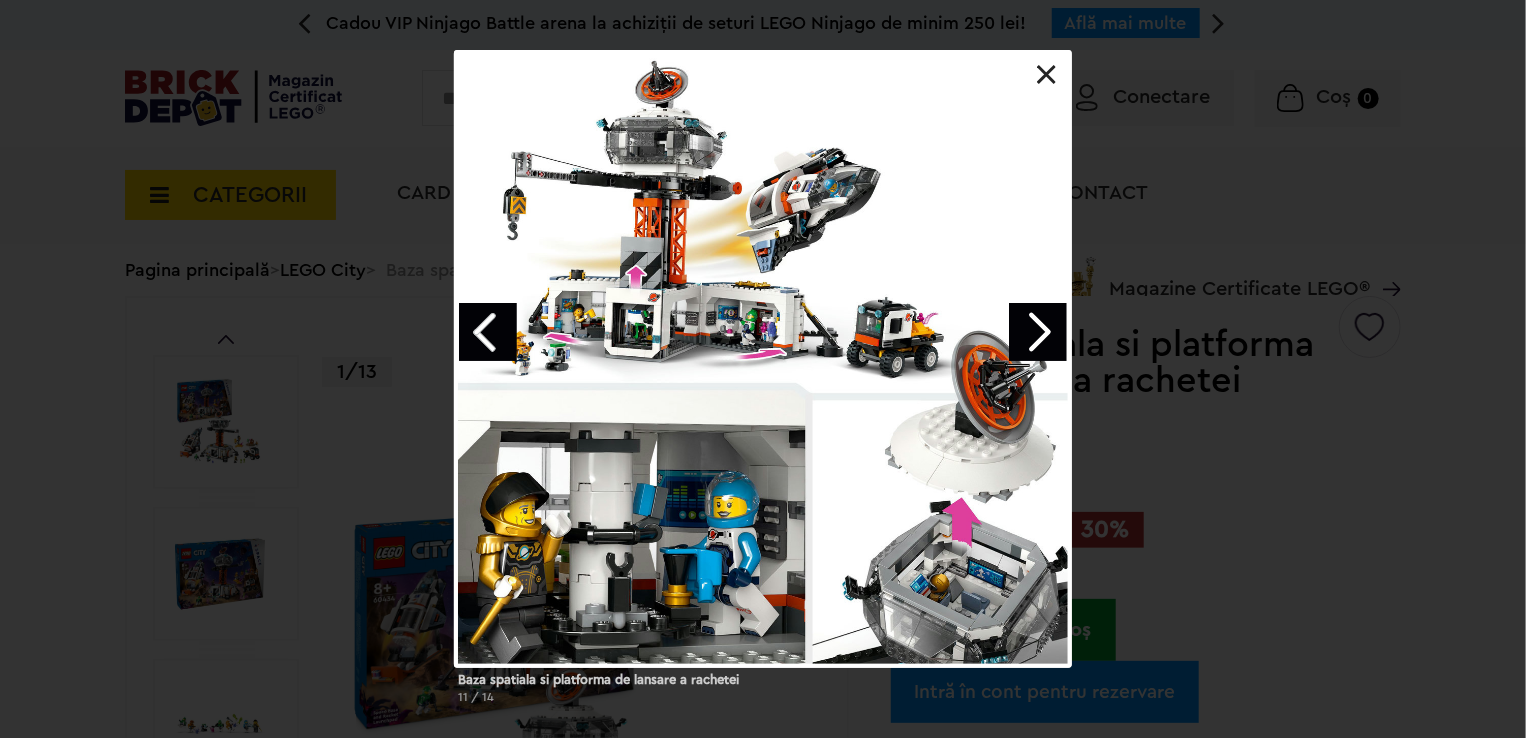 click at bounding box center [1038, 332] 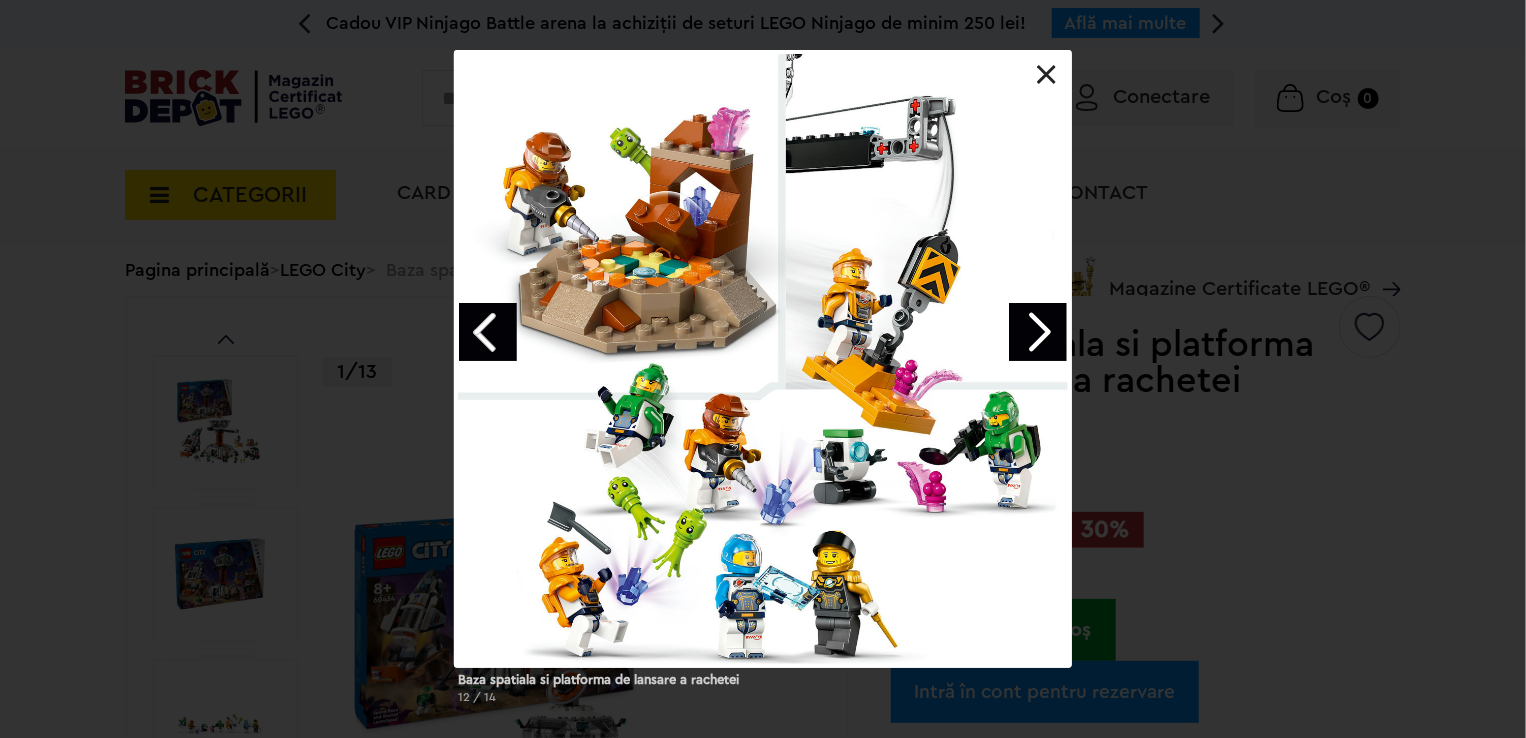 click at bounding box center [1038, 332] 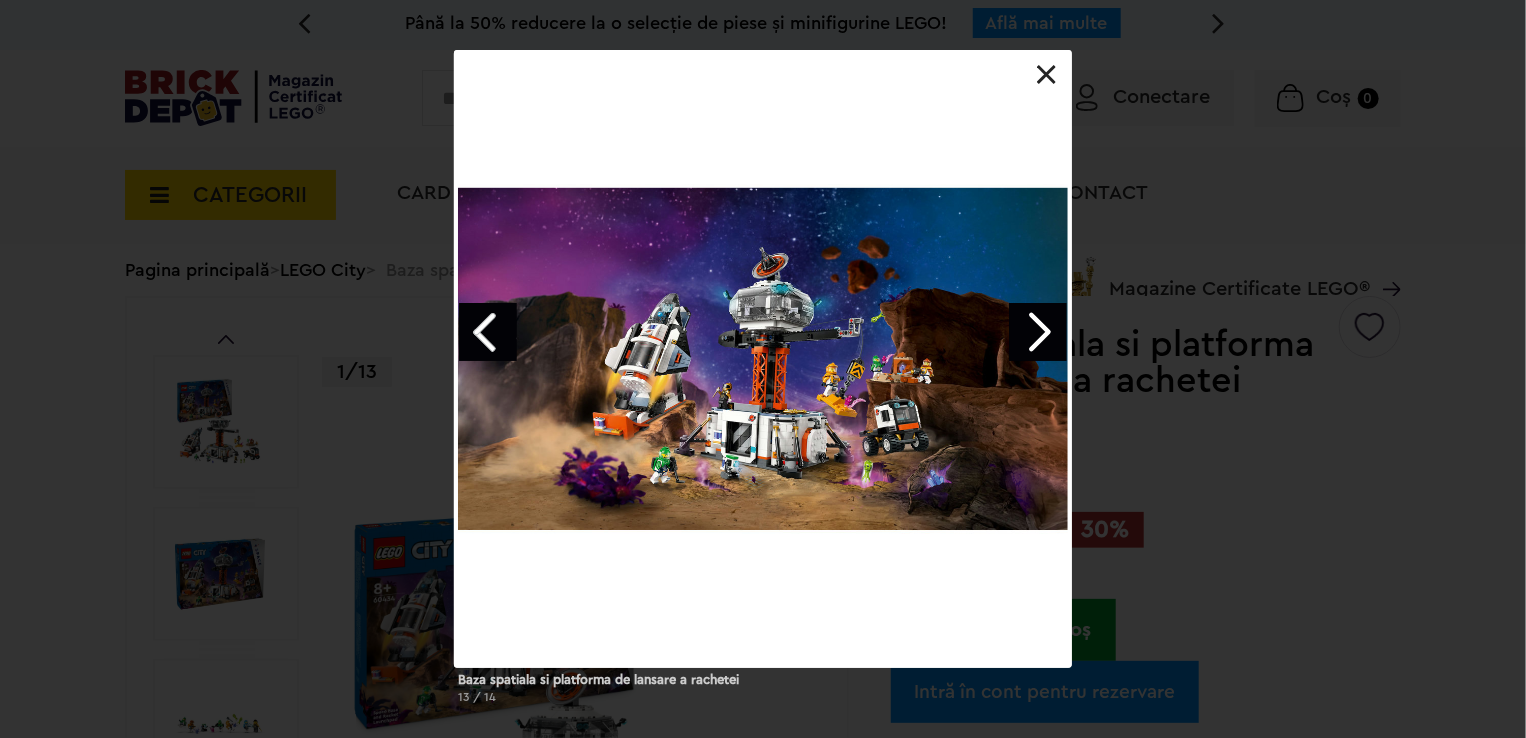 click at bounding box center [1038, 332] 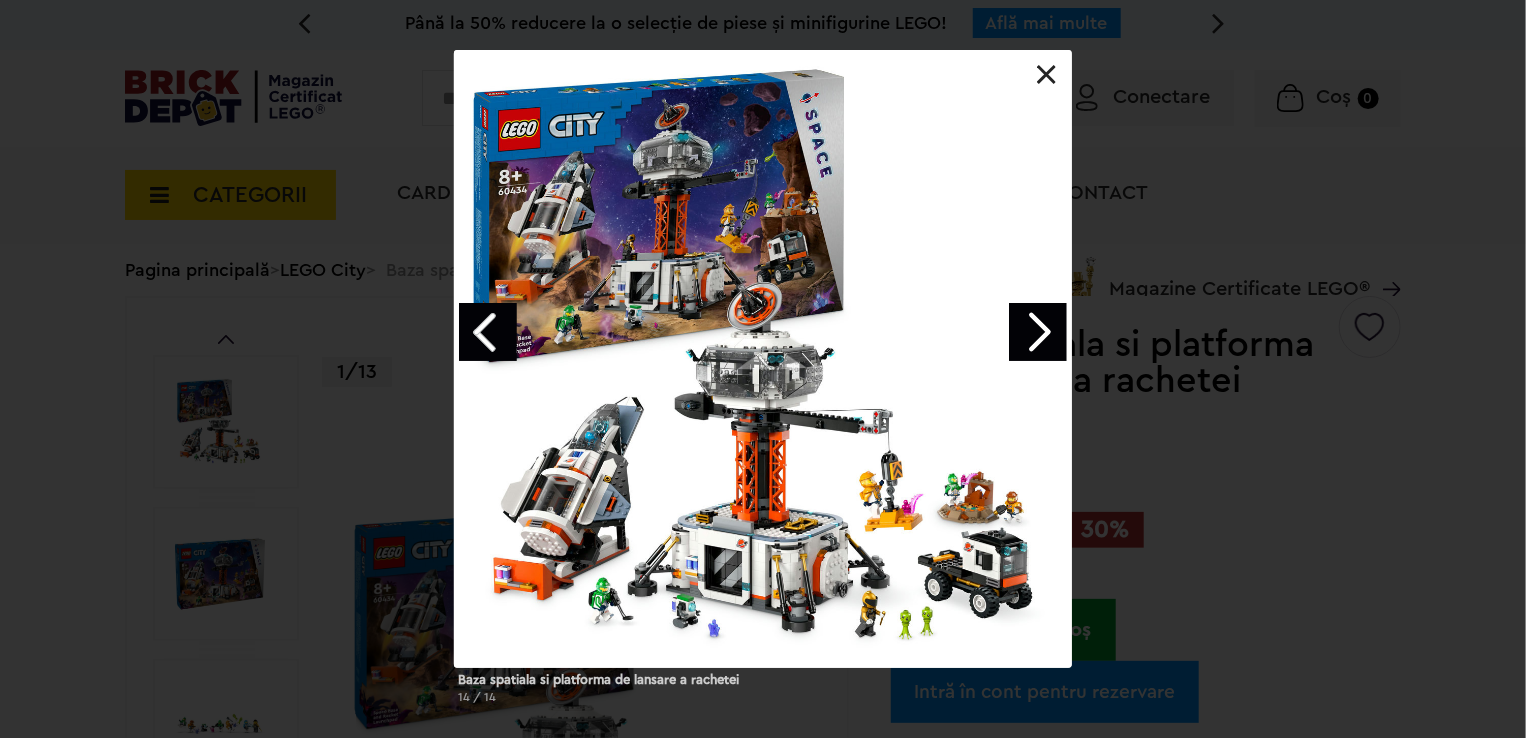 click at bounding box center (1038, 332) 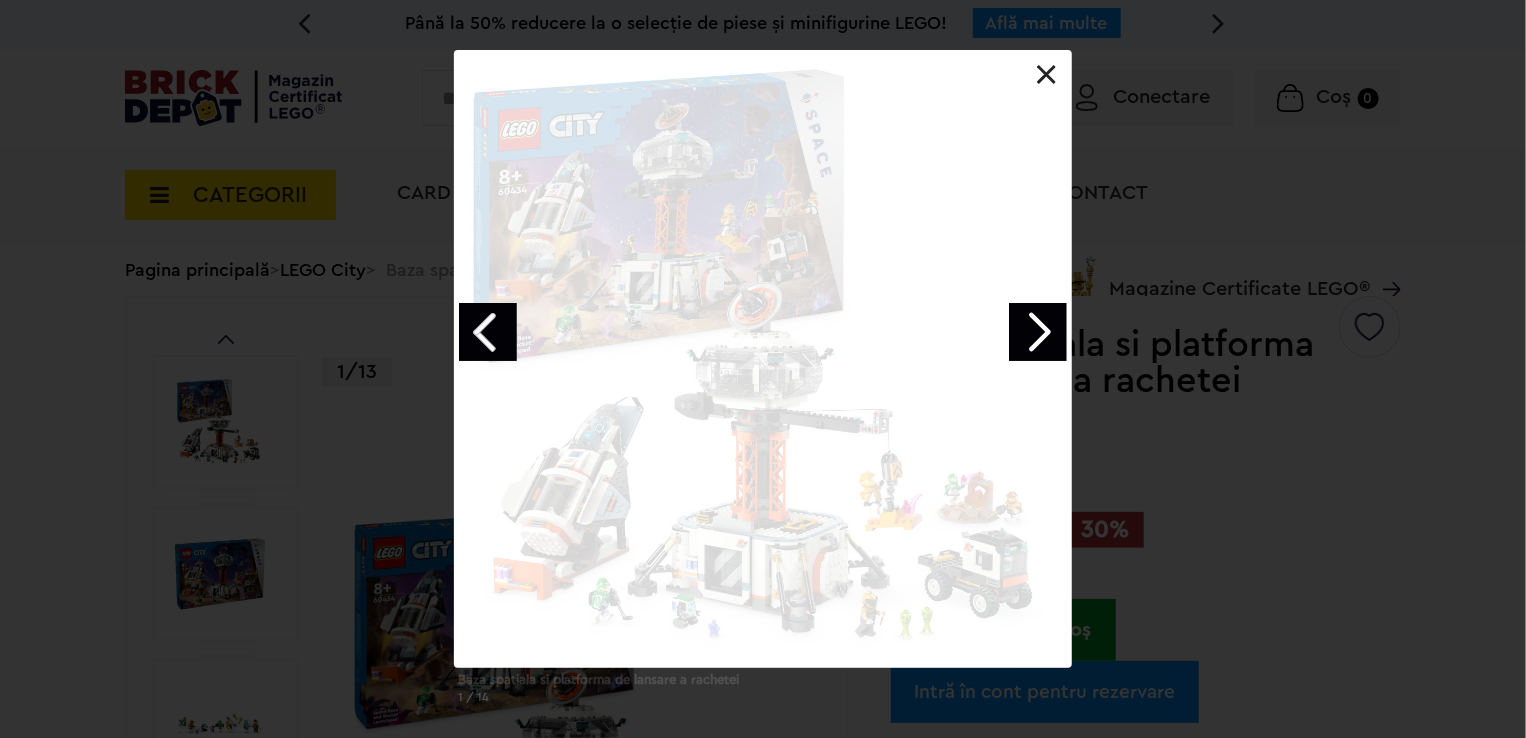 click on "Baza spatiala si platforma de lansare a rachetei 1 / 14" at bounding box center [763, 385] 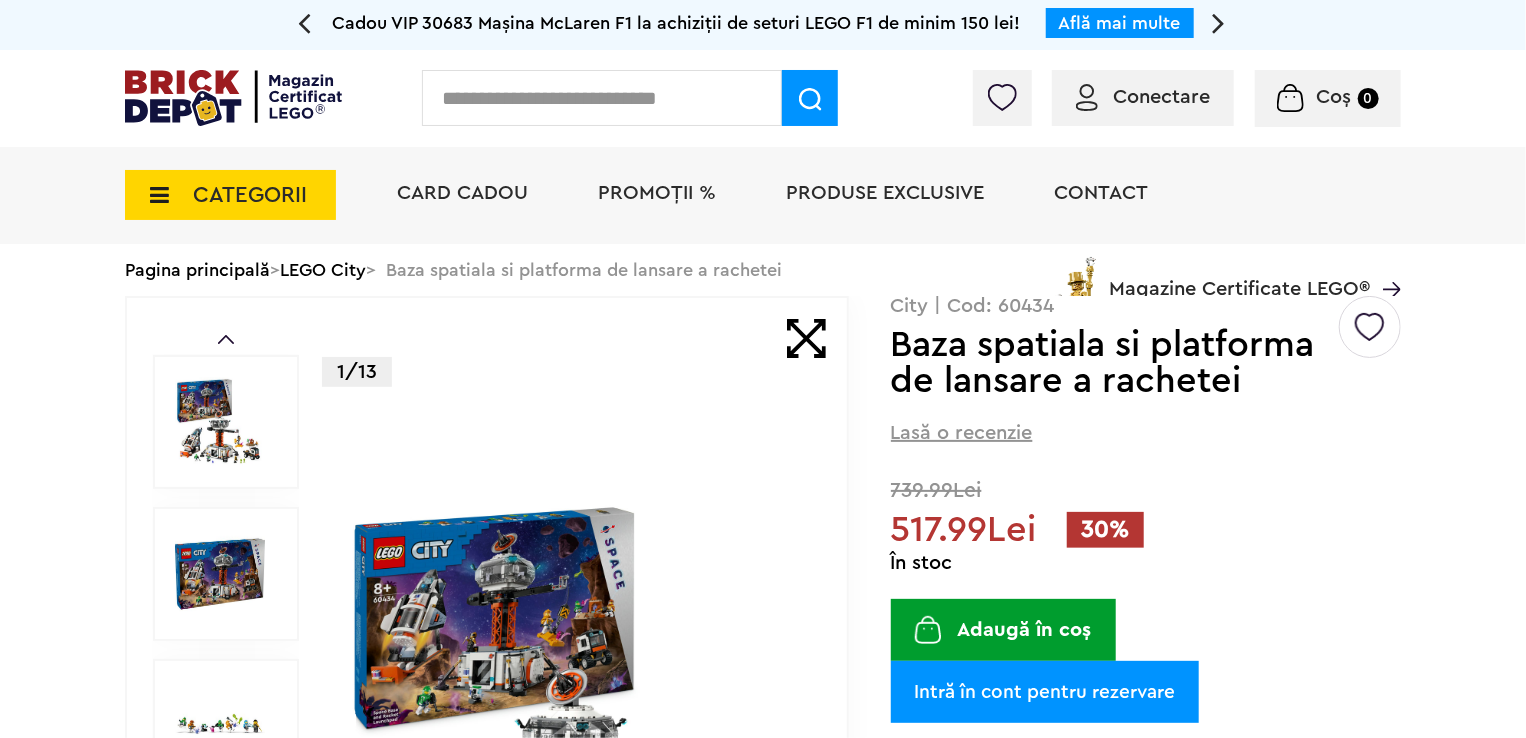 click at bounding box center [573, 726] 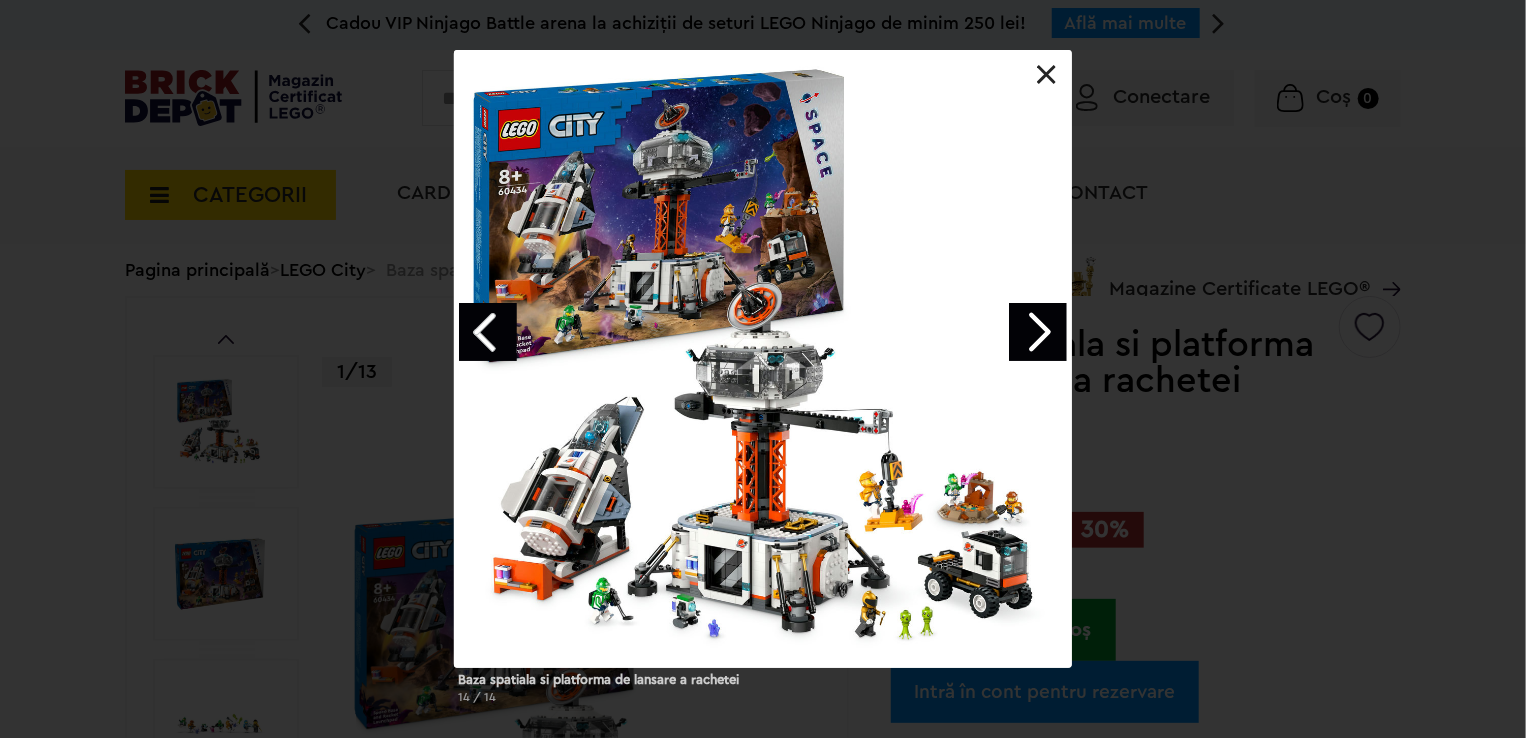 click at bounding box center (1038, 332) 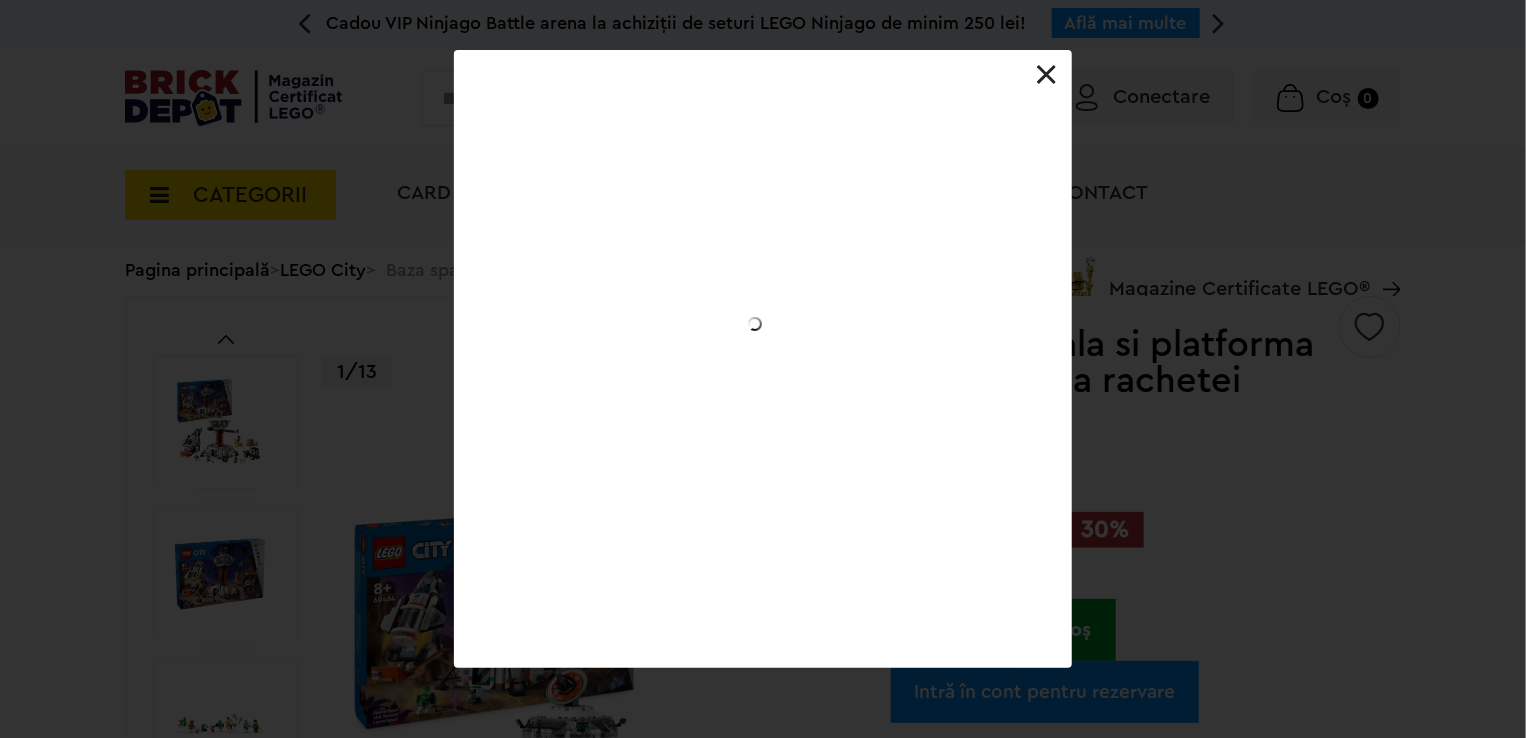 click on "Baza spatiala si platforma de lansare a rachetei 14 / 14" at bounding box center [763, 359] 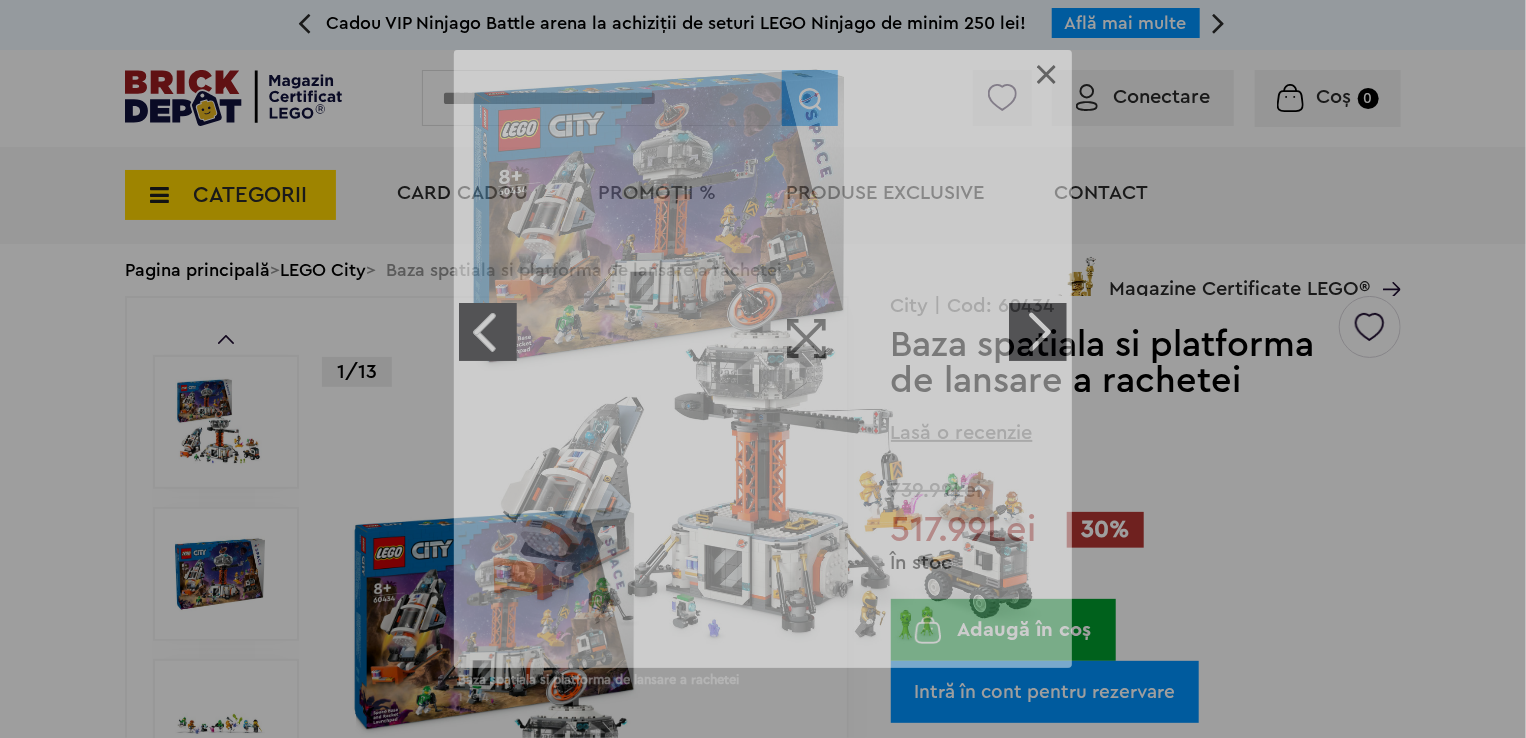 click at bounding box center (1038, 332) 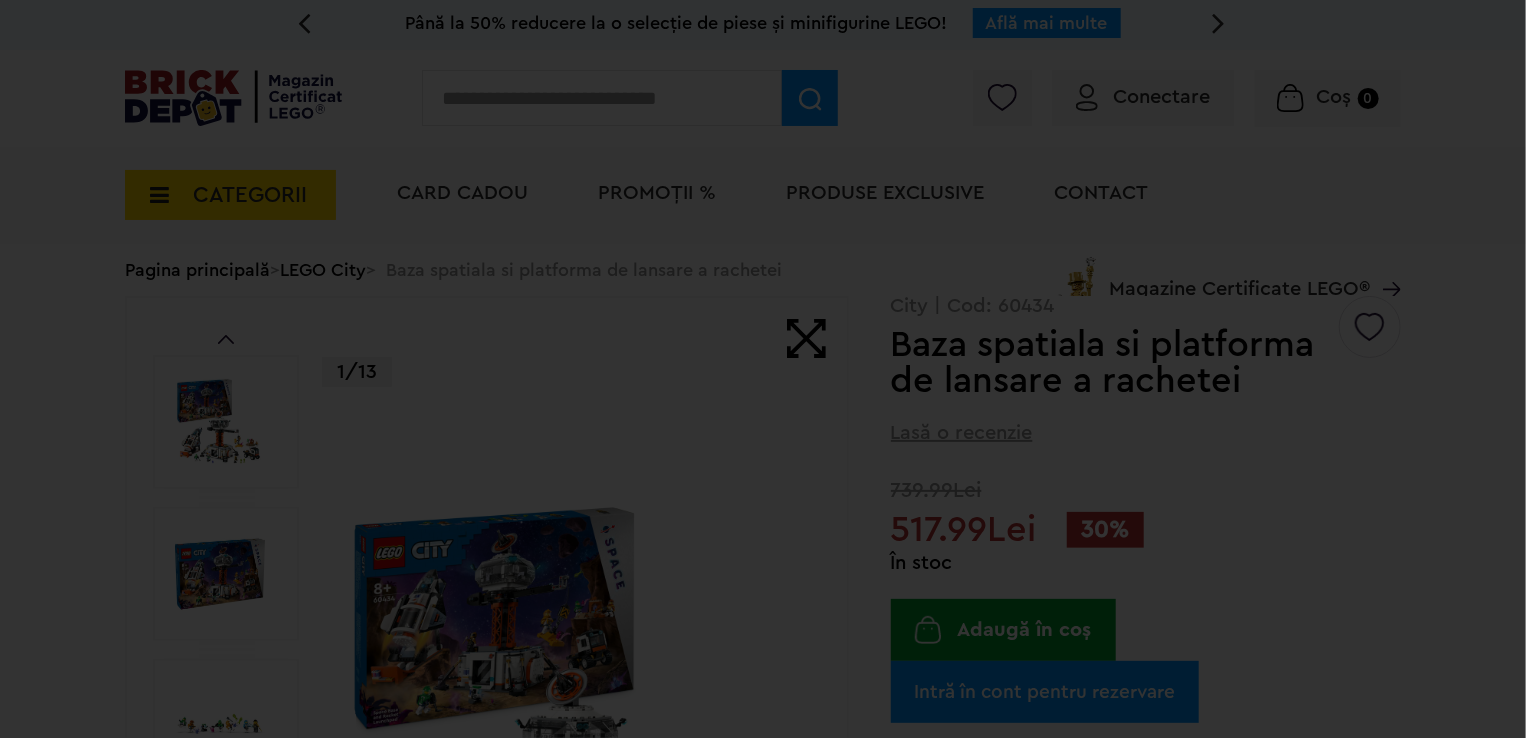 click at bounding box center (763, 2747) 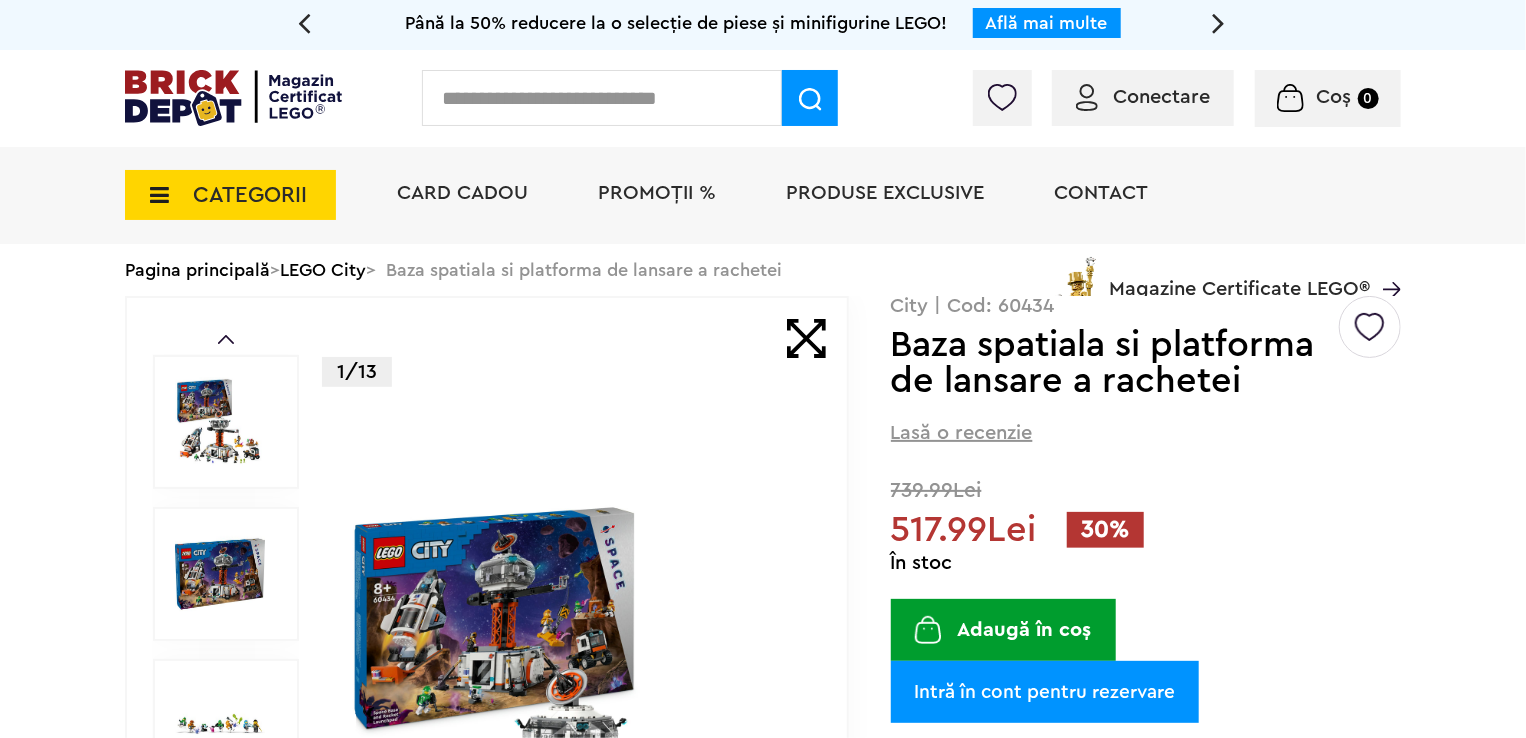click at bounding box center (573, 726) 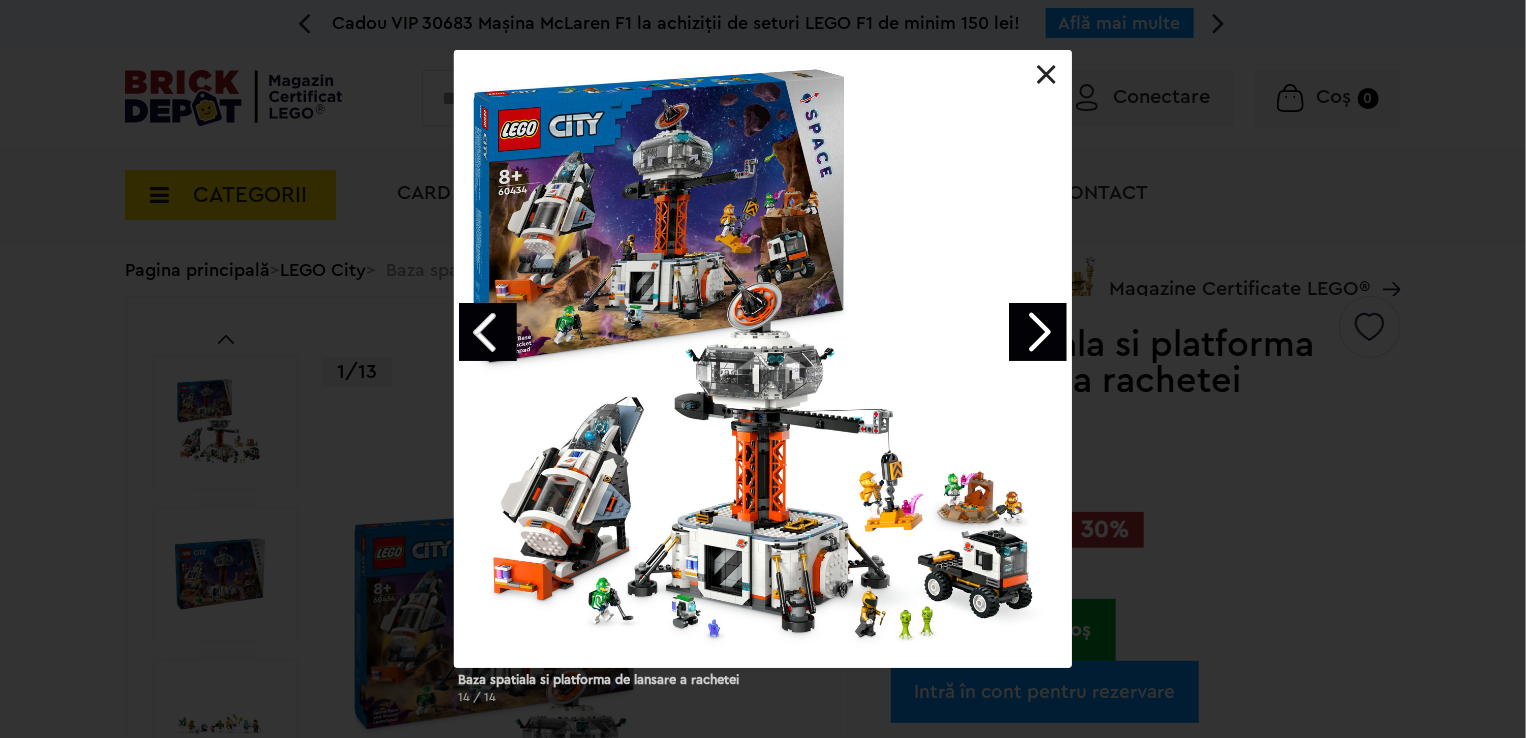 click at bounding box center (1038, 332) 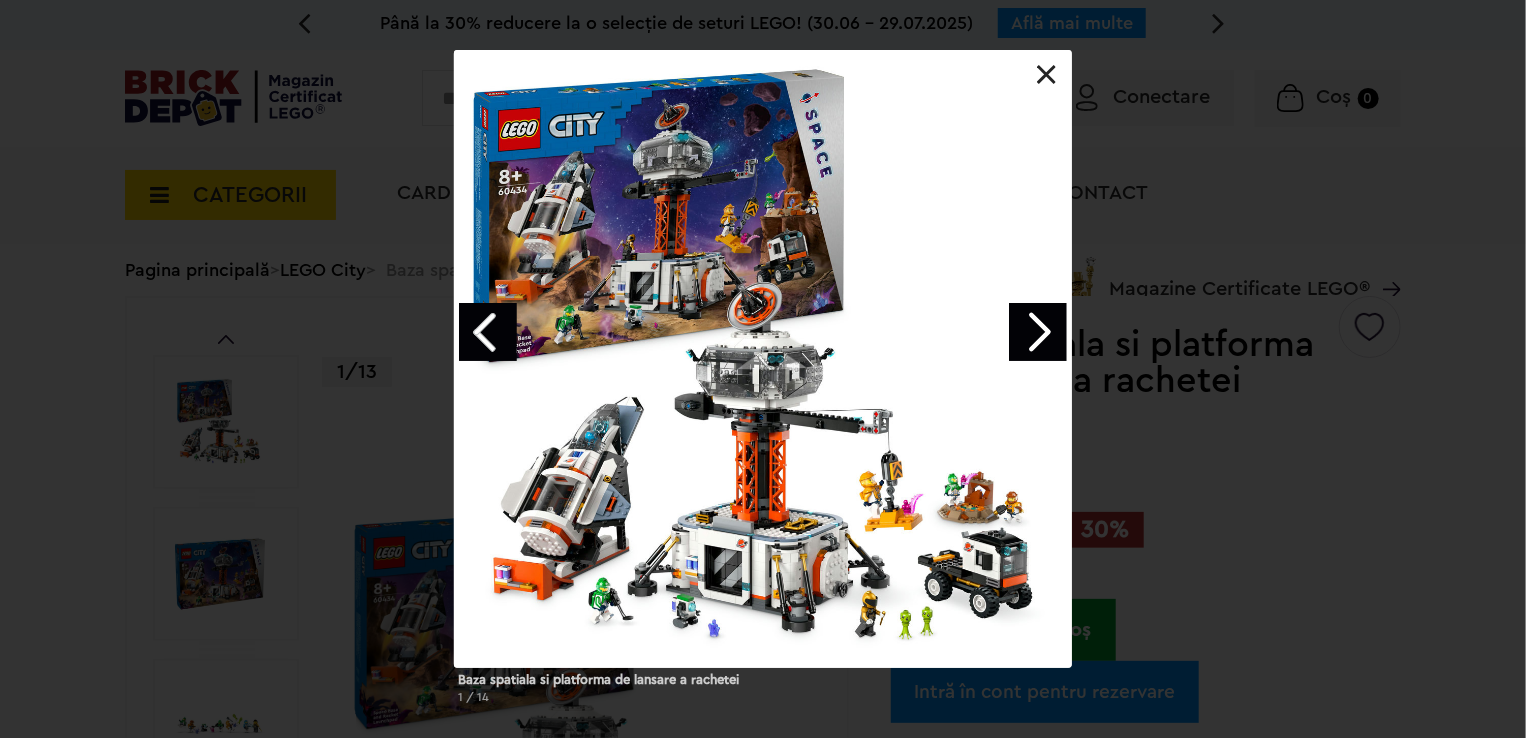 click at bounding box center (488, 332) 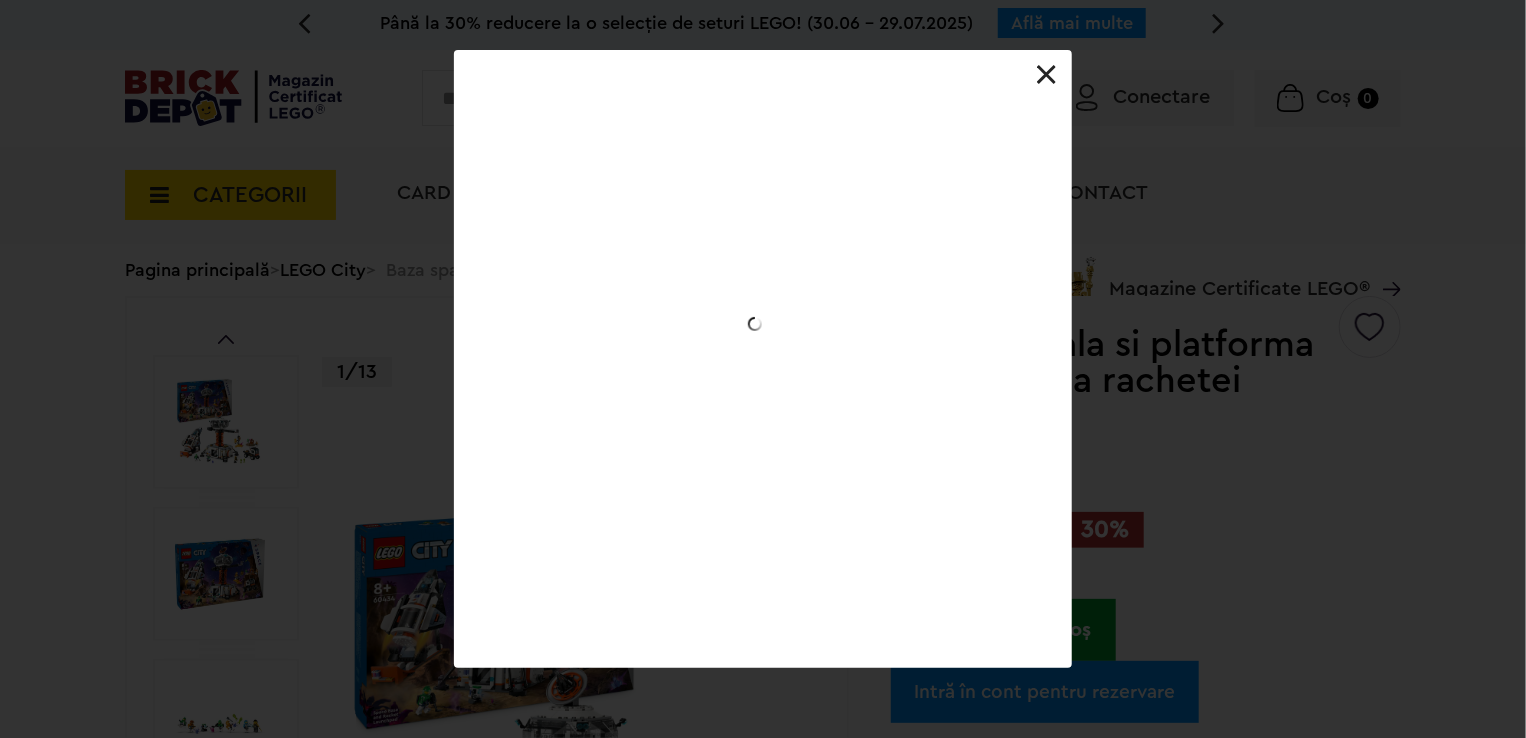 click on "Baza spatiala si platforma de lansare a rachetei 1 / 14" at bounding box center (763, 359) 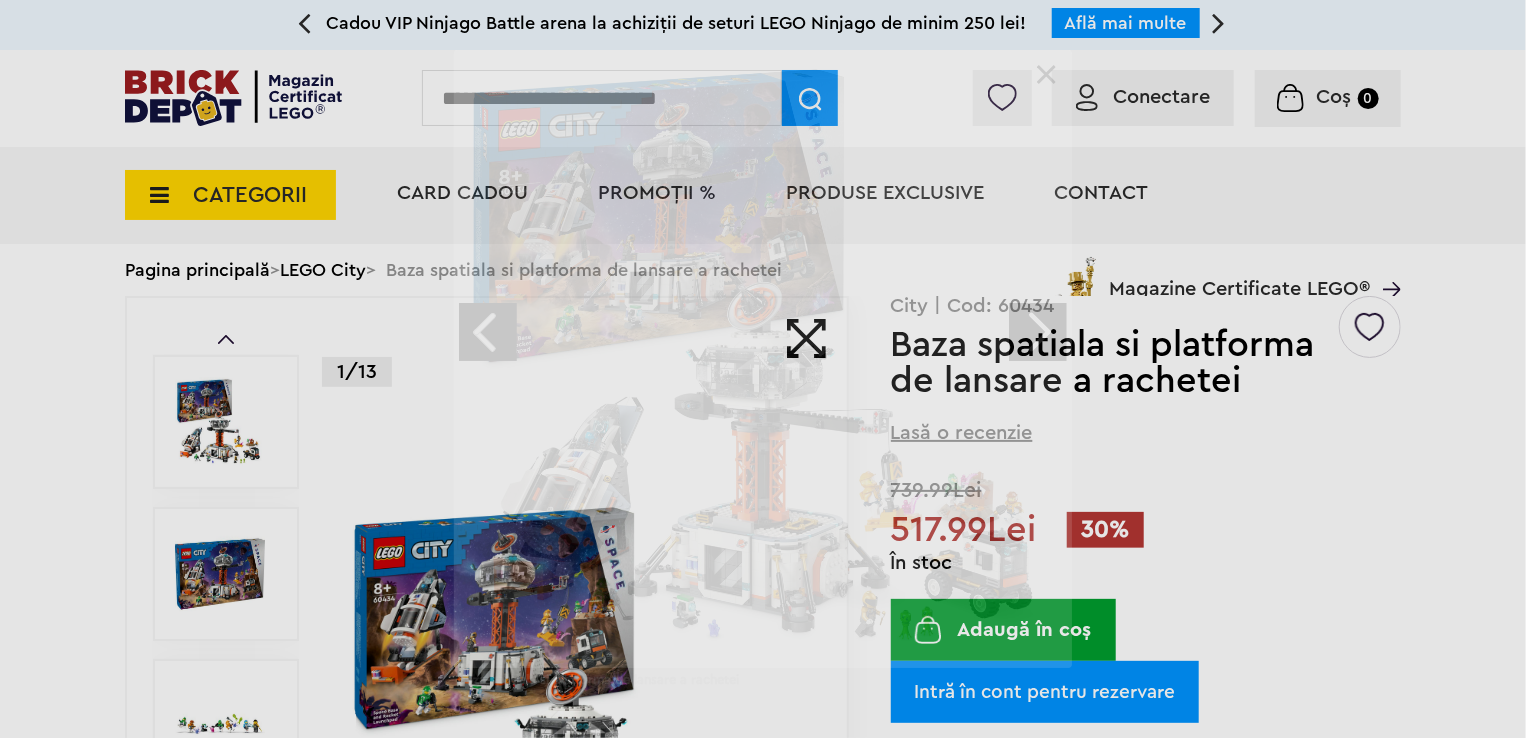 click at bounding box center (488, 332) 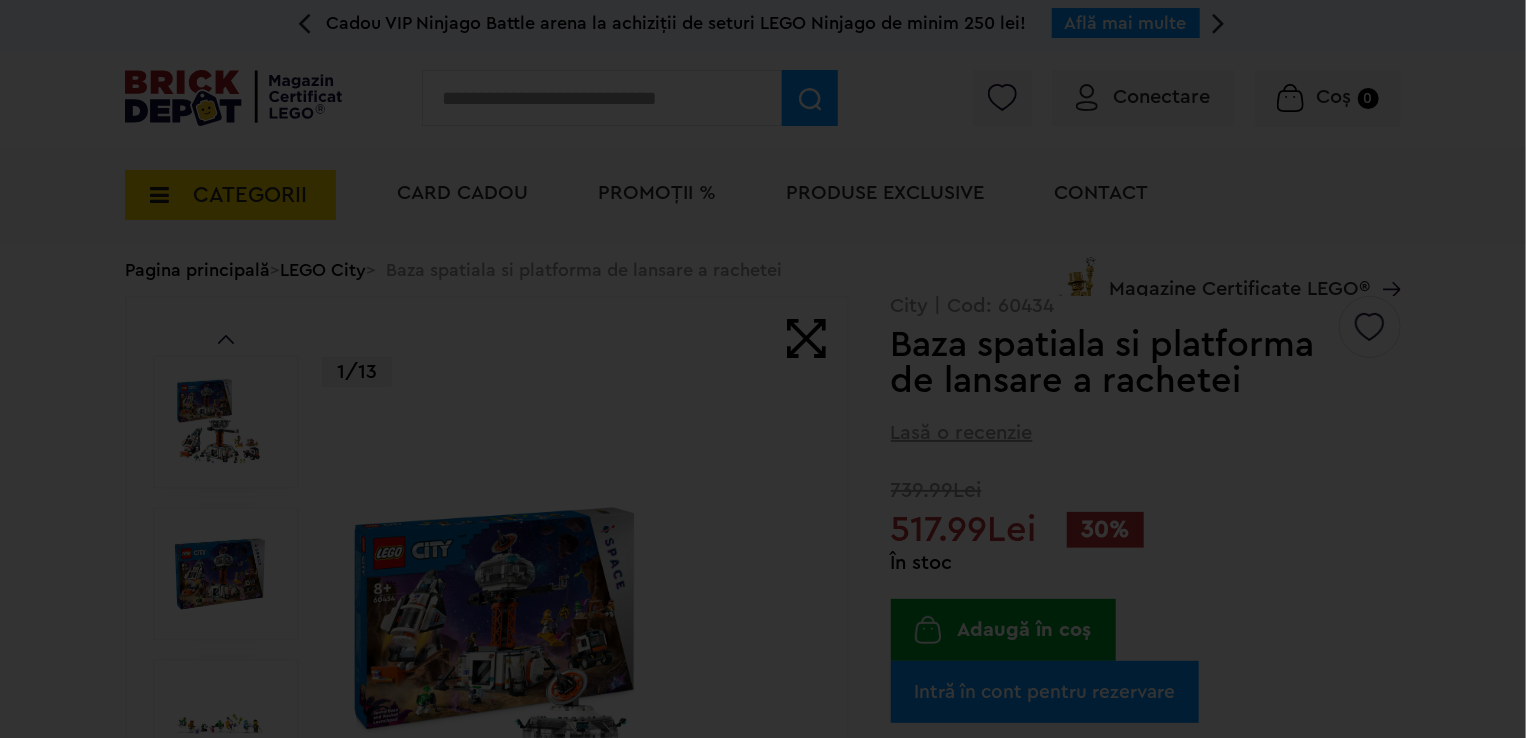 click at bounding box center (763, 2747) 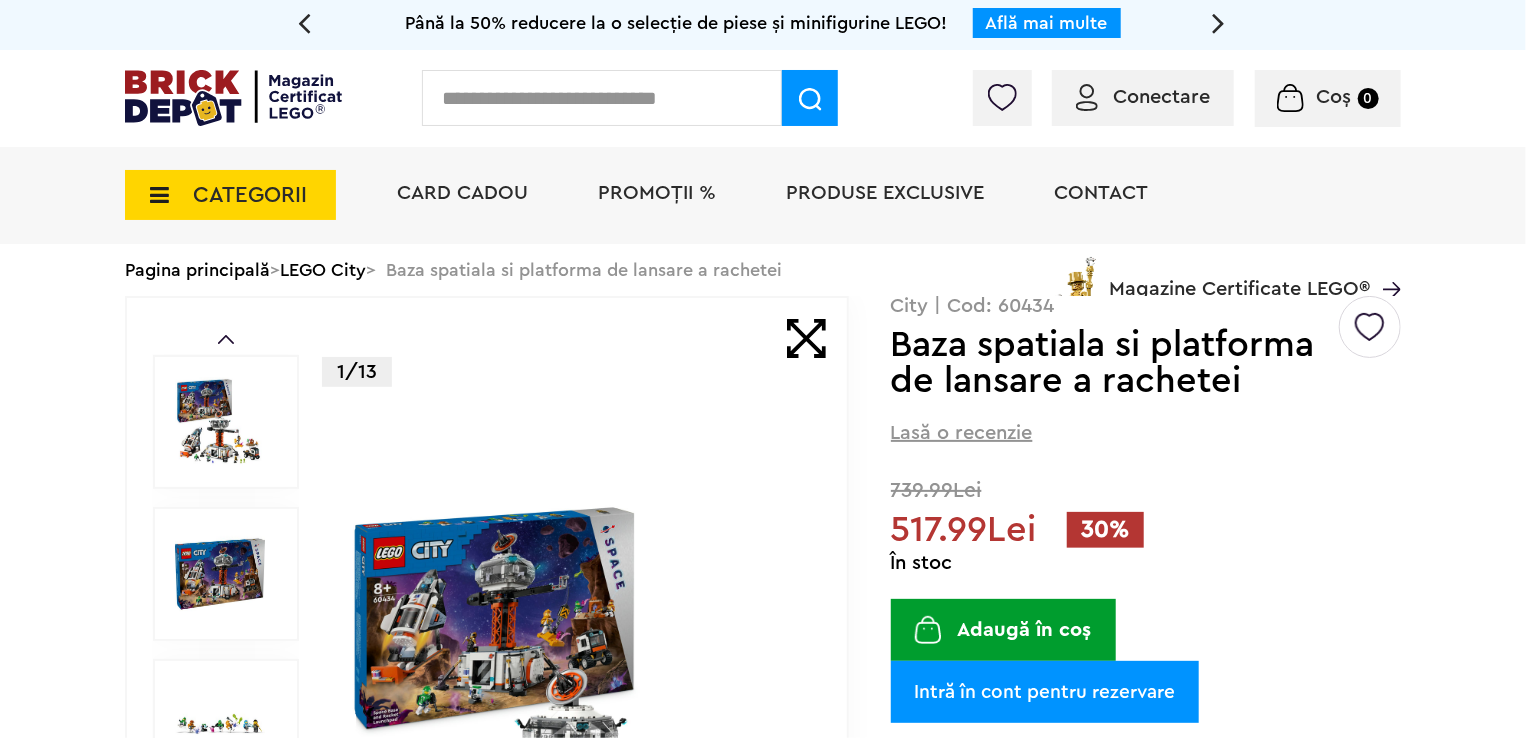 click at bounding box center [573, 726] 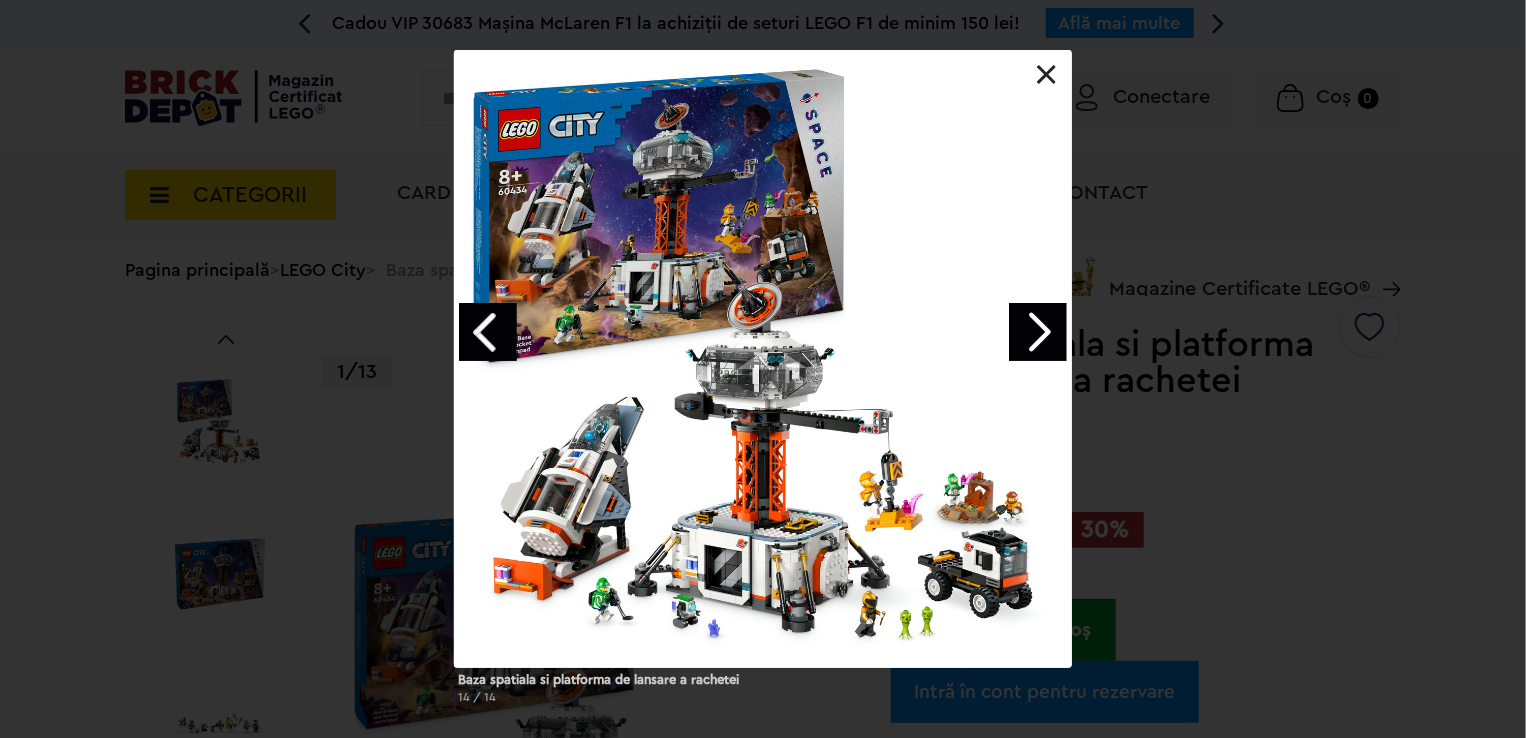 click at bounding box center [1038, 332] 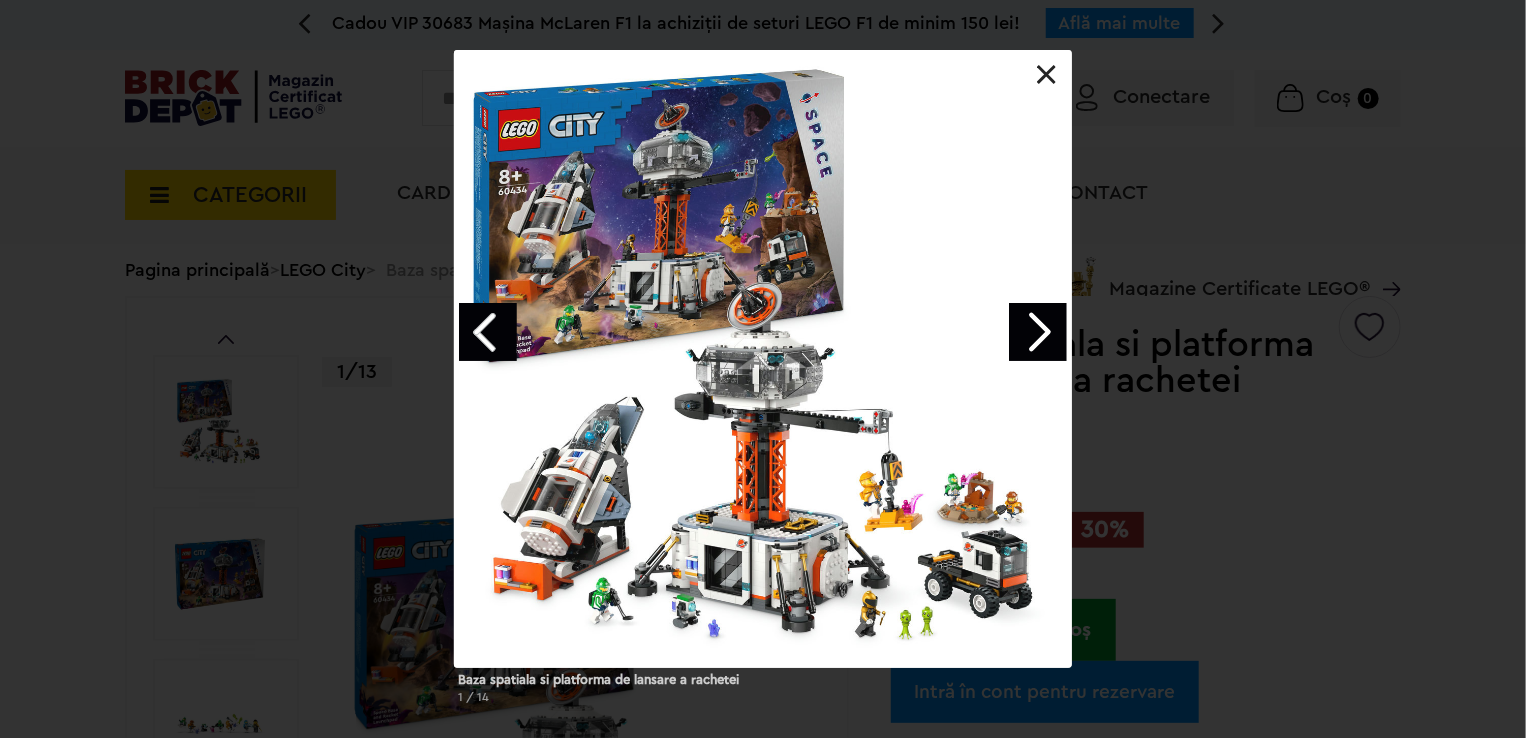 click at bounding box center (1038, 332) 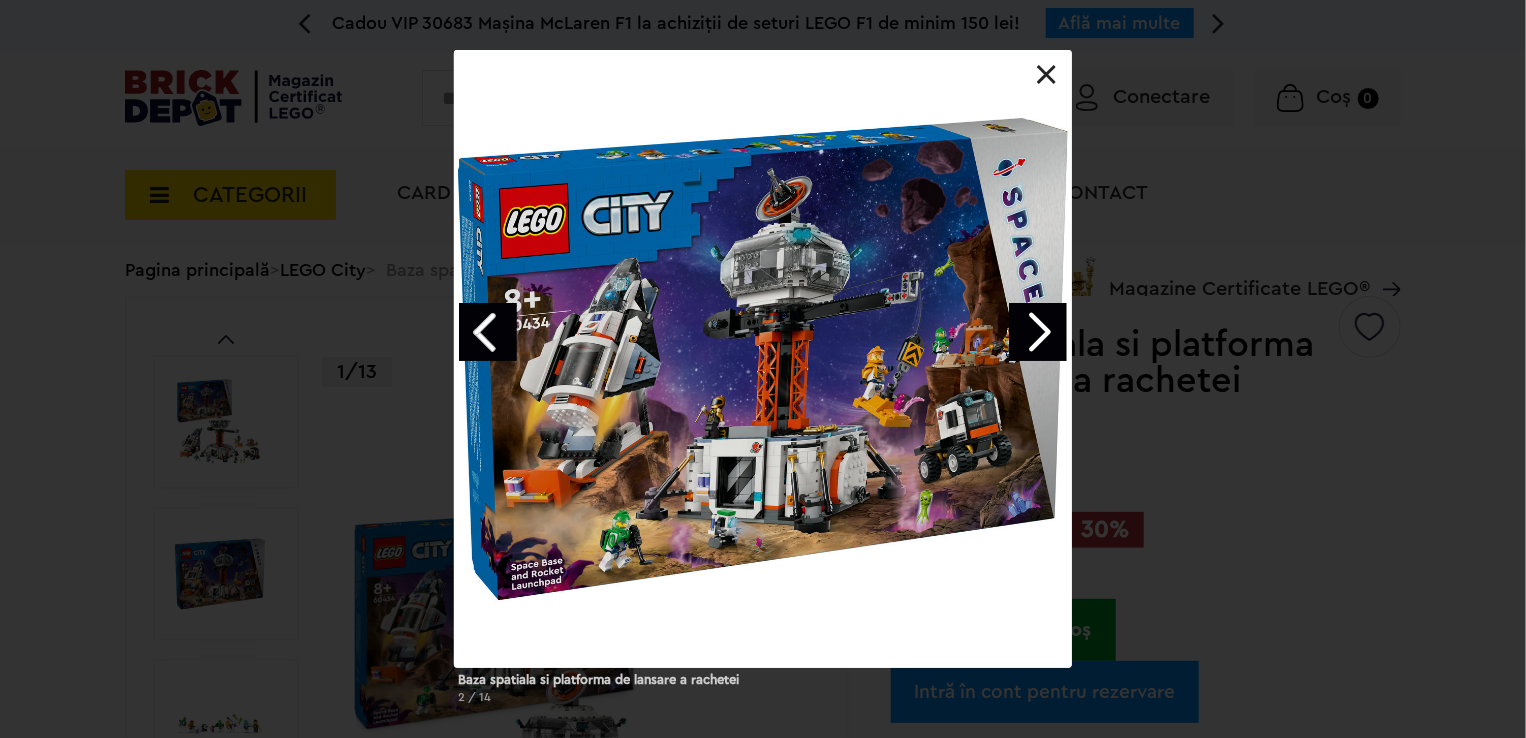 click at bounding box center [1038, 332] 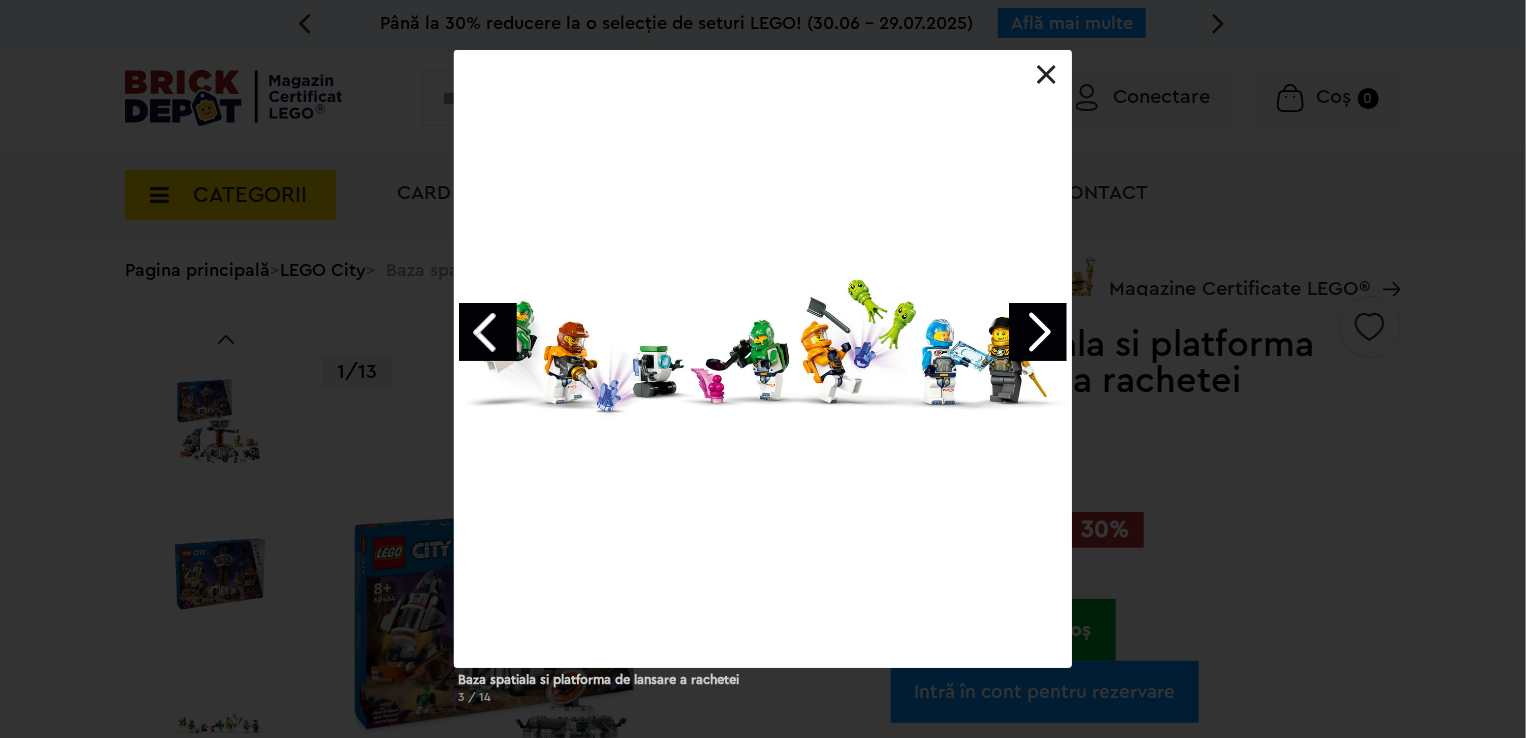 click at bounding box center [1038, 332] 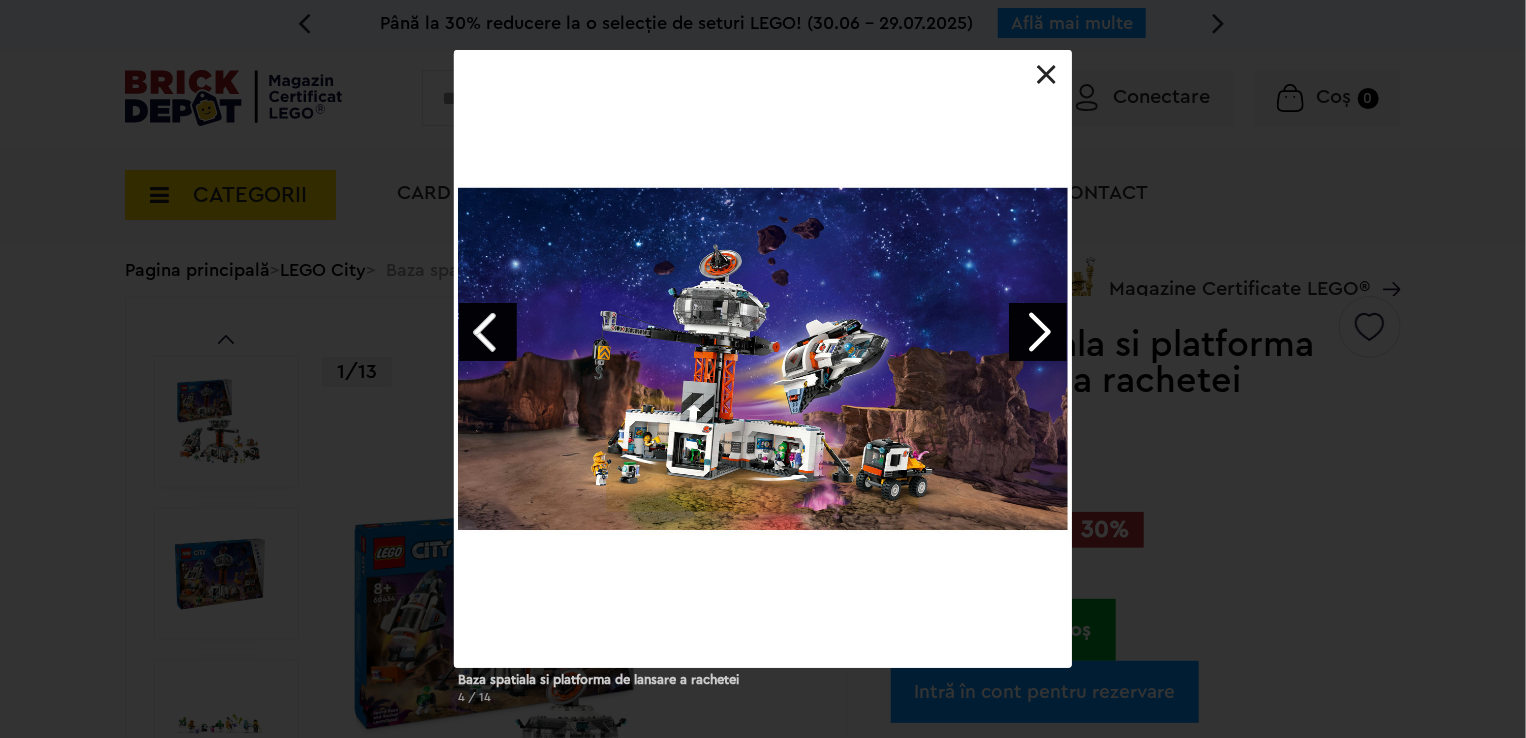 click at bounding box center [1038, 332] 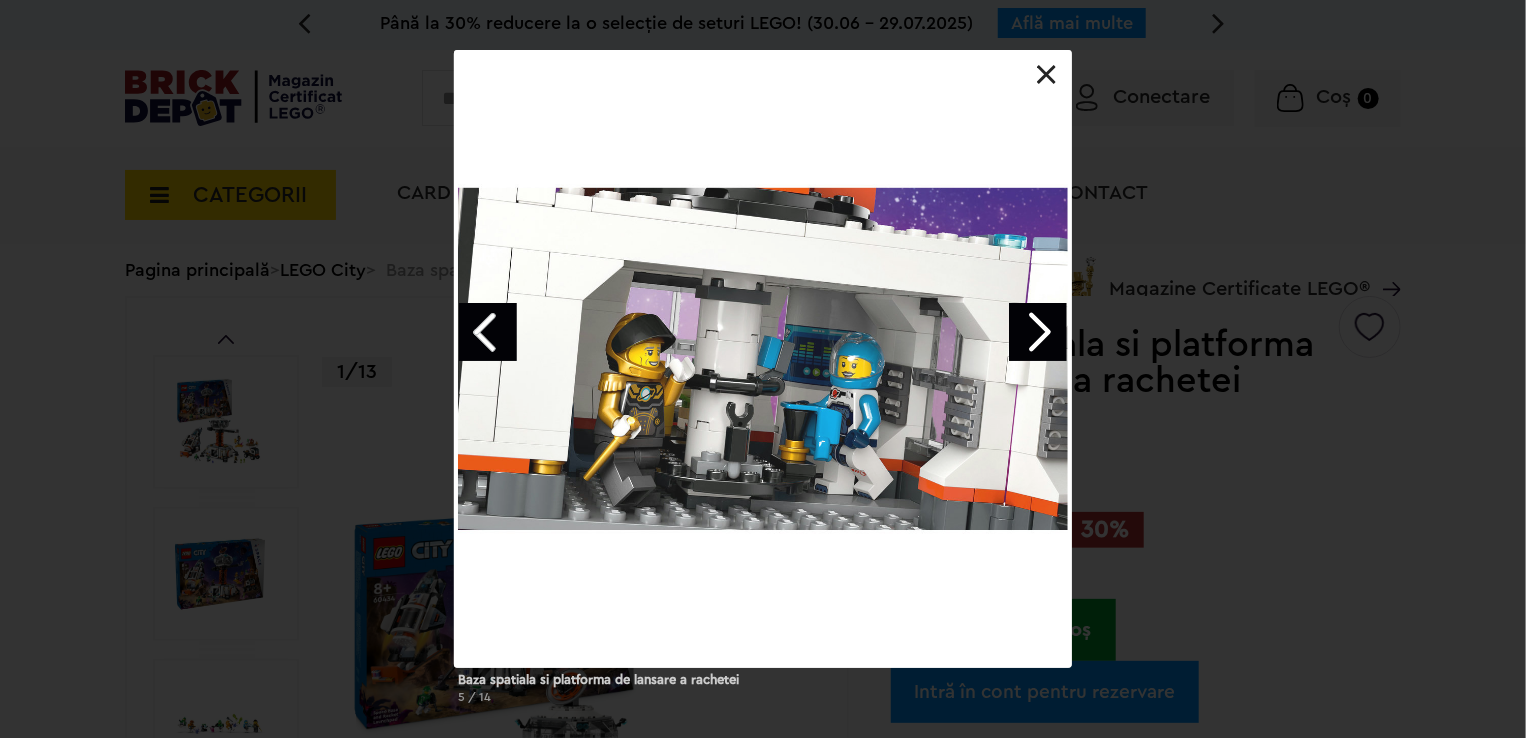 click at bounding box center [1038, 332] 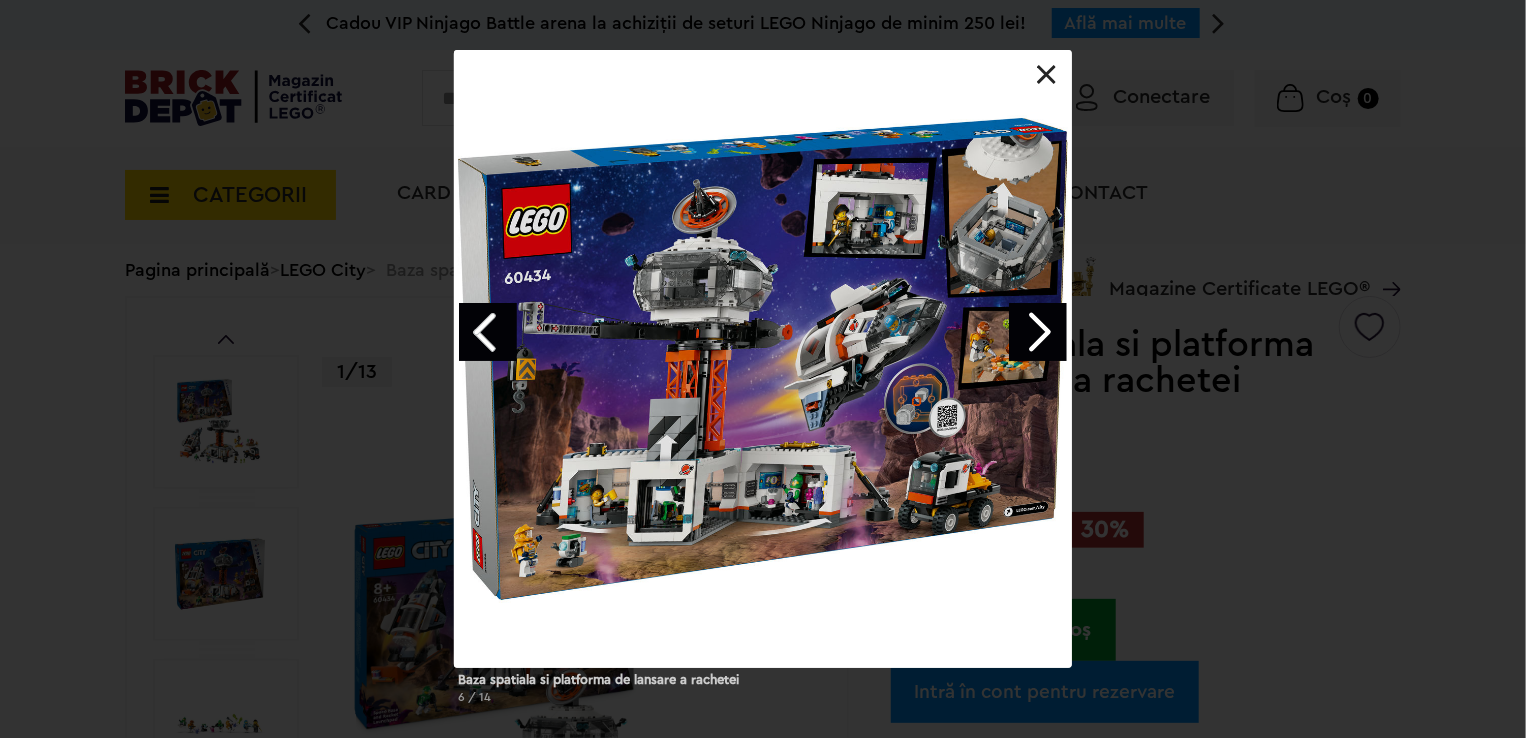 click at bounding box center [1038, 332] 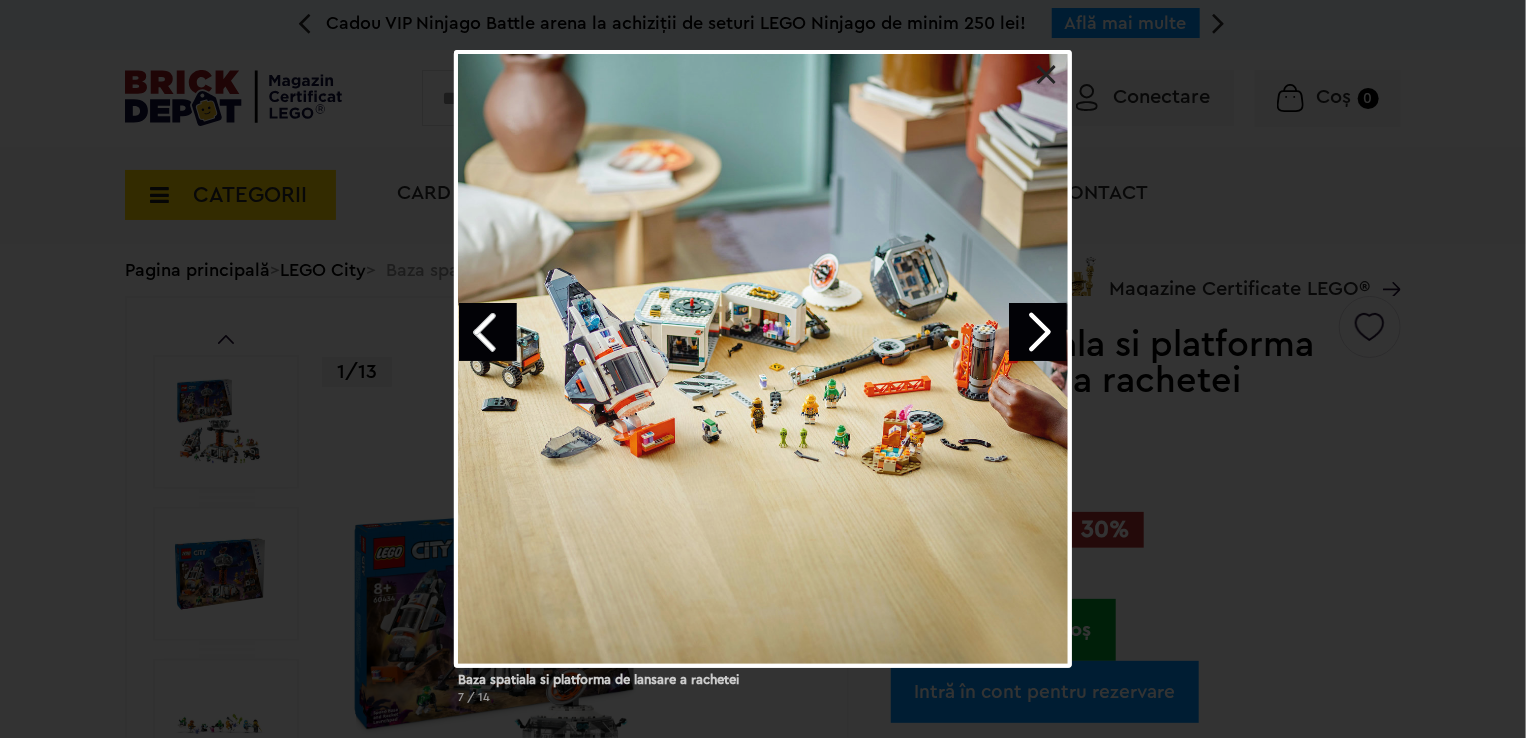 click at bounding box center (1038, 332) 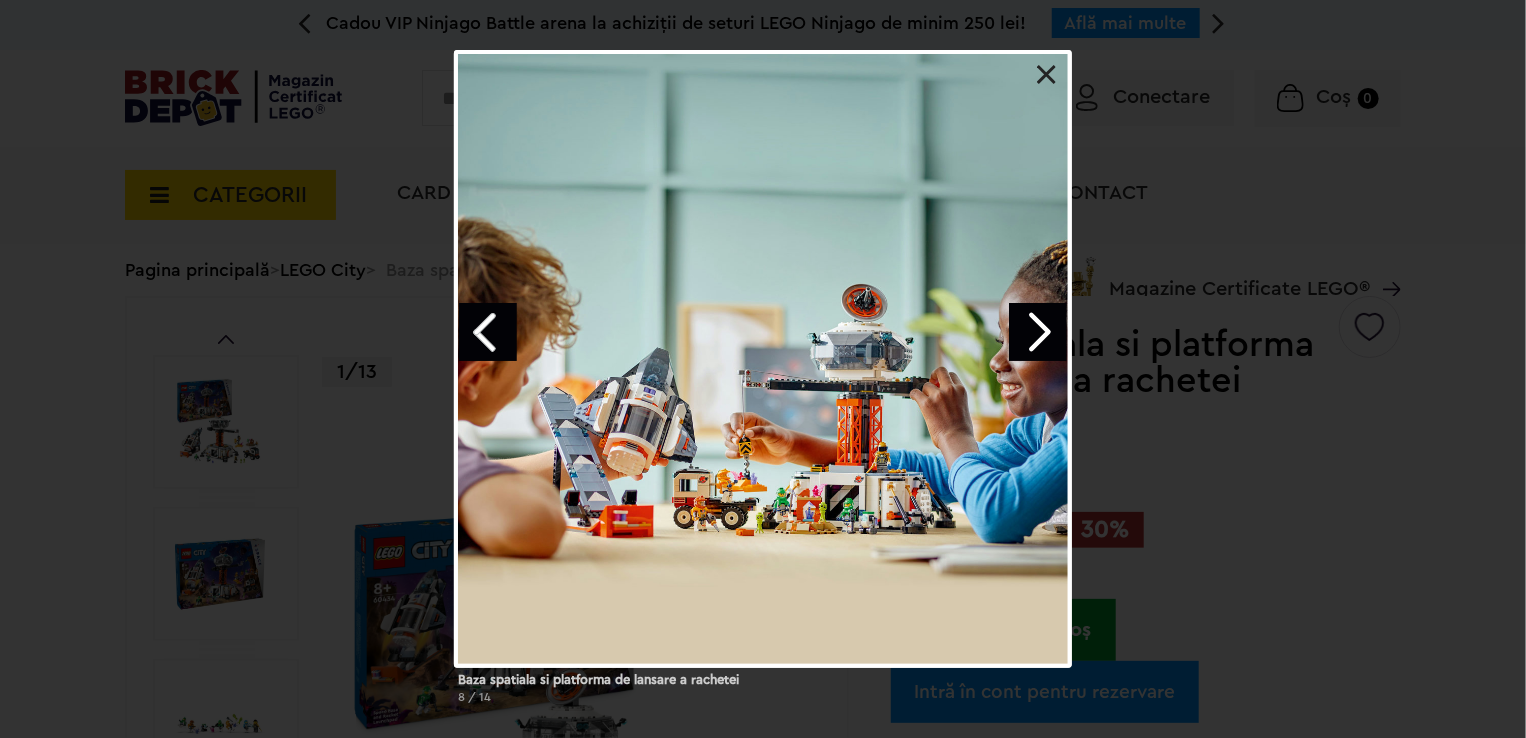 click at bounding box center (1038, 332) 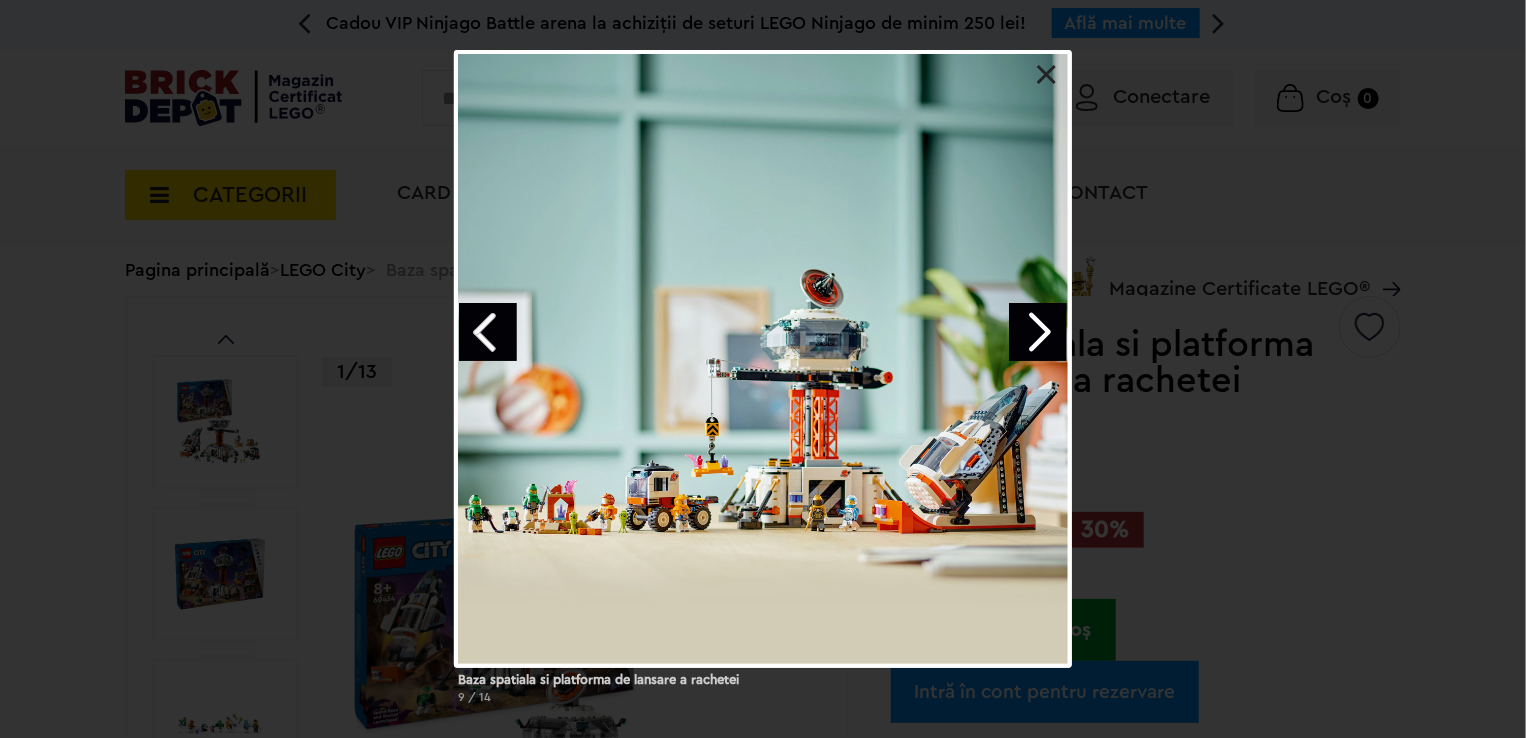 click at bounding box center [1038, 332] 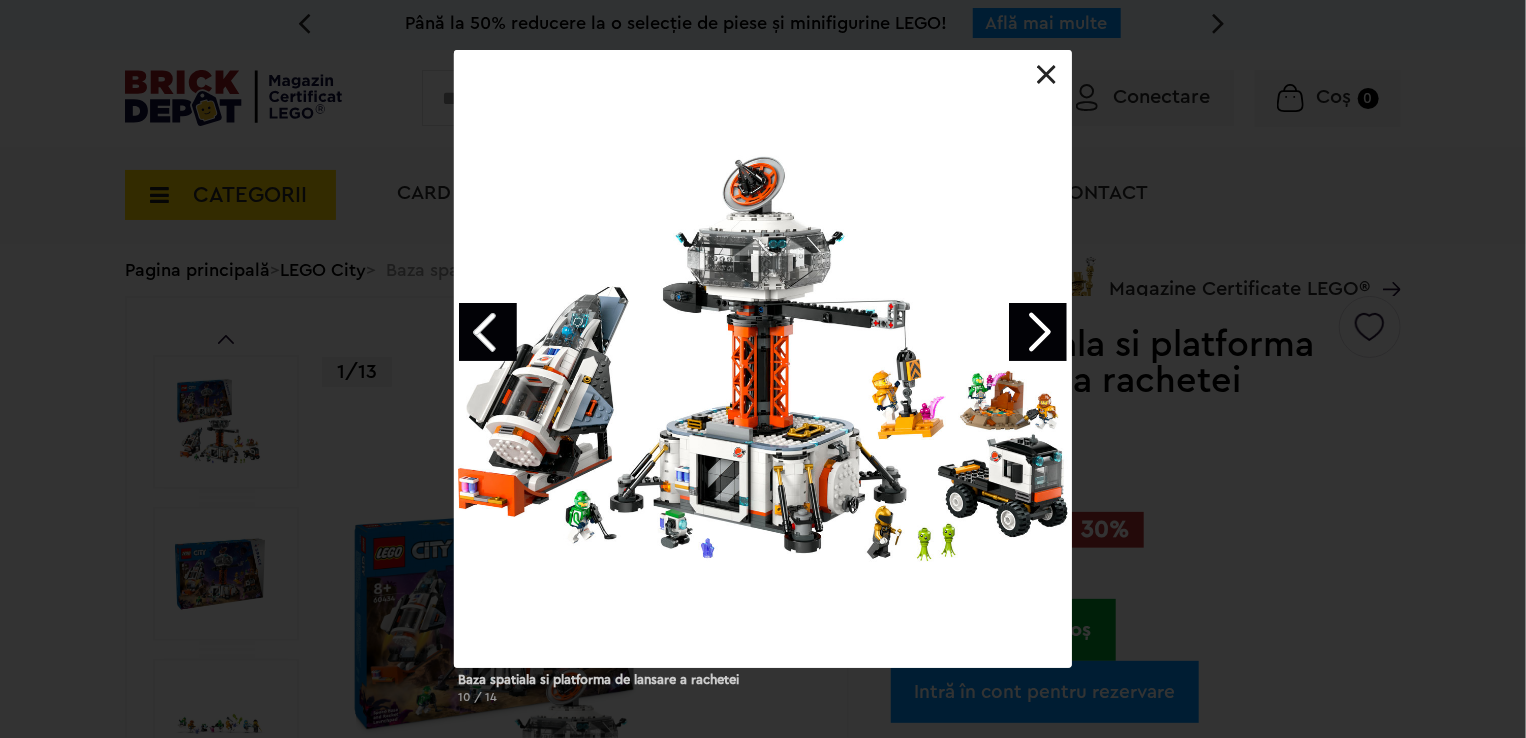 click at bounding box center [1038, 332] 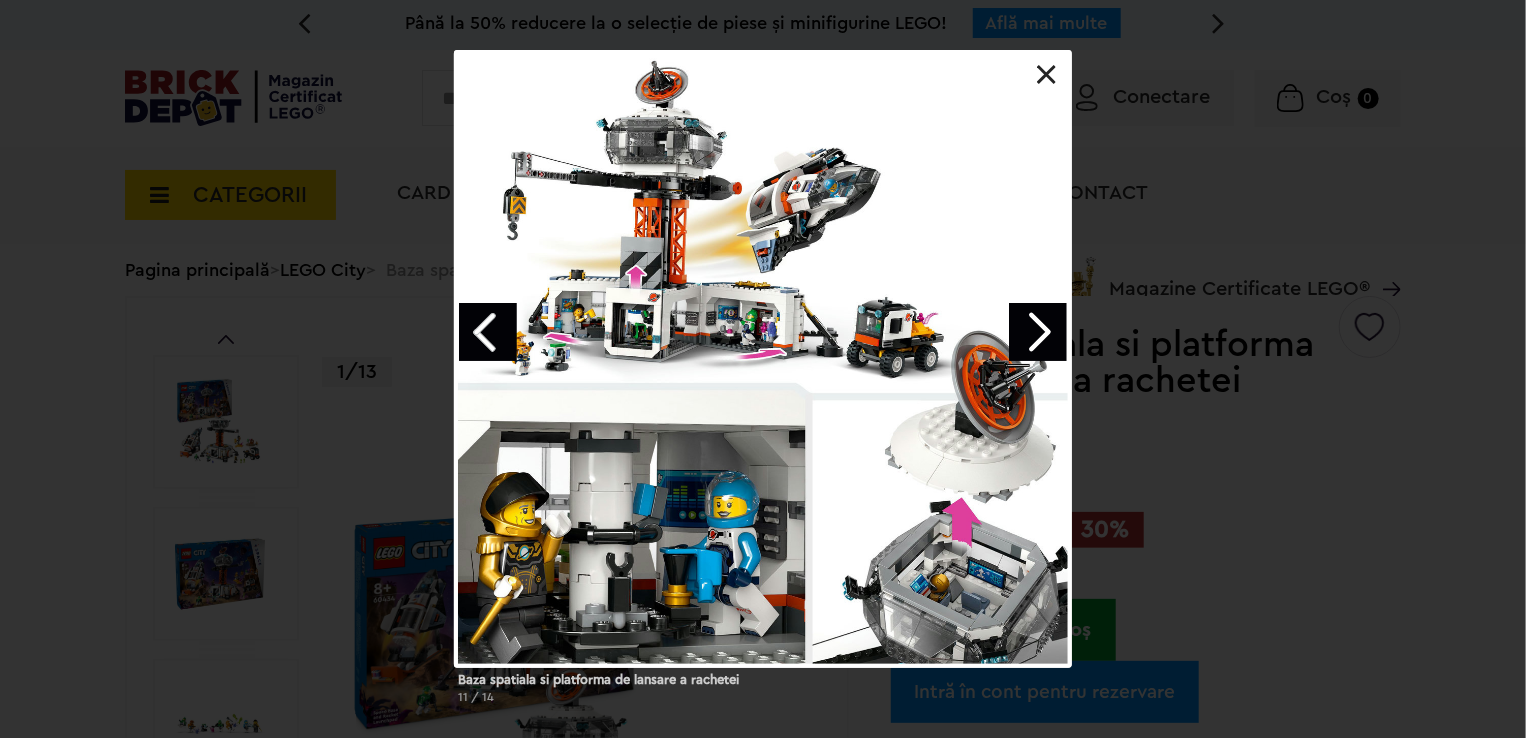 click at bounding box center (1038, 332) 